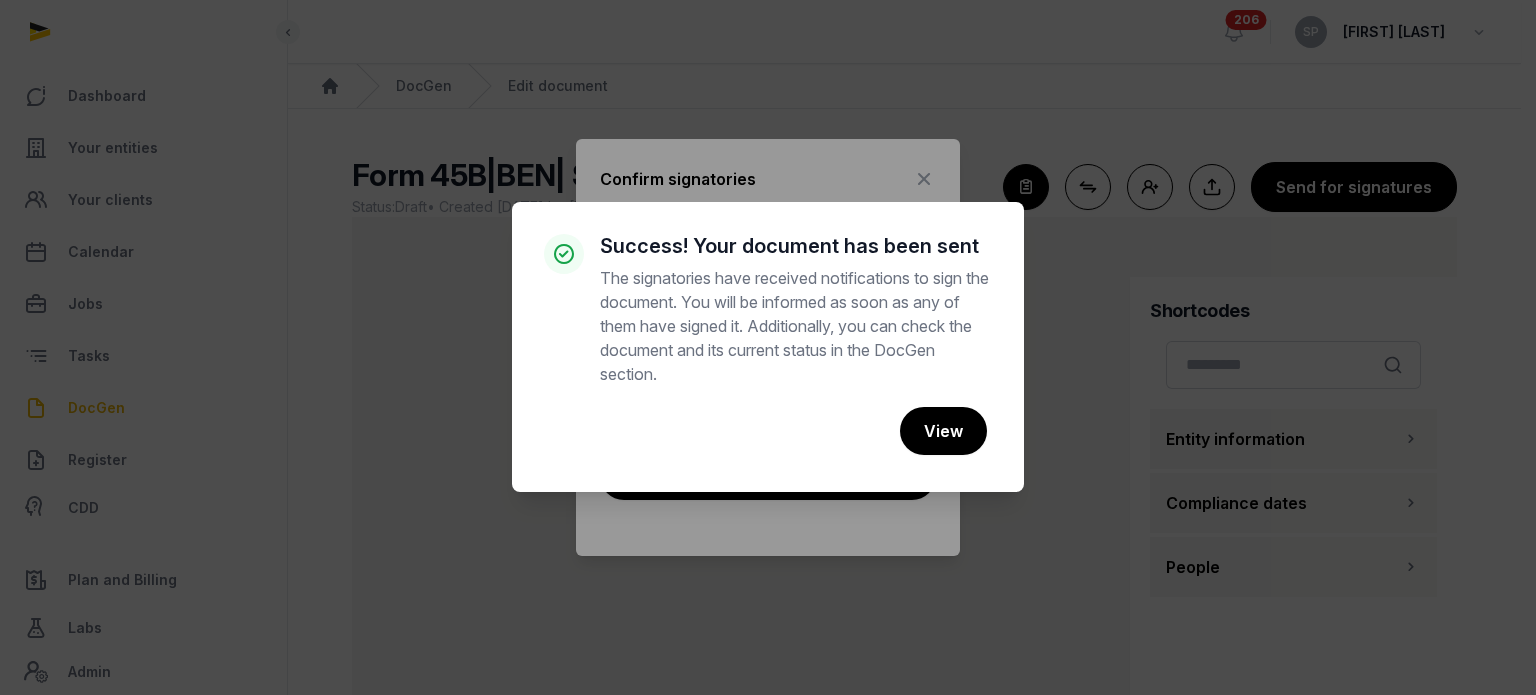 scroll, scrollTop: 0, scrollLeft: 0, axis: both 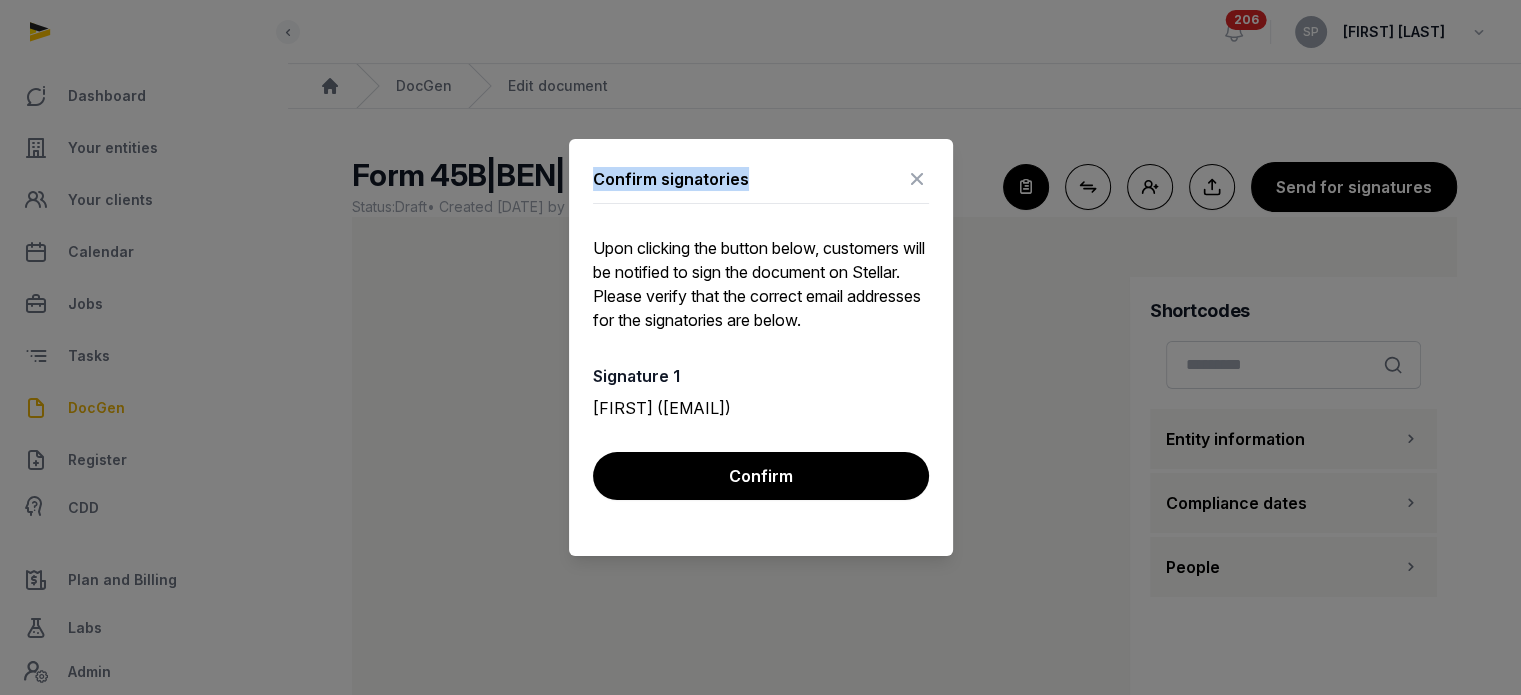 drag, startPoint x: 916, startPoint y: 175, endPoint x: 227, endPoint y: 127, distance: 690.67 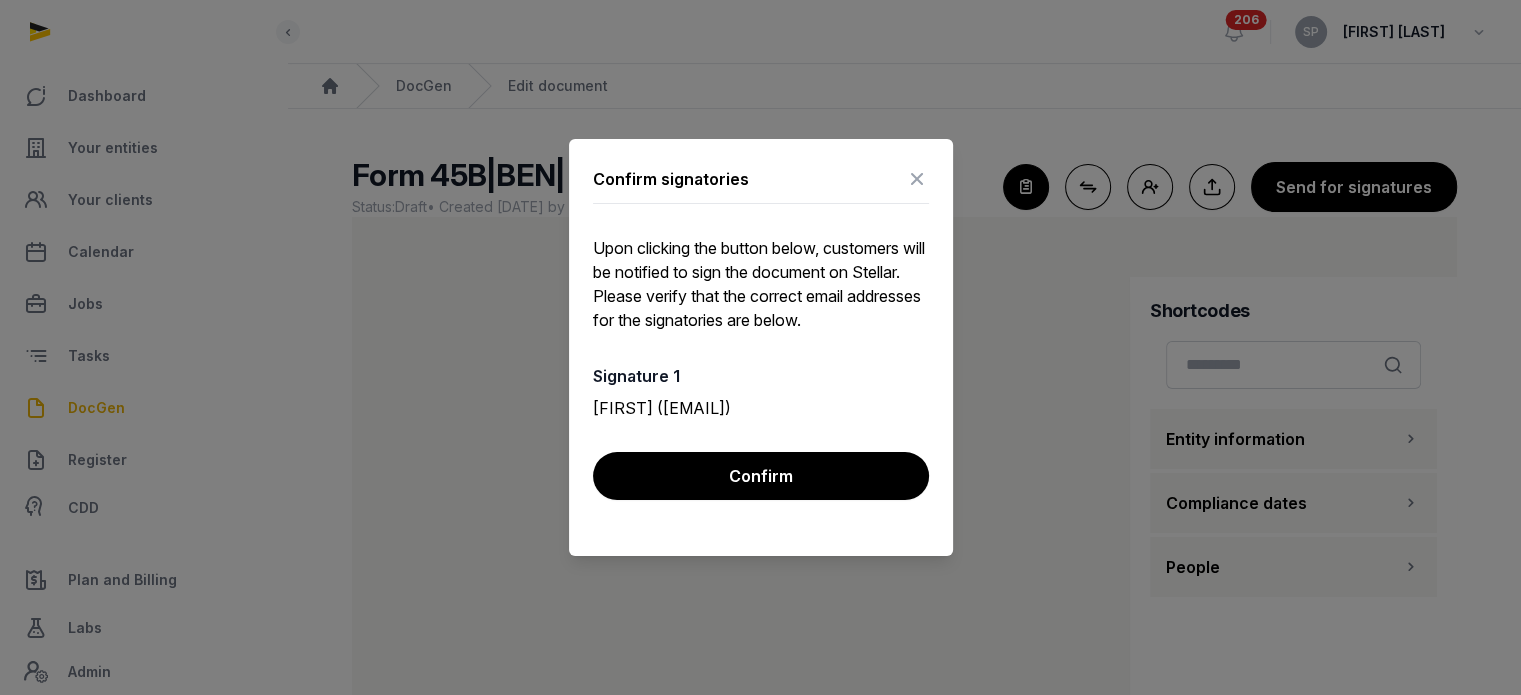 click at bounding box center [917, 179] 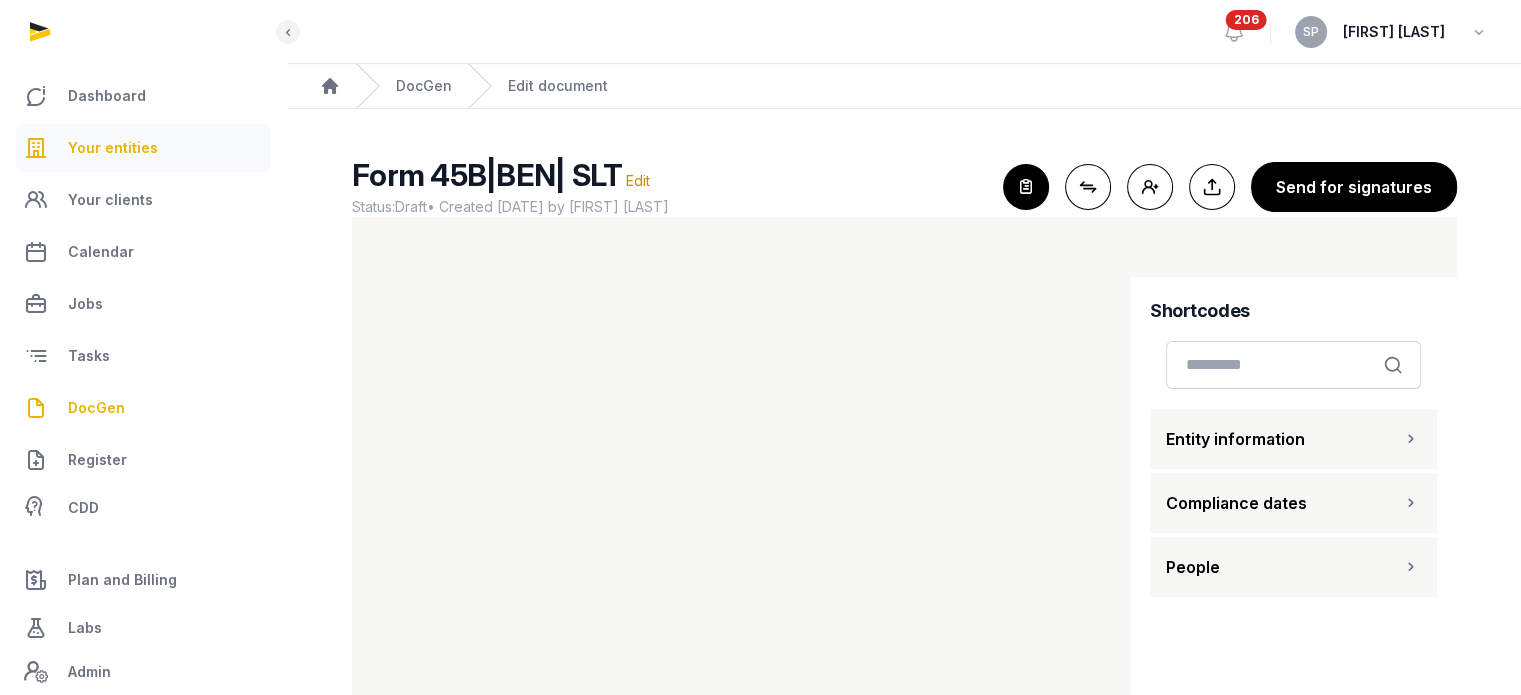 click on "Your entities" at bounding box center [113, 148] 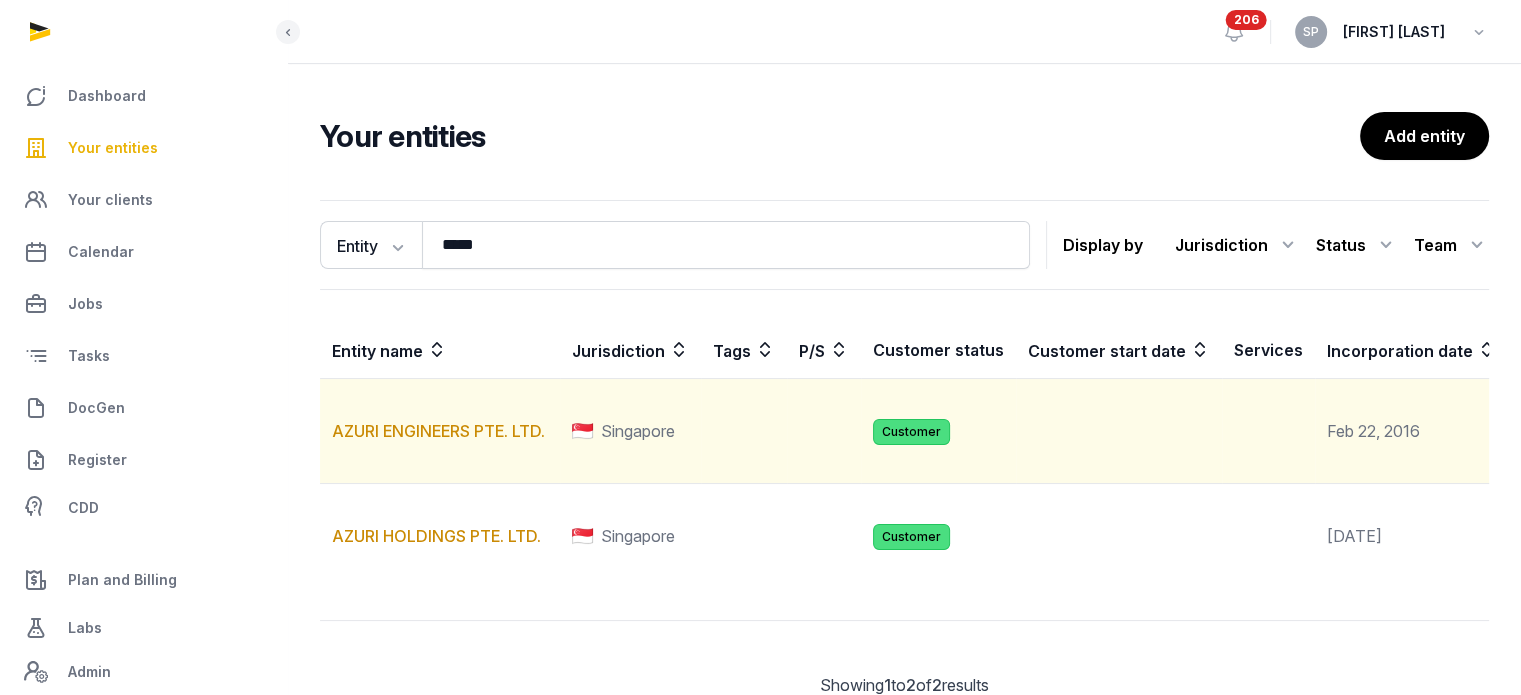 click on "AZURI ENGINEERS PTE. LTD." at bounding box center (440, 431) 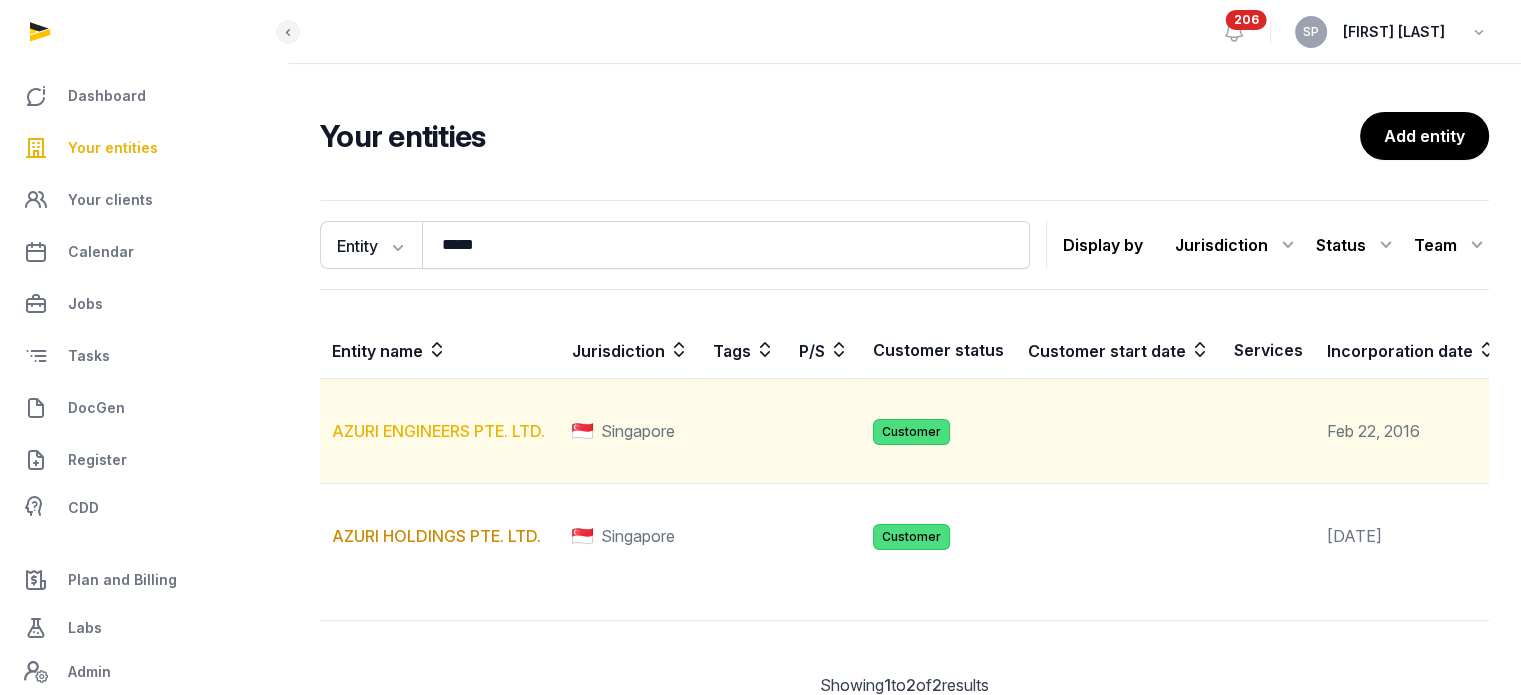 click on "AZURI ENGINEERS PTE. LTD." at bounding box center [438, 431] 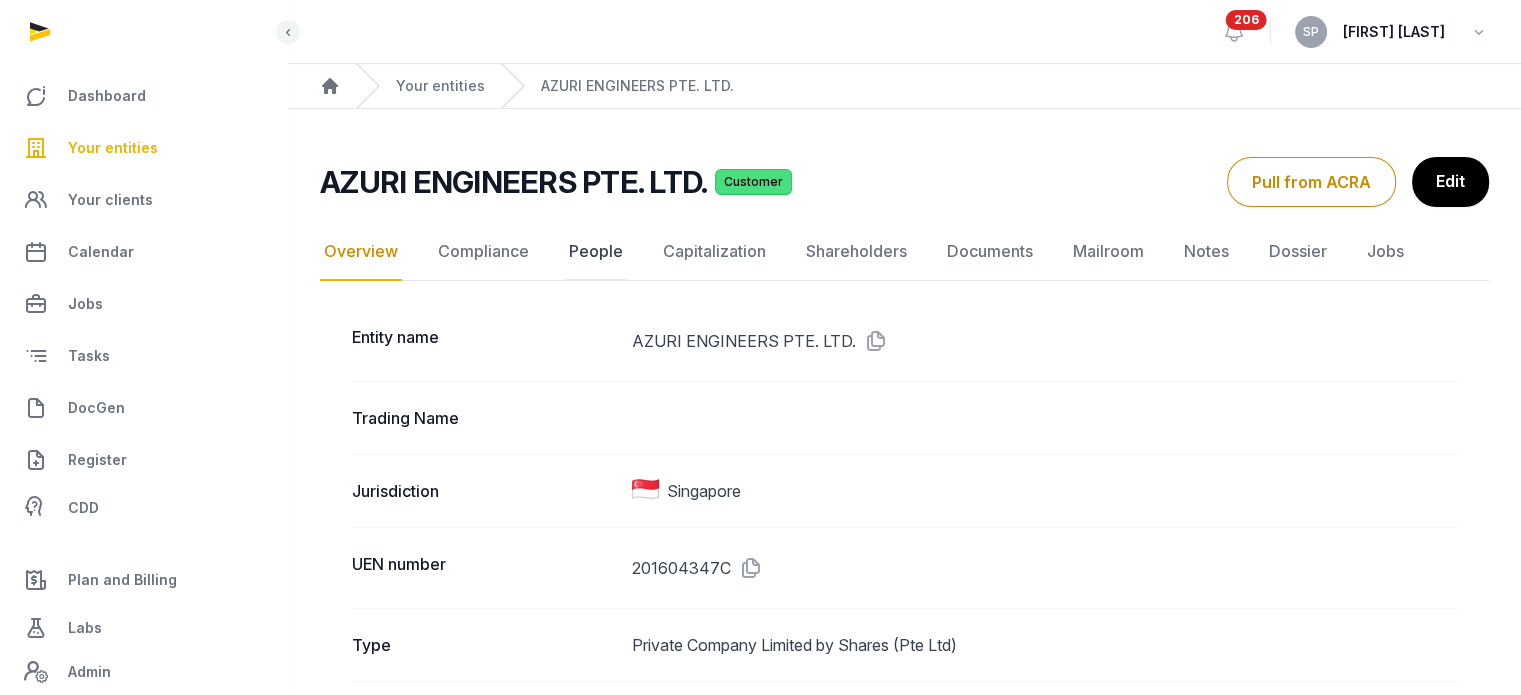 click on "People" 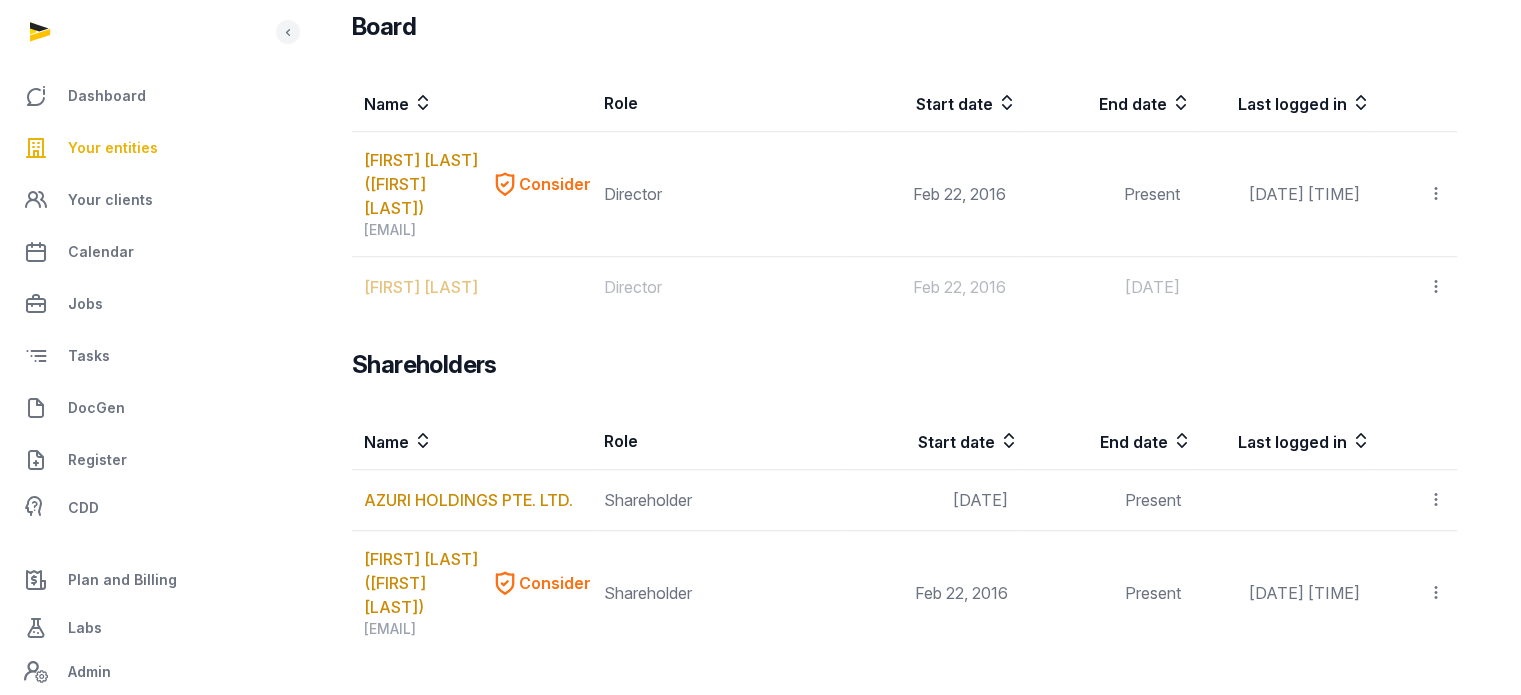 scroll, scrollTop: 1486, scrollLeft: 0, axis: vertical 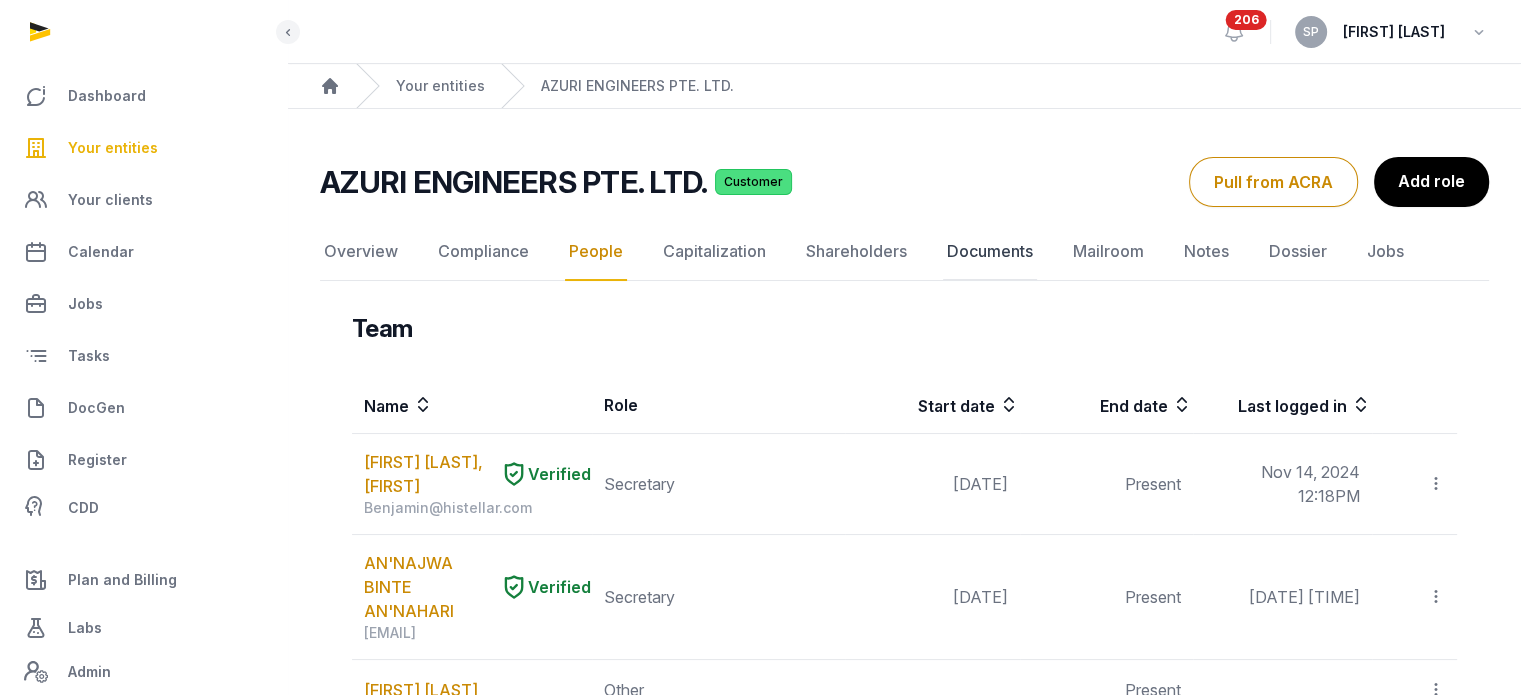 click on "Documents" 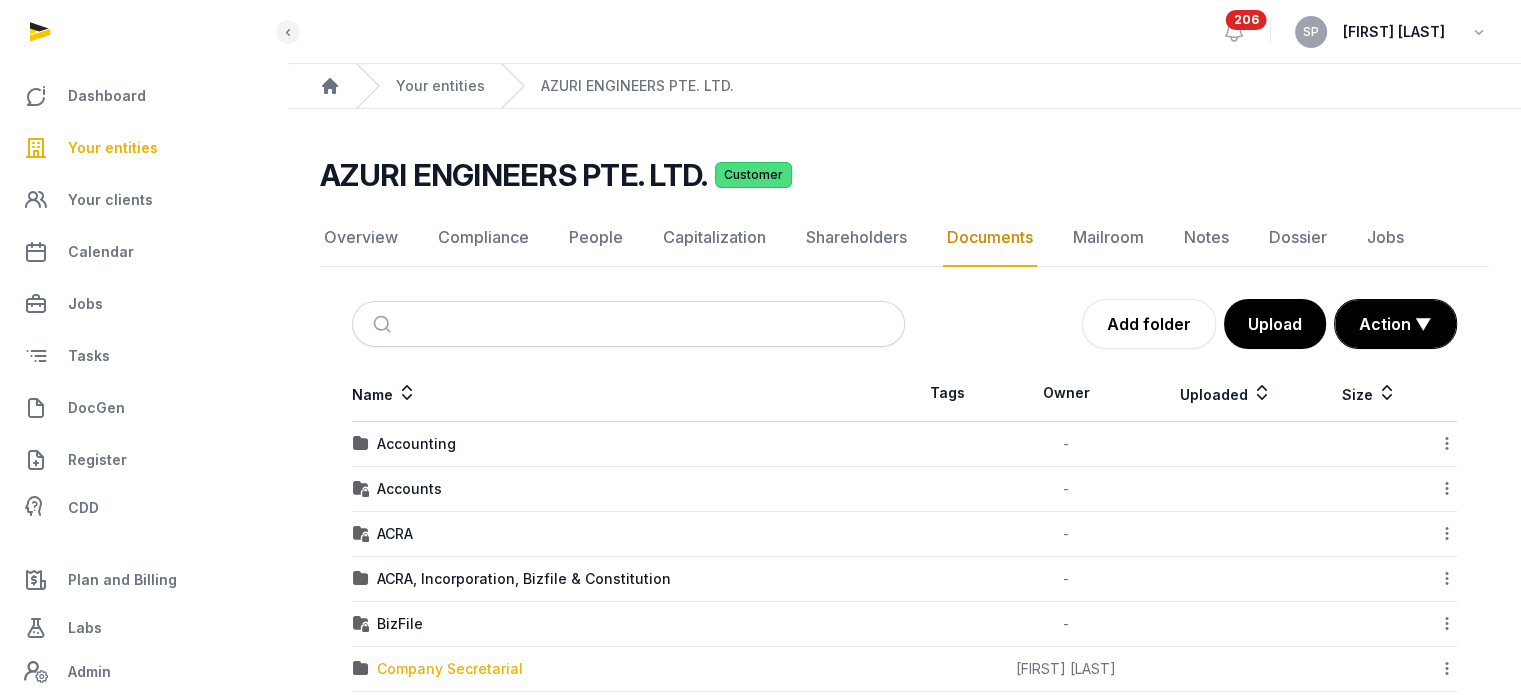 click on "Company Secretarial" at bounding box center [450, 669] 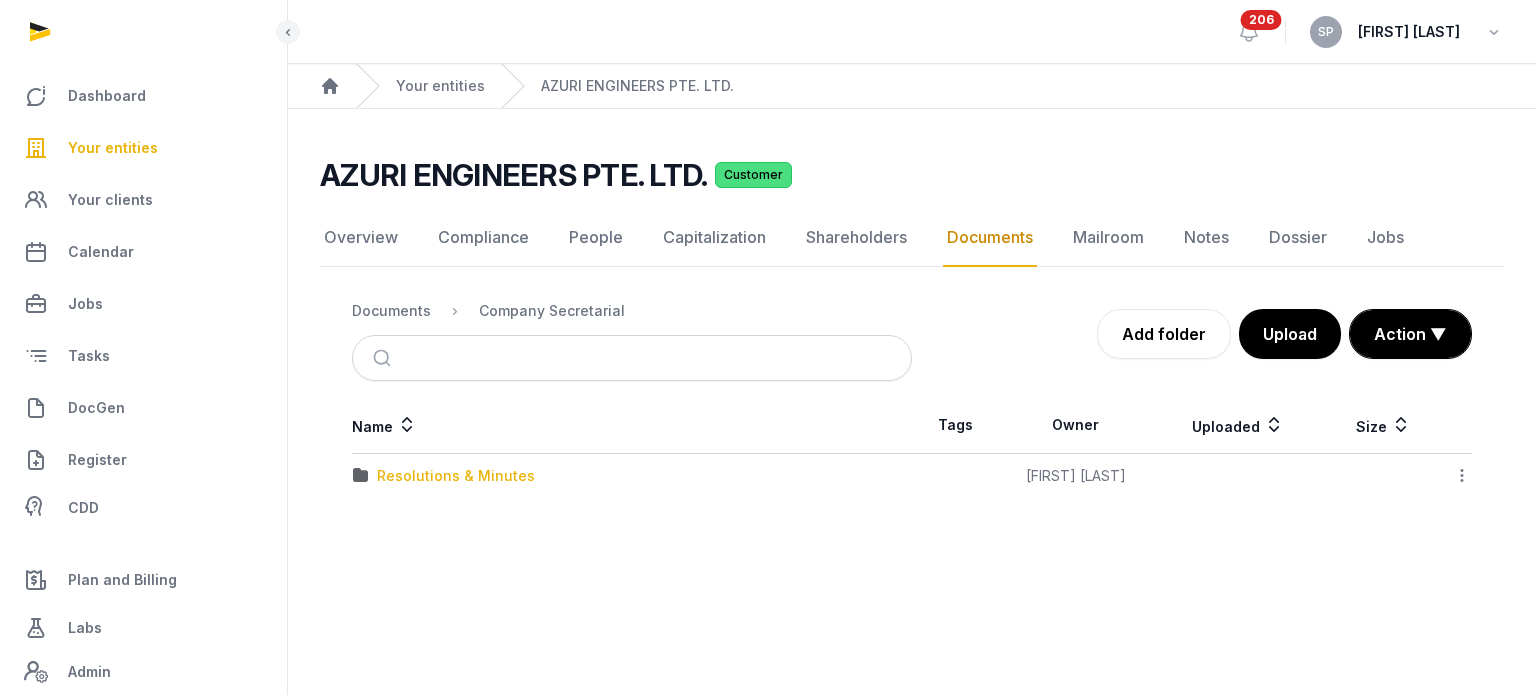 click on "Resolutions & Minutes" at bounding box center [456, 476] 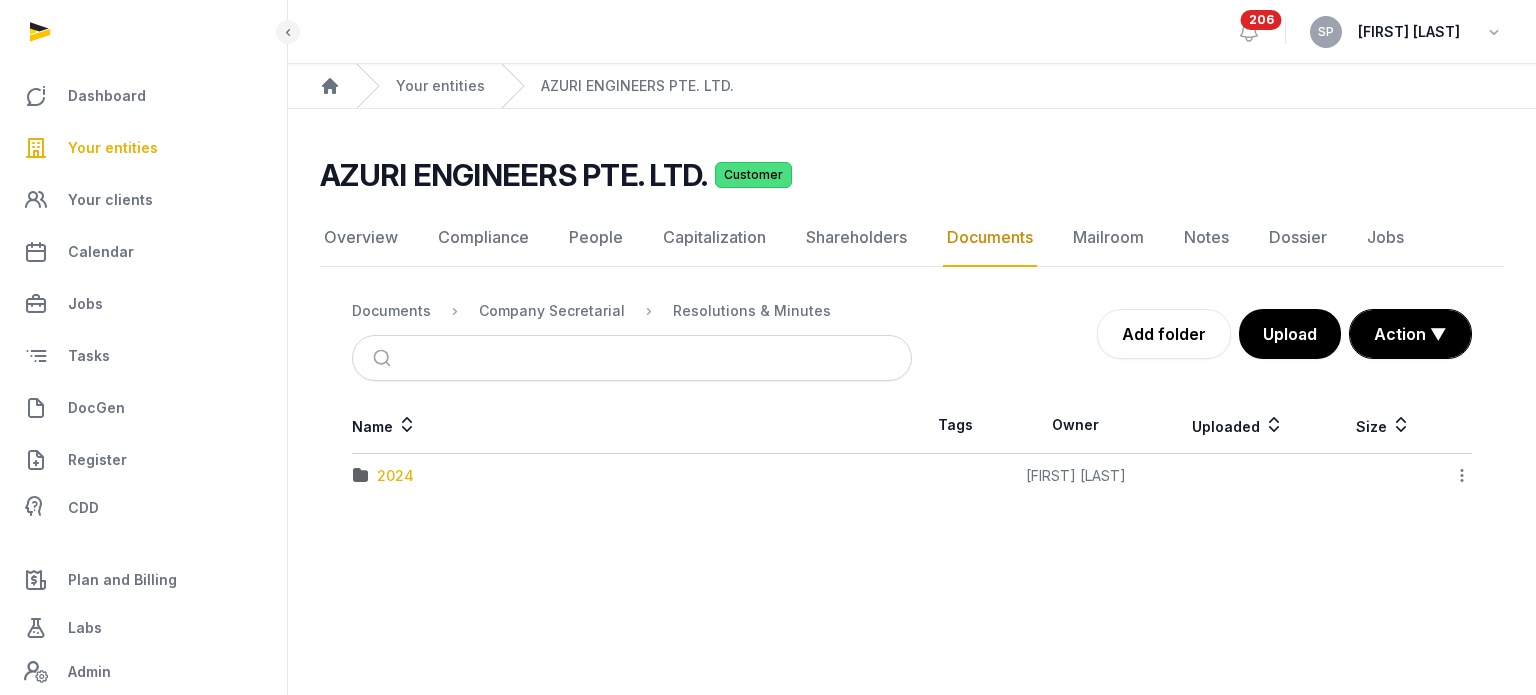 click on "2024" at bounding box center (395, 476) 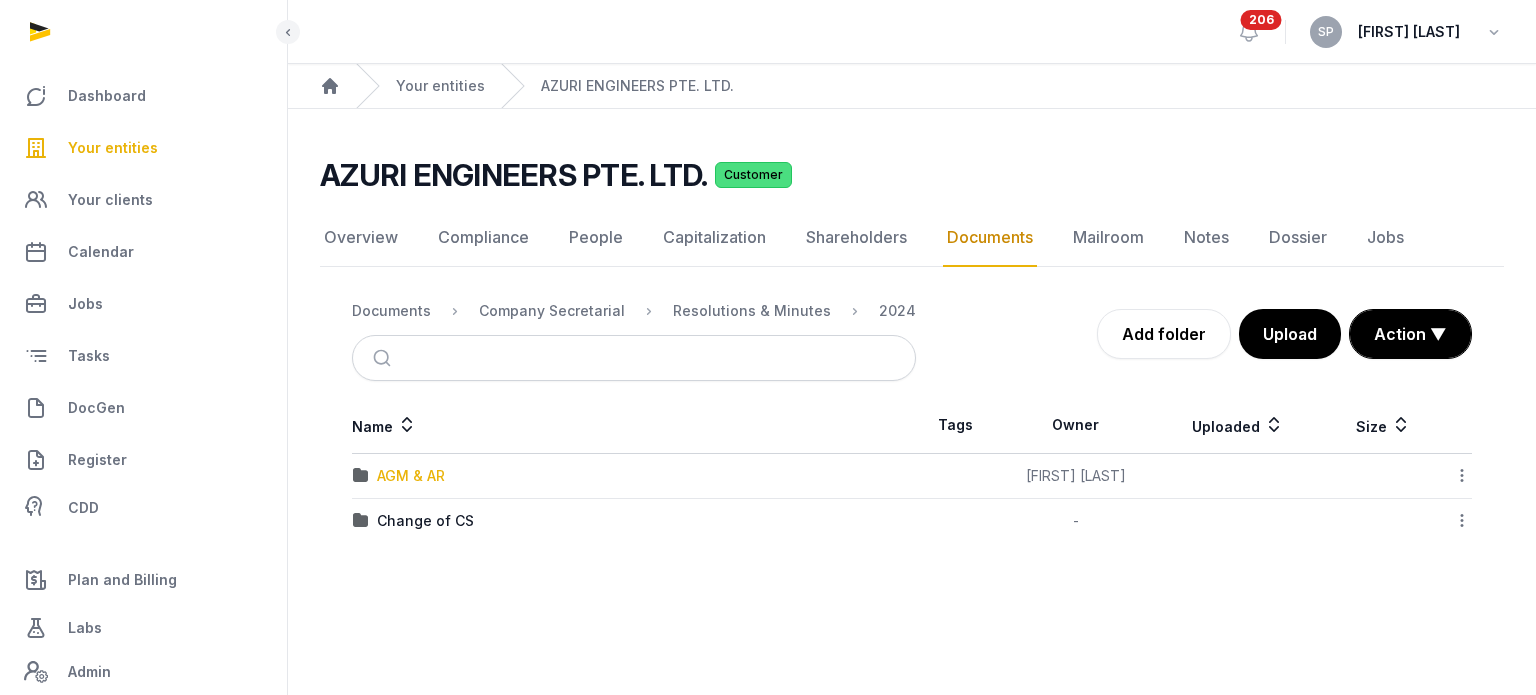 click on "AGM & AR" at bounding box center (411, 476) 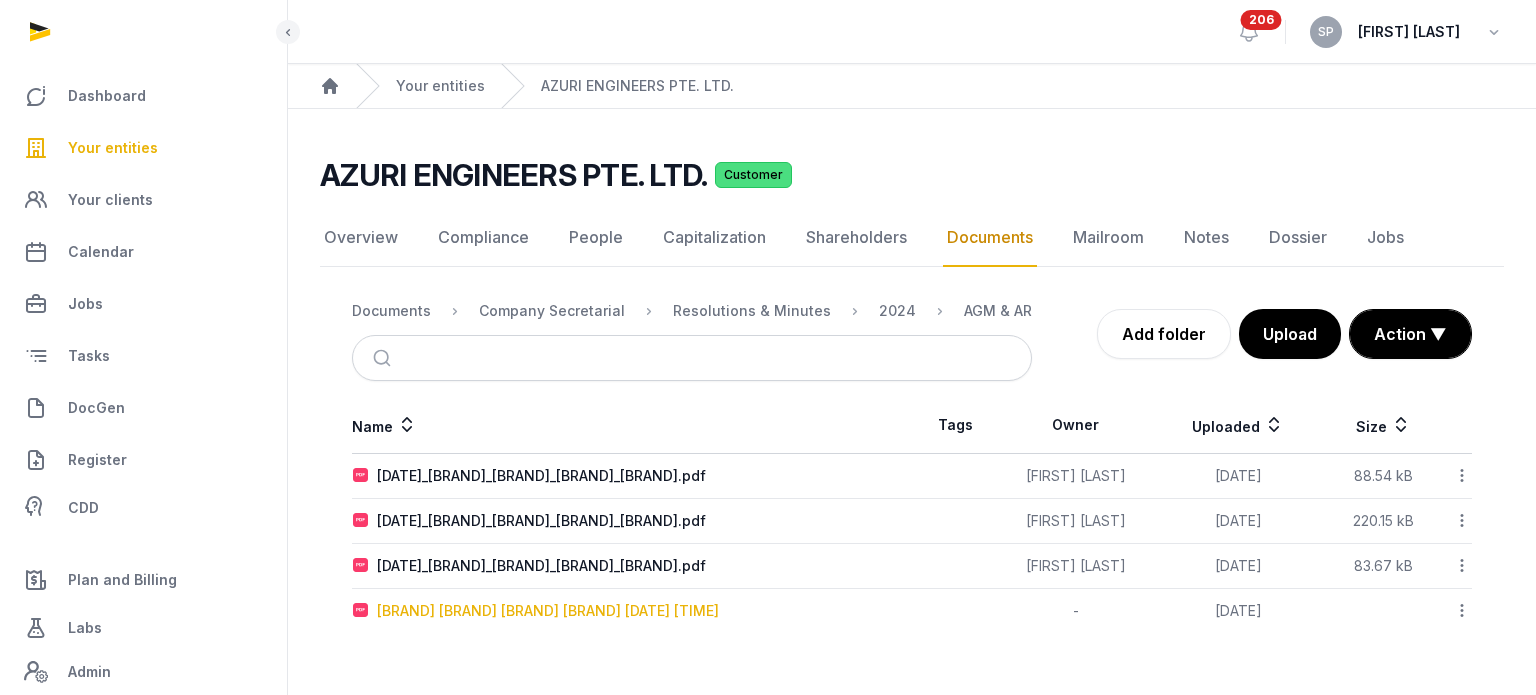 click on "AZURI ENGINEERS PTE. LTD._AGM/AR FYE 2023_Azuri Eng_exported_2024-07-30 12.19.52 AM" at bounding box center (548, 611) 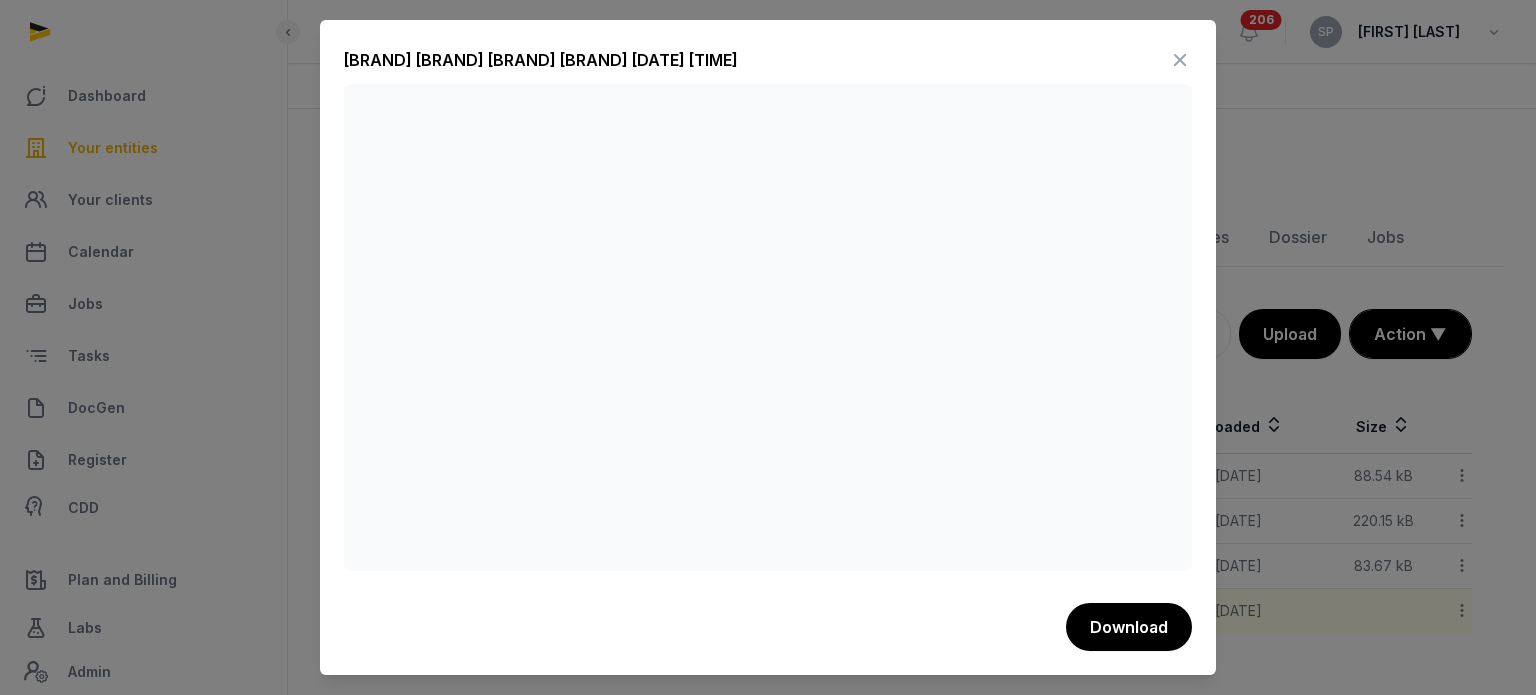 click at bounding box center (1180, 60) 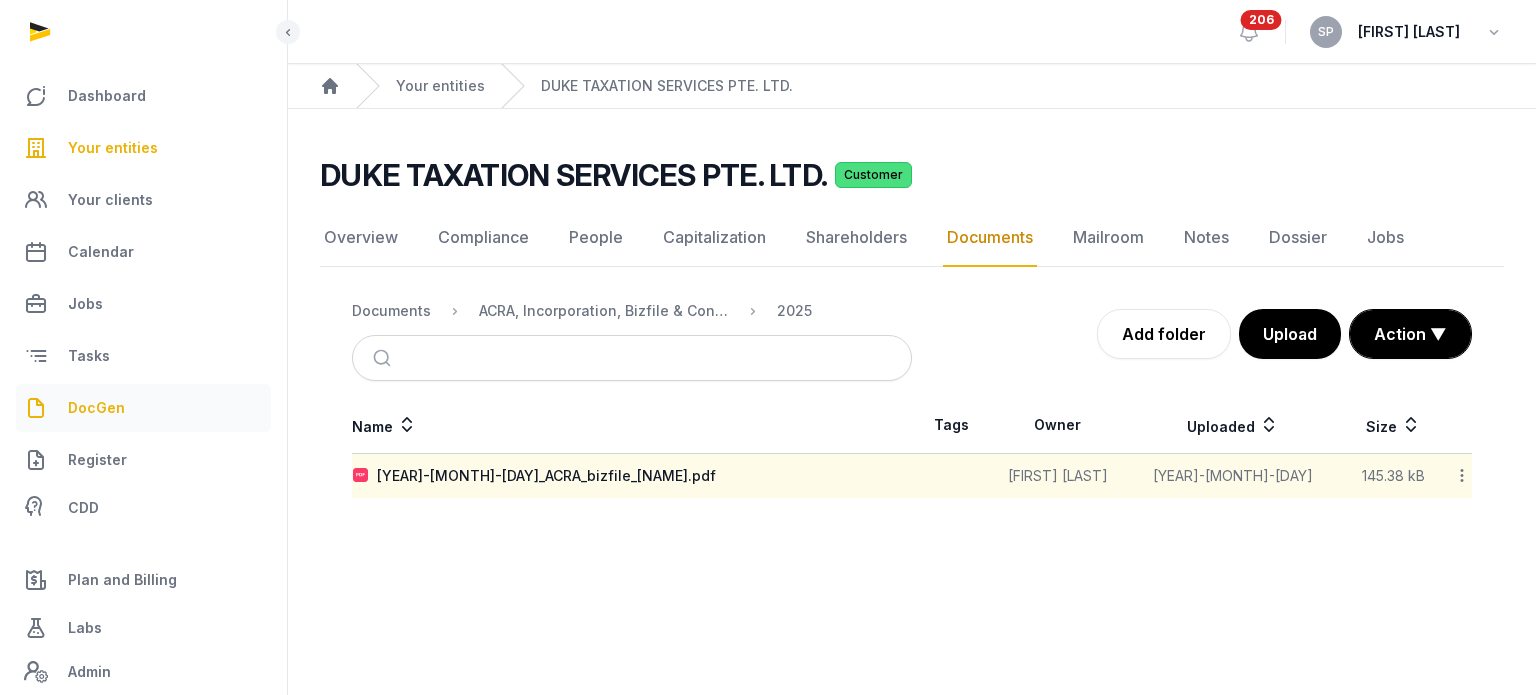 scroll, scrollTop: 0, scrollLeft: 0, axis: both 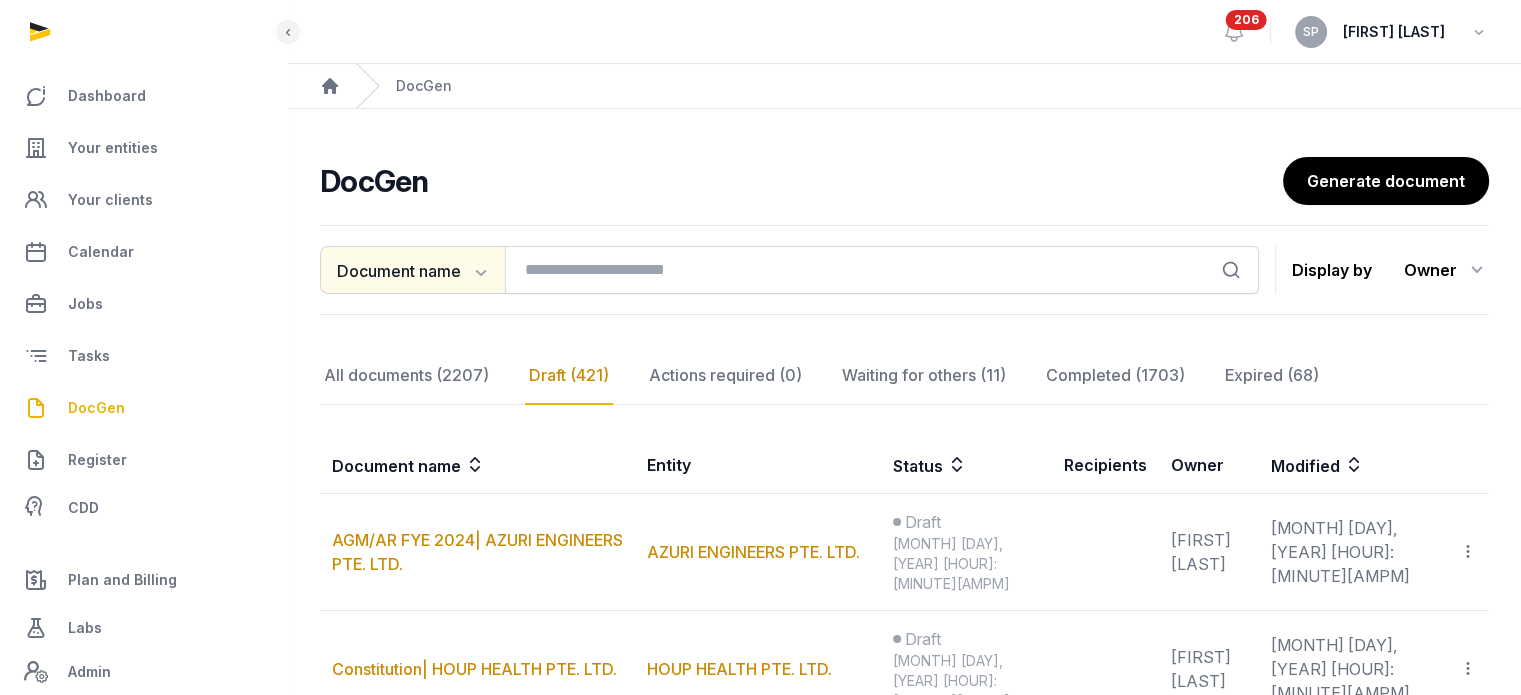 click 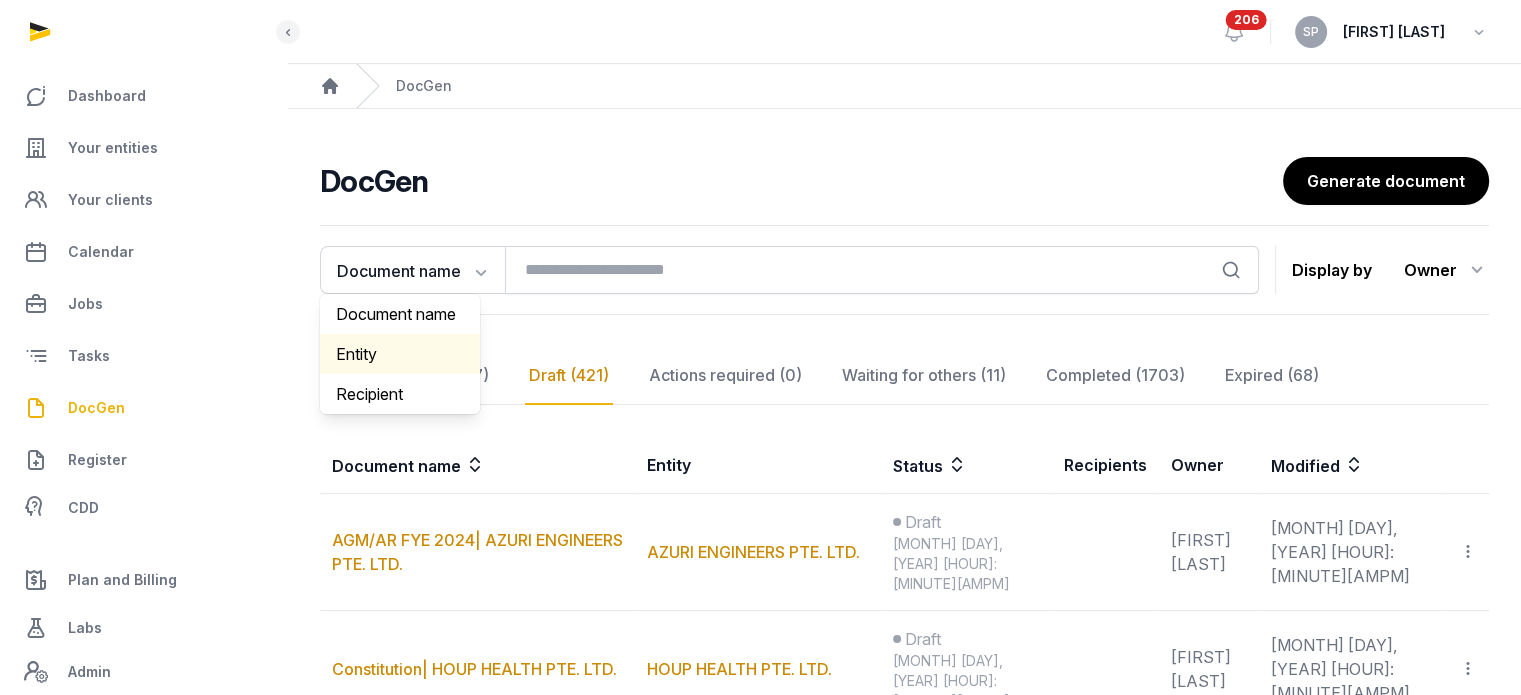 click on "Entity" at bounding box center [400, 354] 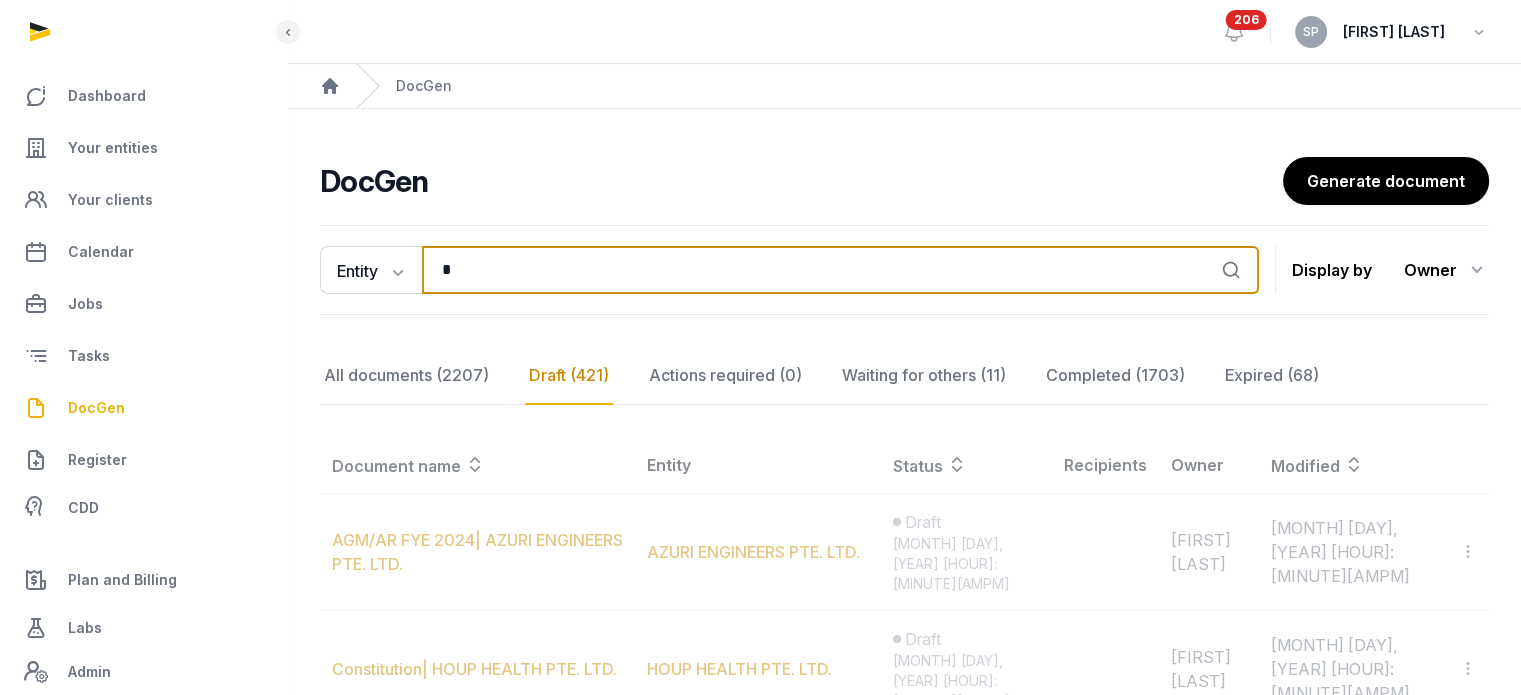 click on "*" at bounding box center (840, 270) 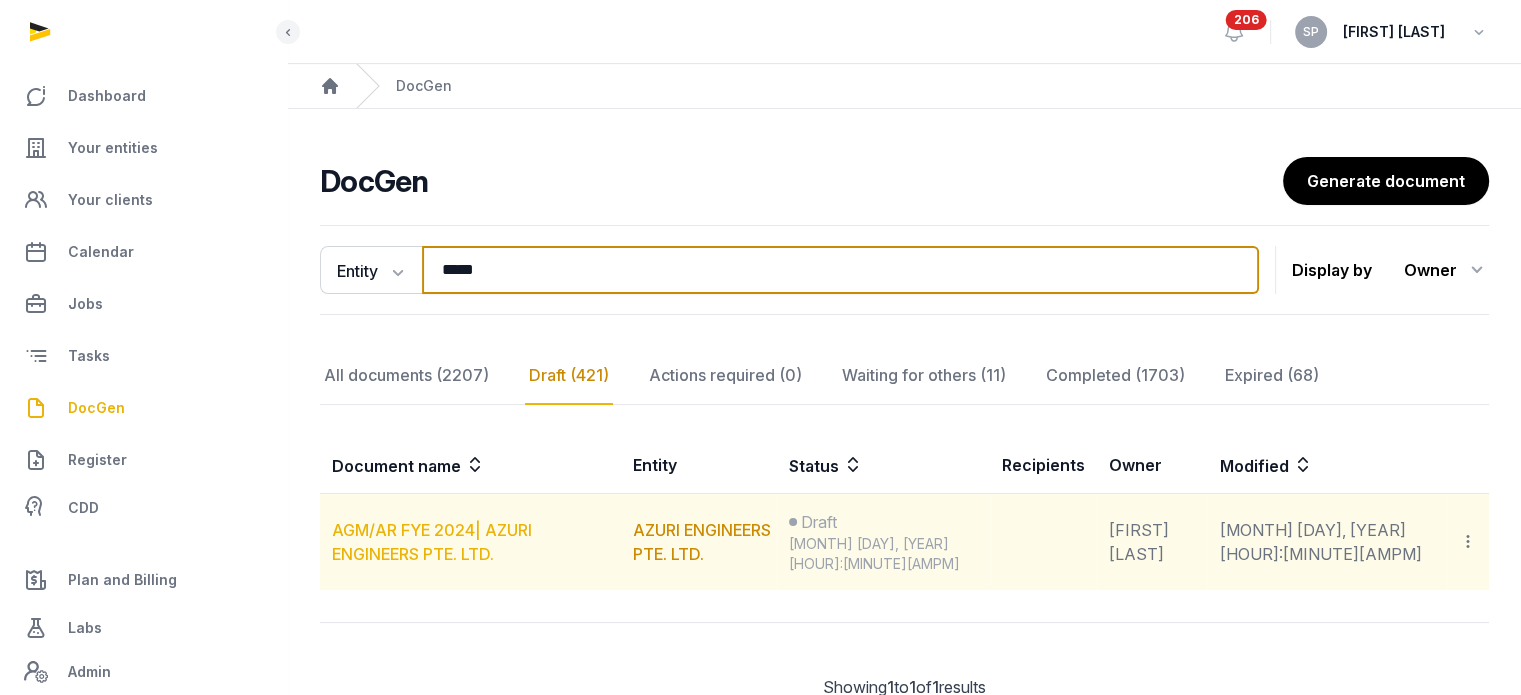 type on "*****" 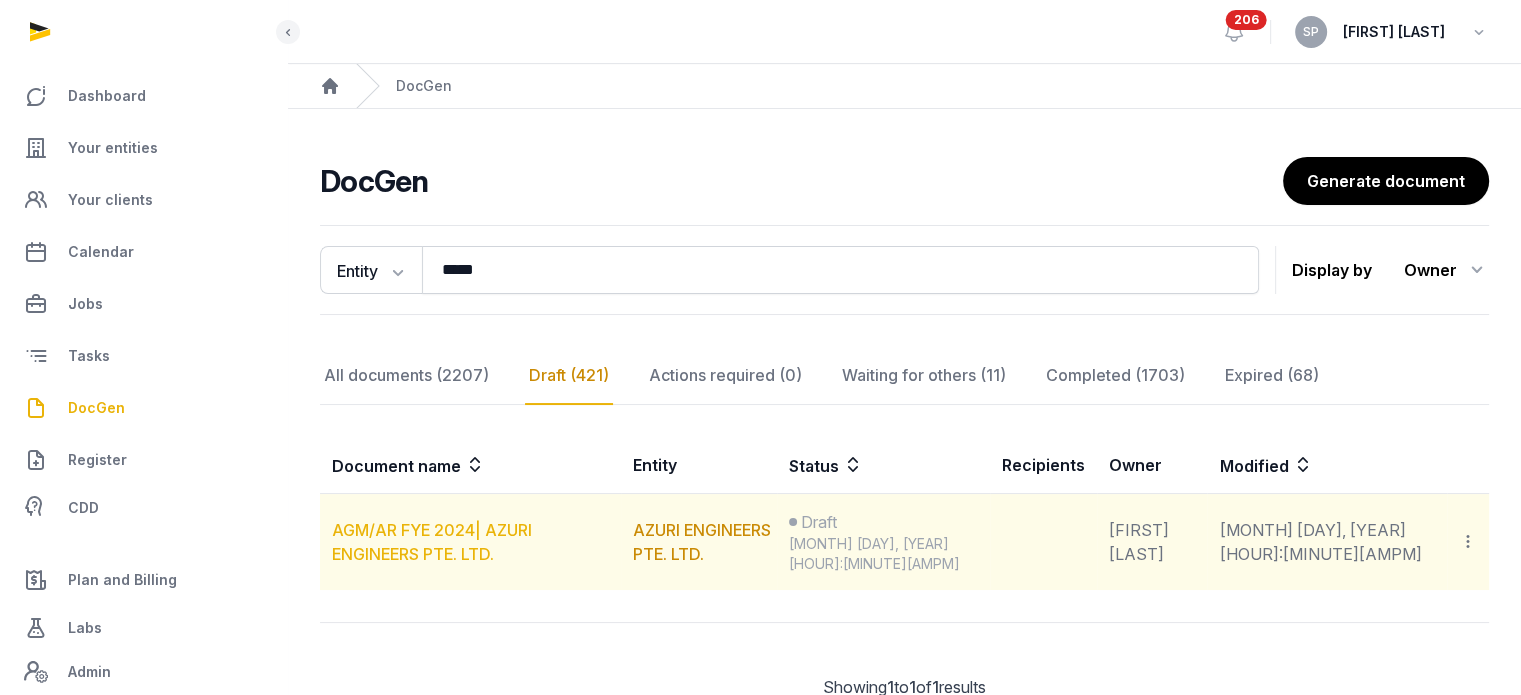 click on "AGM/AR FYE 2024| AZURI ENGINEERS PTE. LTD." at bounding box center (432, 542) 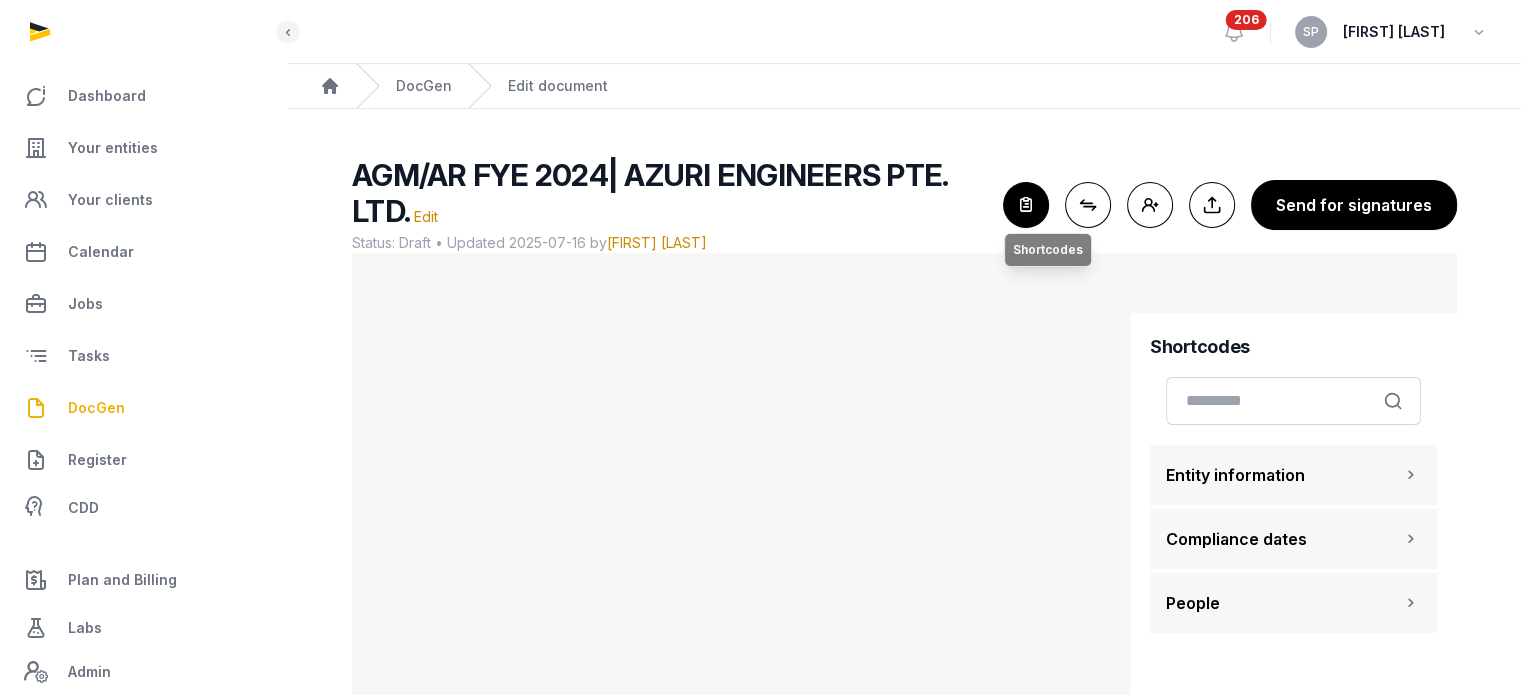 click at bounding box center [1026, 205] 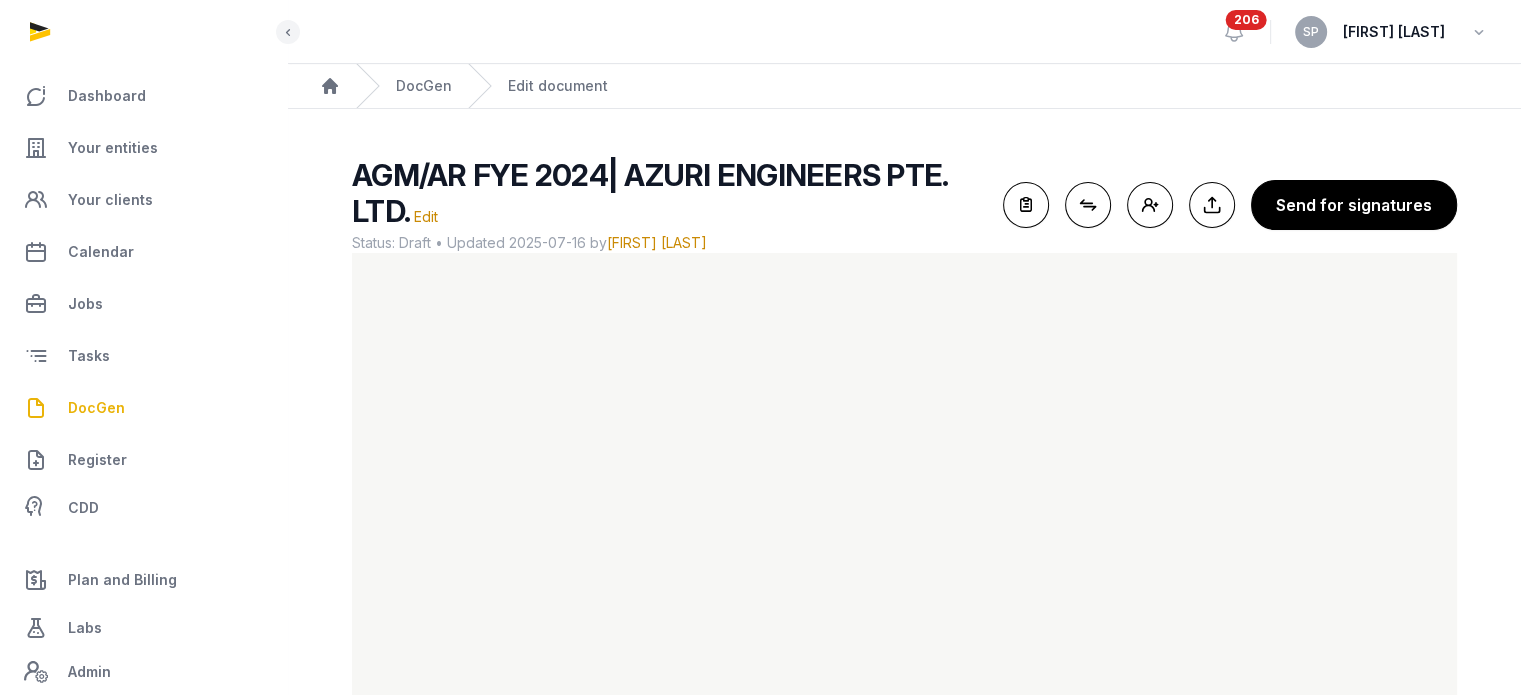 scroll, scrollTop: 119, scrollLeft: 0, axis: vertical 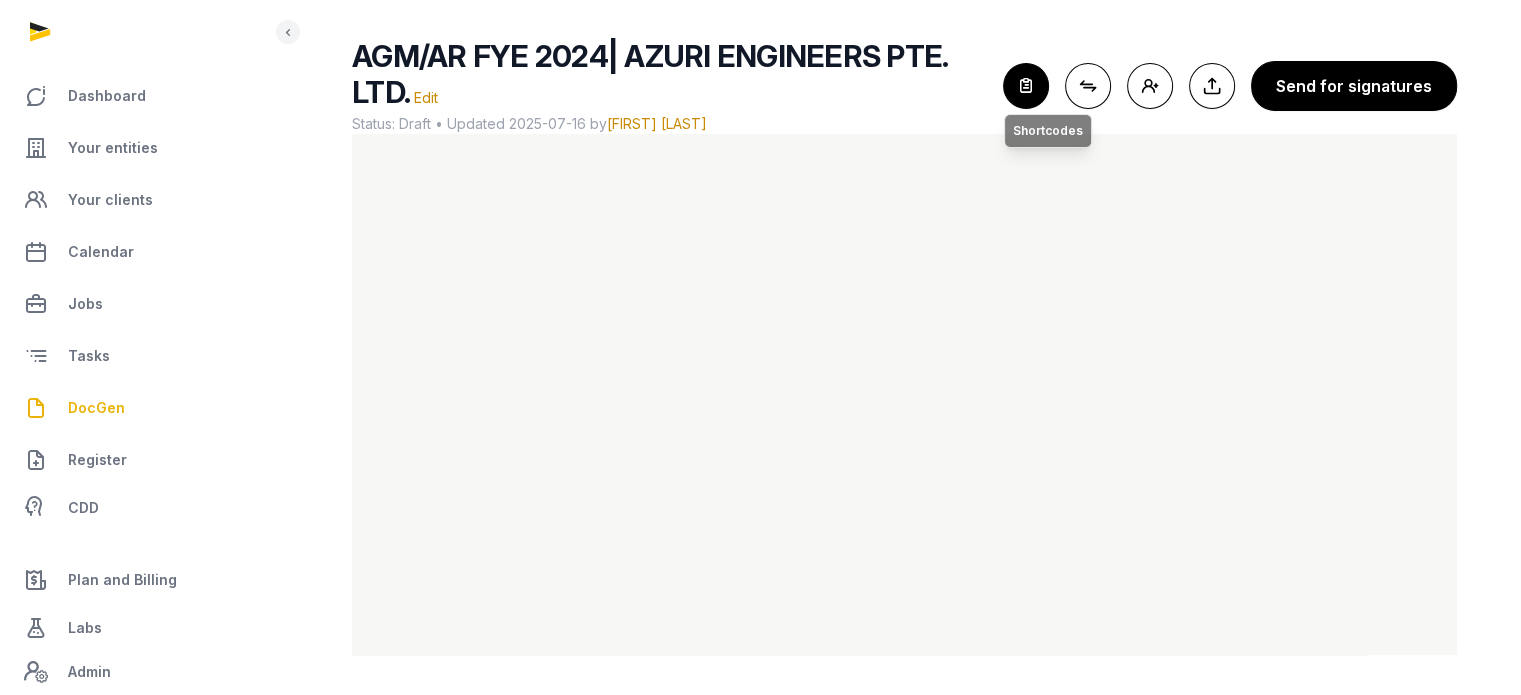 click at bounding box center [1026, 86] 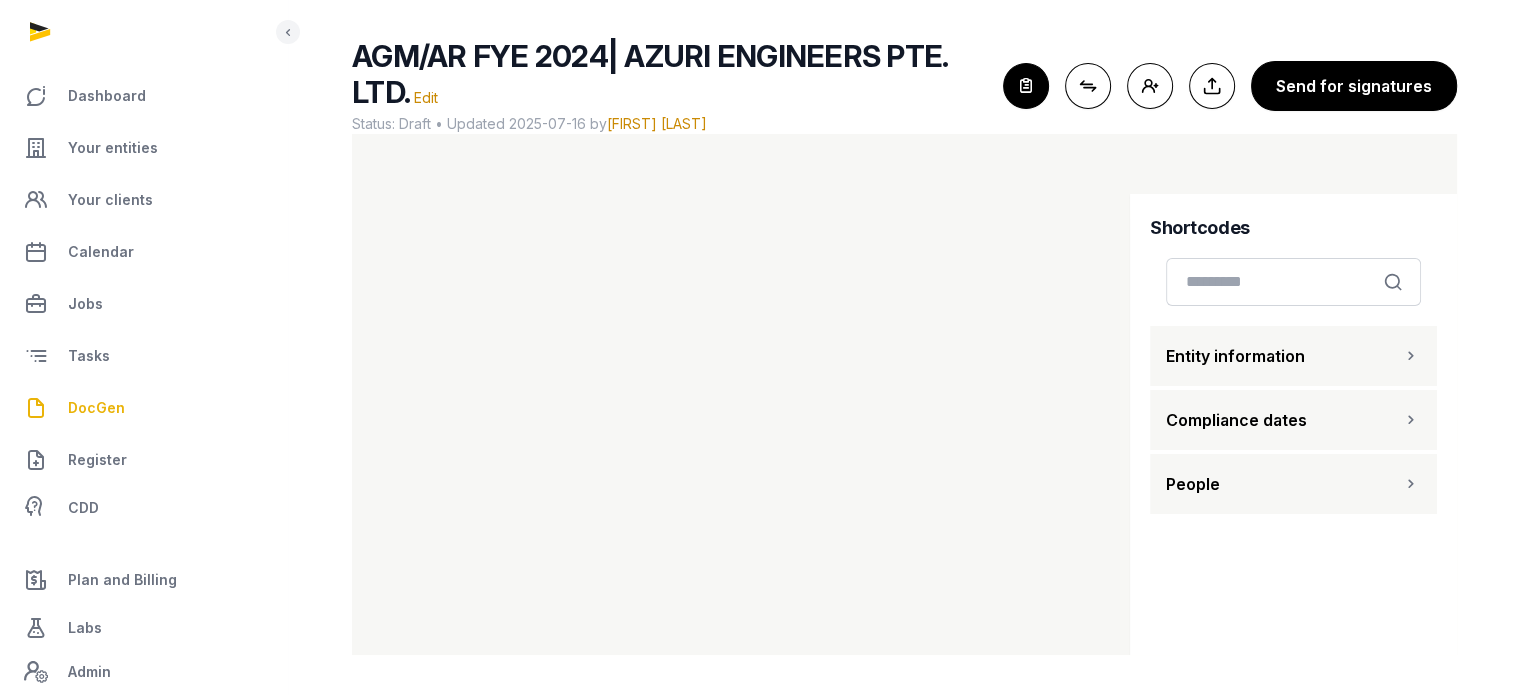 click on "People" at bounding box center [1293, 484] 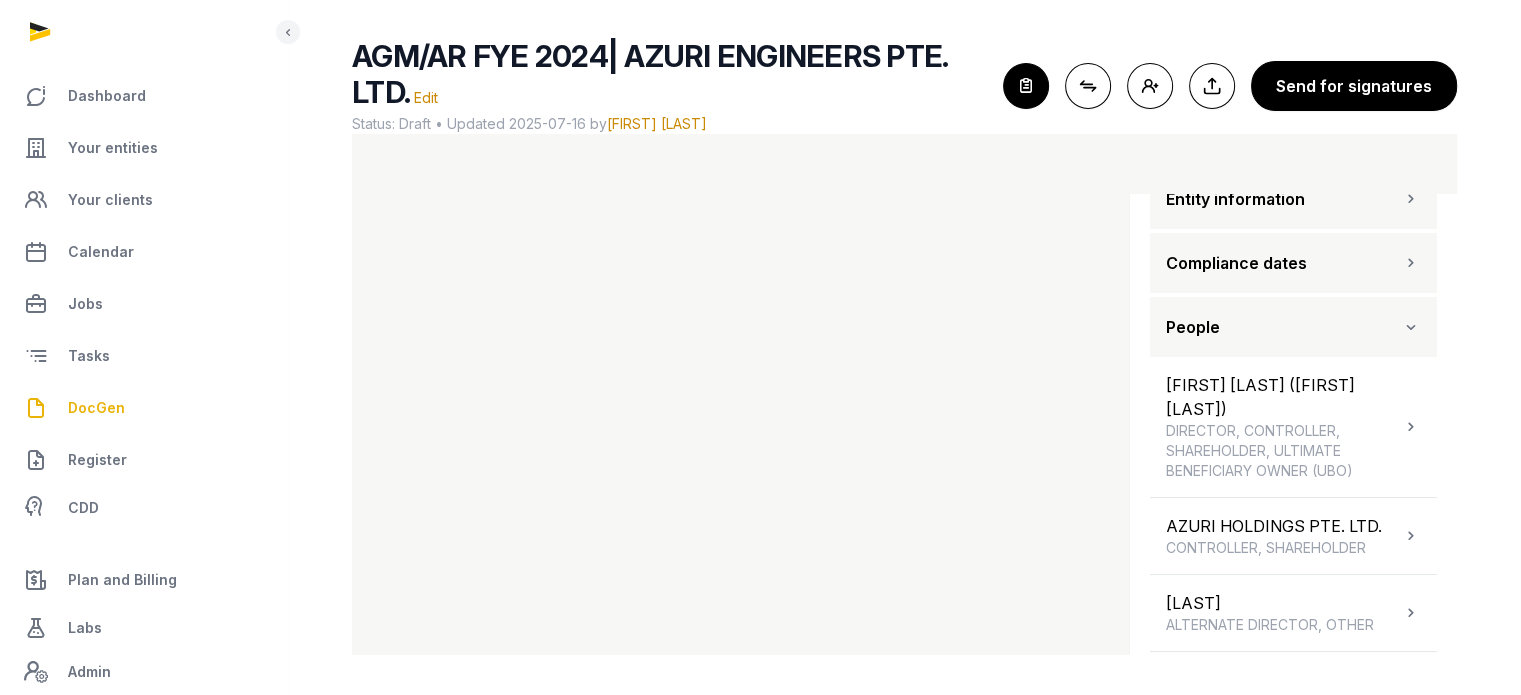 scroll, scrollTop: 183, scrollLeft: 0, axis: vertical 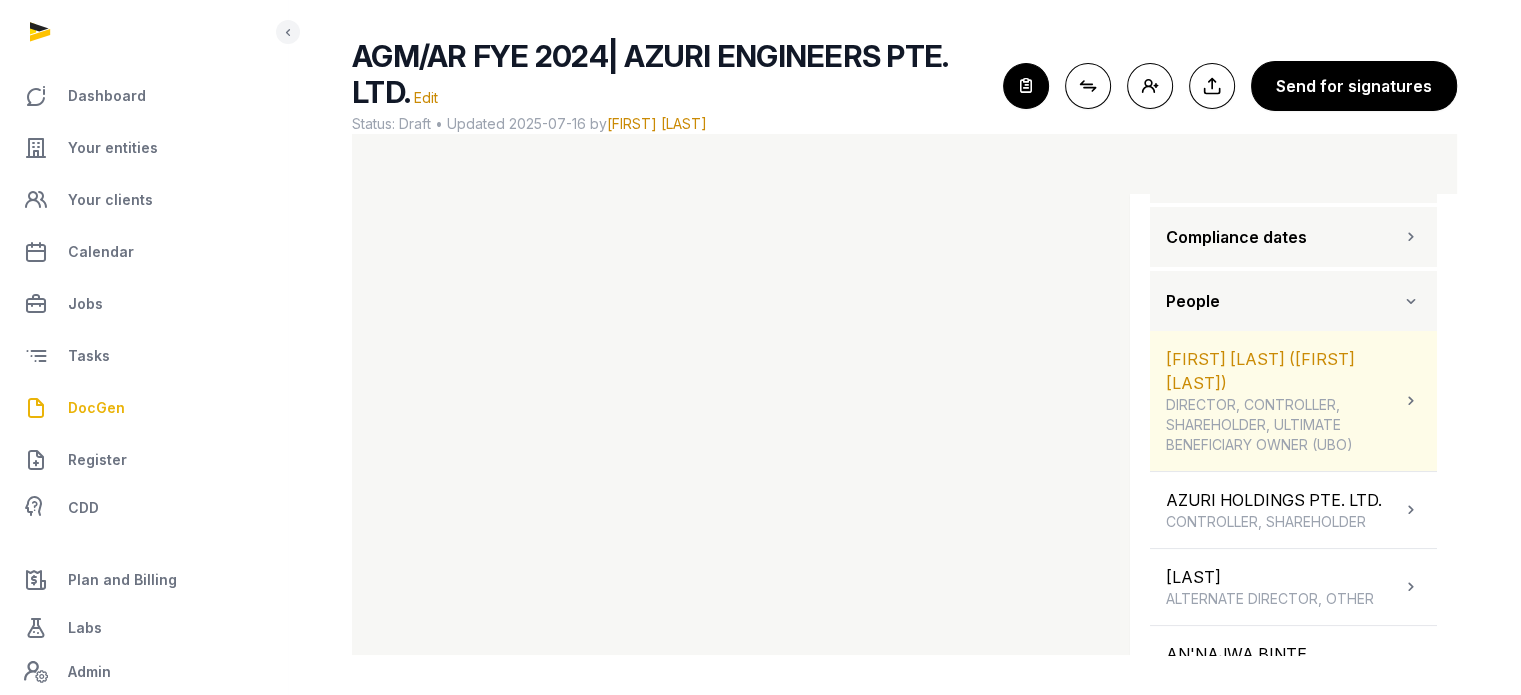 click on "LAI YUH CHONG WALLANCE (LAI YICONG WALLANCE) DIRECTOR, CONTROLLER, SHAREHOLDER, ULTIMATE BENEFICIARY OWNER (UBO)" at bounding box center [1293, 401] 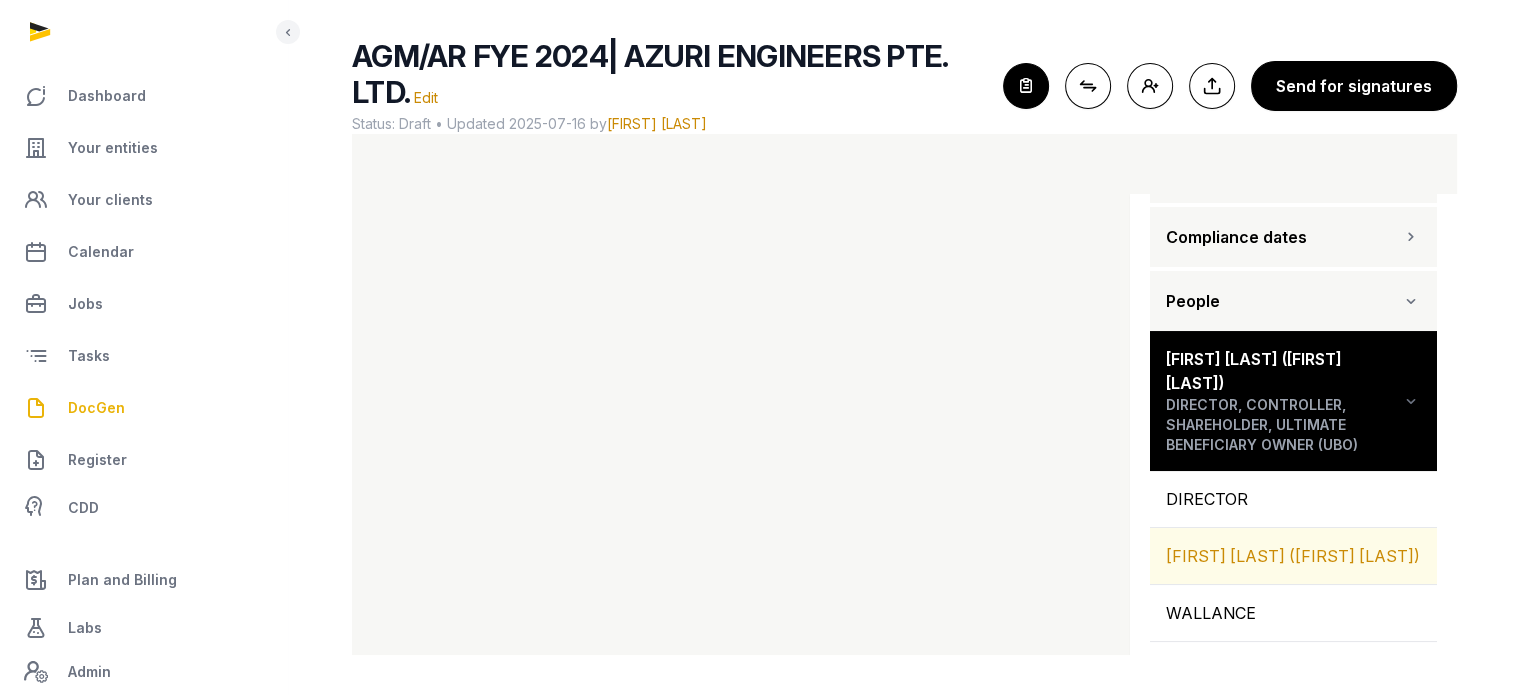 click on "[FIRST] [LAST] [LAST] ([LAST])" at bounding box center (1293, 556) 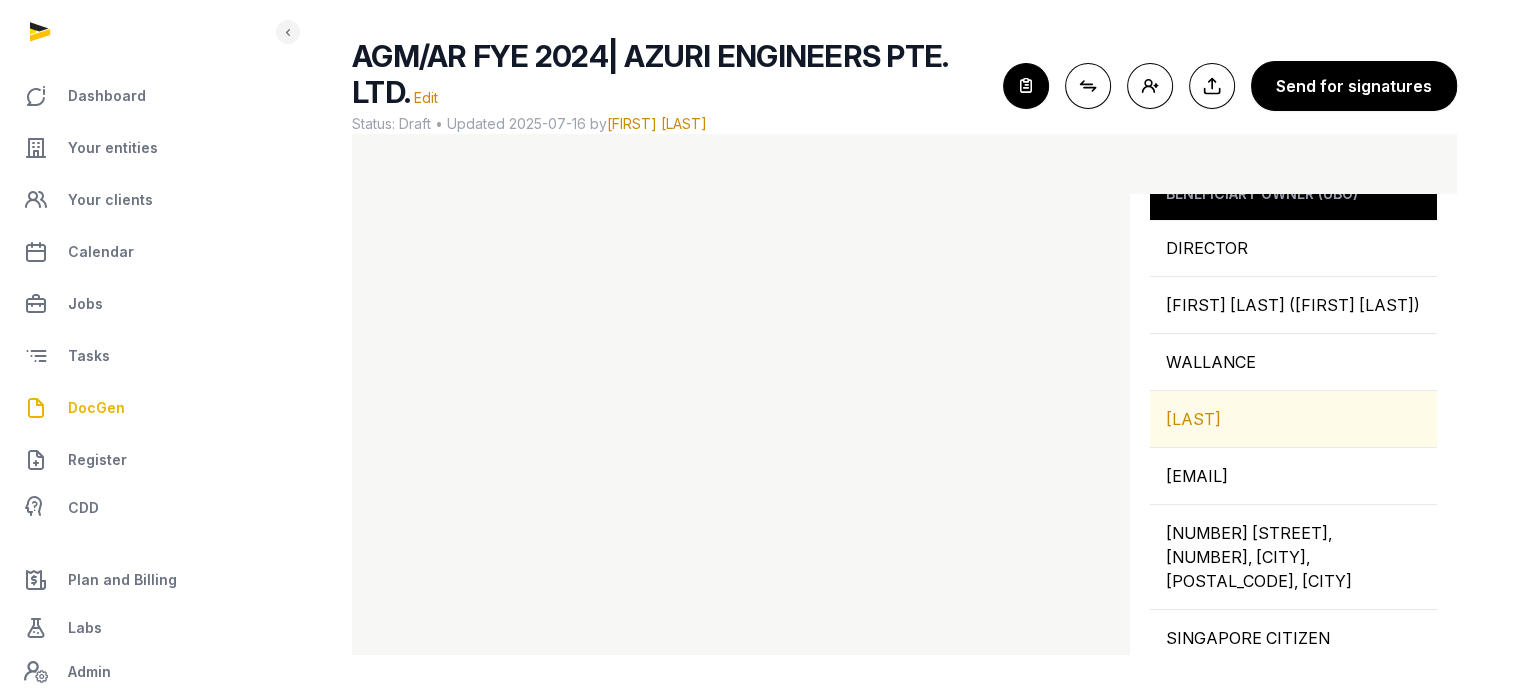 scroll, scrollTop: 440, scrollLeft: 0, axis: vertical 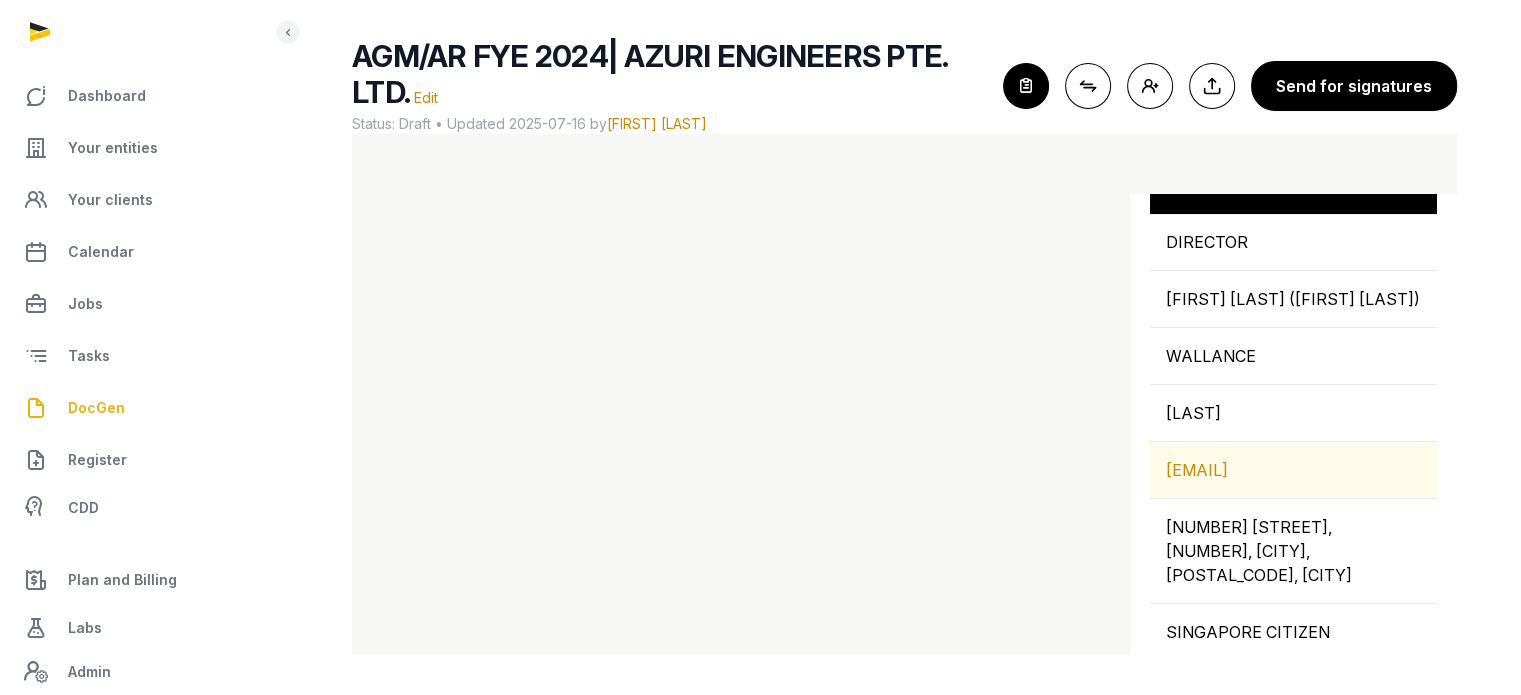 click on "WALLANCE@AZURI-E.COM" at bounding box center (1293, 470) 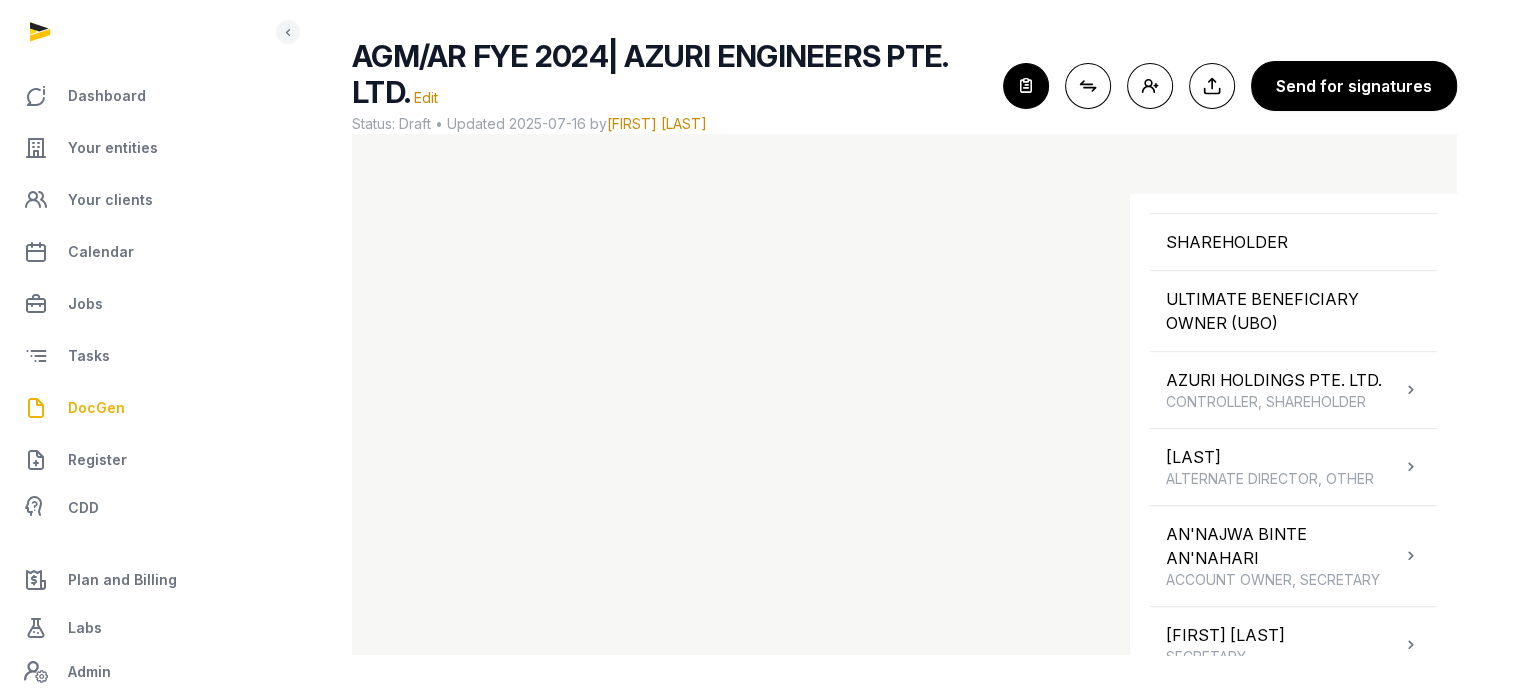 scroll, scrollTop: 1304, scrollLeft: 0, axis: vertical 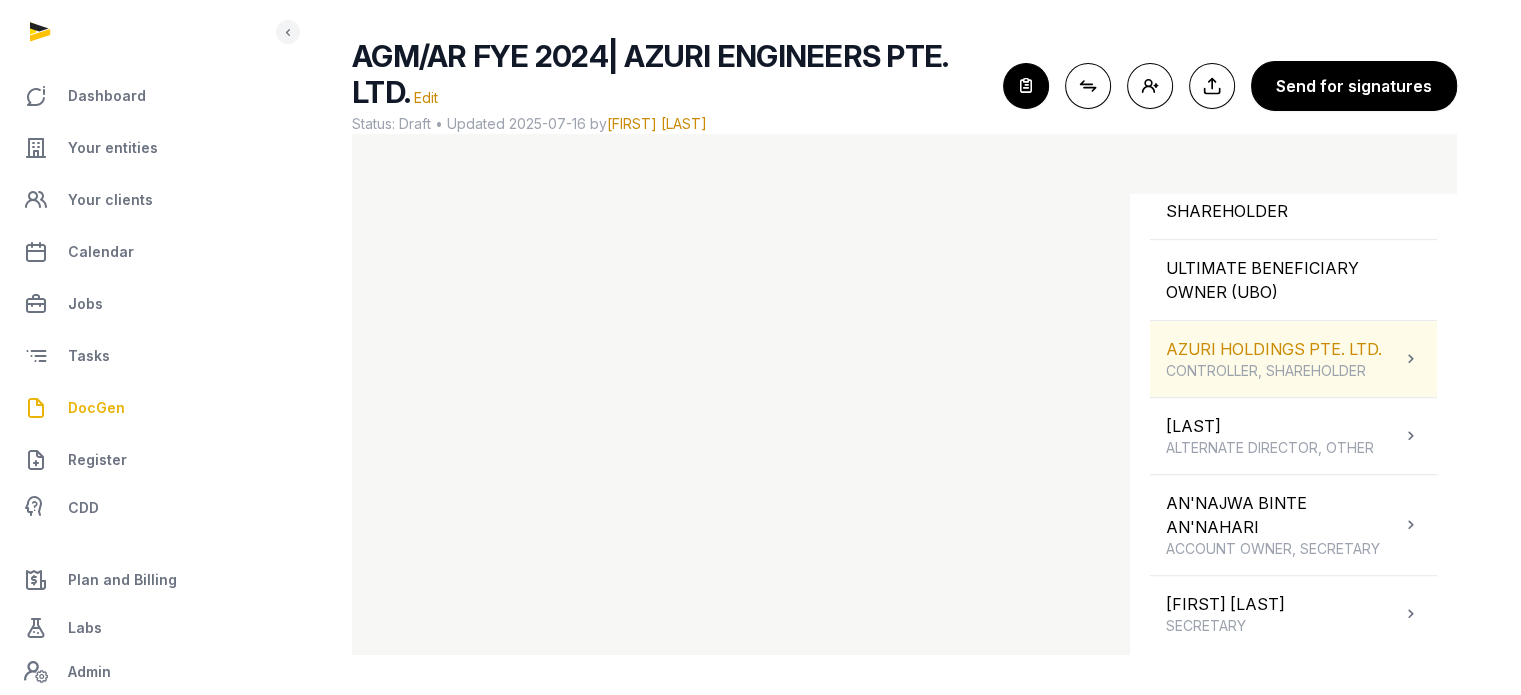 click on "AZURI HOLDINGS PTE. LTD. CONTROLLER, SHAREHOLDER" at bounding box center (1293, 359) 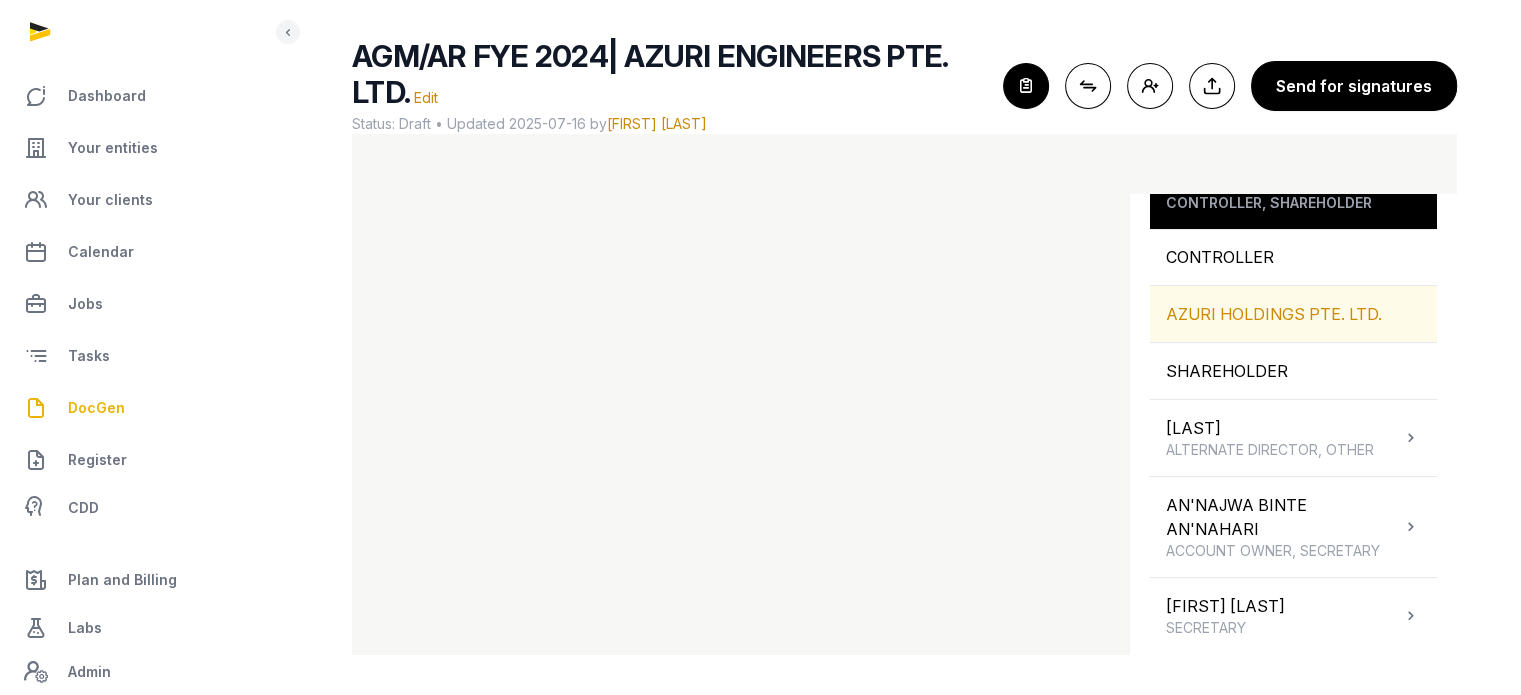 click on "AZURI HOLDINGS PTE. LTD." at bounding box center (1293, 314) 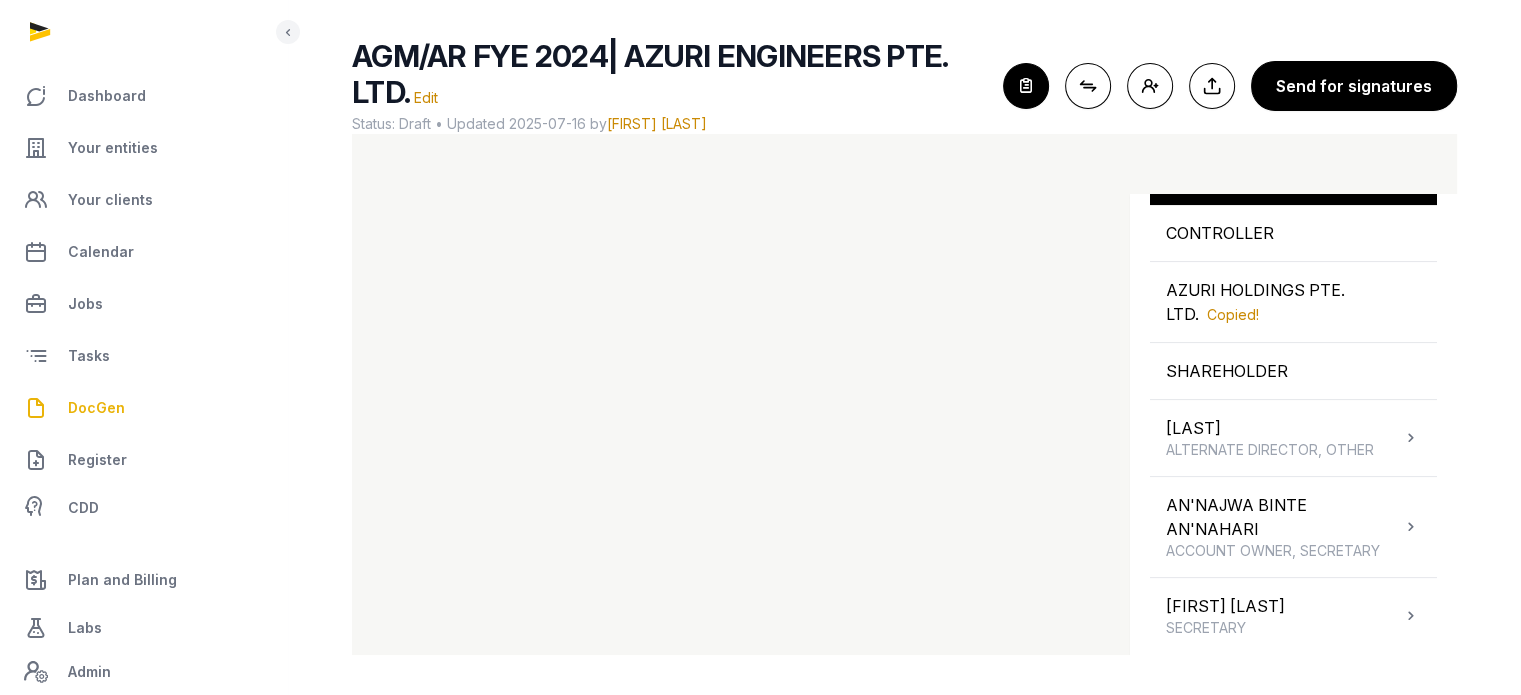 scroll, scrollTop: 502, scrollLeft: 0, axis: vertical 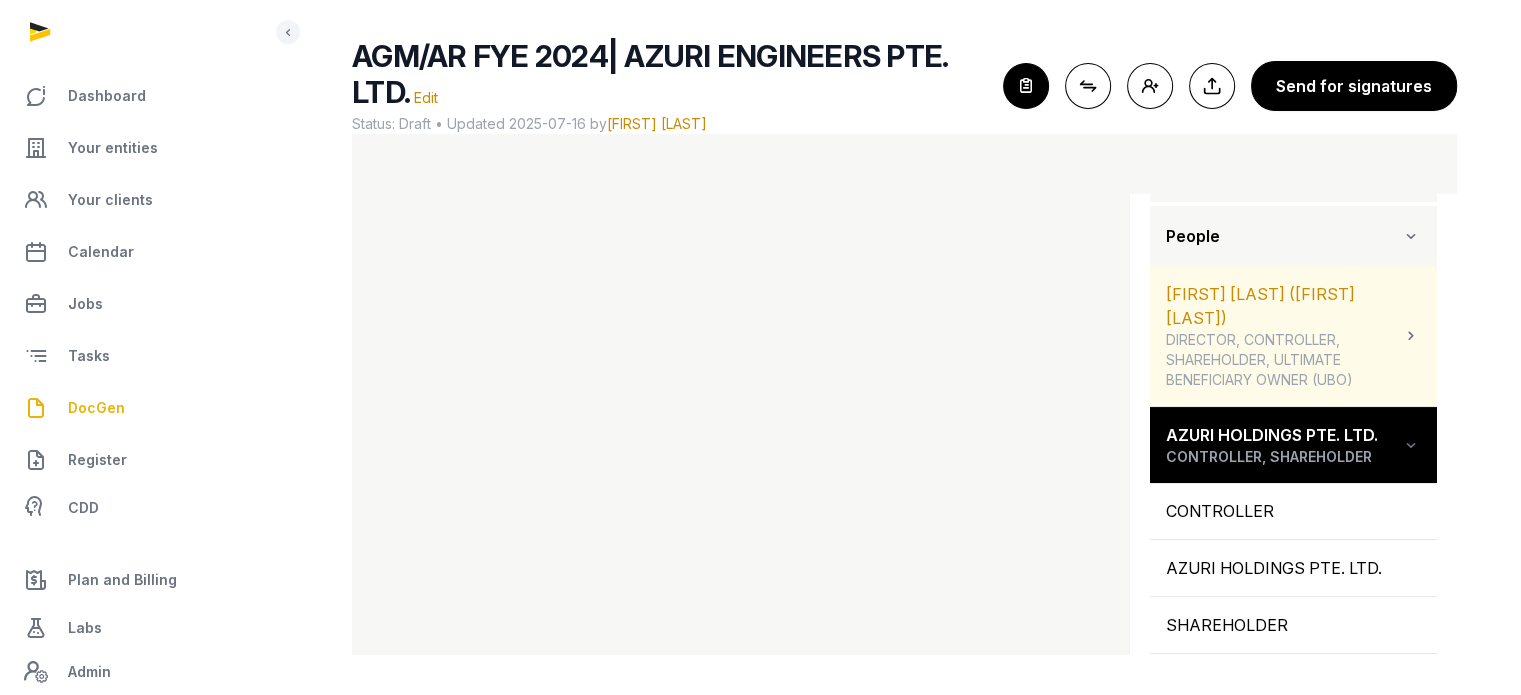 click on "LAI YUH CHONG WALLANCE (LAI YICONG WALLANCE) DIRECTOR, CONTROLLER, SHAREHOLDER, ULTIMATE BENEFICIARY OWNER (UBO)" at bounding box center [1293, 336] 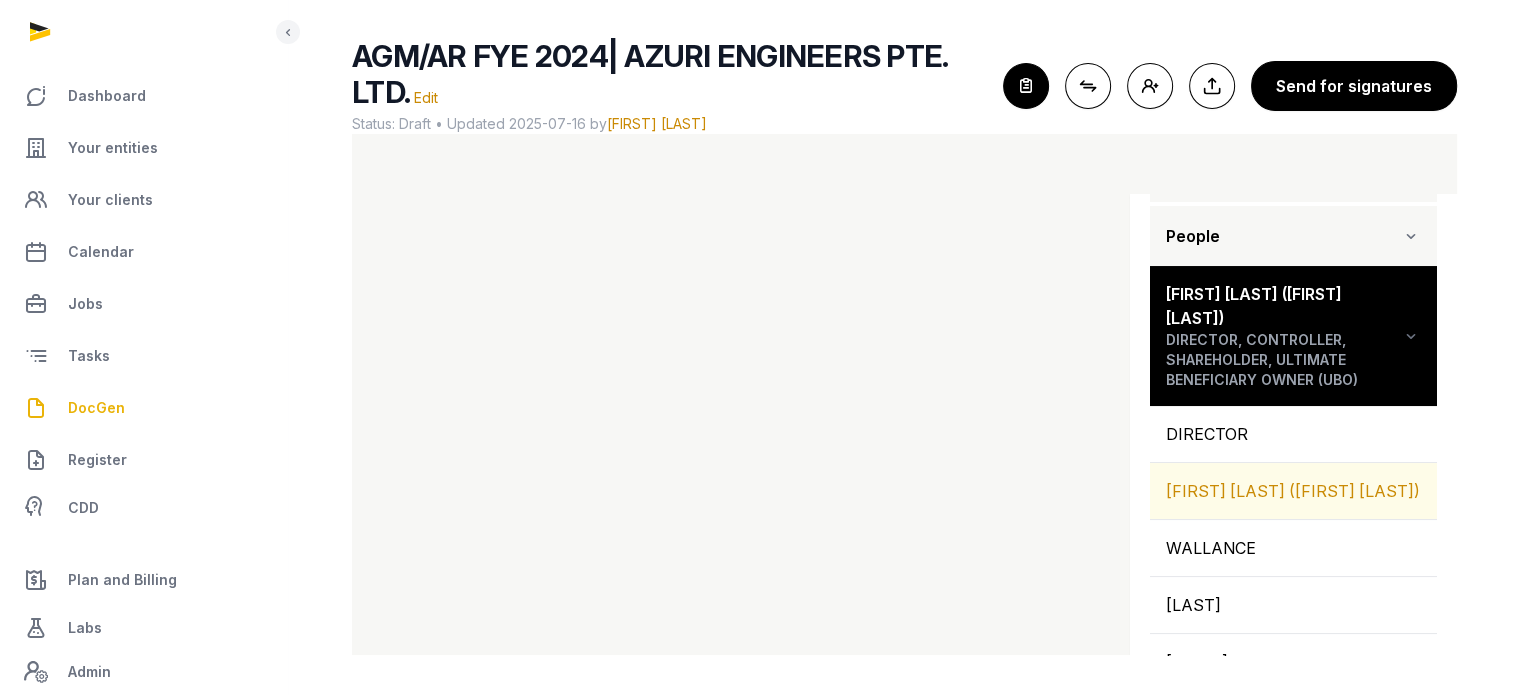 click on "[FIRST] [LAST] [LAST] ([LAST])" at bounding box center (1293, 491) 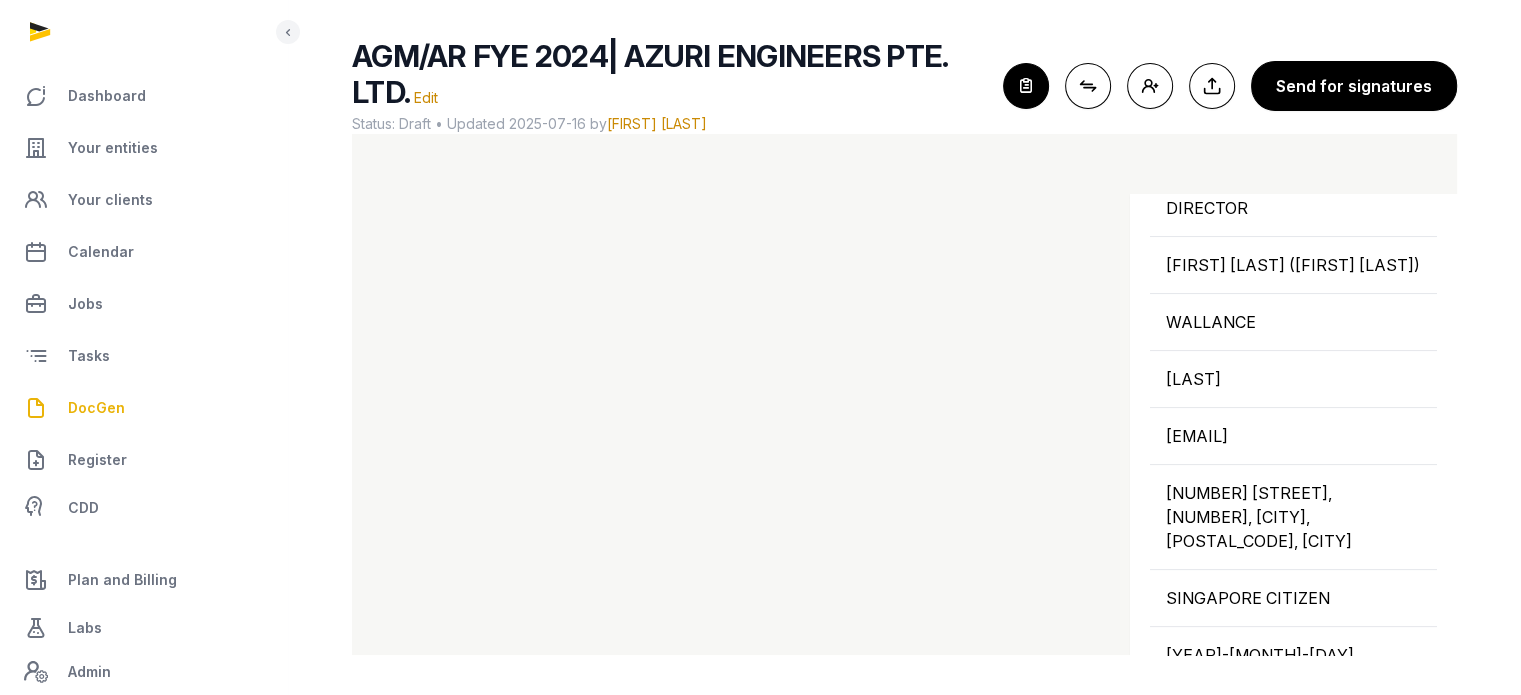 scroll, scrollTop: 335, scrollLeft: 0, axis: vertical 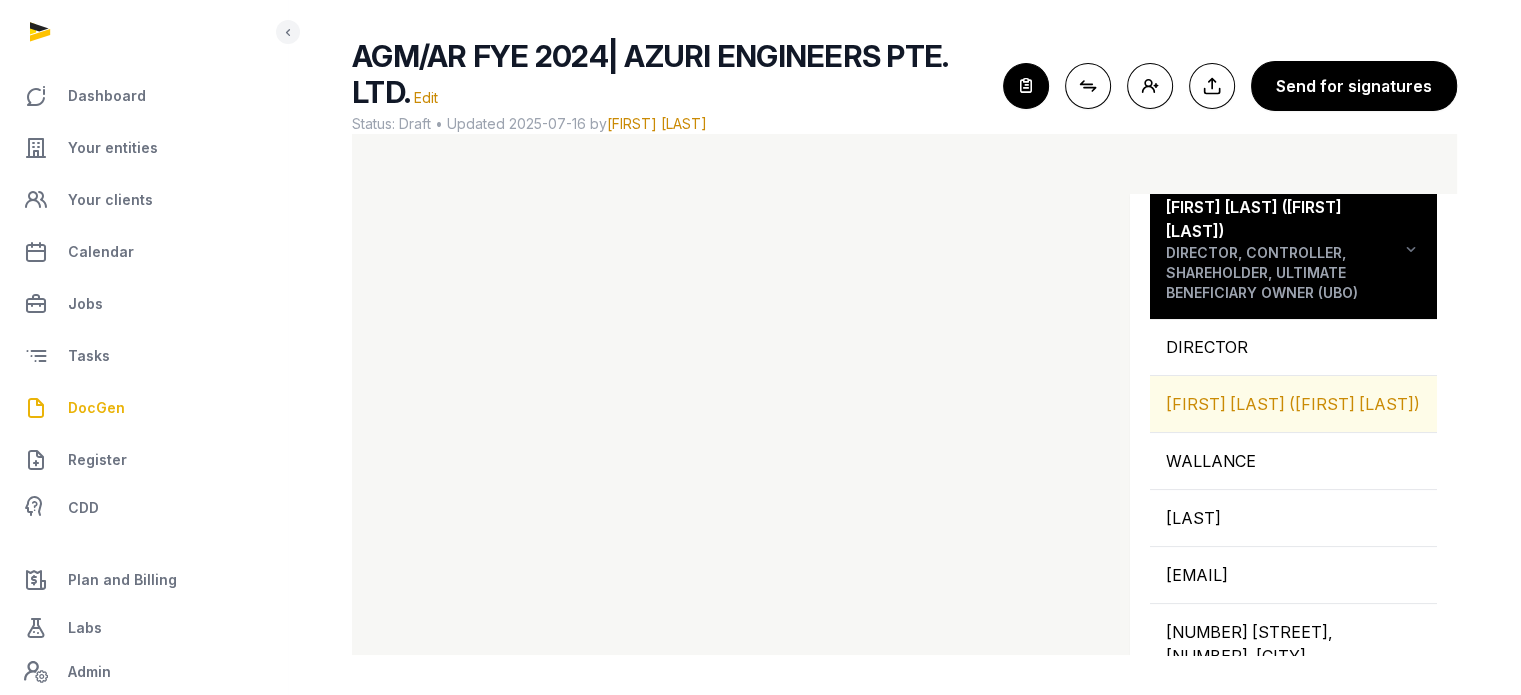 click on "[FIRST] [LAST] [LAST] ([LAST])" at bounding box center [1293, 404] 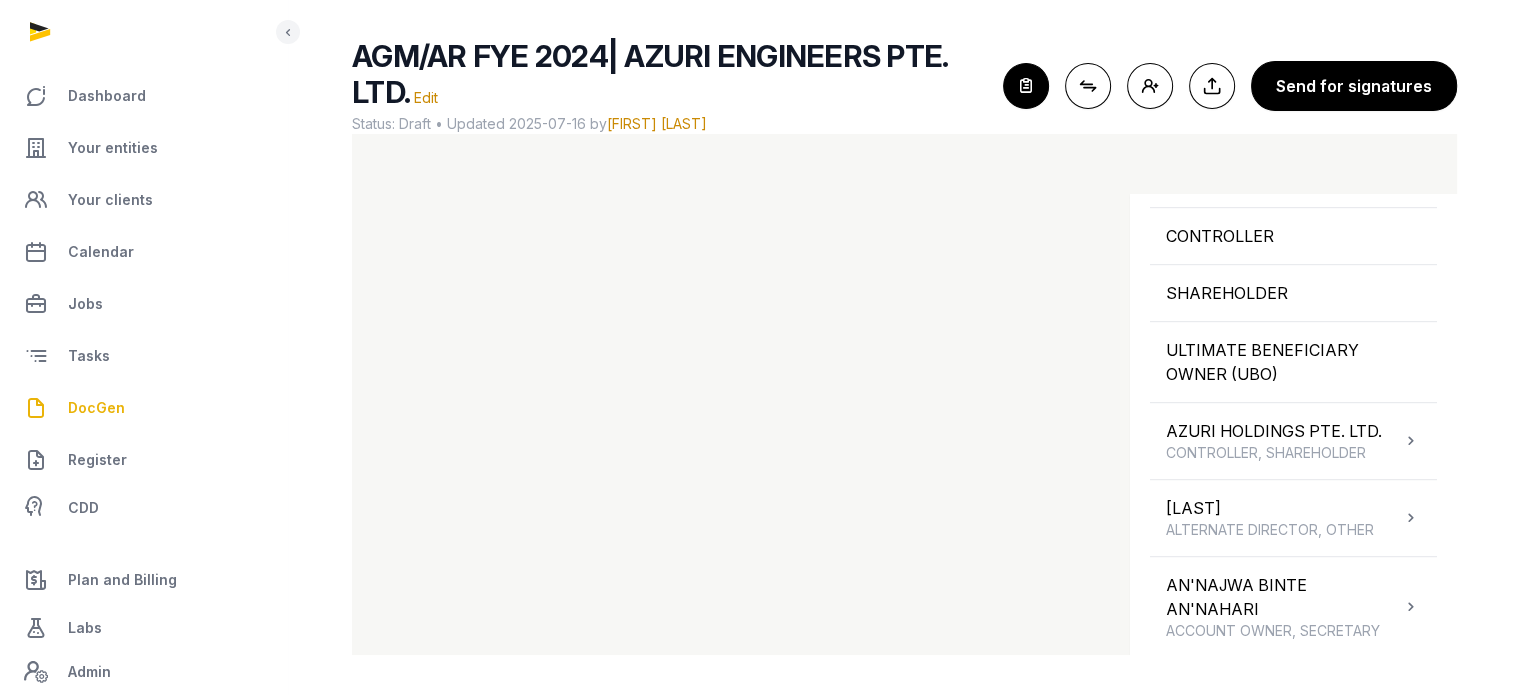 scroll, scrollTop: 1304, scrollLeft: 0, axis: vertical 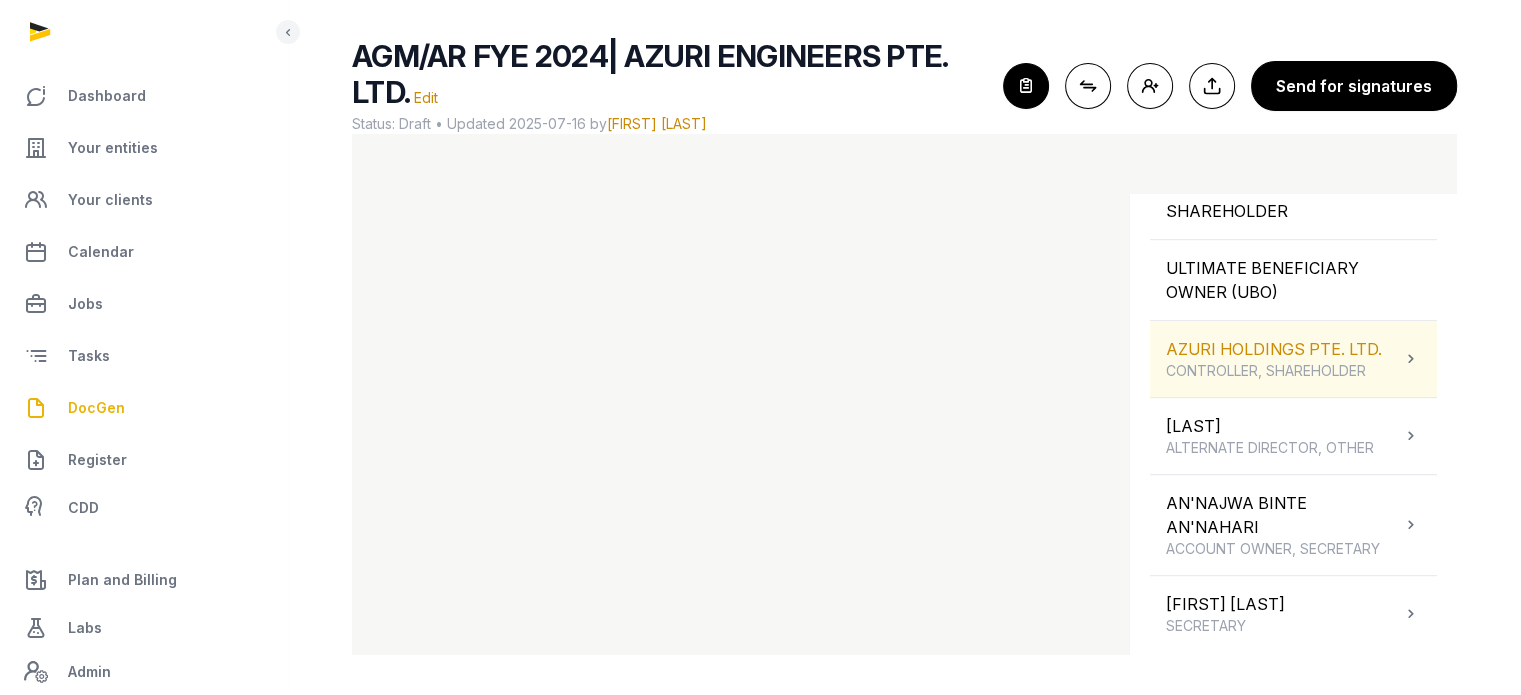 click on "AZURI HOLDINGS PTE. LTD. CONTROLLER, SHAREHOLDER" at bounding box center (1274, 359) 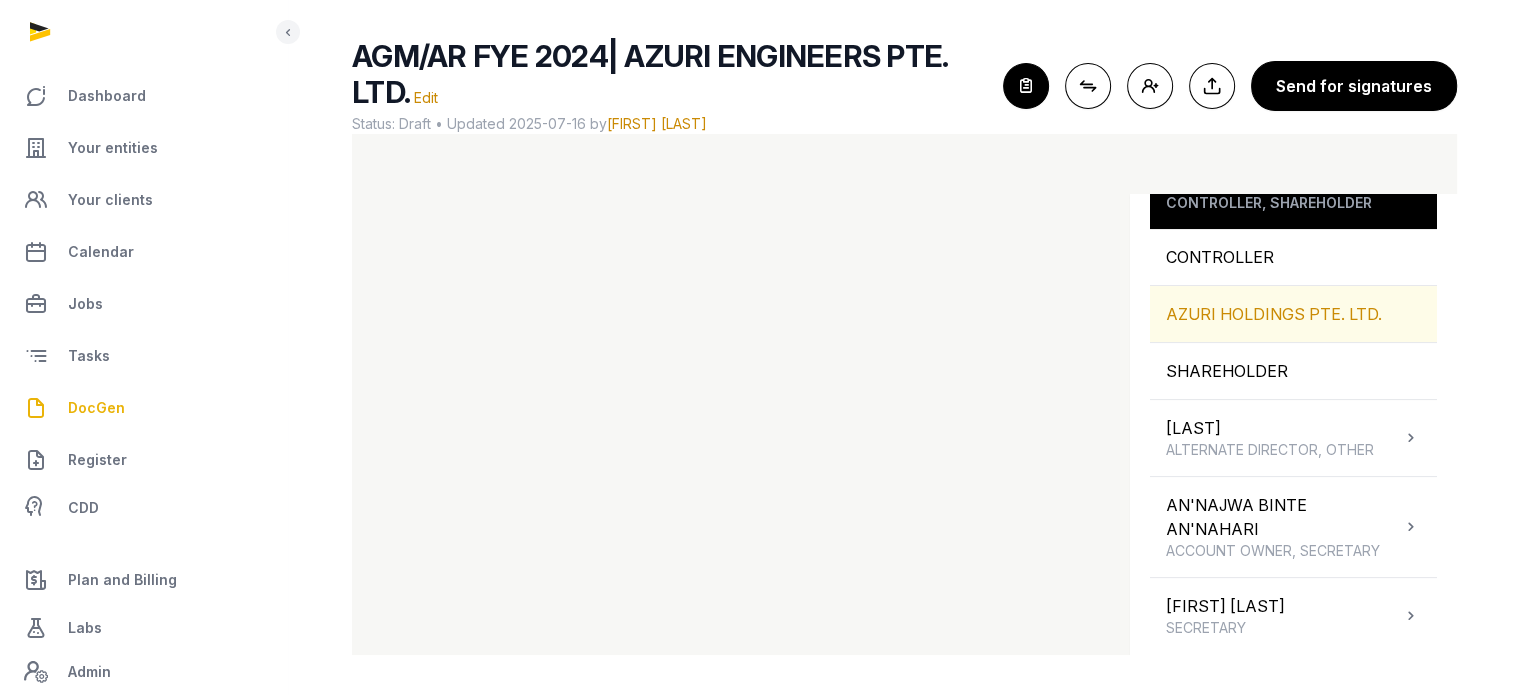 click on "AZURI HOLDINGS PTE. LTD." at bounding box center [1293, 314] 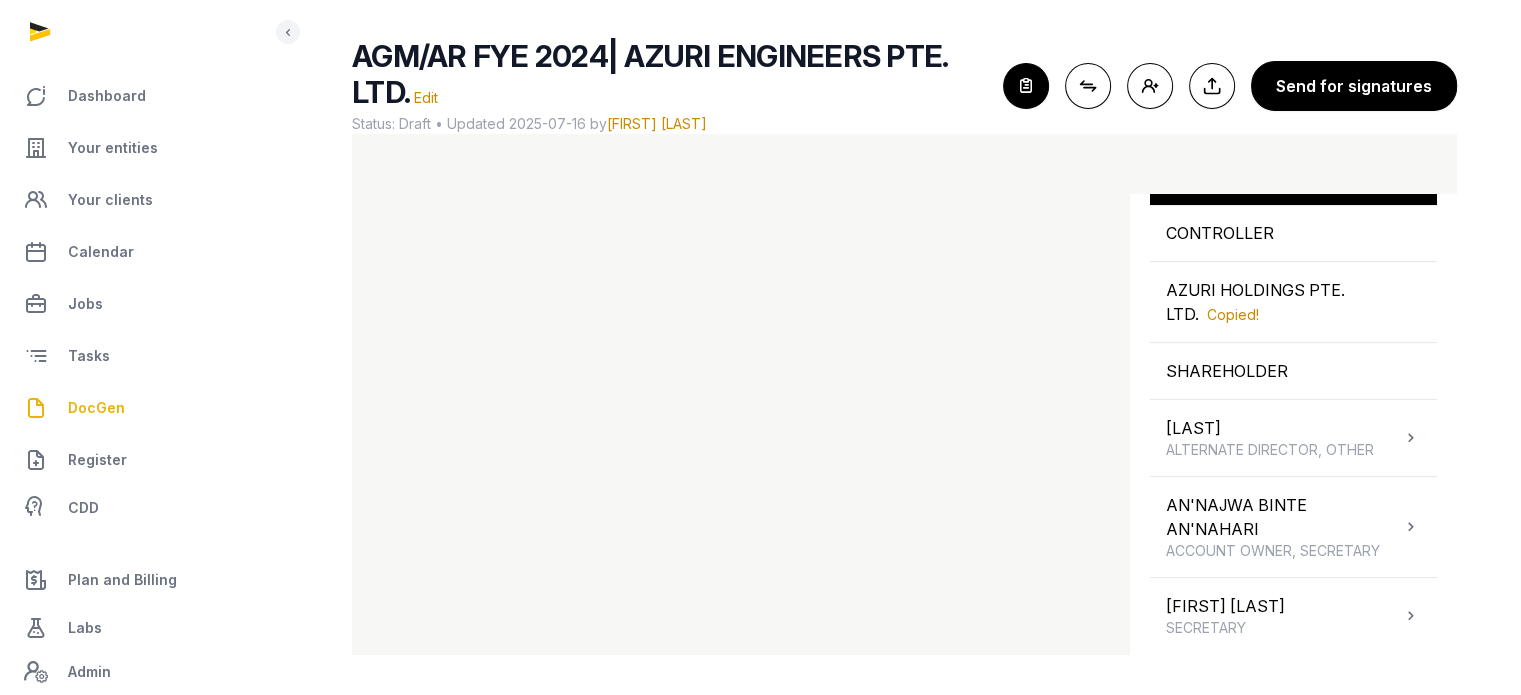 scroll, scrollTop: 502, scrollLeft: 0, axis: vertical 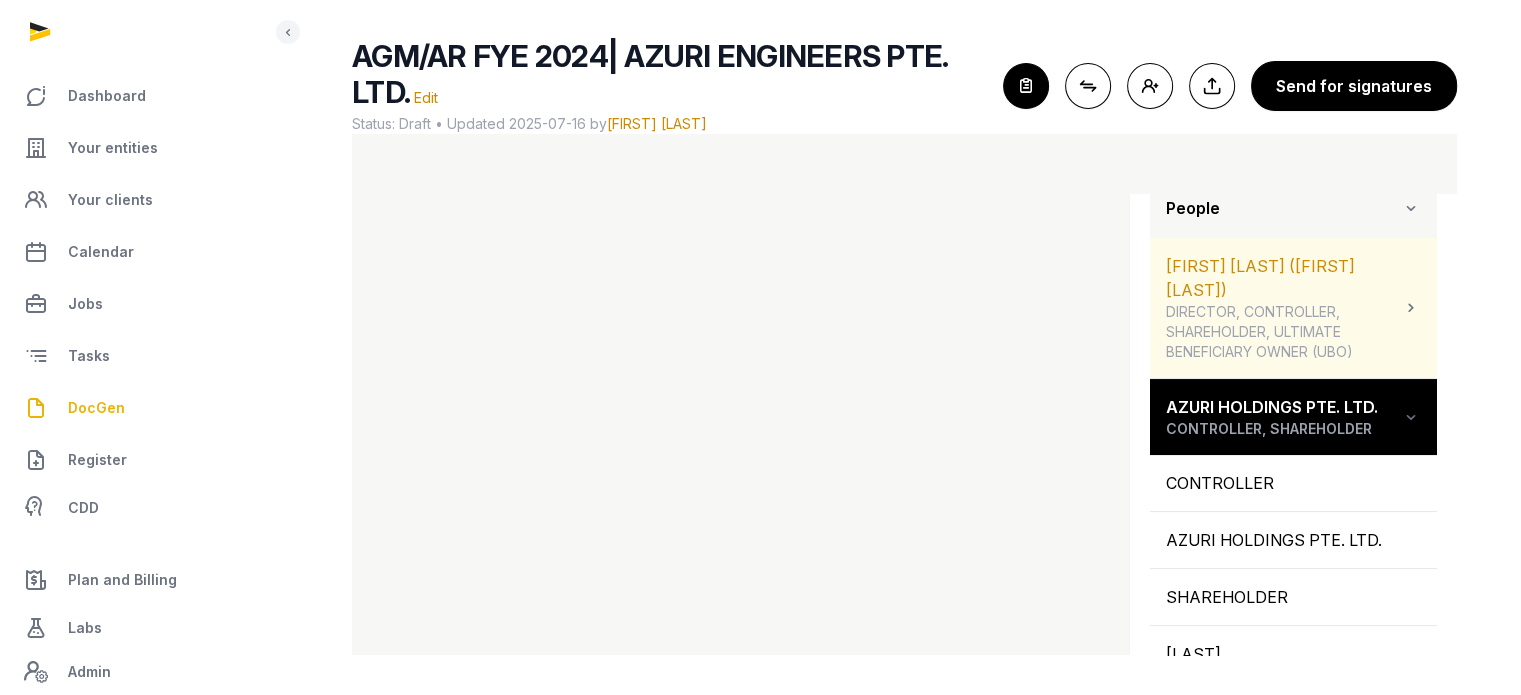 click on "LAI YUH CHONG WALLANCE (LAI YICONG WALLANCE) DIRECTOR, CONTROLLER, SHAREHOLDER, ULTIMATE BENEFICIARY OWNER (UBO)" at bounding box center (1293, 308) 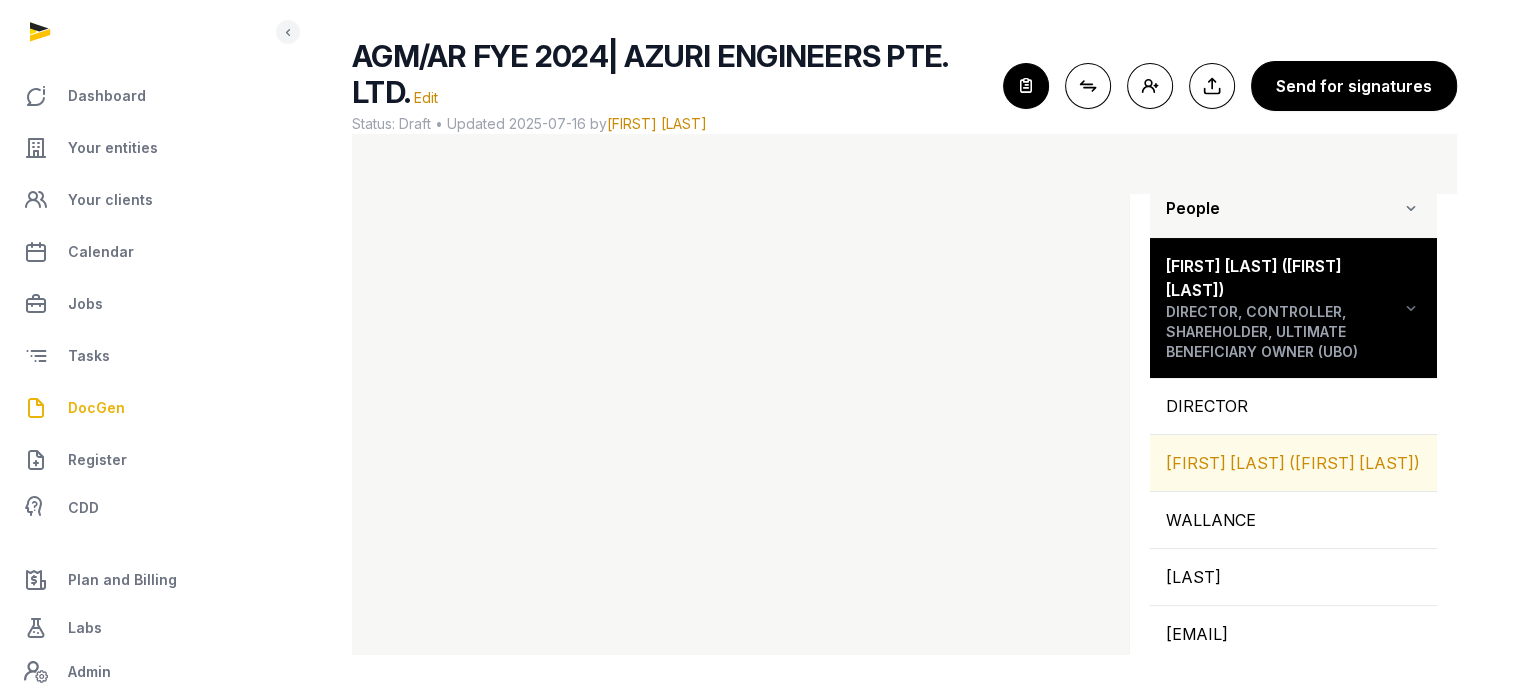 click on "[FIRST] [LAST] [LAST] ([LAST])" at bounding box center (1293, 463) 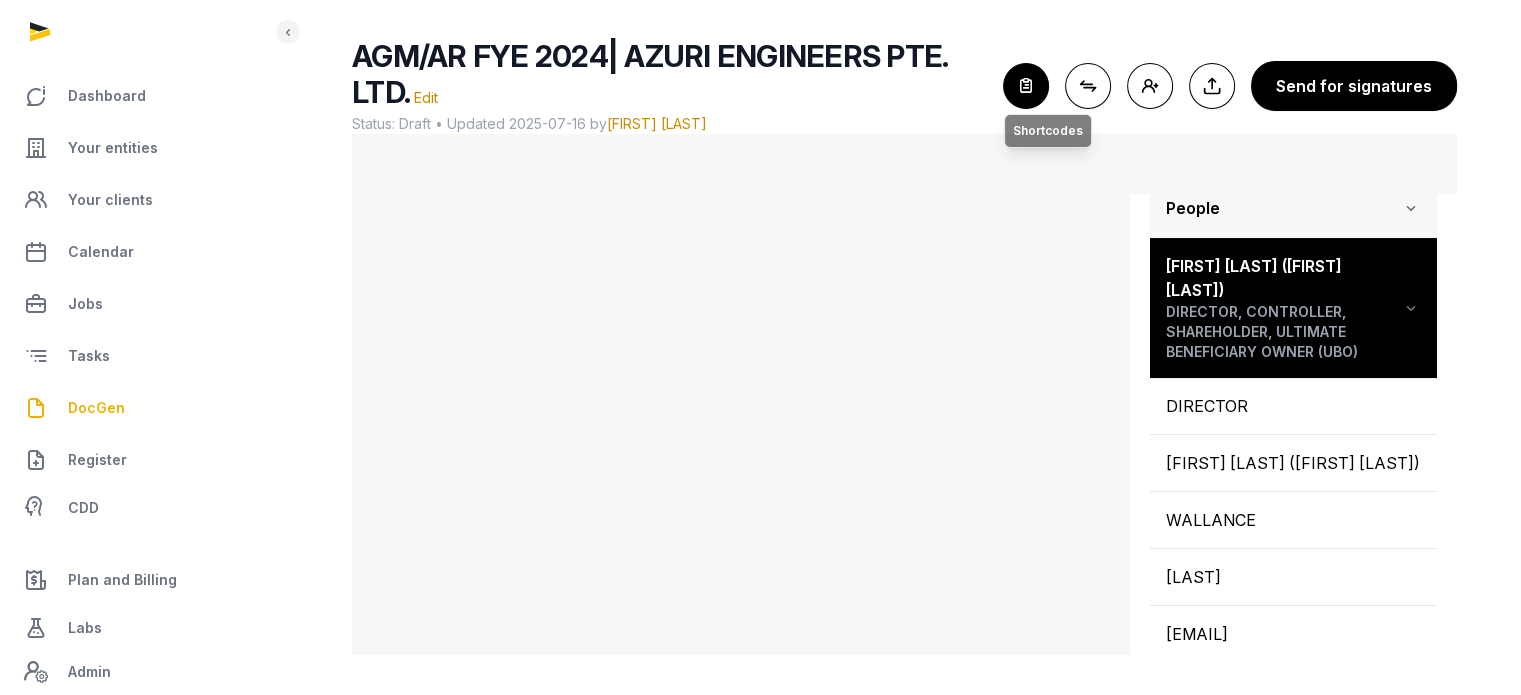 click at bounding box center (1026, 86) 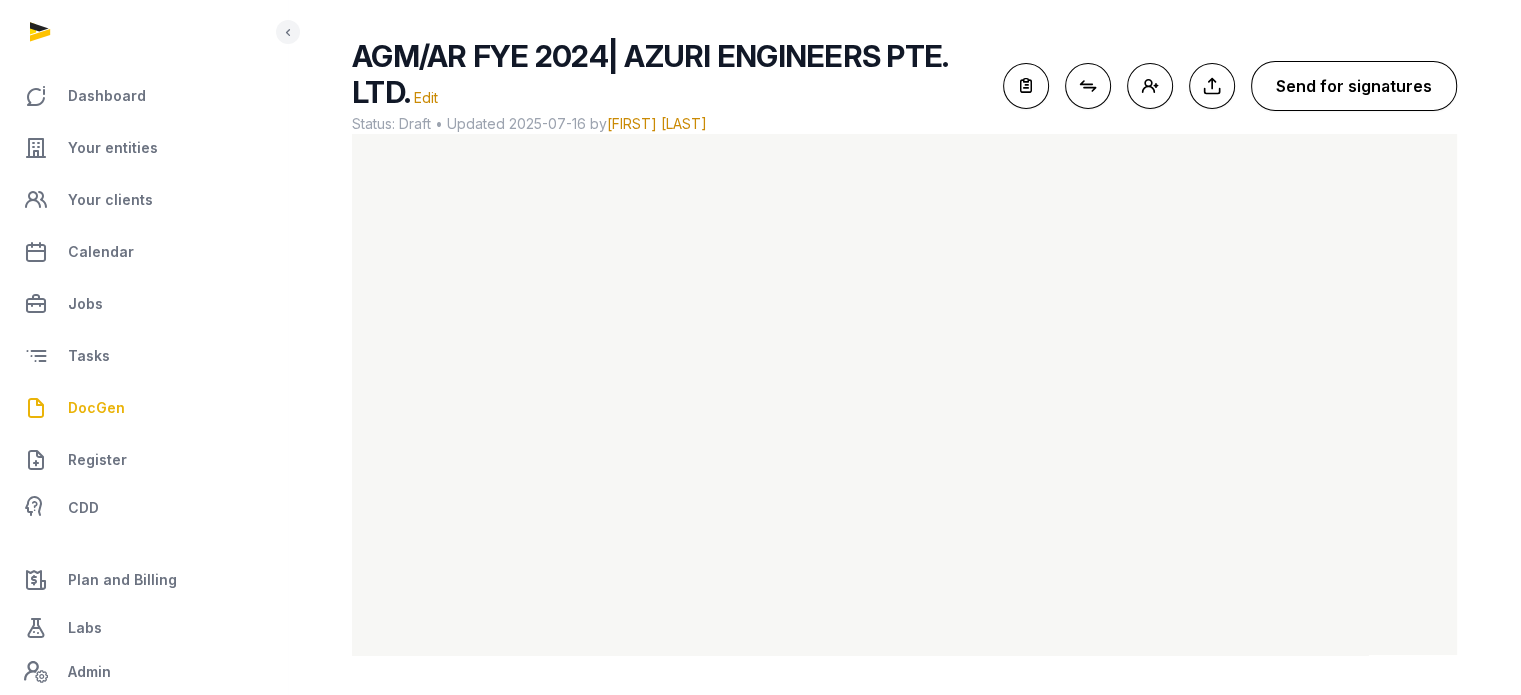 click on "Send for signatures" at bounding box center (1354, 86) 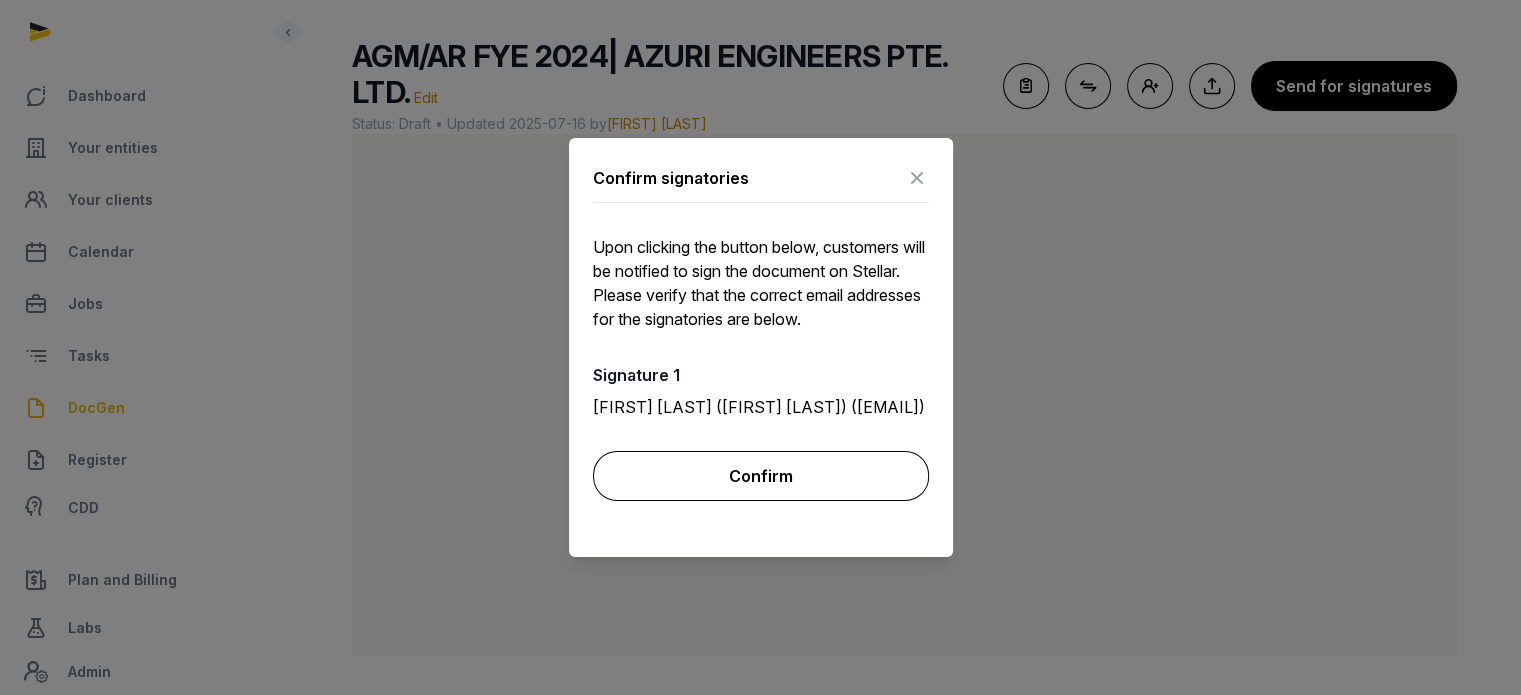 click on "Confirm" at bounding box center [761, 476] 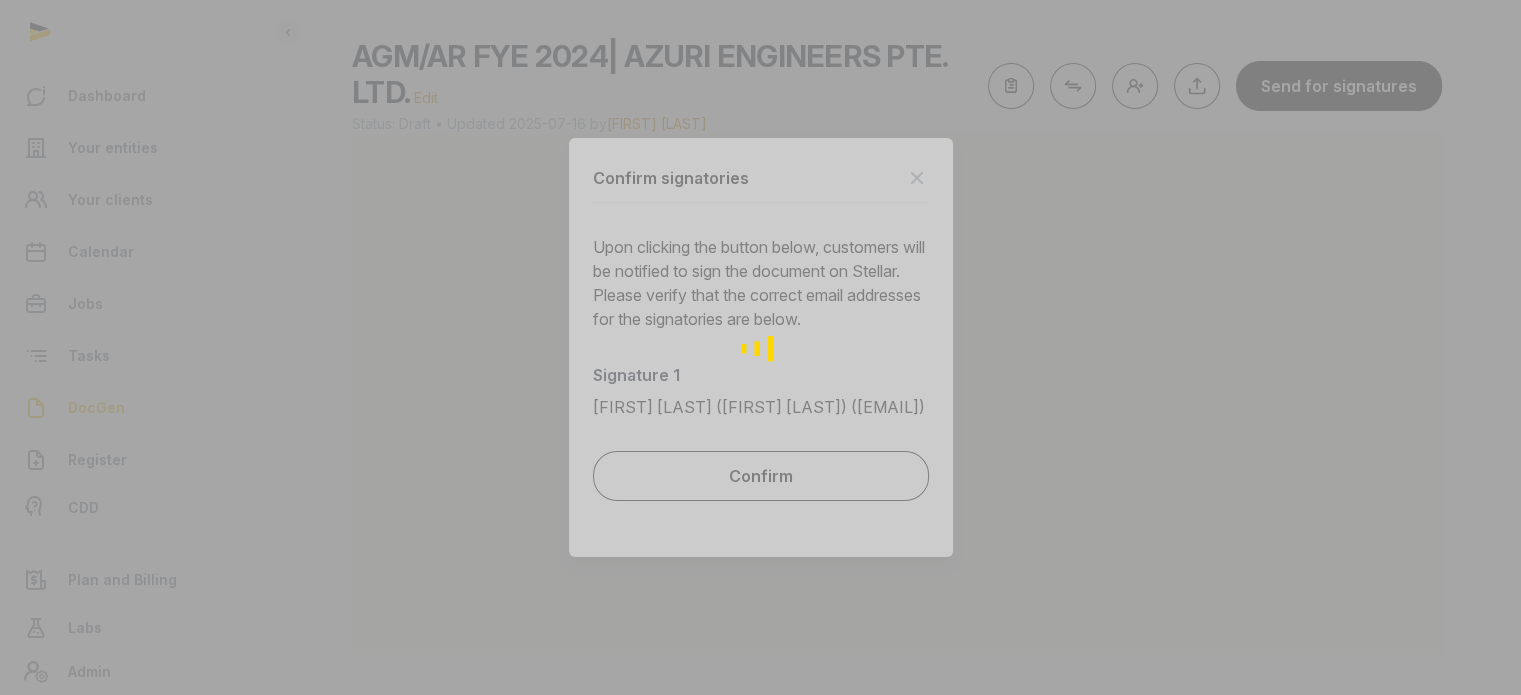 scroll, scrollTop: 107, scrollLeft: 0, axis: vertical 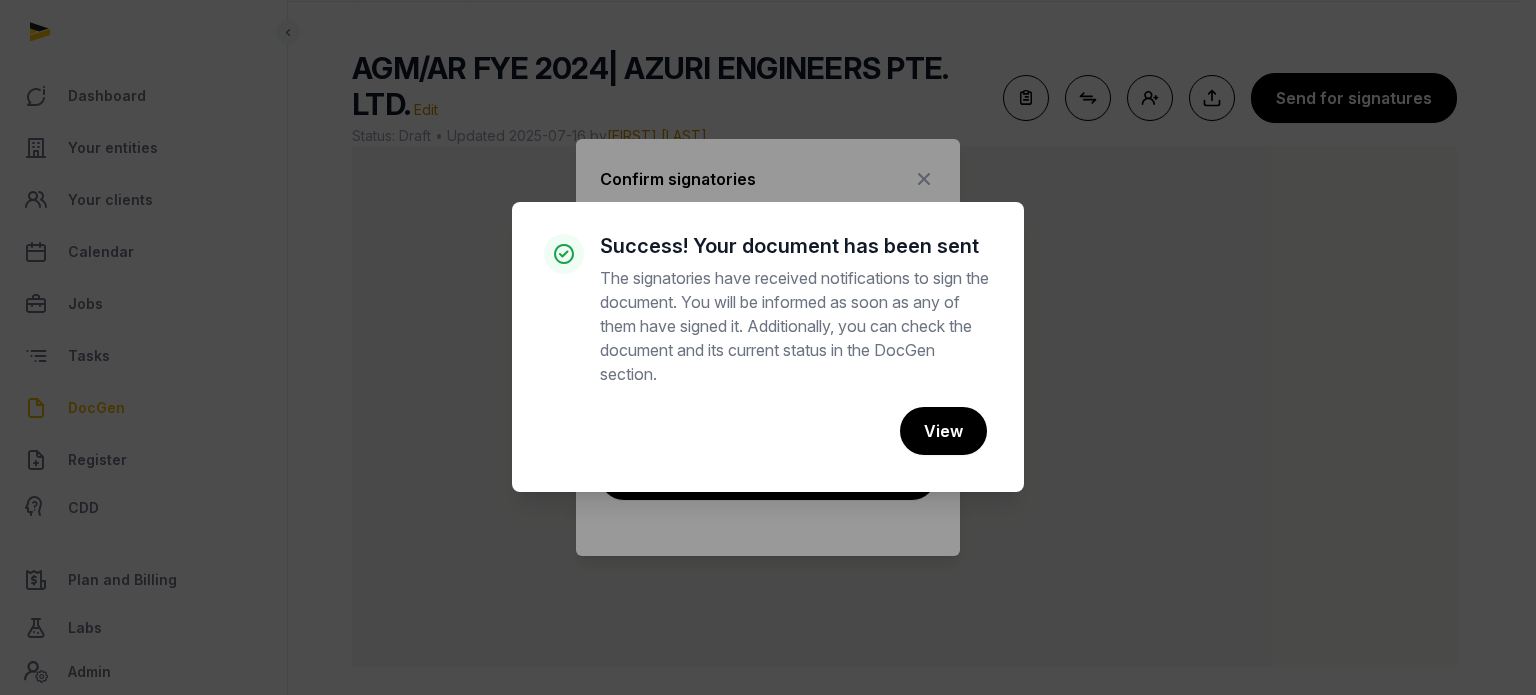 click on "×
Success! Your document has been sent
The signatories have received notifications to sign the document. You will be informed as soon as any of them have signed it. Additionally, you can check the document and its current status in the DocGen section.
Cancel No View" at bounding box center [768, 347] 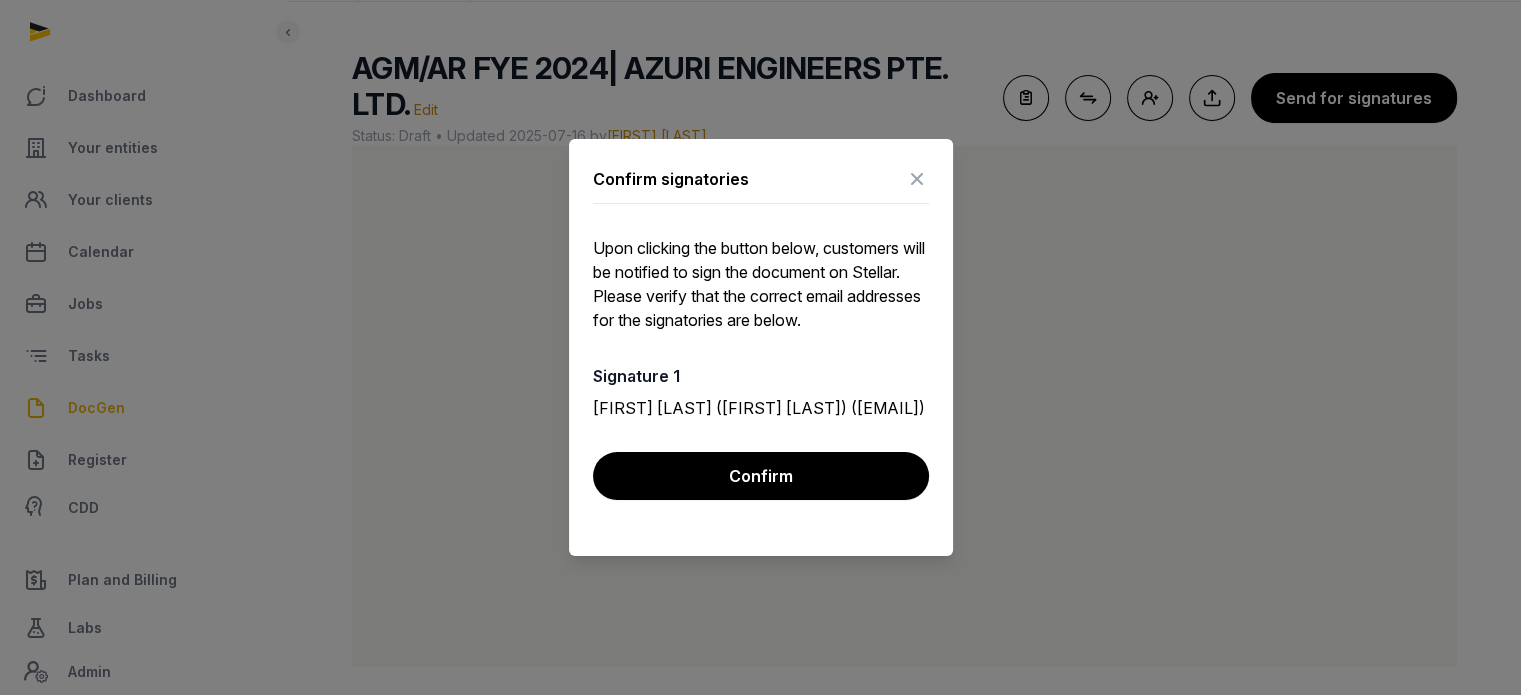 click at bounding box center (917, 179) 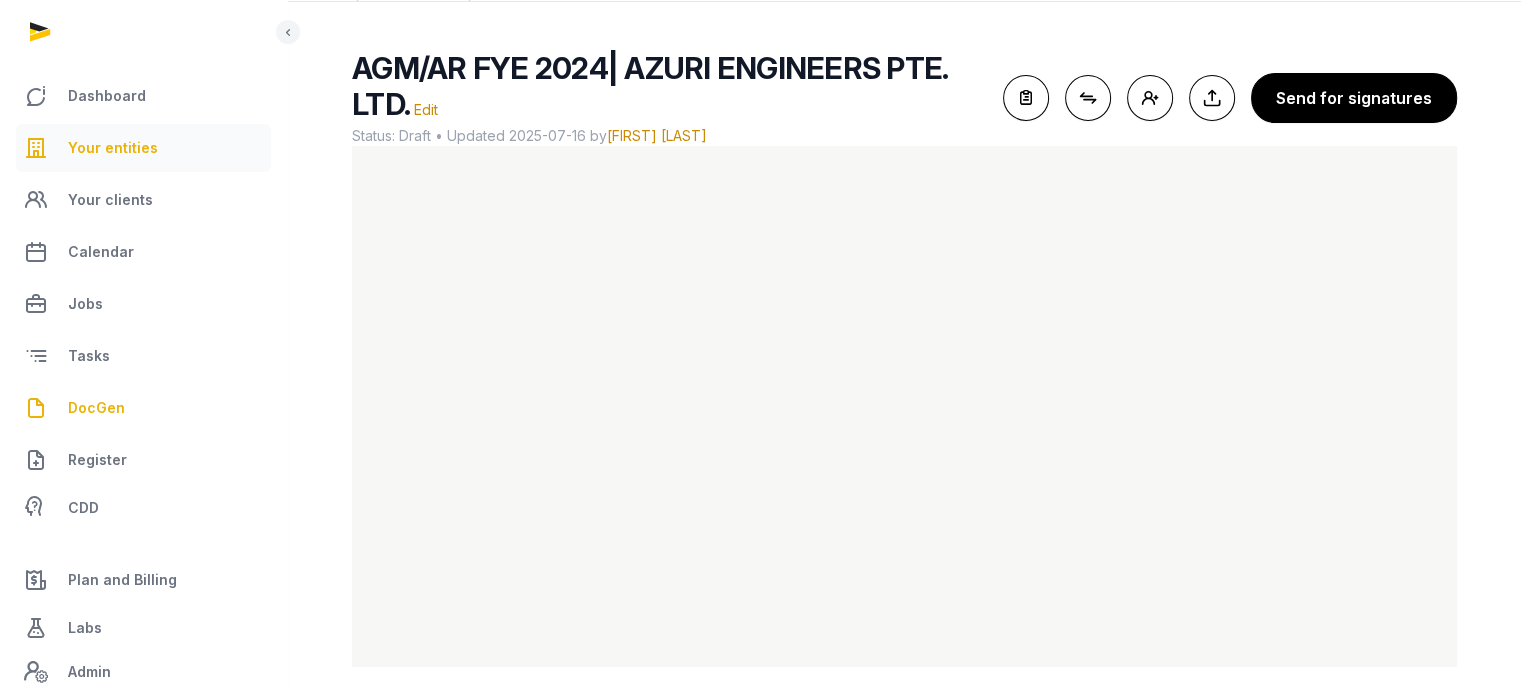 click on "Your entities" at bounding box center (113, 148) 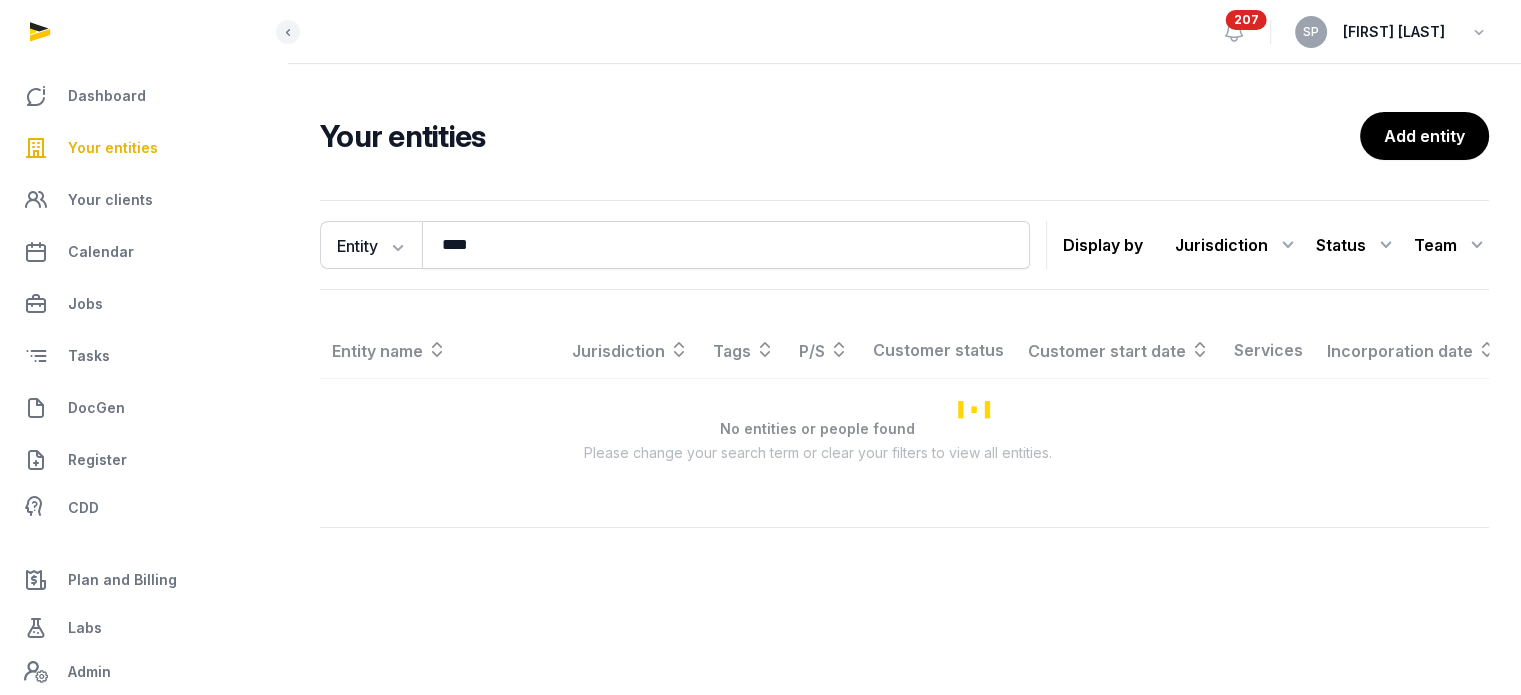 scroll, scrollTop: 0, scrollLeft: 0, axis: both 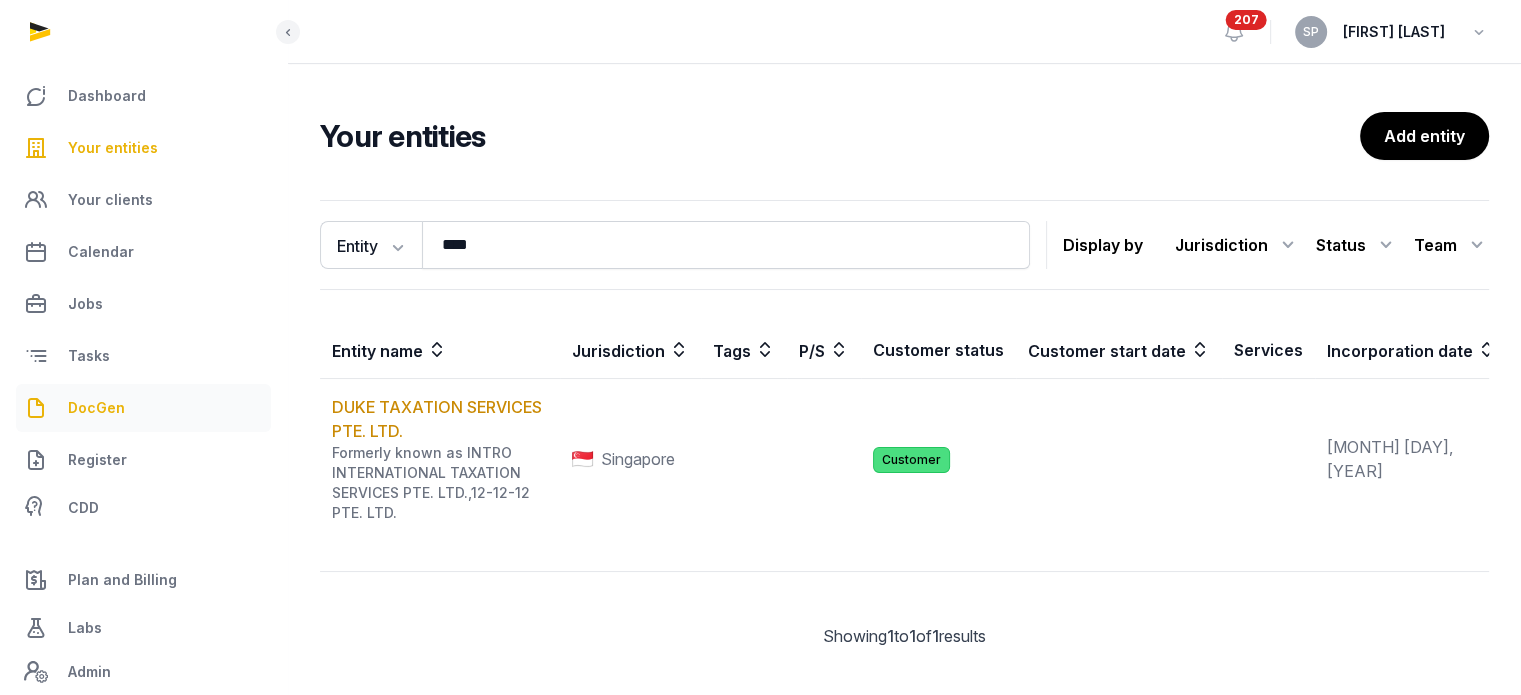 click on "DocGen" at bounding box center (96, 408) 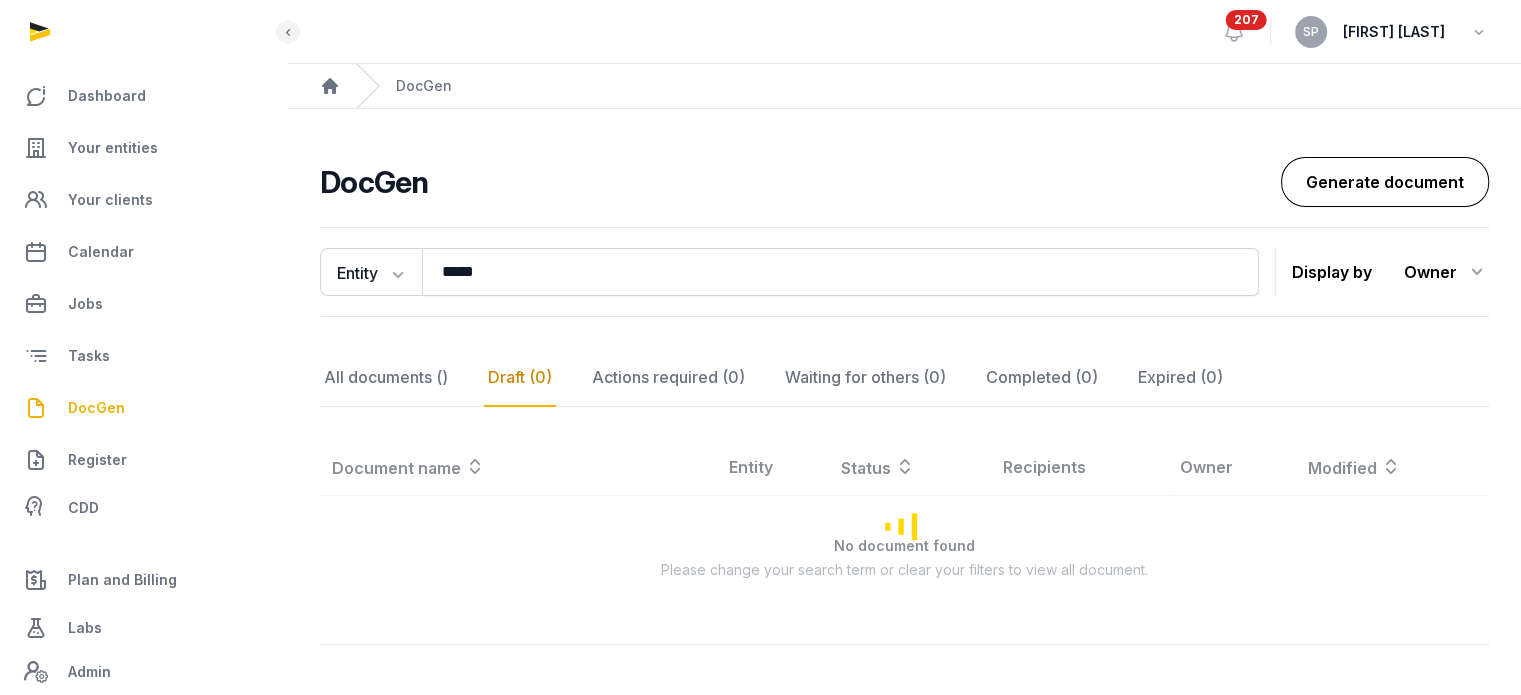 click on "Generate document" at bounding box center [1385, 182] 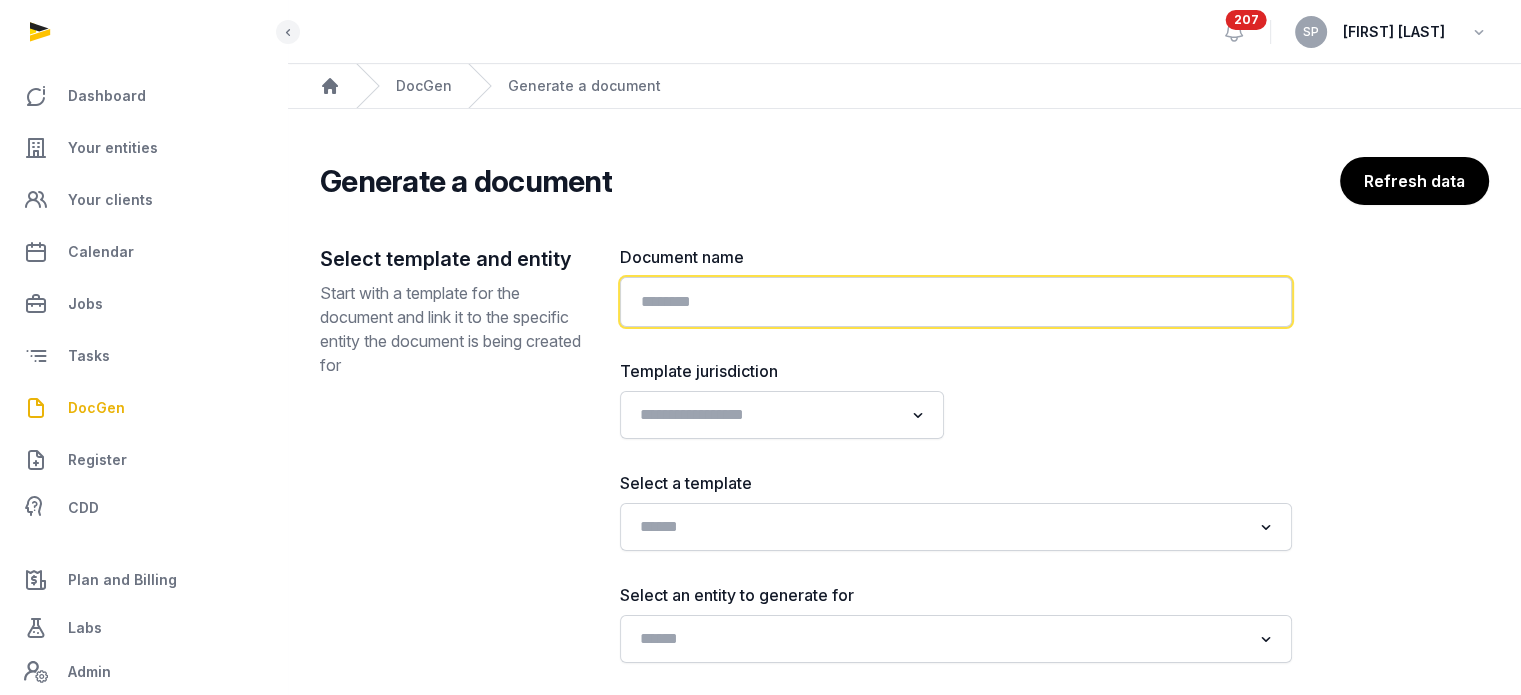 click 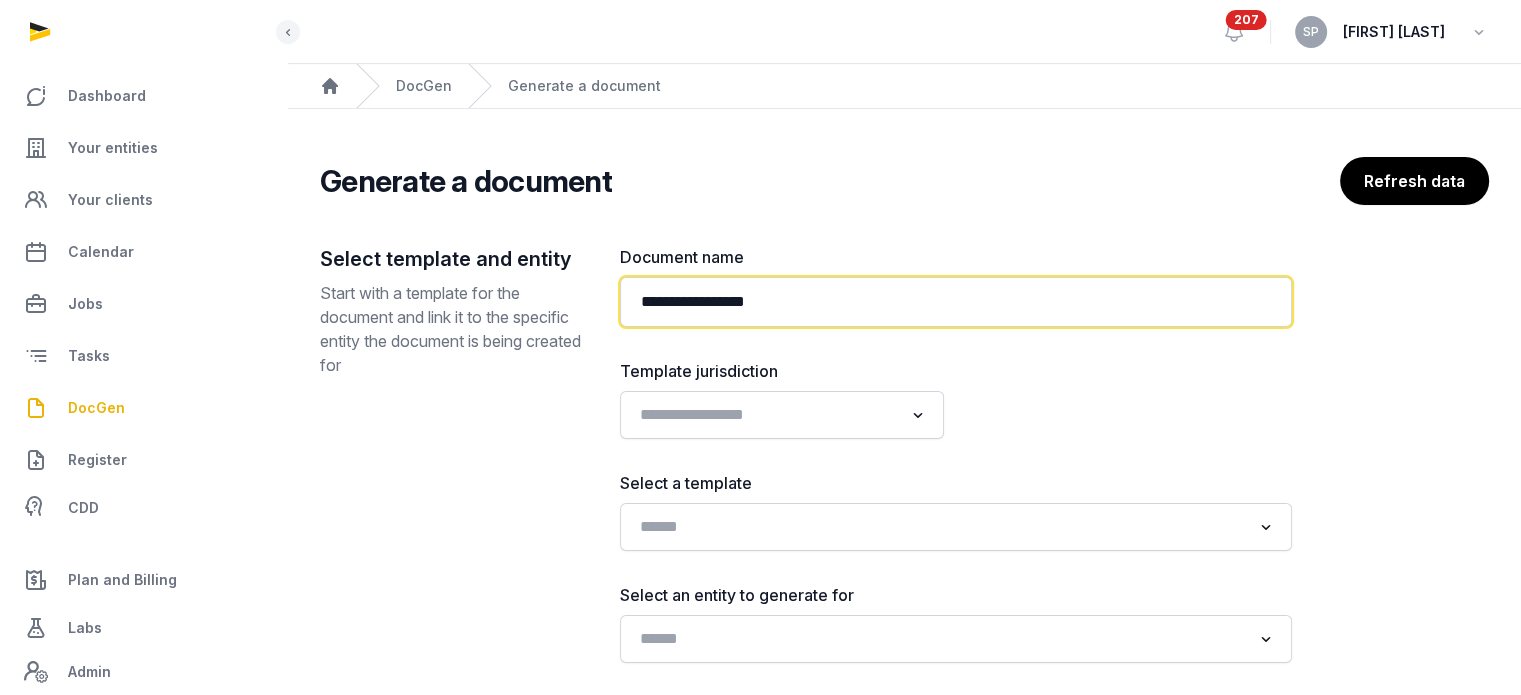 paste on "**********" 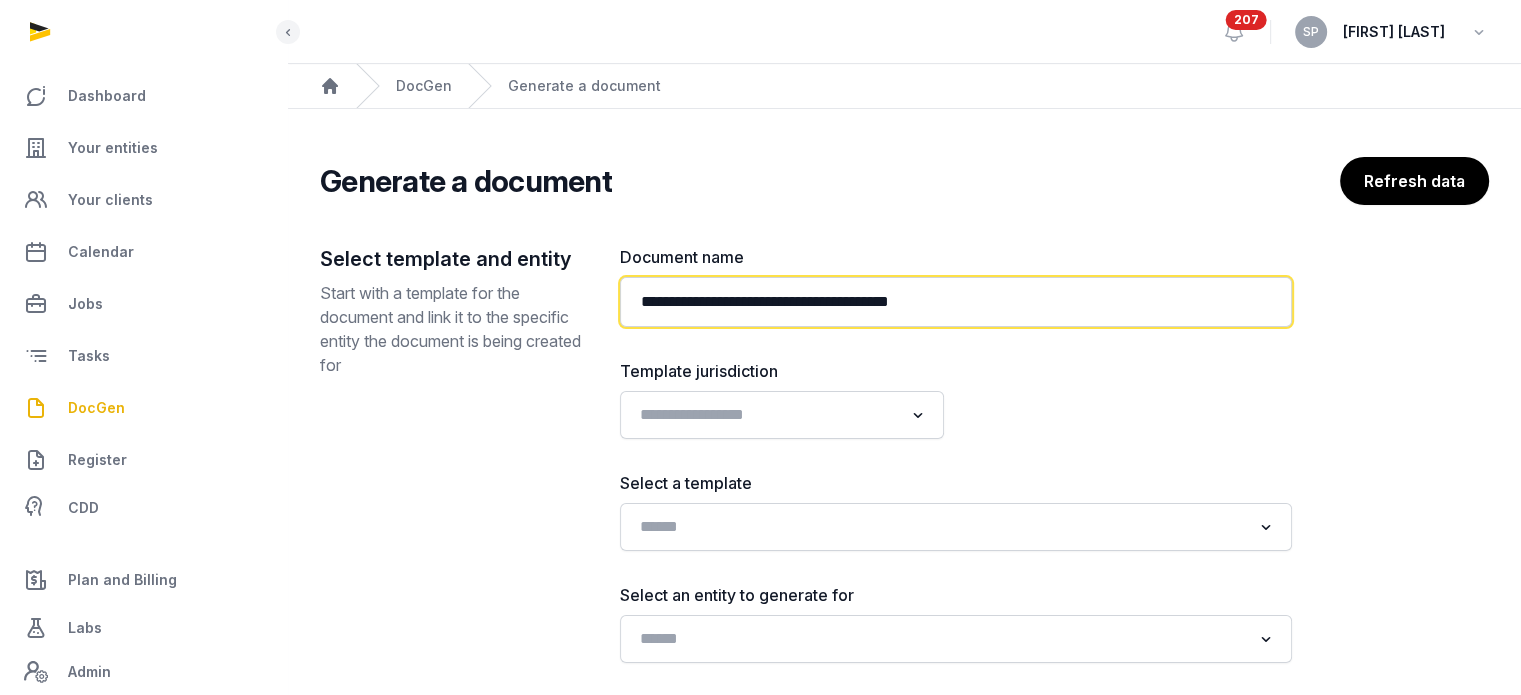 type on "**********" 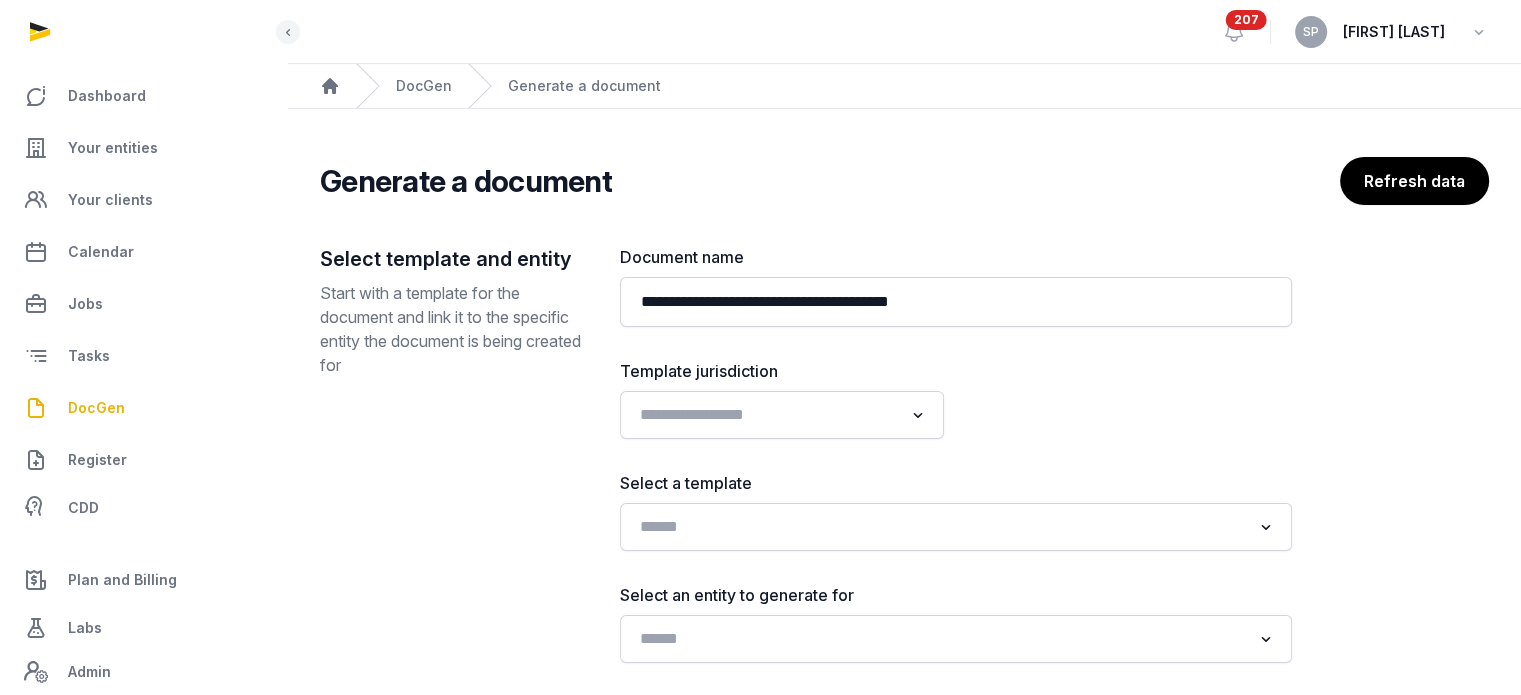 click on "**********" 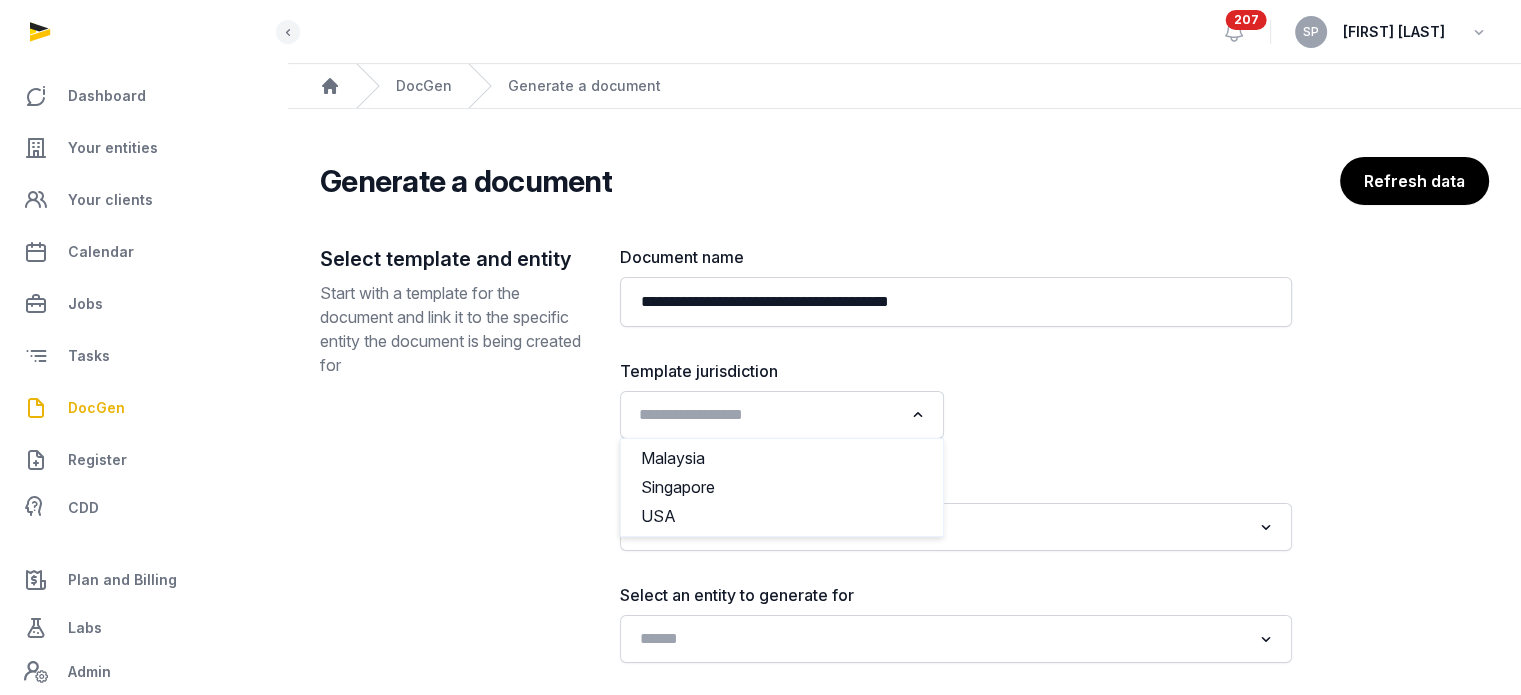 click 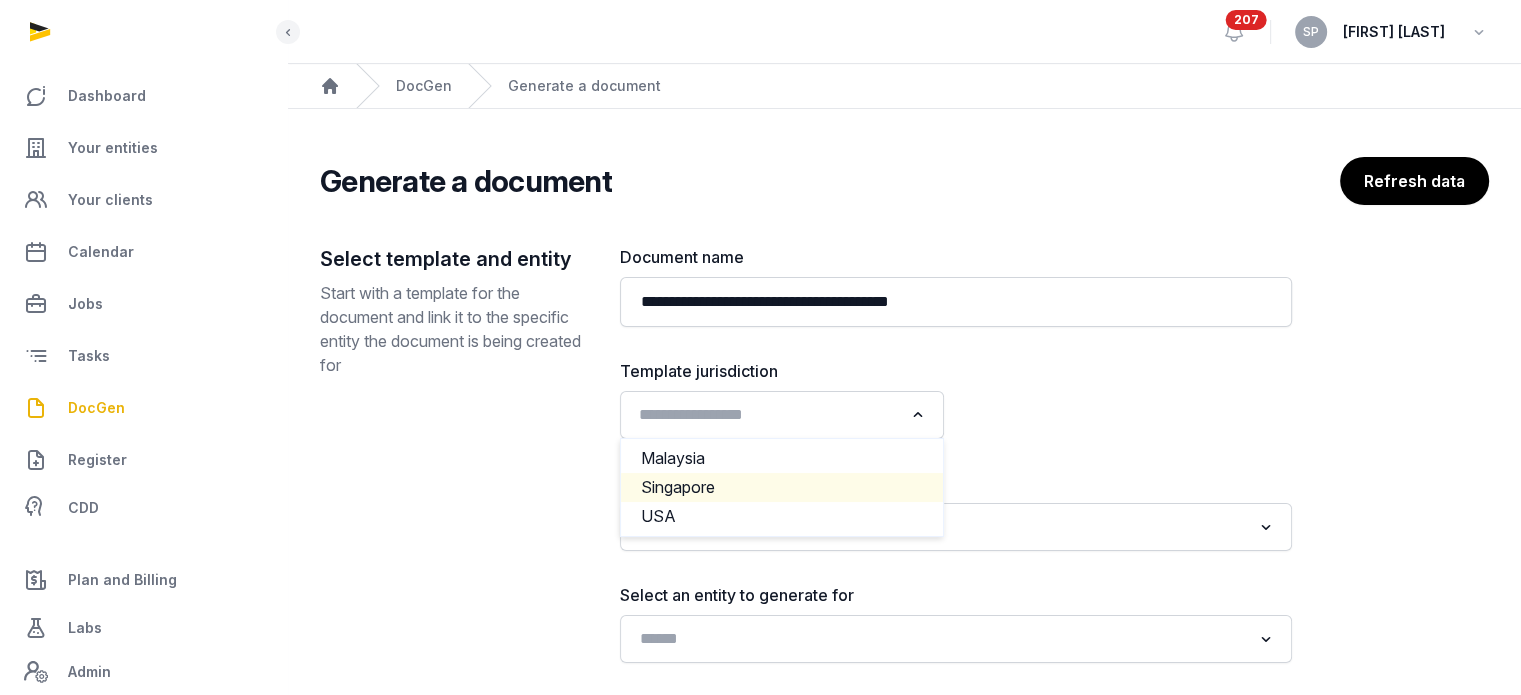 click on "Singapore" 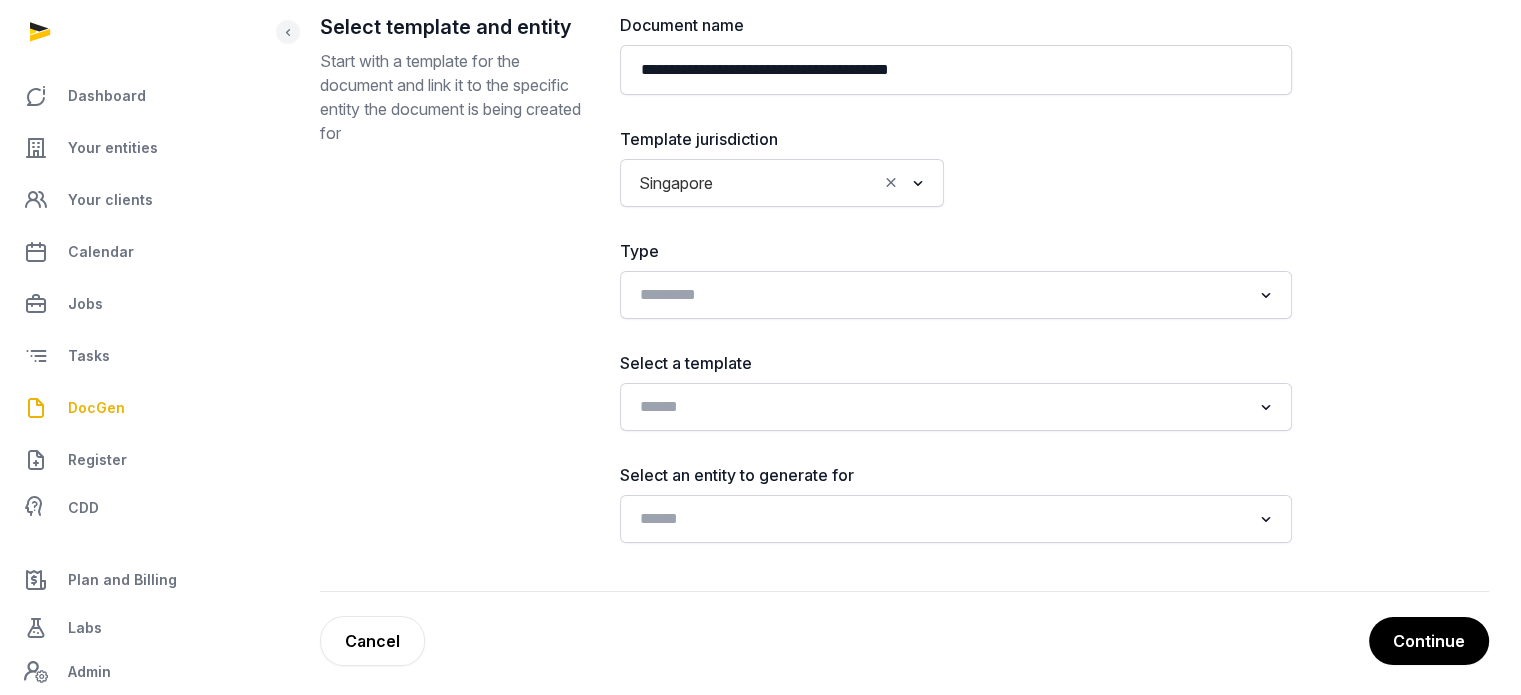 scroll, scrollTop: 241, scrollLeft: 0, axis: vertical 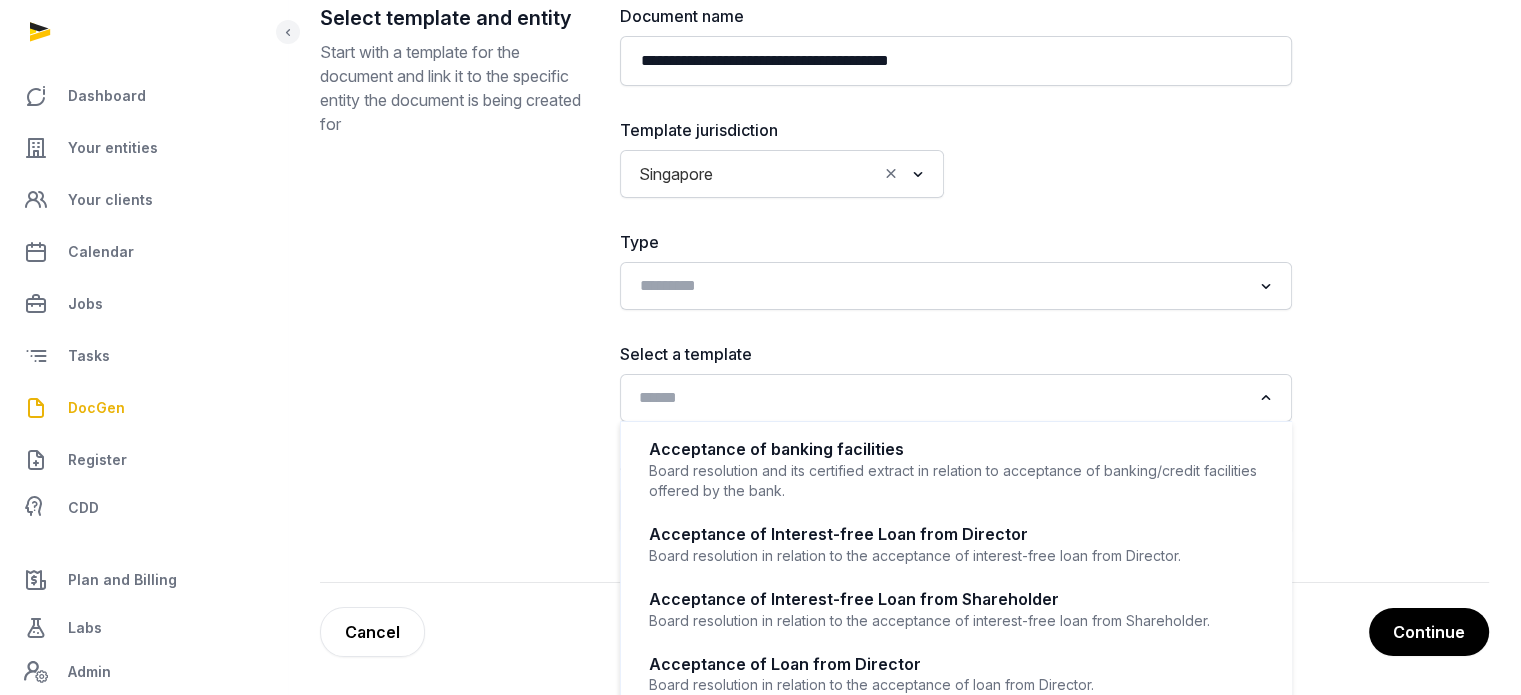 click 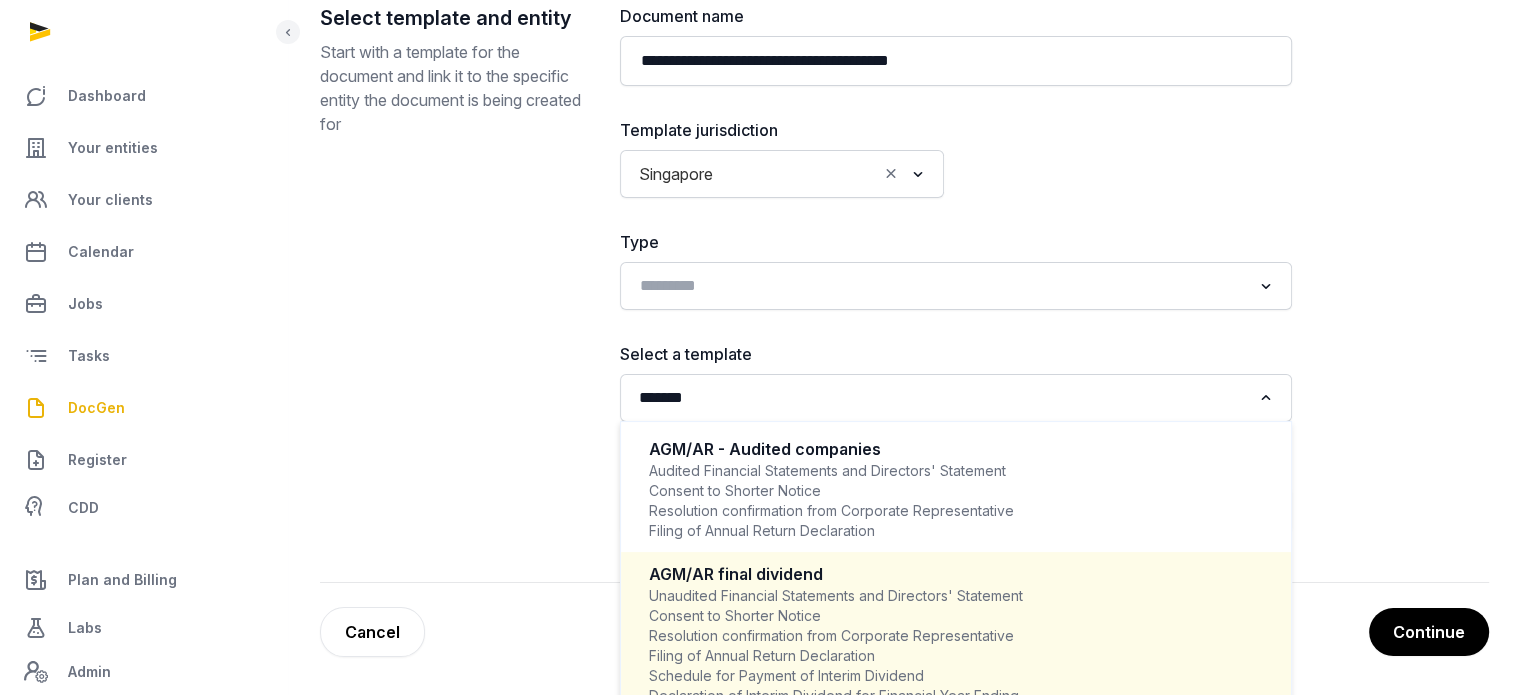 click on "Unaudited Financial Statements and Directors' Statement
Consent to Shorter Notice
Resolution confirmation from Corporate Representative
Filing of Annual Return Declaration
Schedule for Payment of Interim Dividend
Declaration of Interim Dividend for Financial Year Ending" at bounding box center (956, 646) 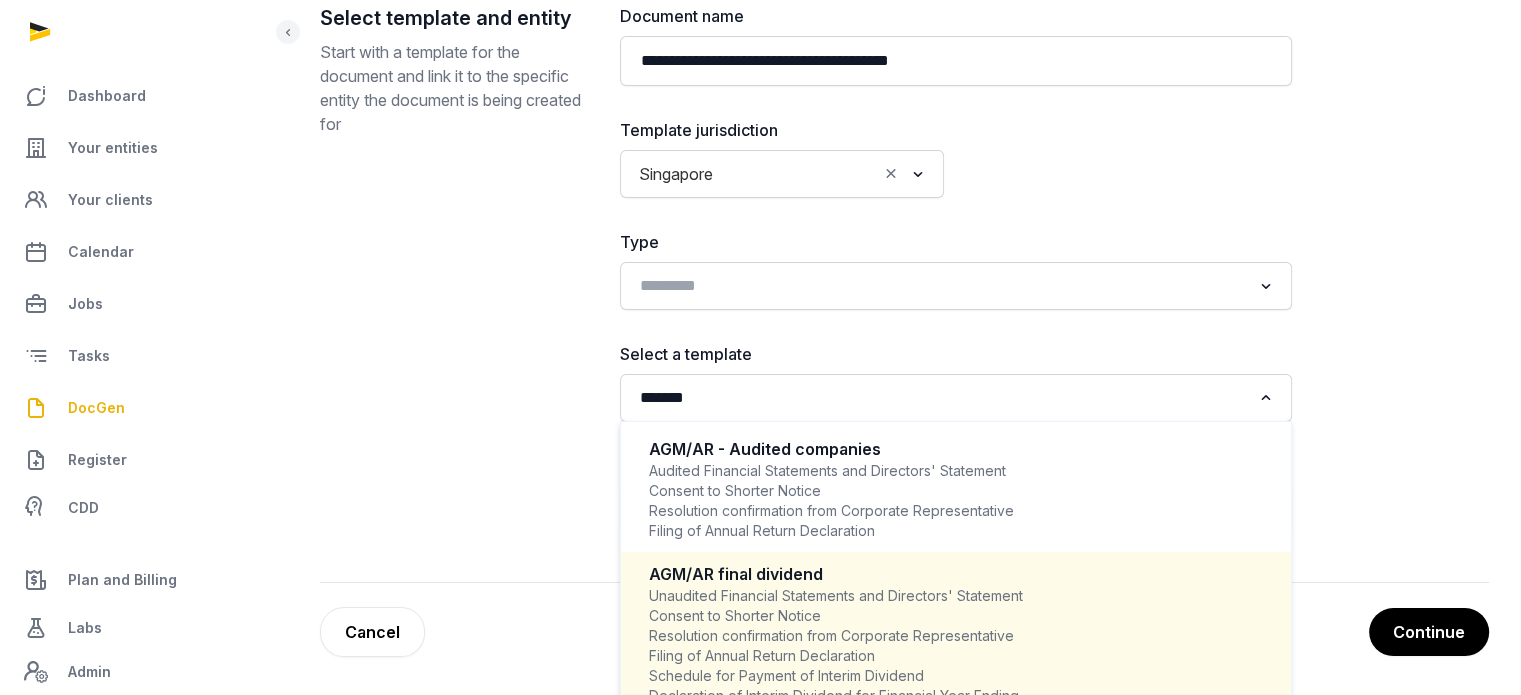 type 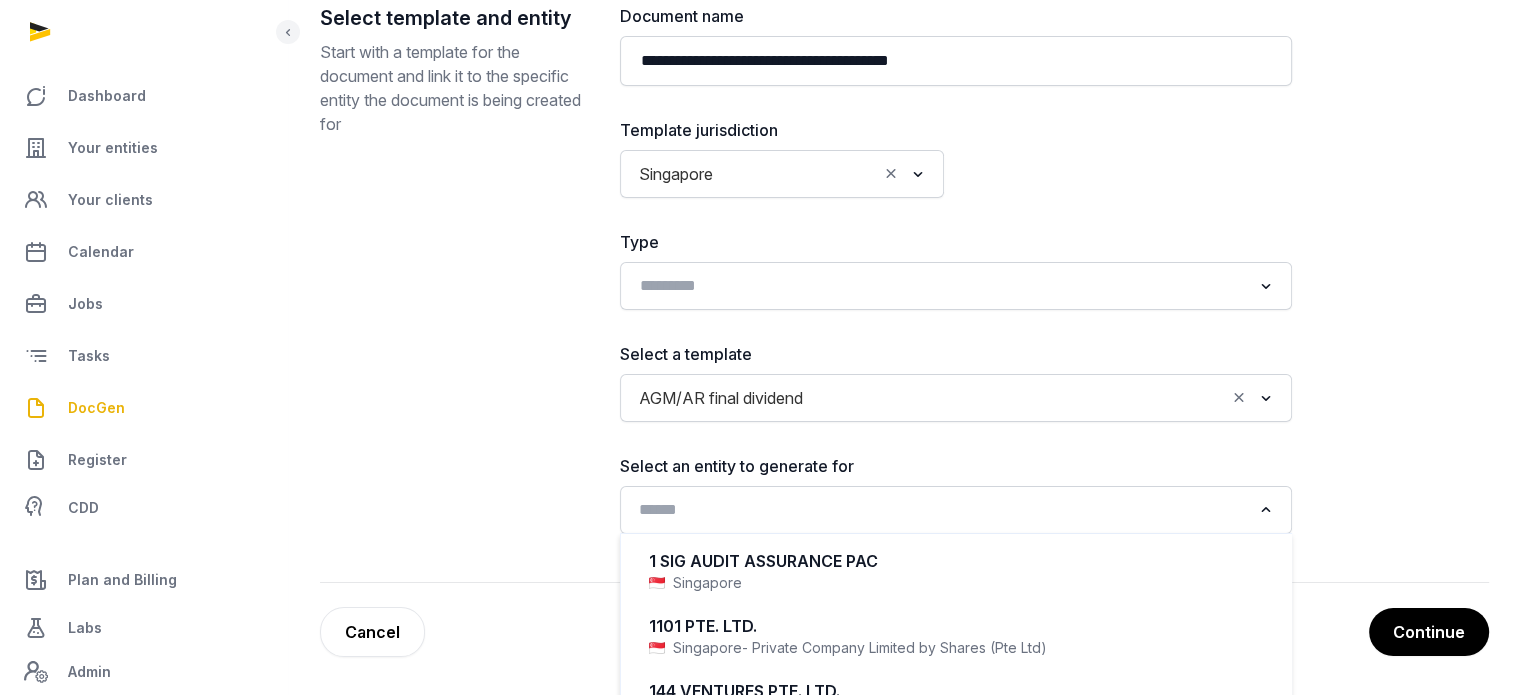 click at bounding box center [941, 508] 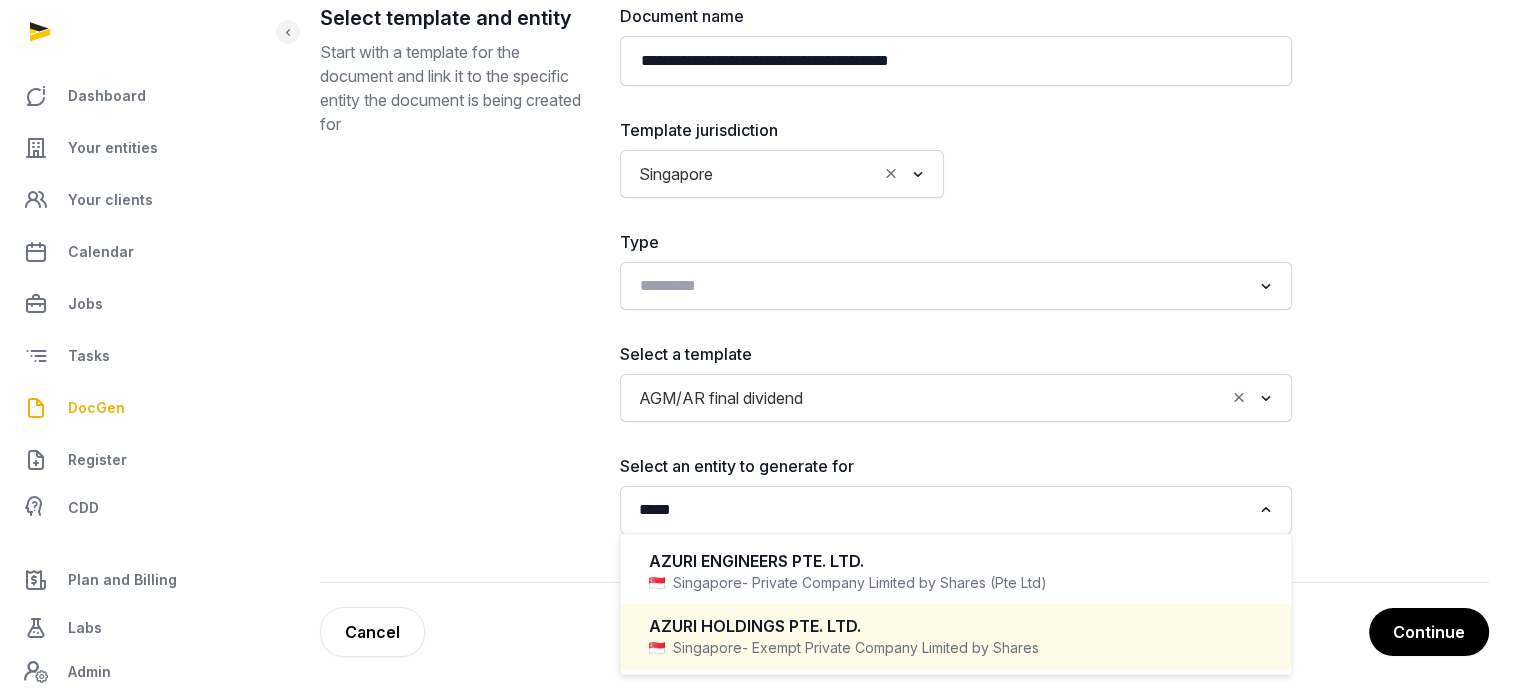 click on "- Exempt Private Company Limited by Shares" at bounding box center [890, 648] 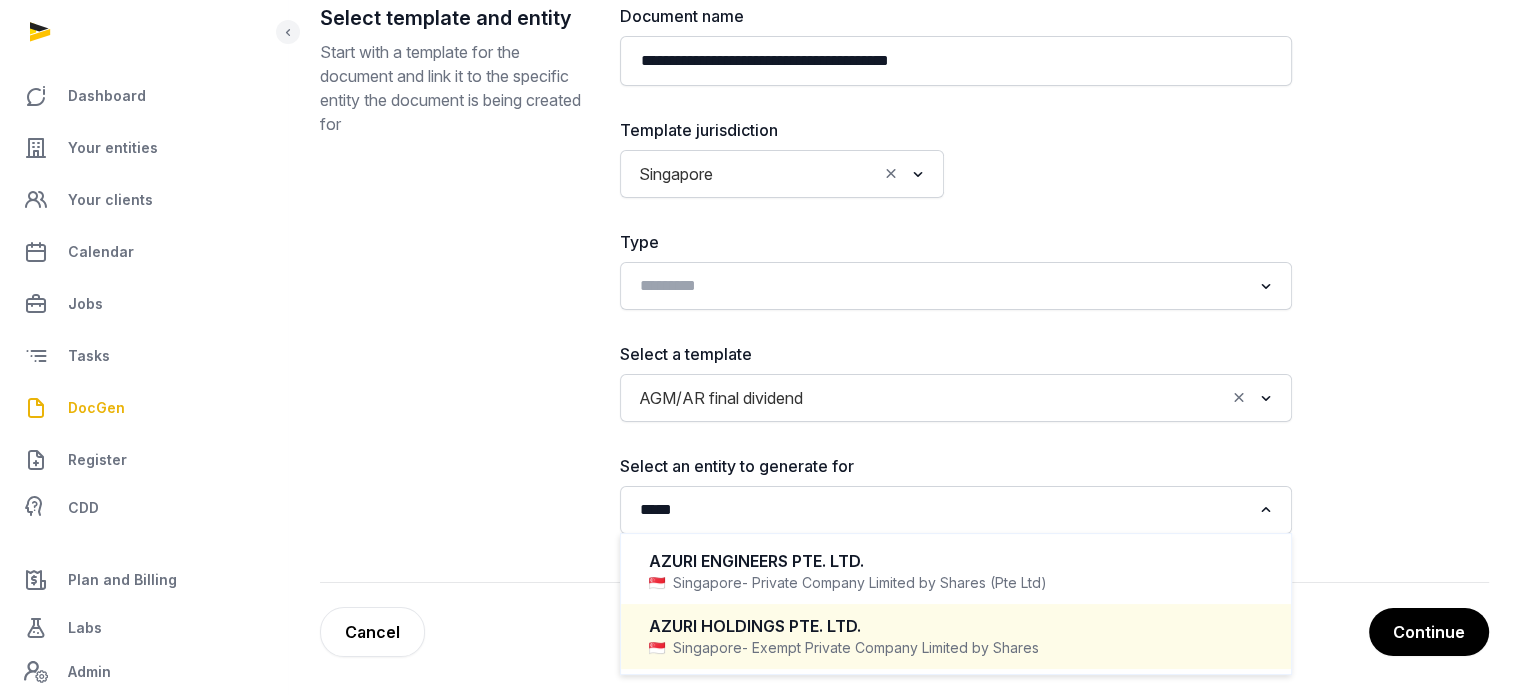 type 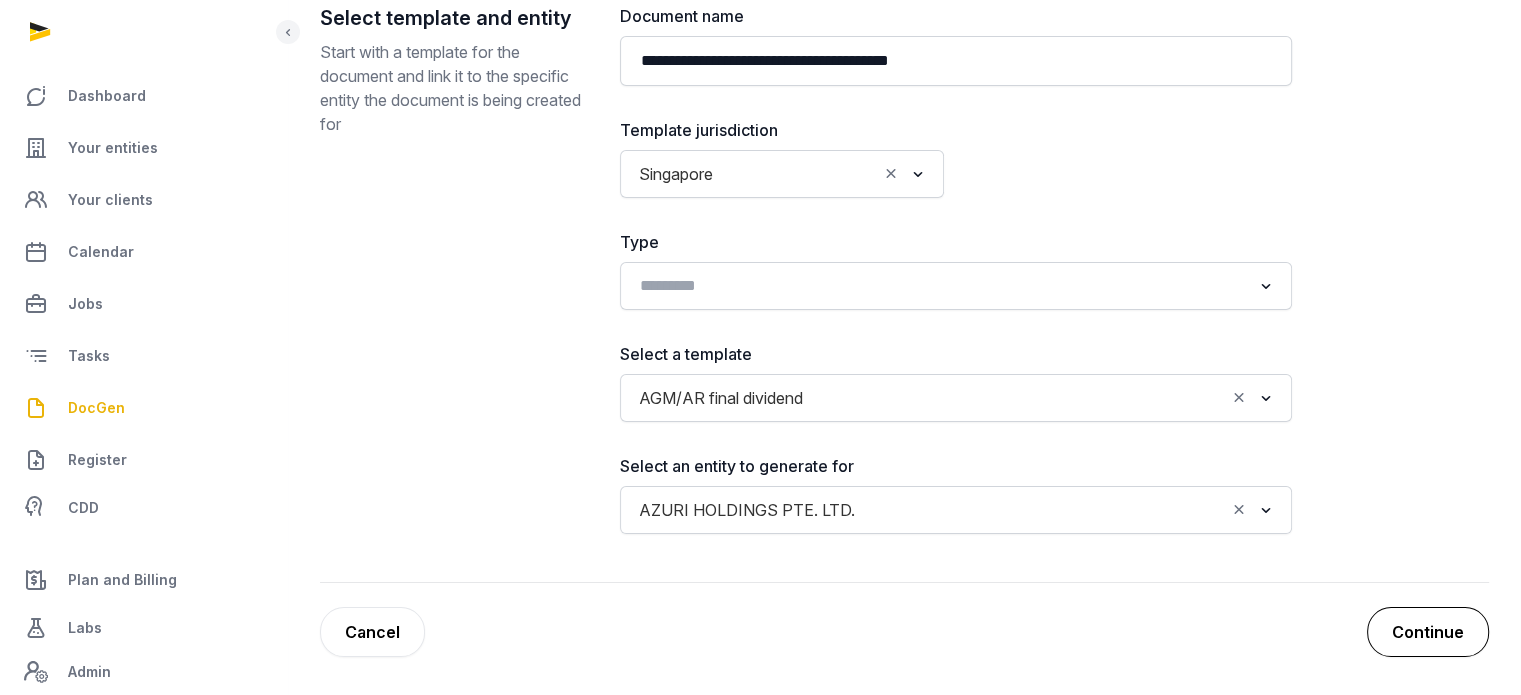 click on "Continue" at bounding box center [1428, 632] 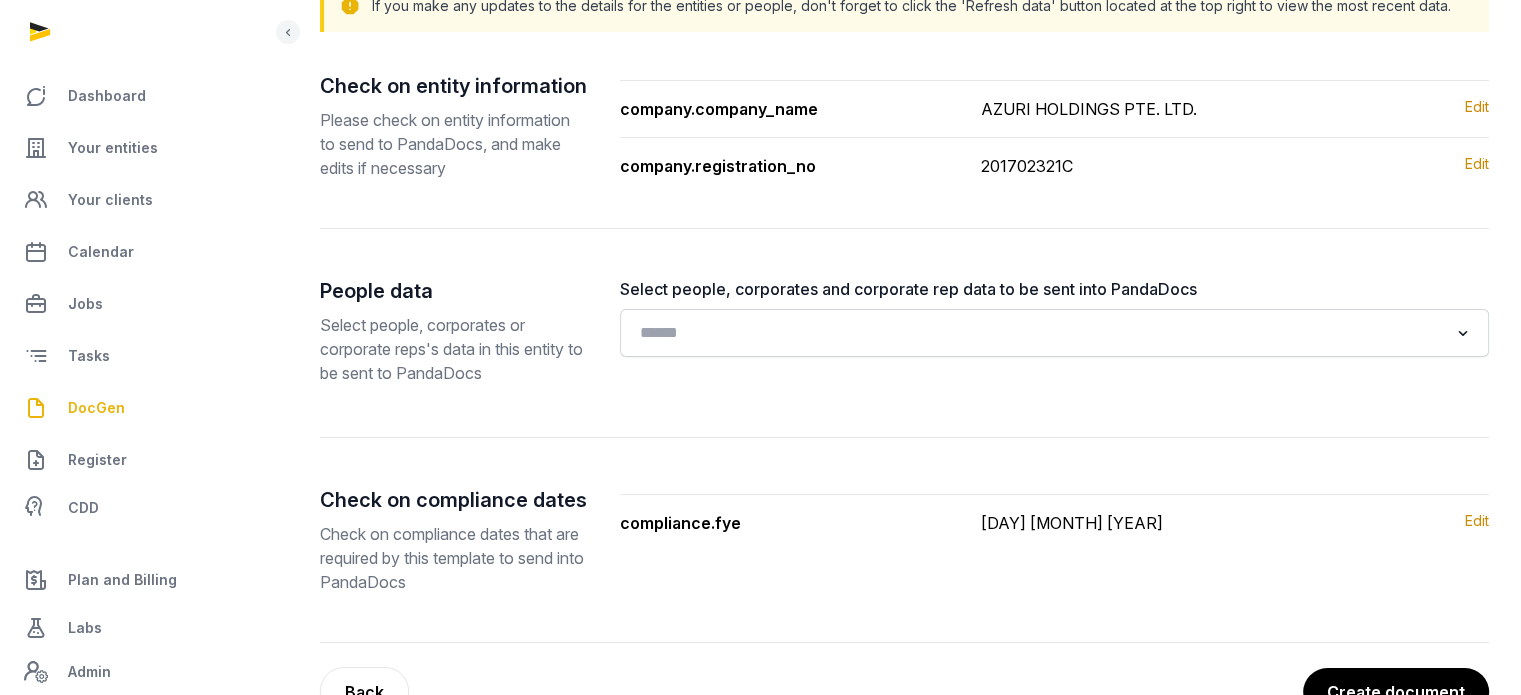 scroll, scrollTop: 301, scrollLeft: 0, axis: vertical 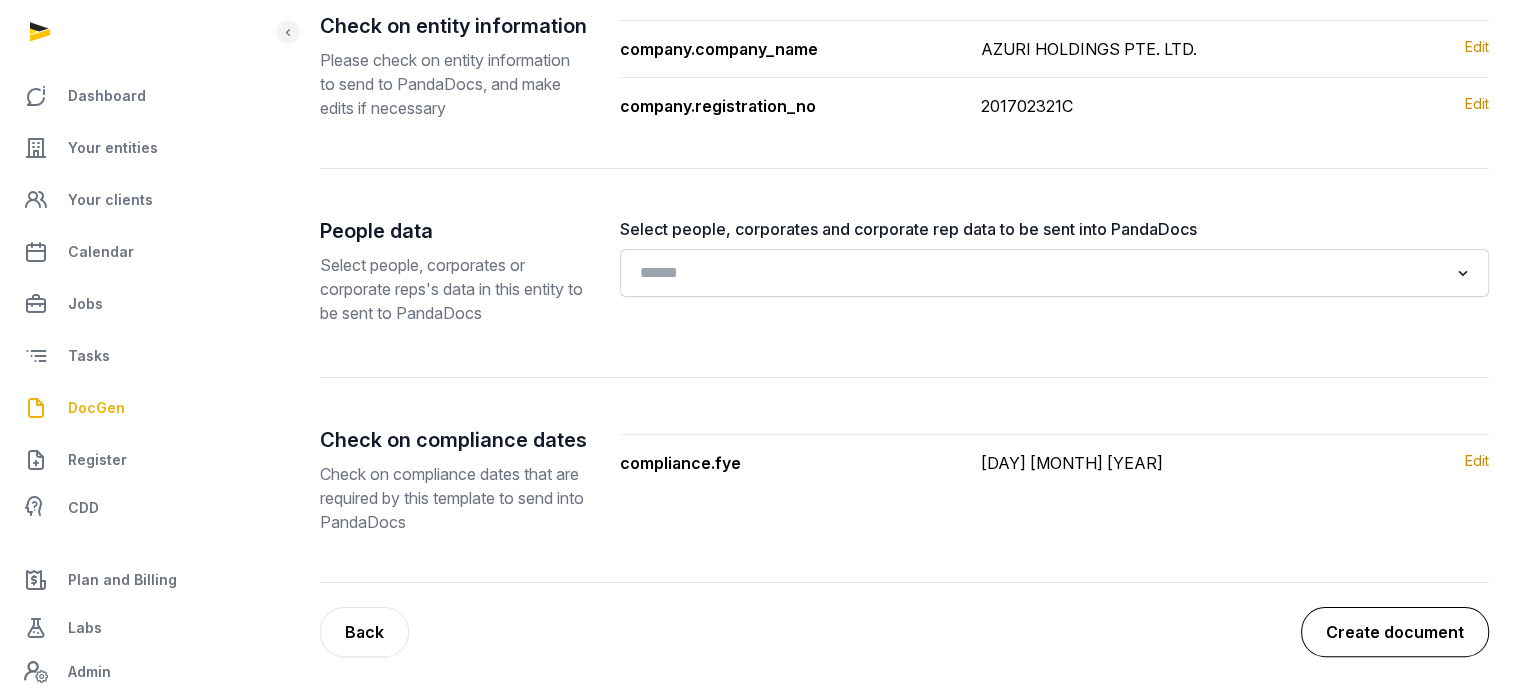 click on "Create document" at bounding box center [1395, 632] 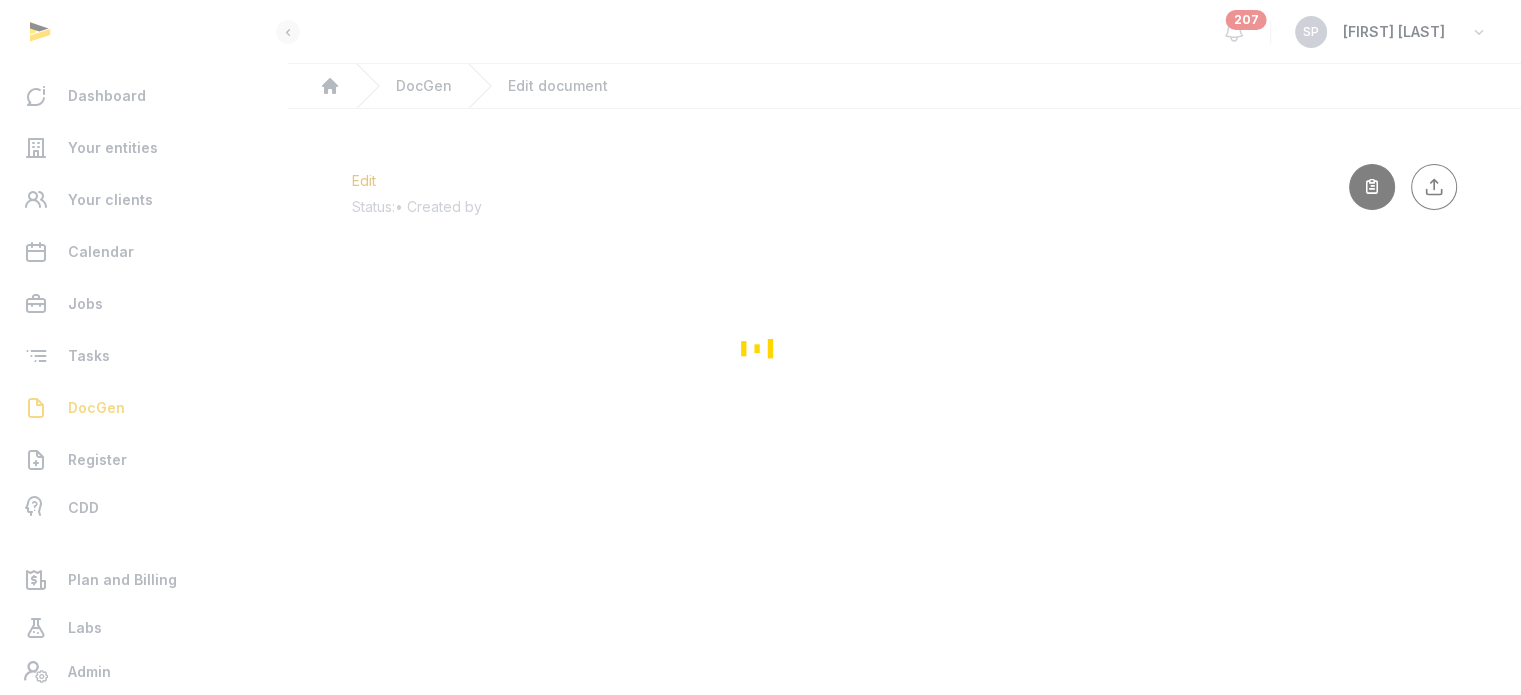 scroll, scrollTop: 0, scrollLeft: 0, axis: both 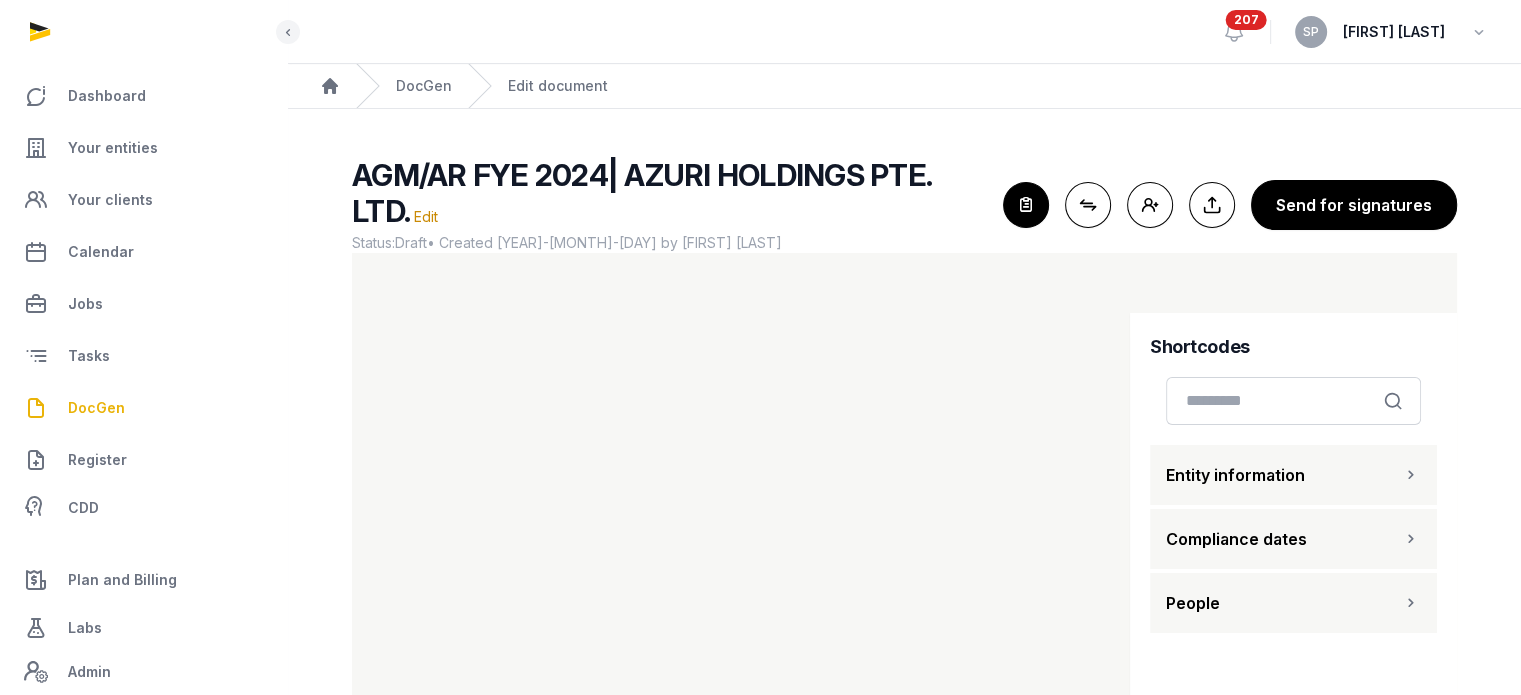 click on "People" at bounding box center (1293, 603) 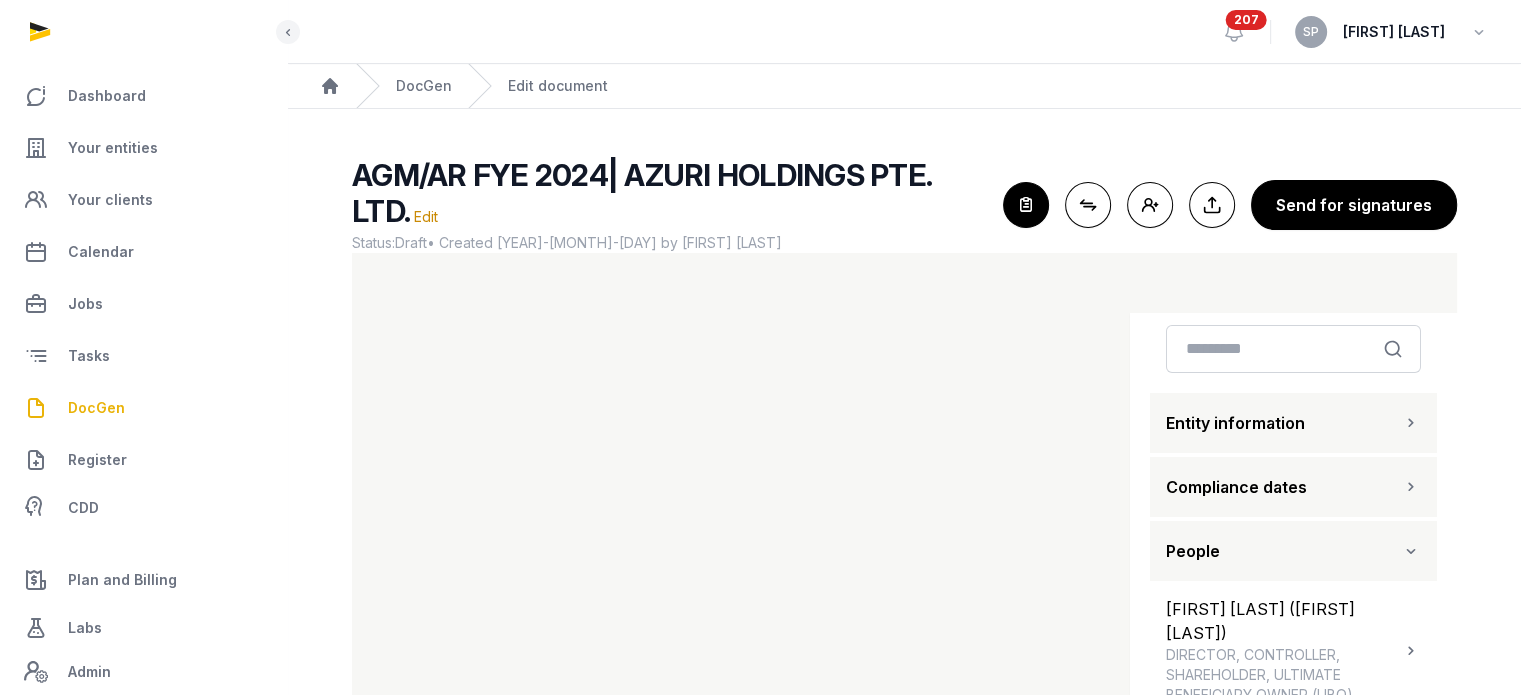 scroll, scrollTop: 179, scrollLeft: 0, axis: vertical 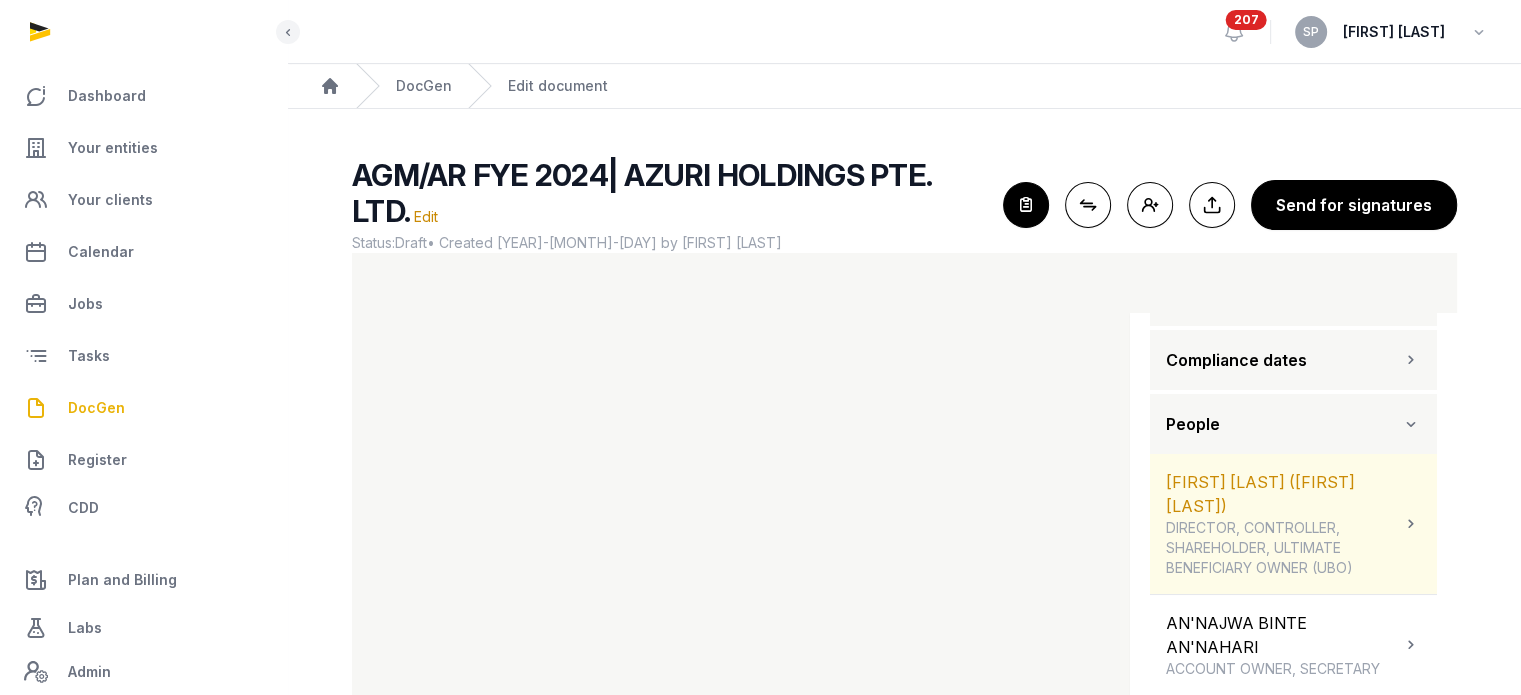 click on "DIRECTOR, CONTROLLER, SHAREHOLDER, ULTIMATE BENEFICIARY OWNER (UBO)" at bounding box center [1283, 548] 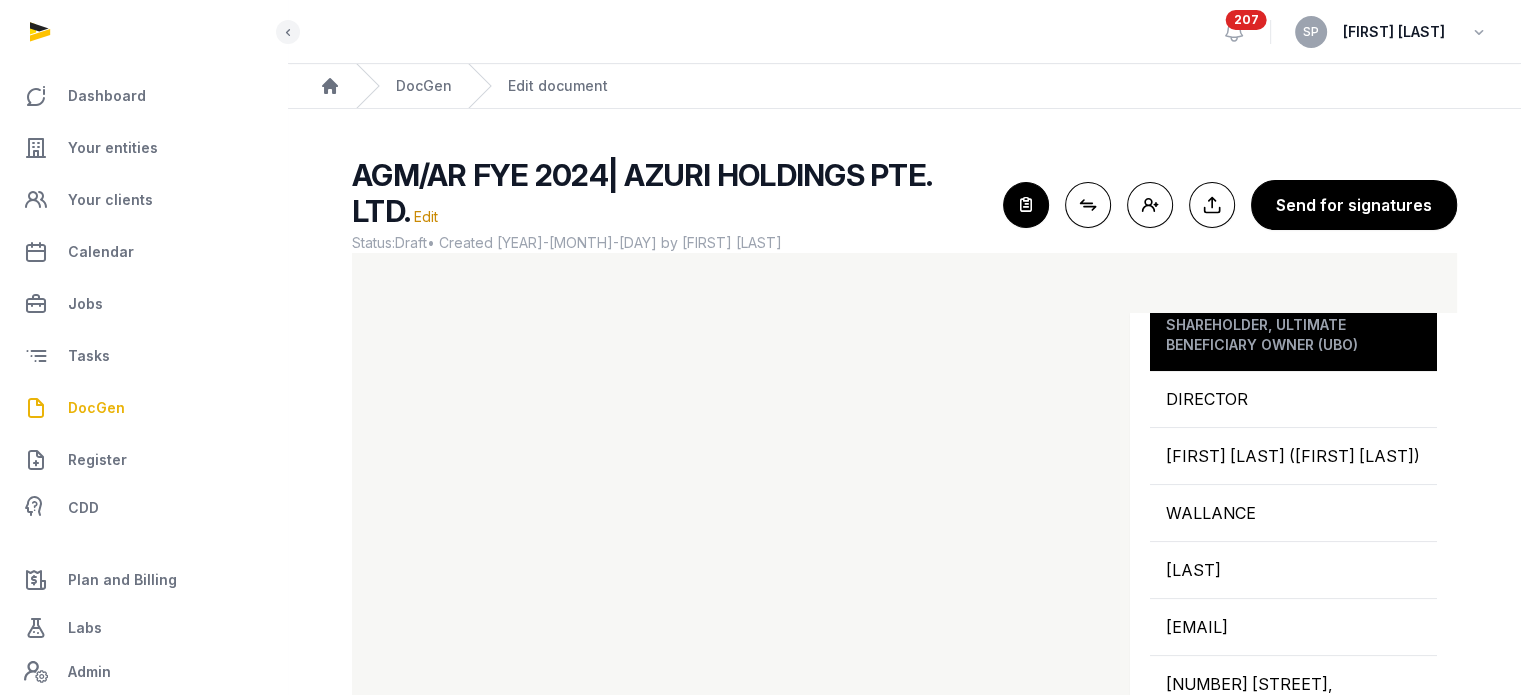 scroll, scrollTop: 422, scrollLeft: 0, axis: vertical 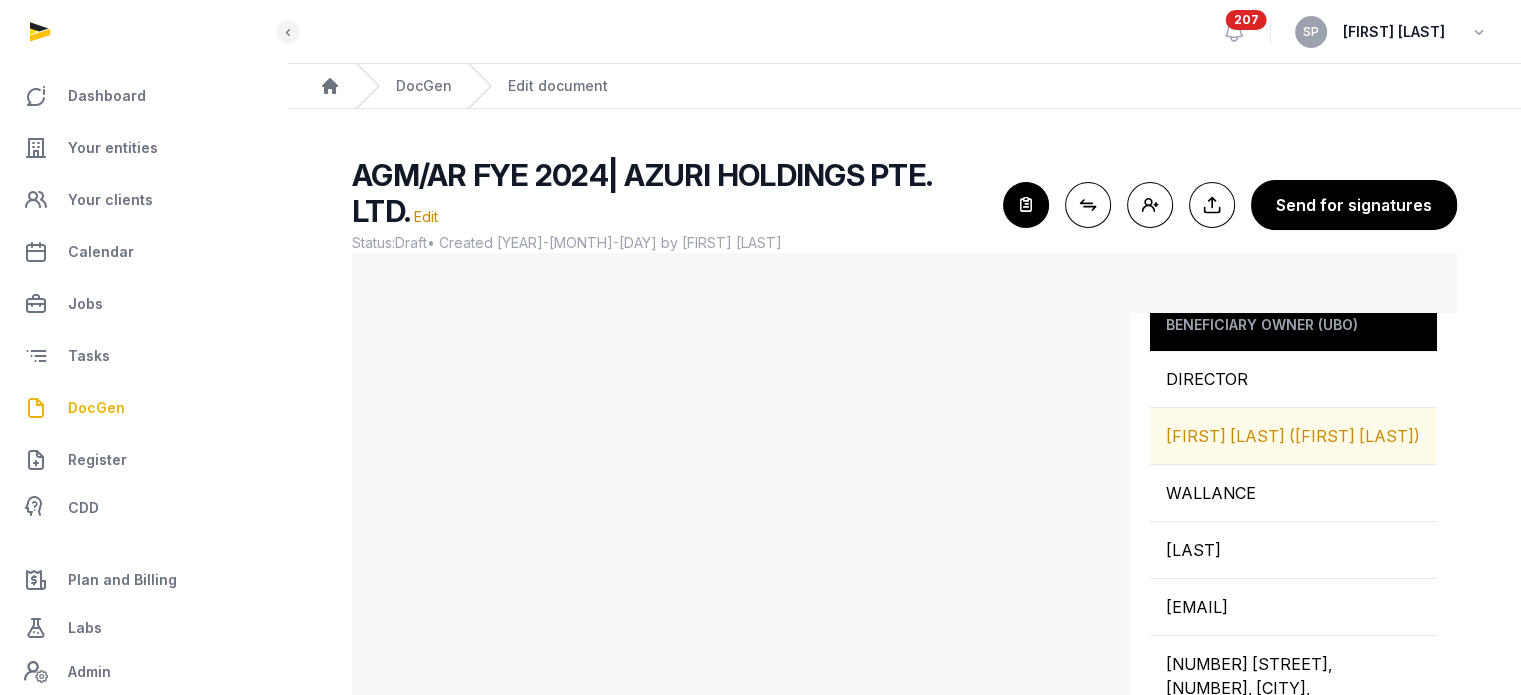 click on "[FIRST] [LAST] [LAST] ([LAST])" at bounding box center [1293, 436] 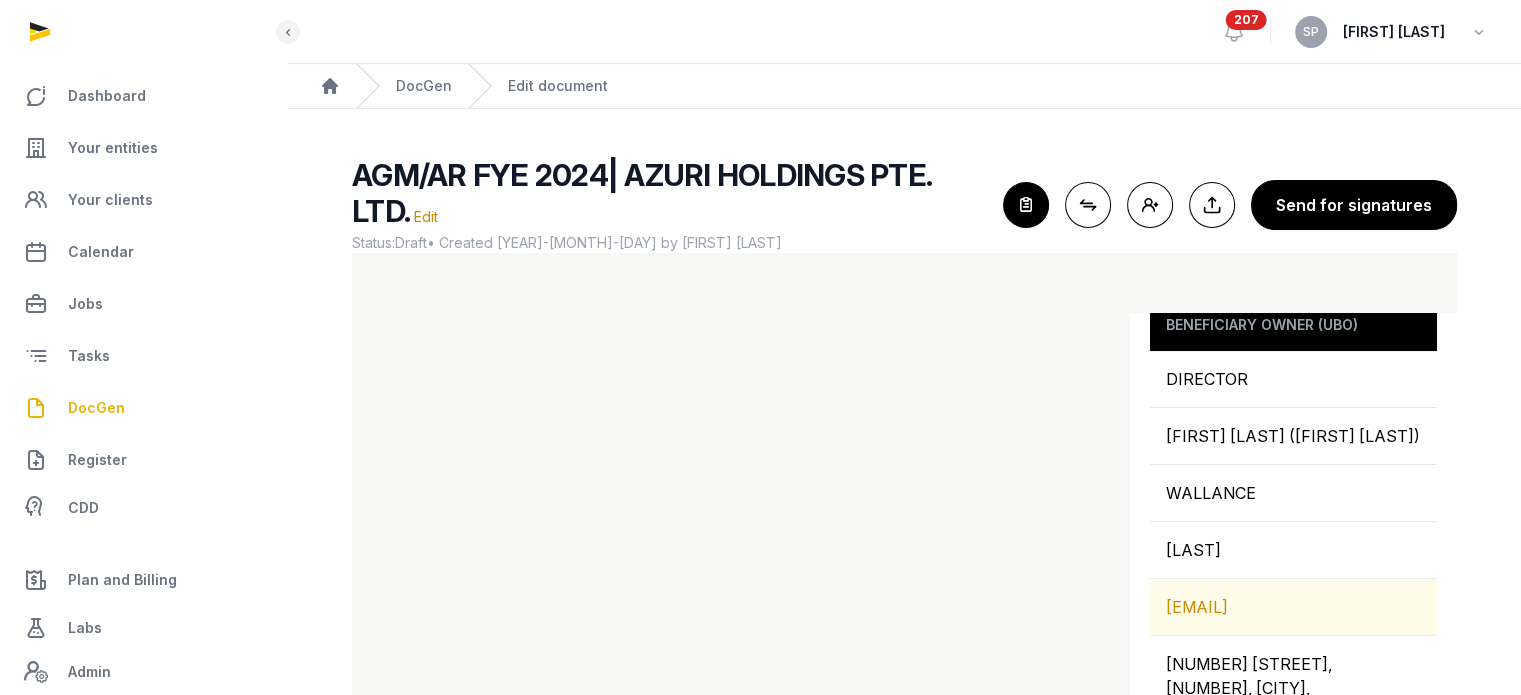 click on "WALLANCE@AZURI-E.COM" at bounding box center (1293, 607) 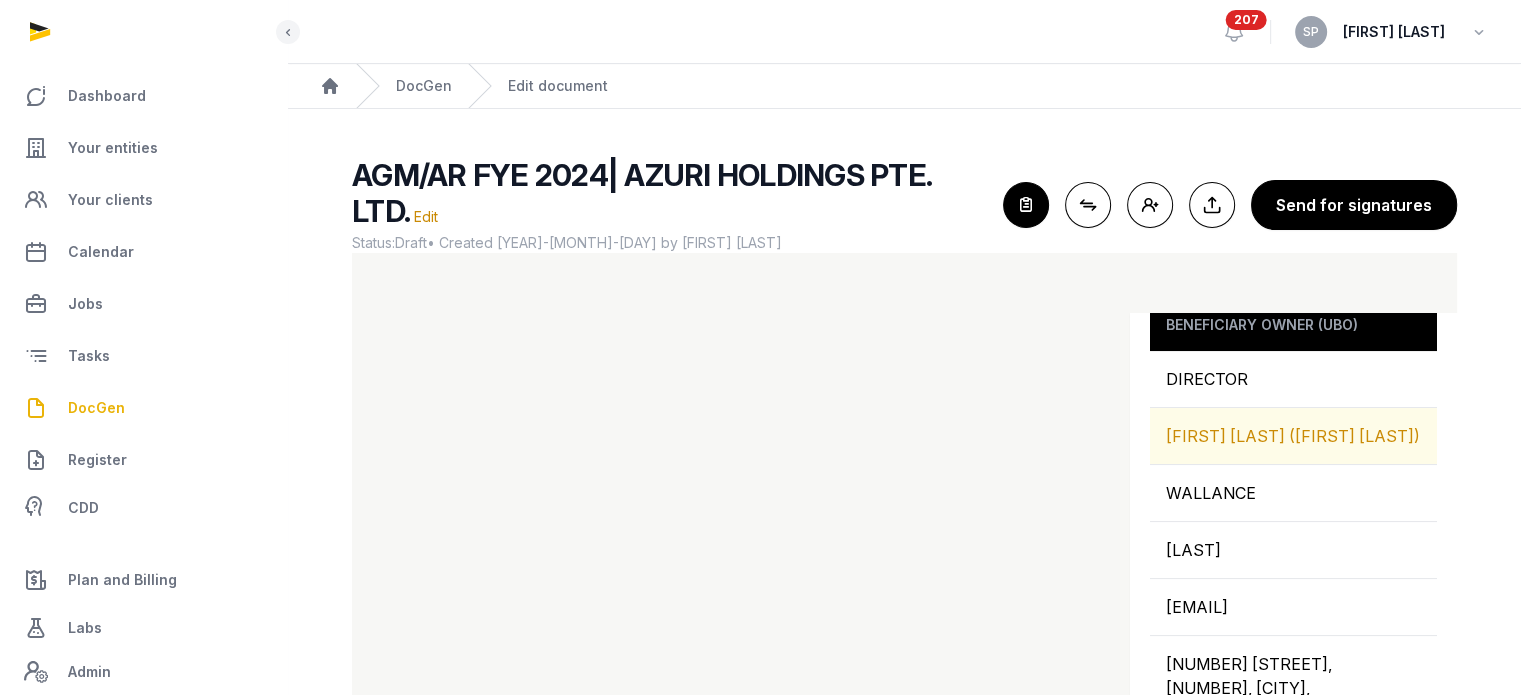 click on "[FIRST] [LAST] [LAST] ([LAST])" at bounding box center (1293, 436) 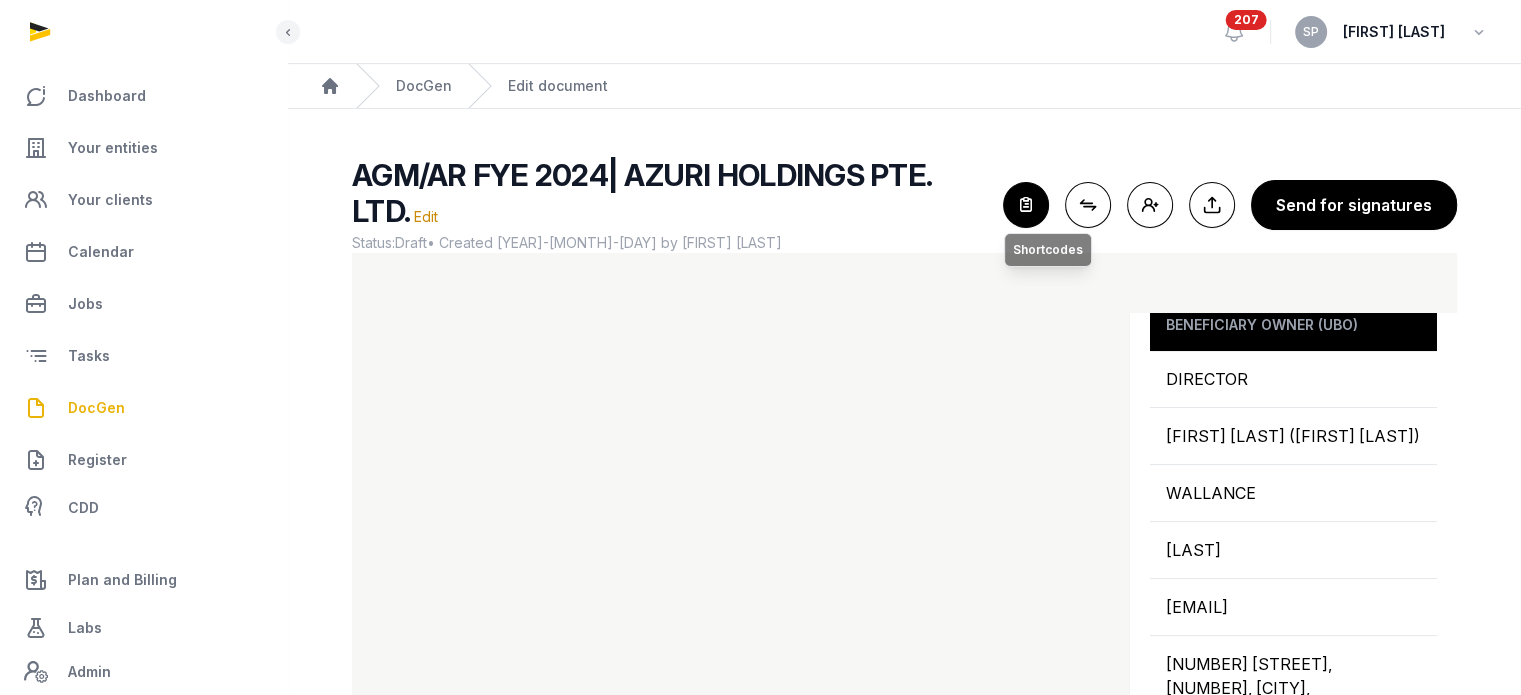 click on "Close shortcodes Shortcodes" at bounding box center [1026, 205] 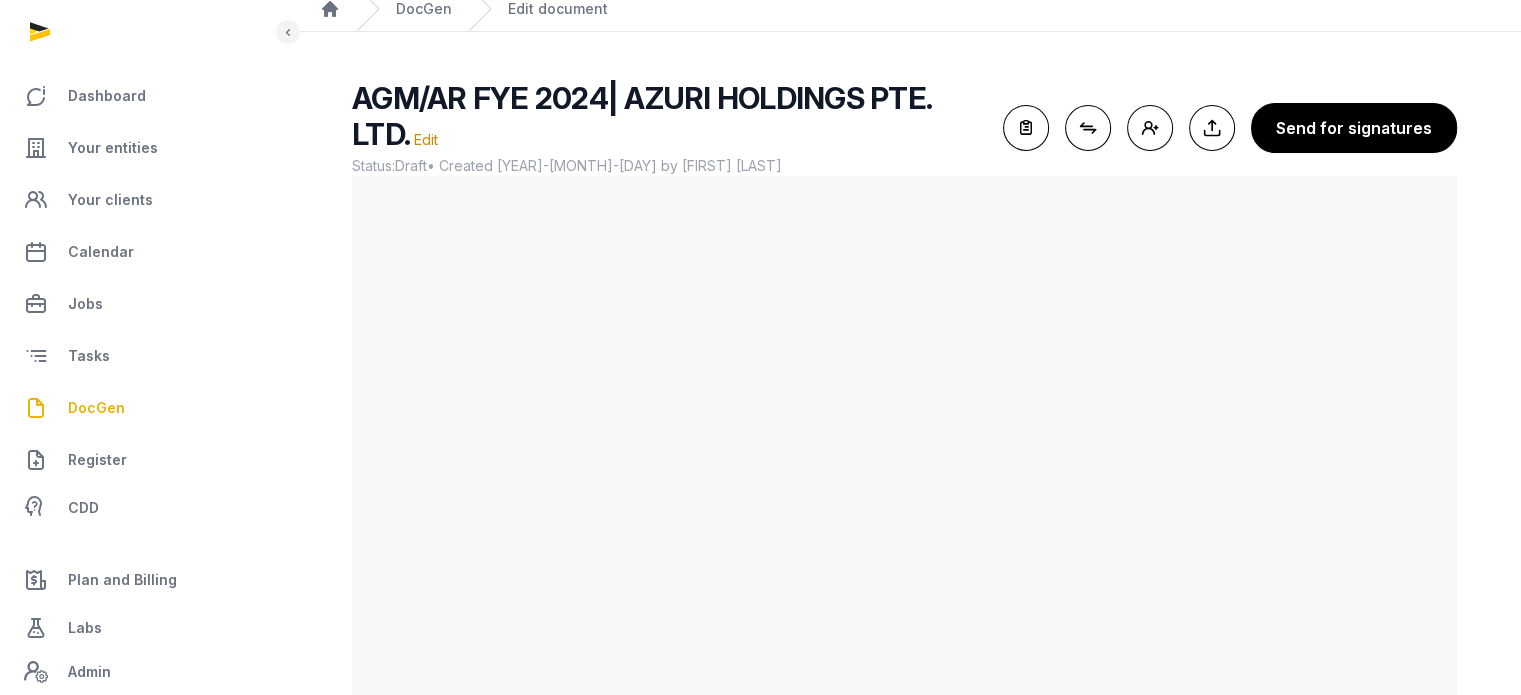 scroll, scrollTop: 107, scrollLeft: 0, axis: vertical 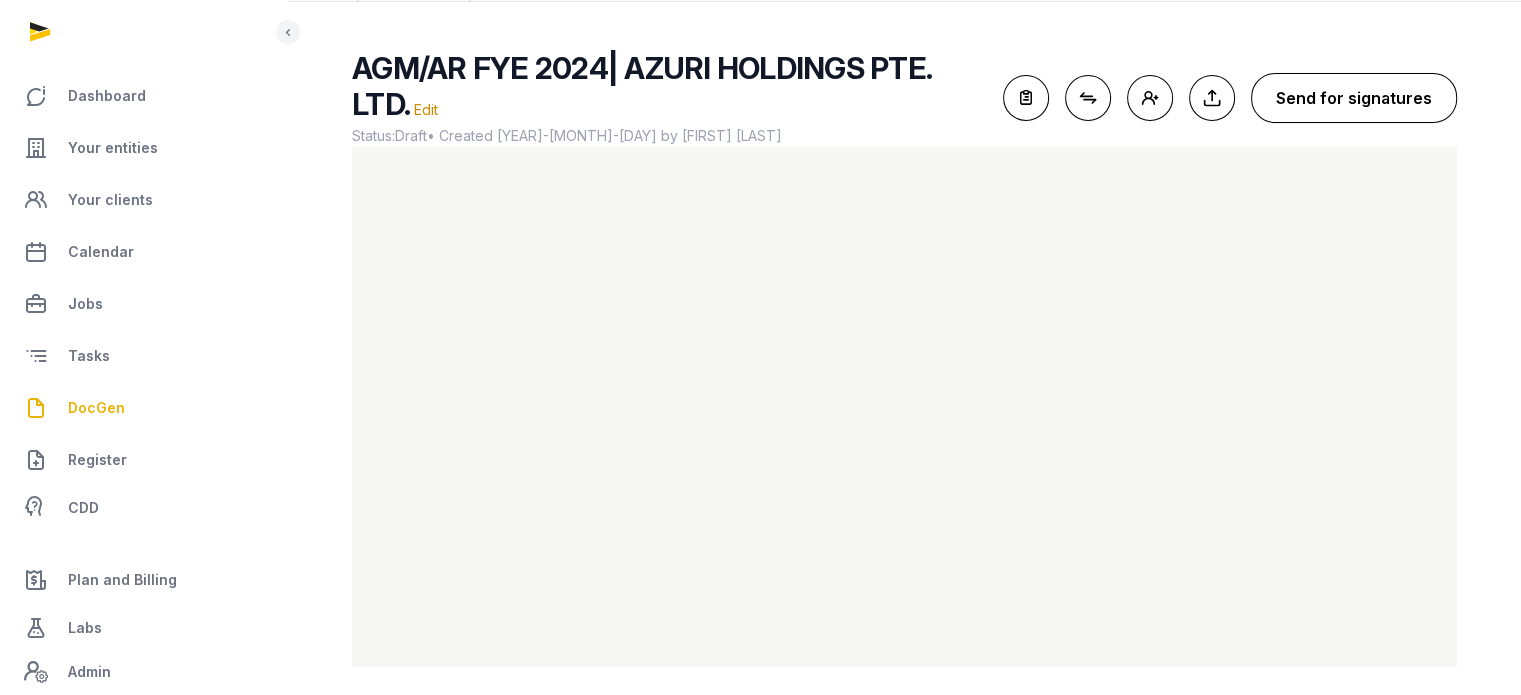 click on "Send for signatures" at bounding box center (1354, 98) 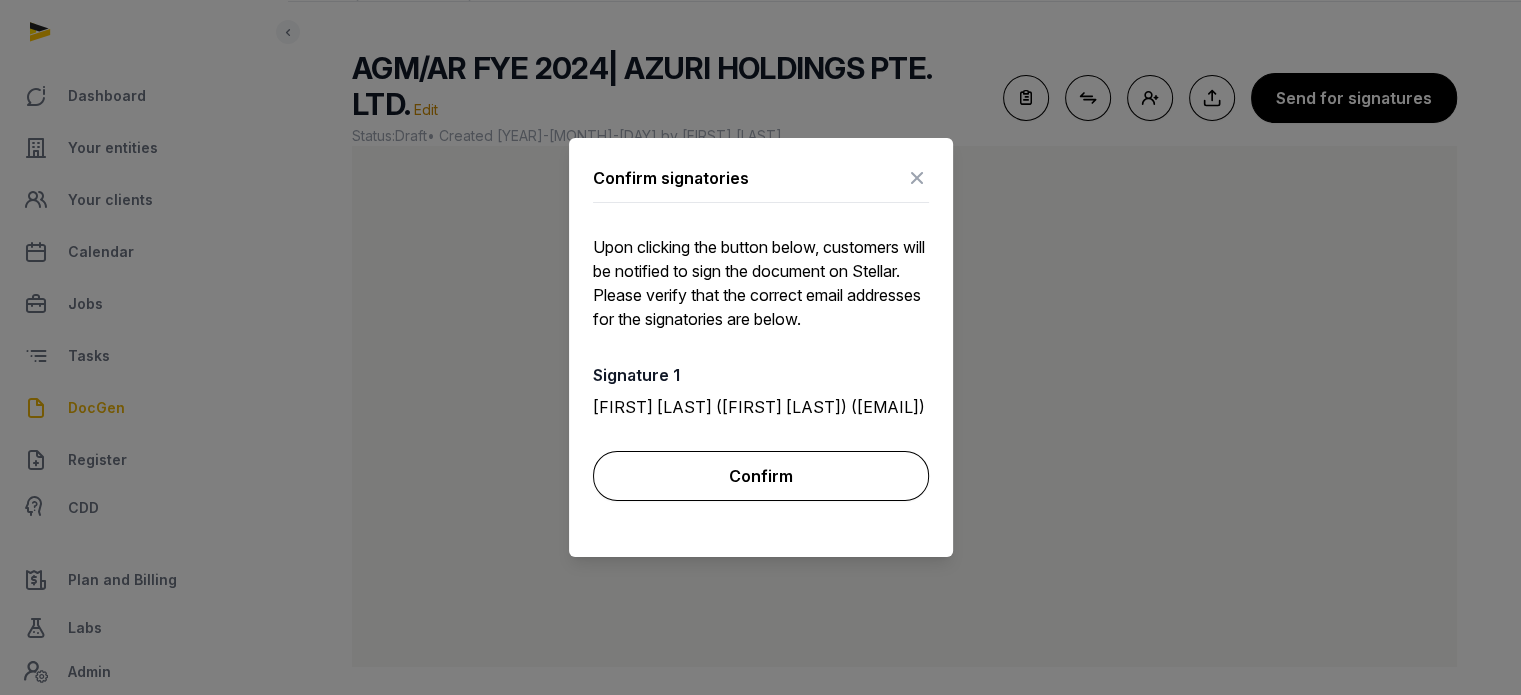 click on "Confirm" at bounding box center (761, 476) 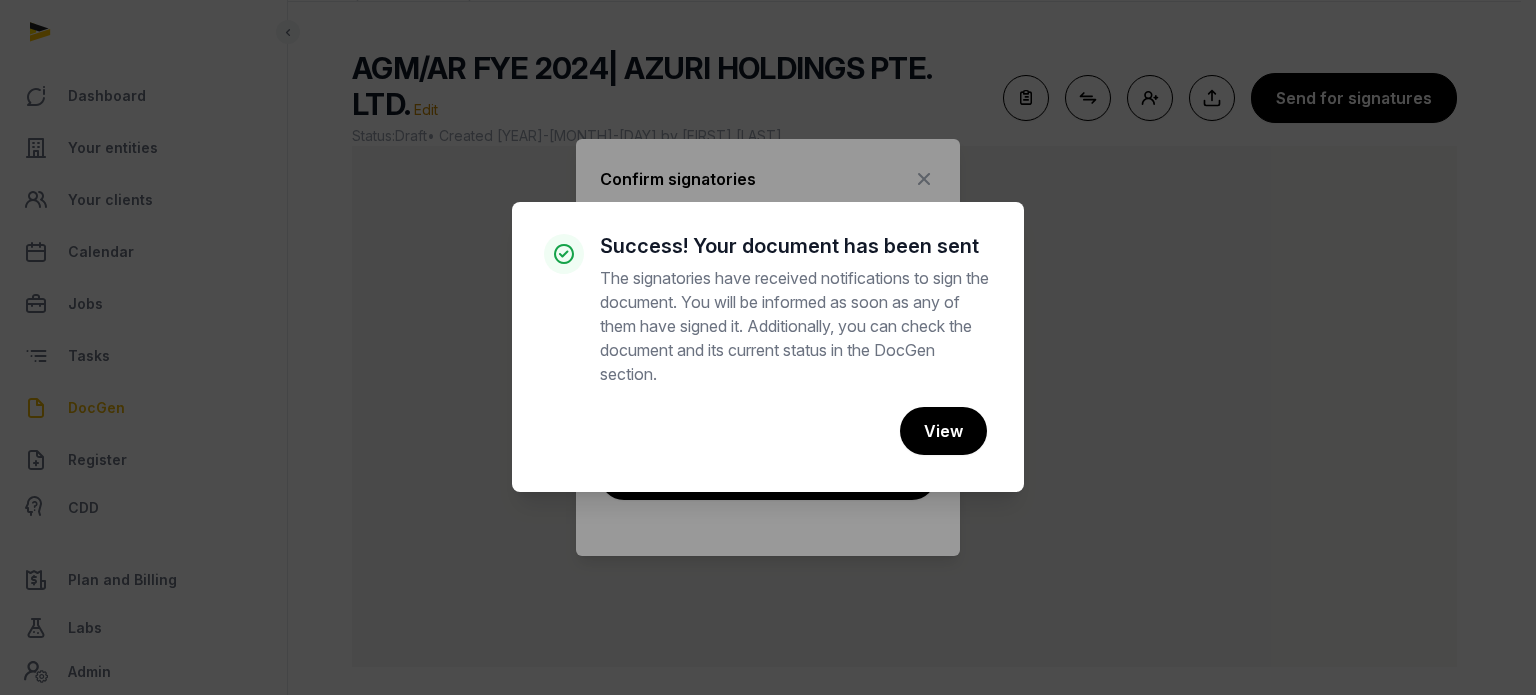 click on "×
Success! Your document has been sent
The signatories have received notifications to sign the document. You will be informed as soon as any of them have signed it. Additionally, you can check the document and its current status in the DocGen section.
Cancel No View" at bounding box center [768, 347] 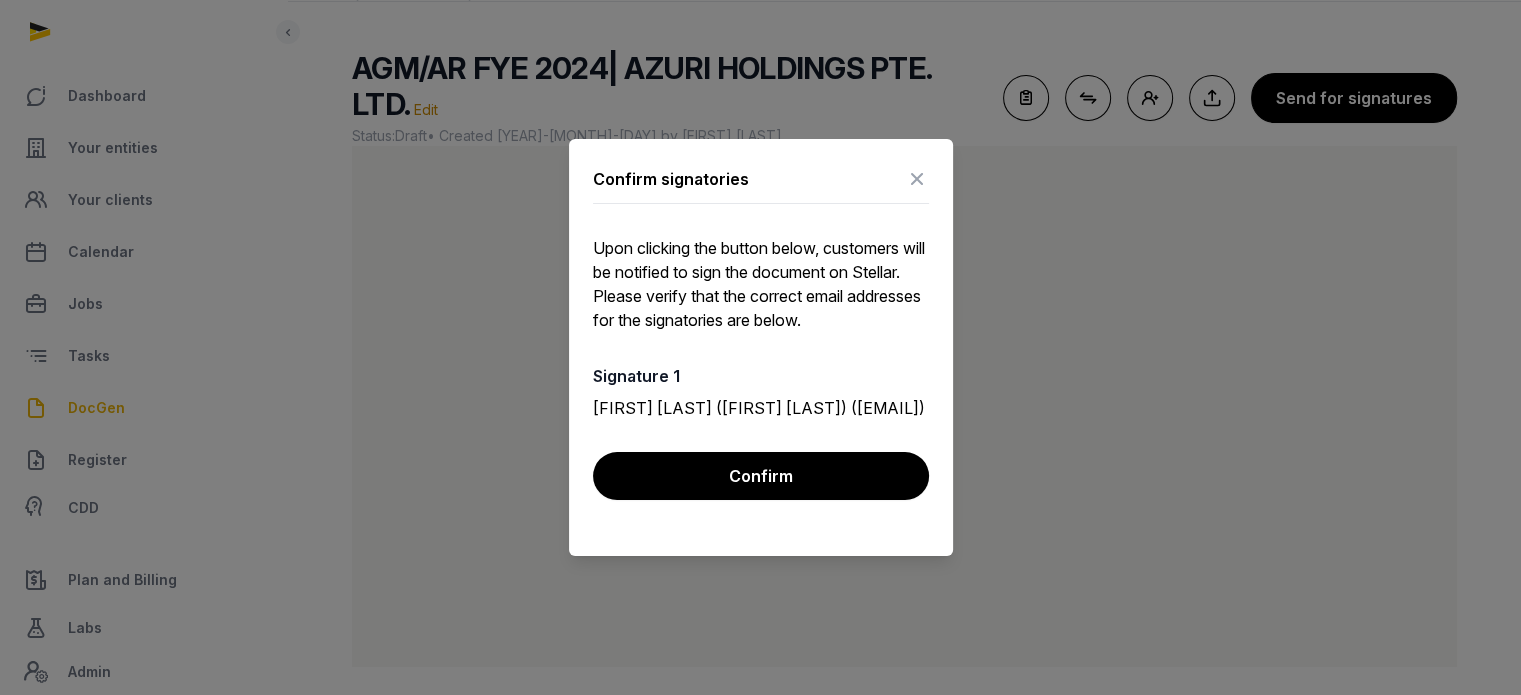 drag, startPoint x: 867, startPoint y: 420, endPoint x: 693, endPoint y: 415, distance: 174.07182 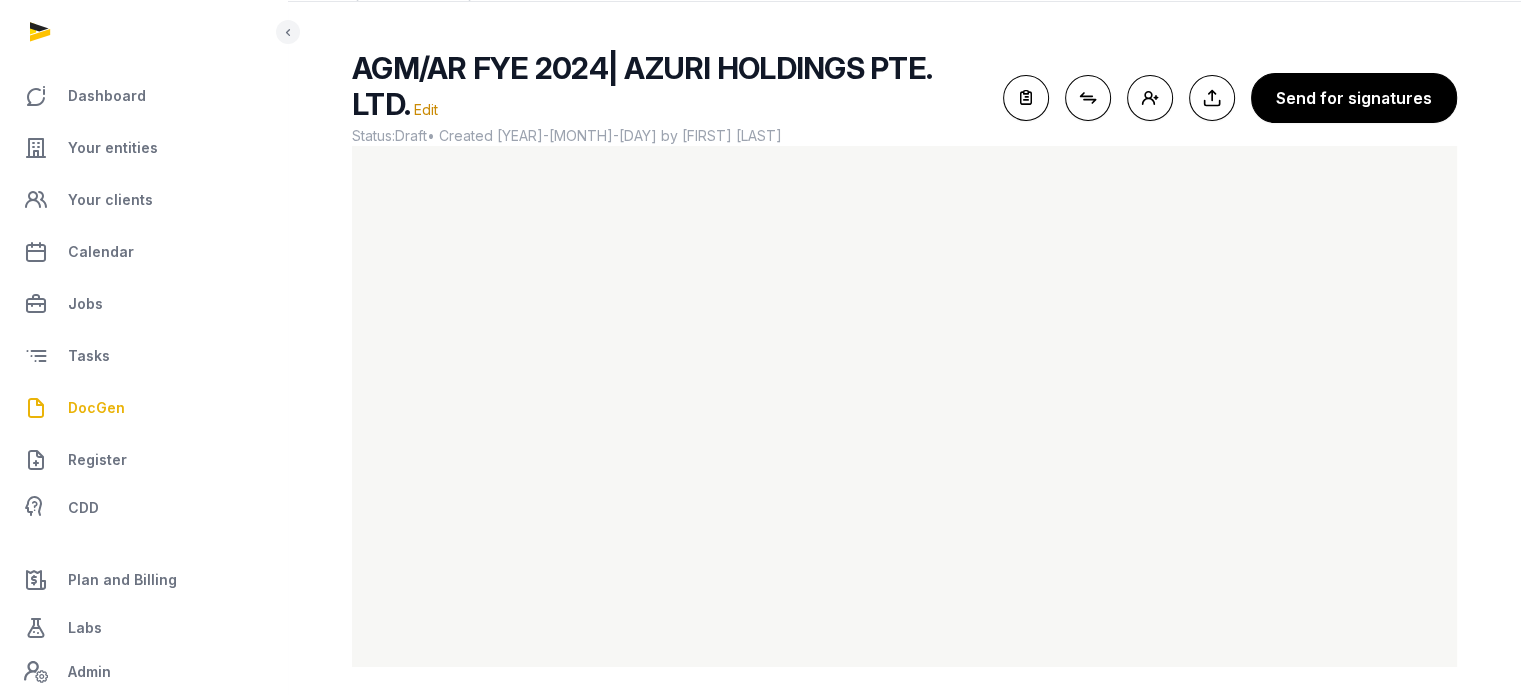 click on "DocGen" at bounding box center [96, 408] 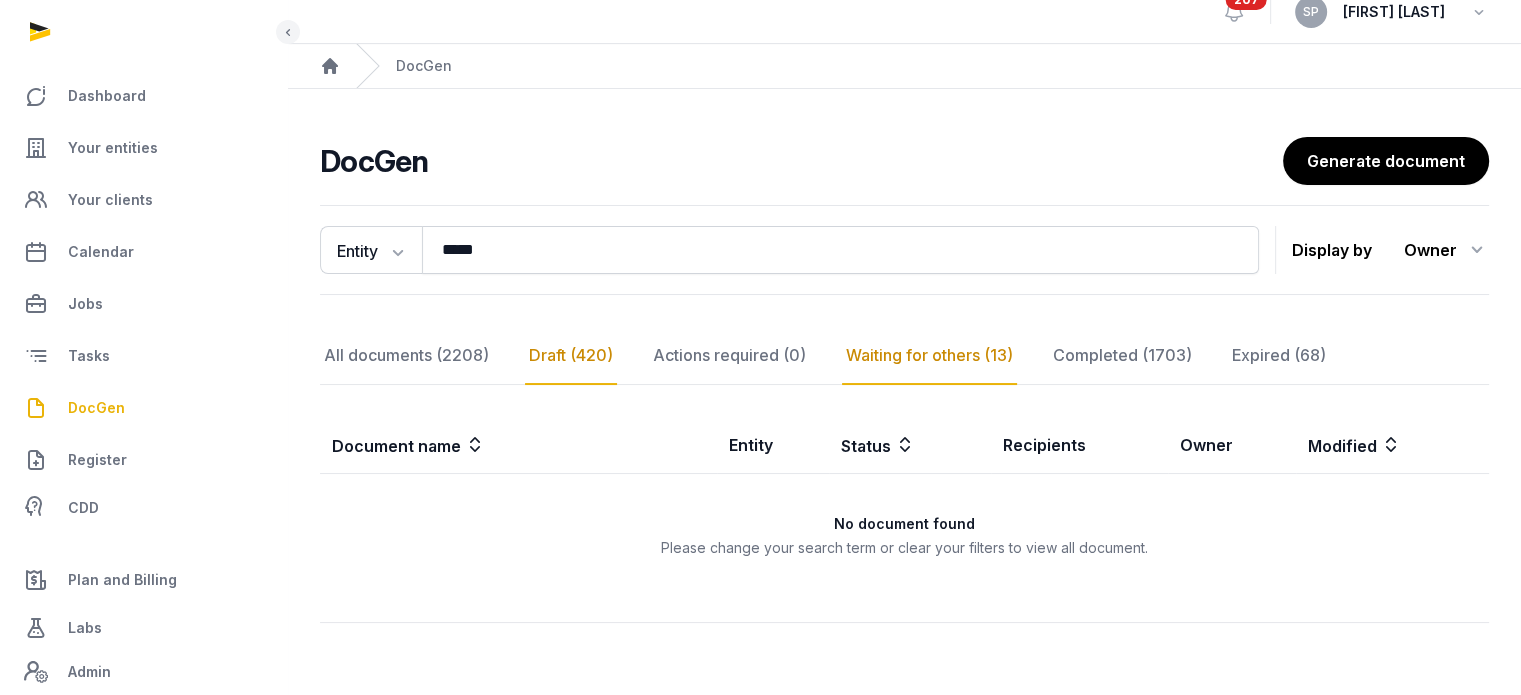 click on "Waiting for others (13)" 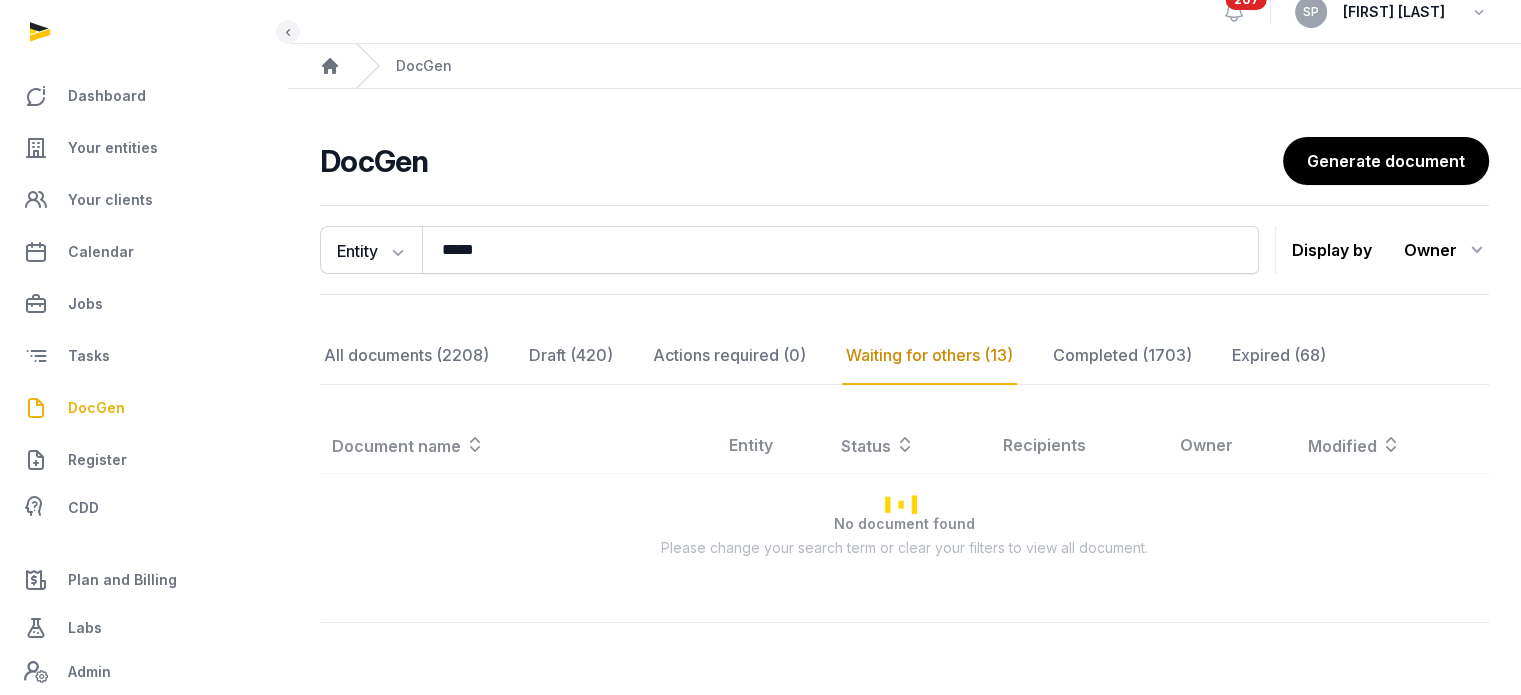 scroll, scrollTop: 107, scrollLeft: 0, axis: vertical 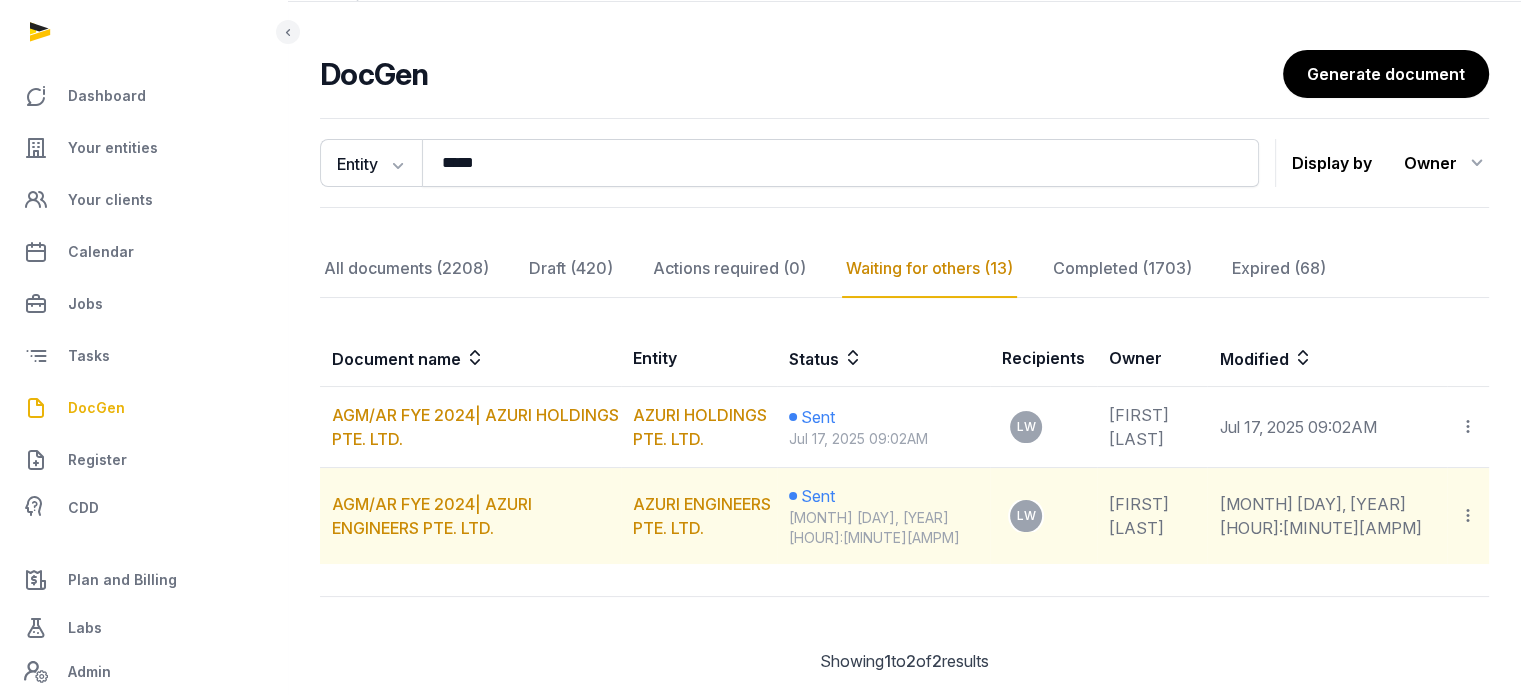 click 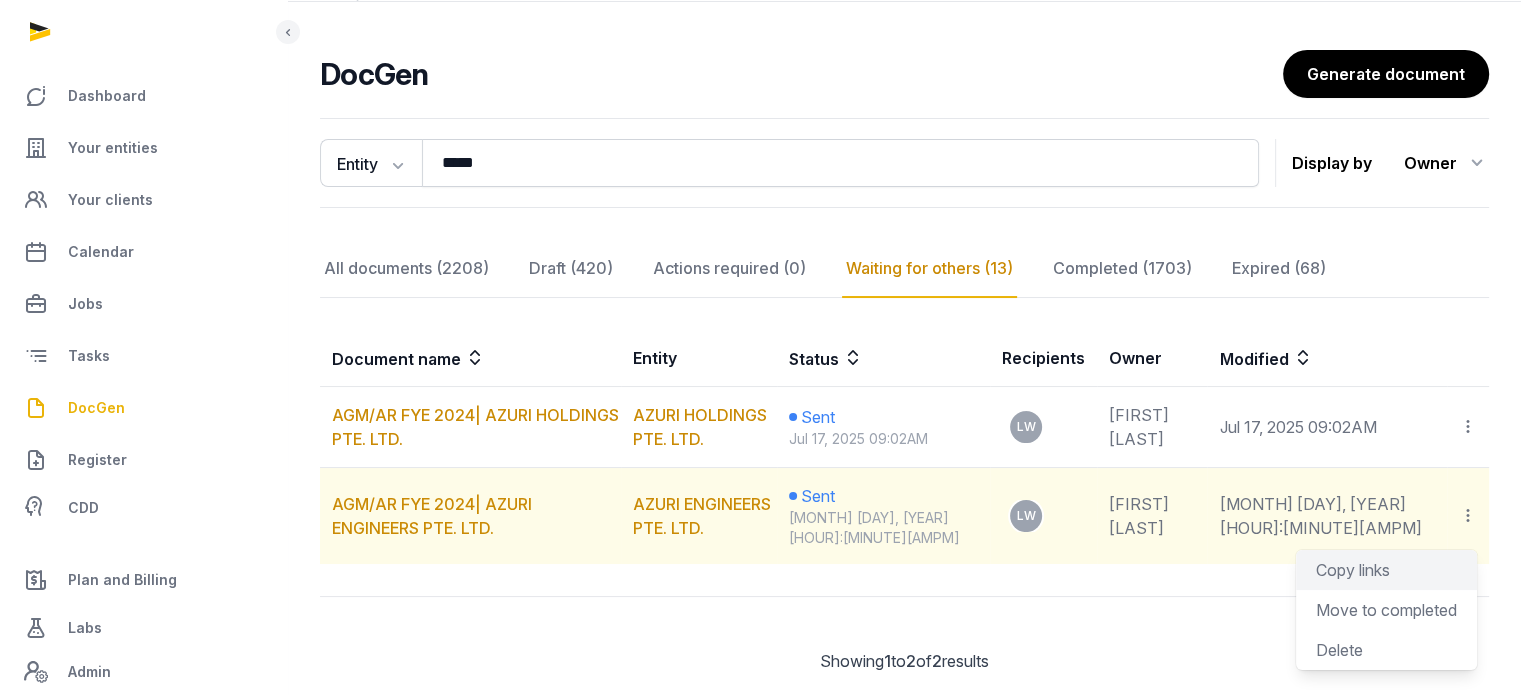 click on "Copy links" at bounding box center (1386, 570) 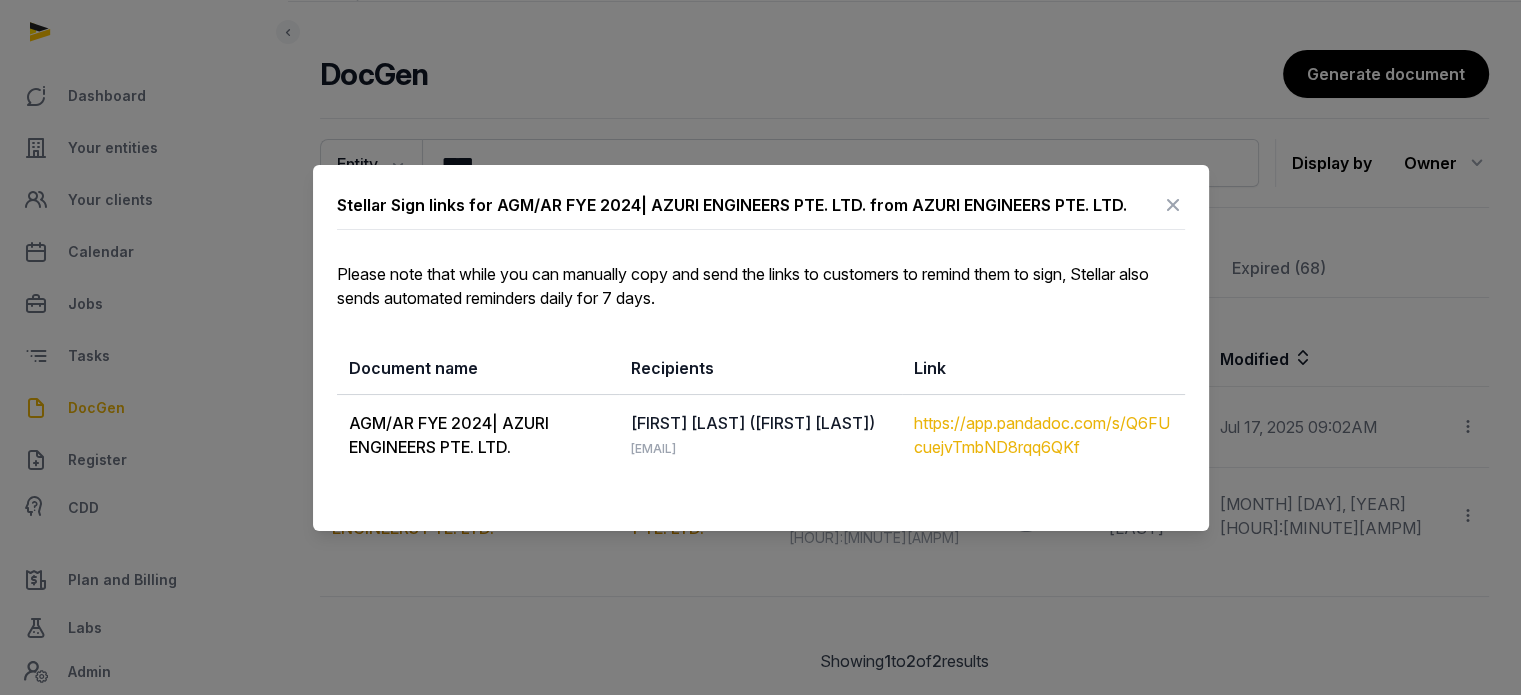 click on "https://app.pandadoc.com/s/Q6FUcuejvTmbND8rqq6QKf" at bounding box center (1043, 435) 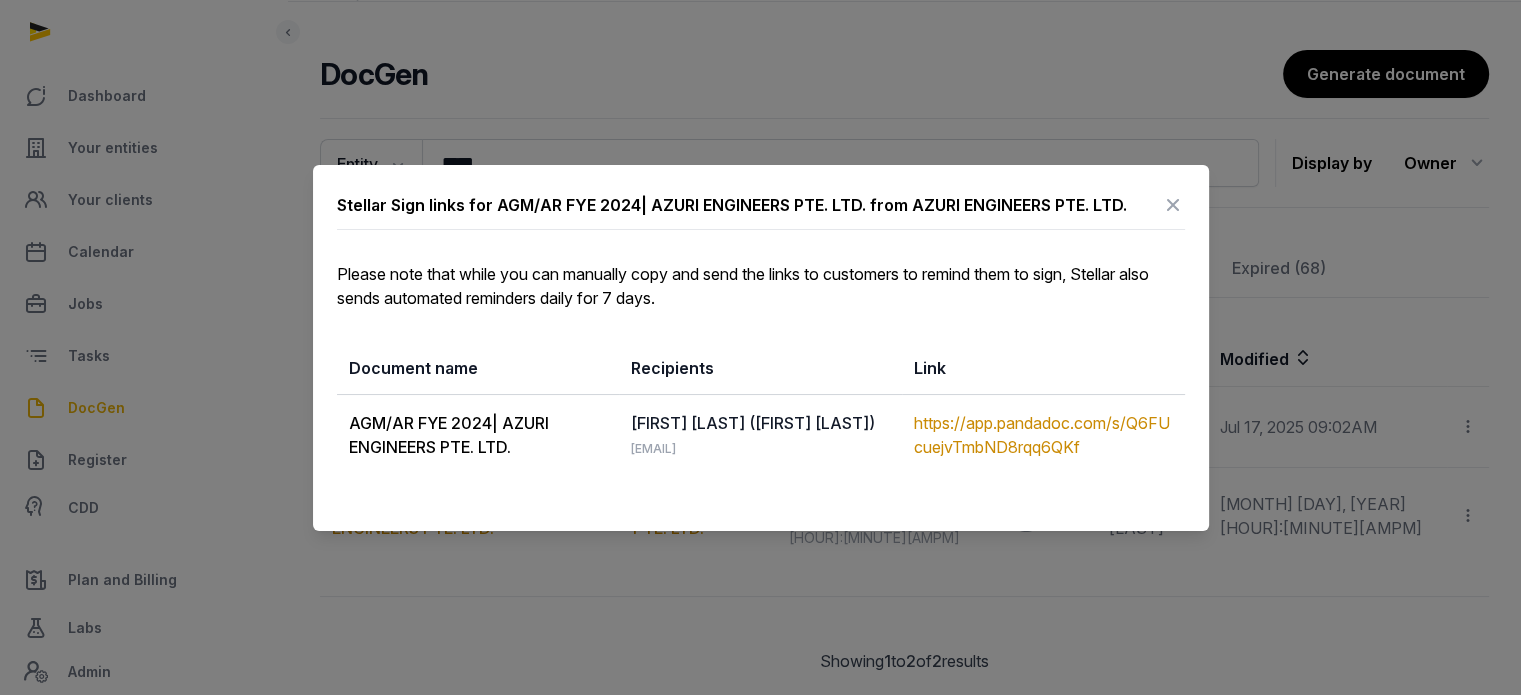 click at bounding box center [1173, 205] 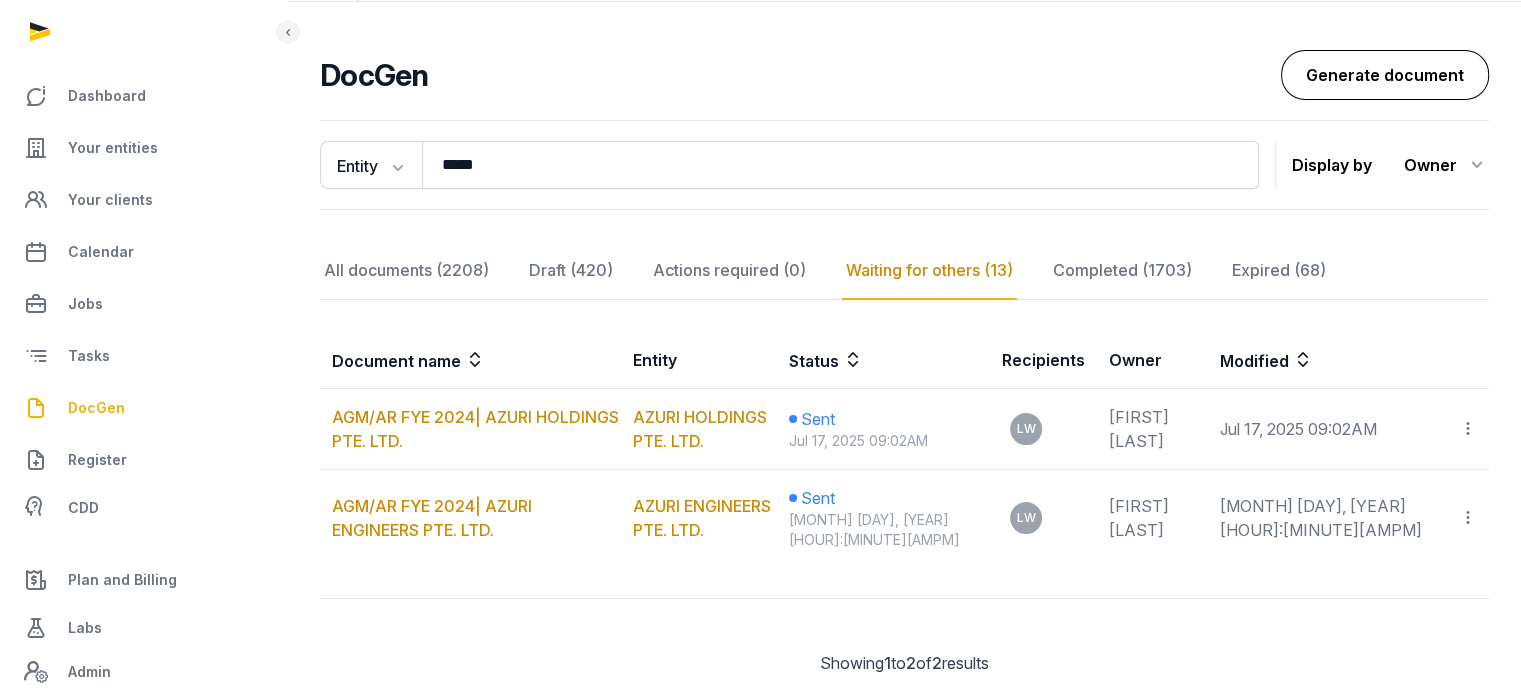 click on "Generate document" at bounding box center [1385, 75] 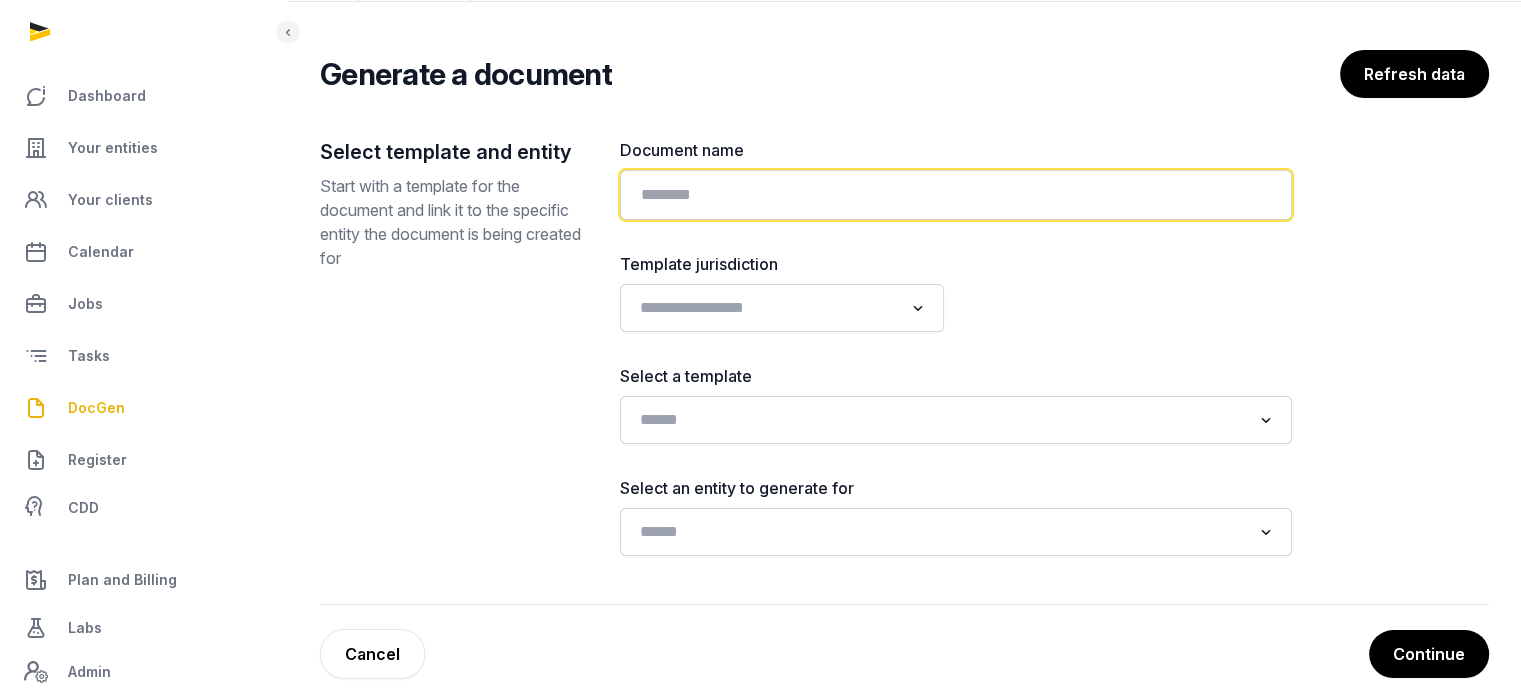 click 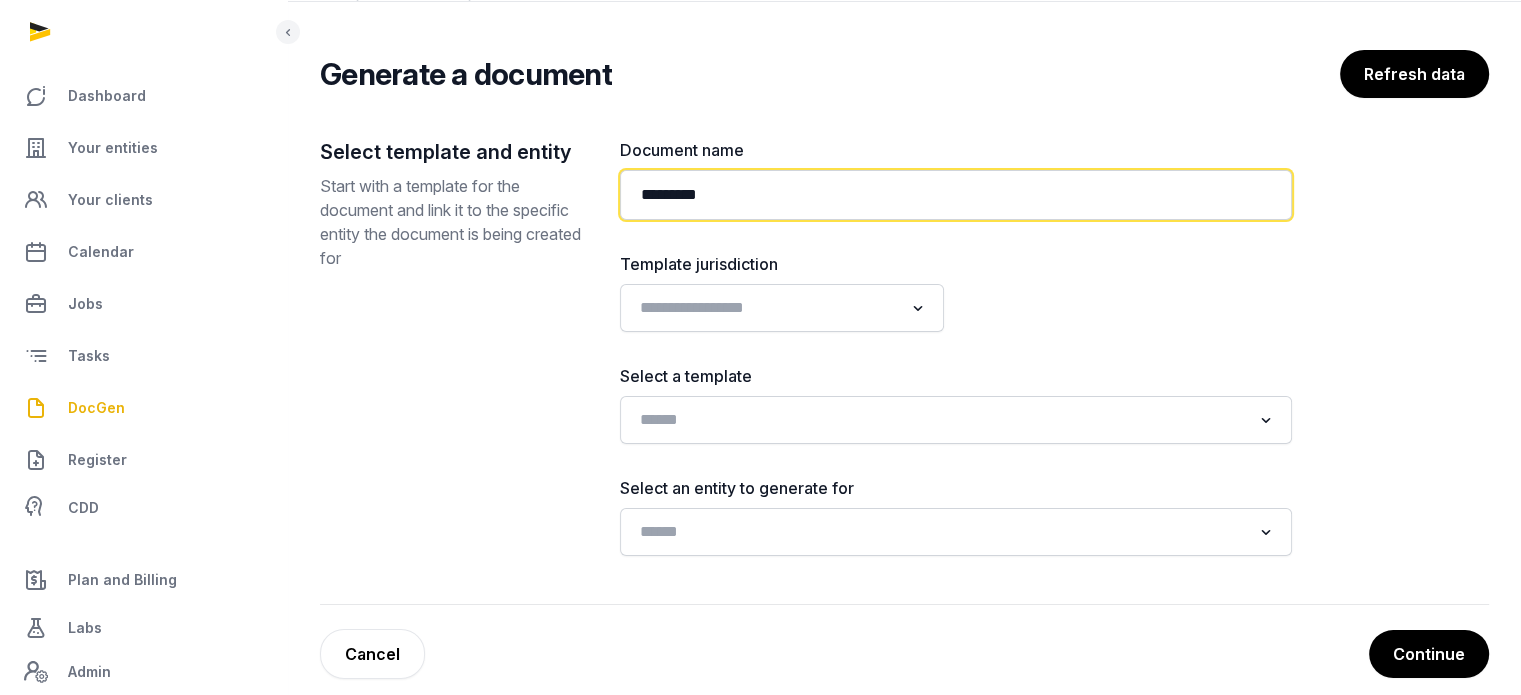 type on "*********" 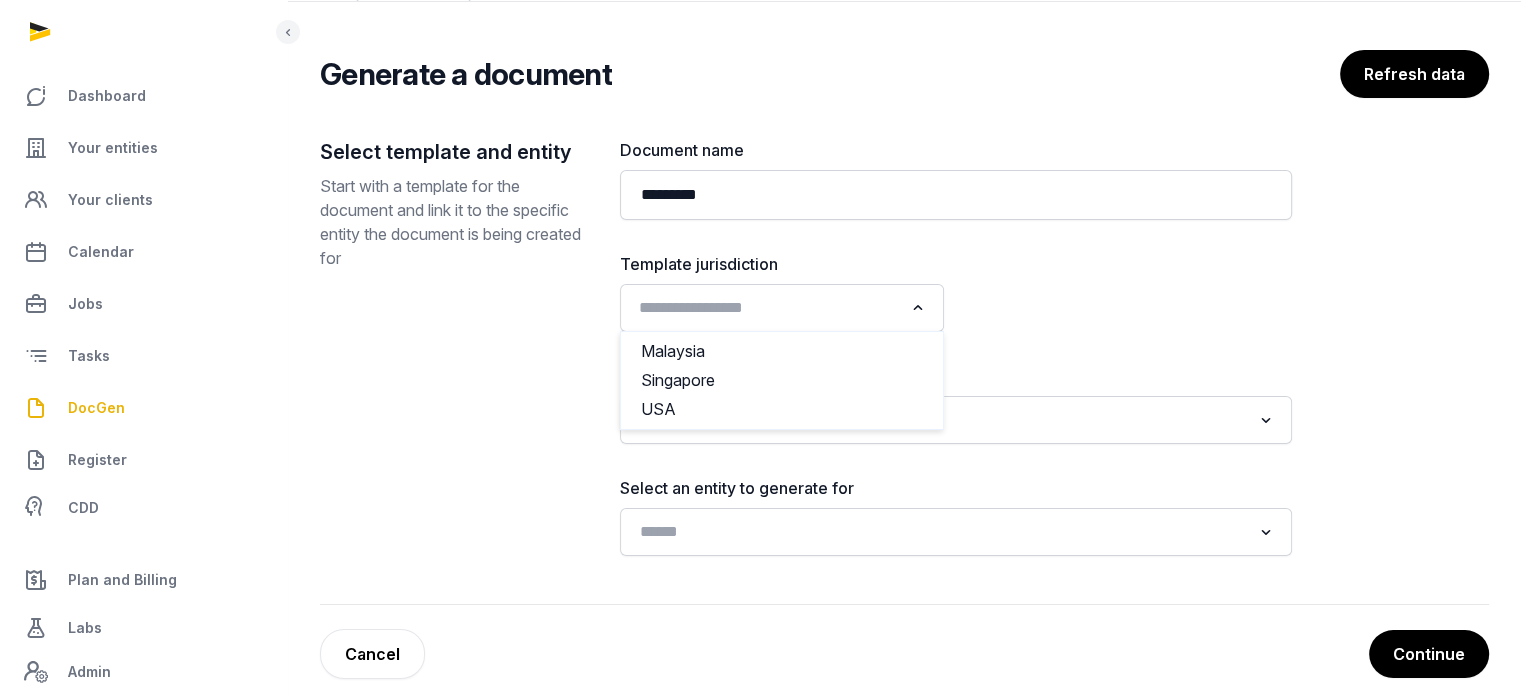 click 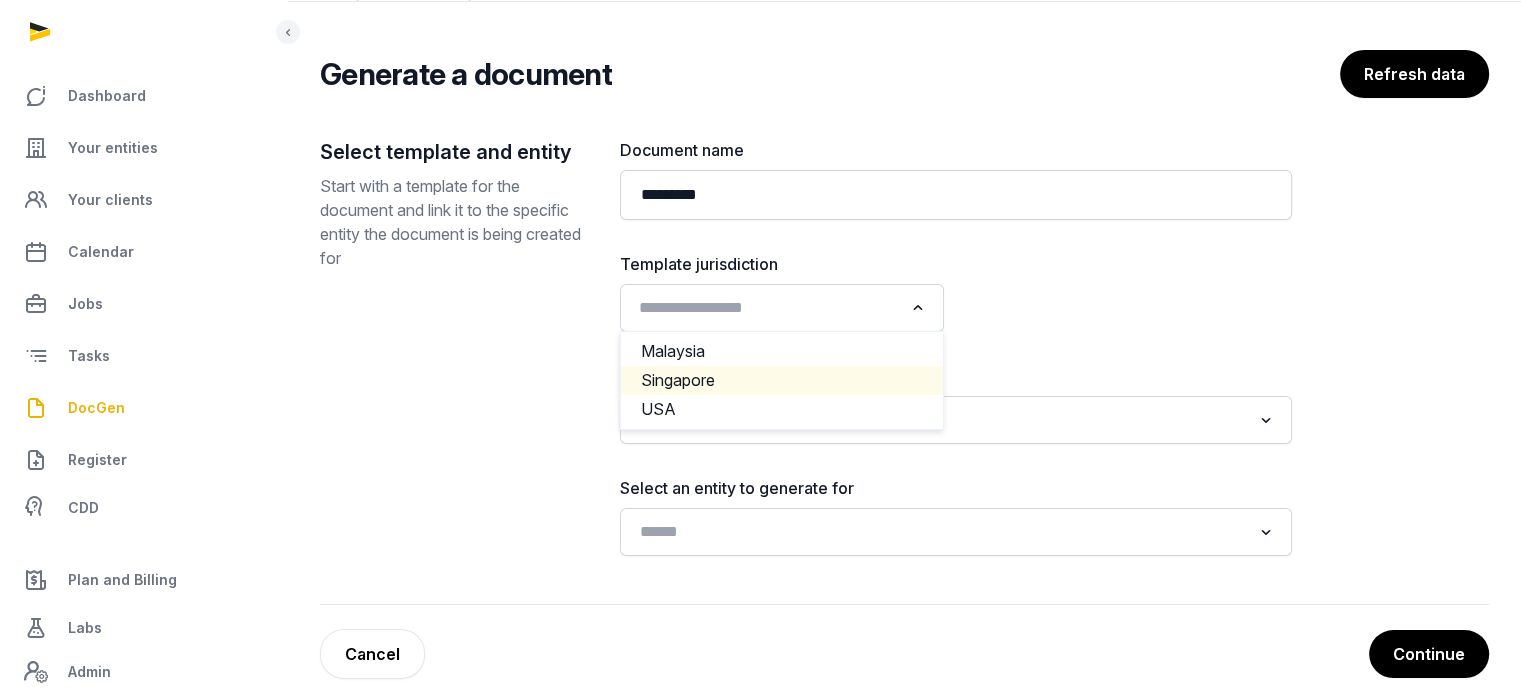 click on "Singapore" 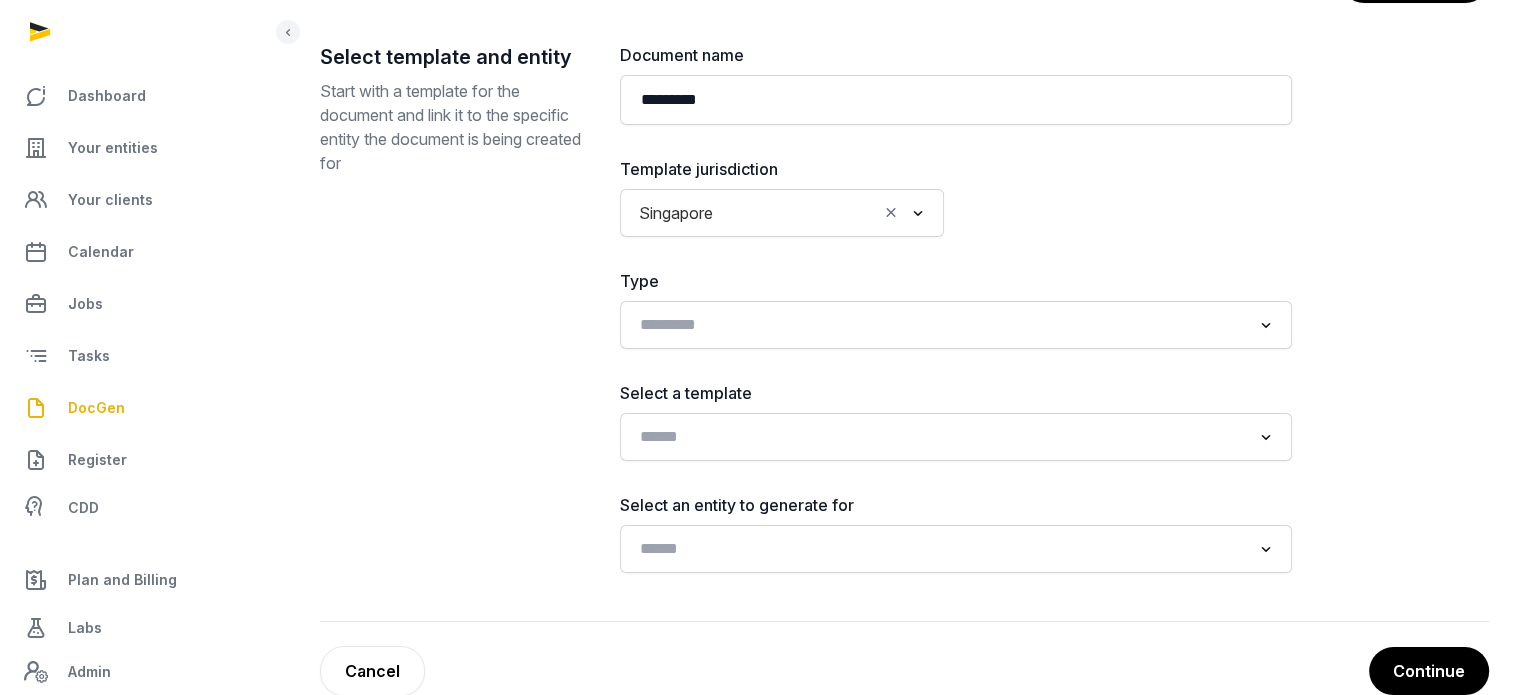 scroll, scrollTop: 241, scrollLeft: 0, axis: vertical 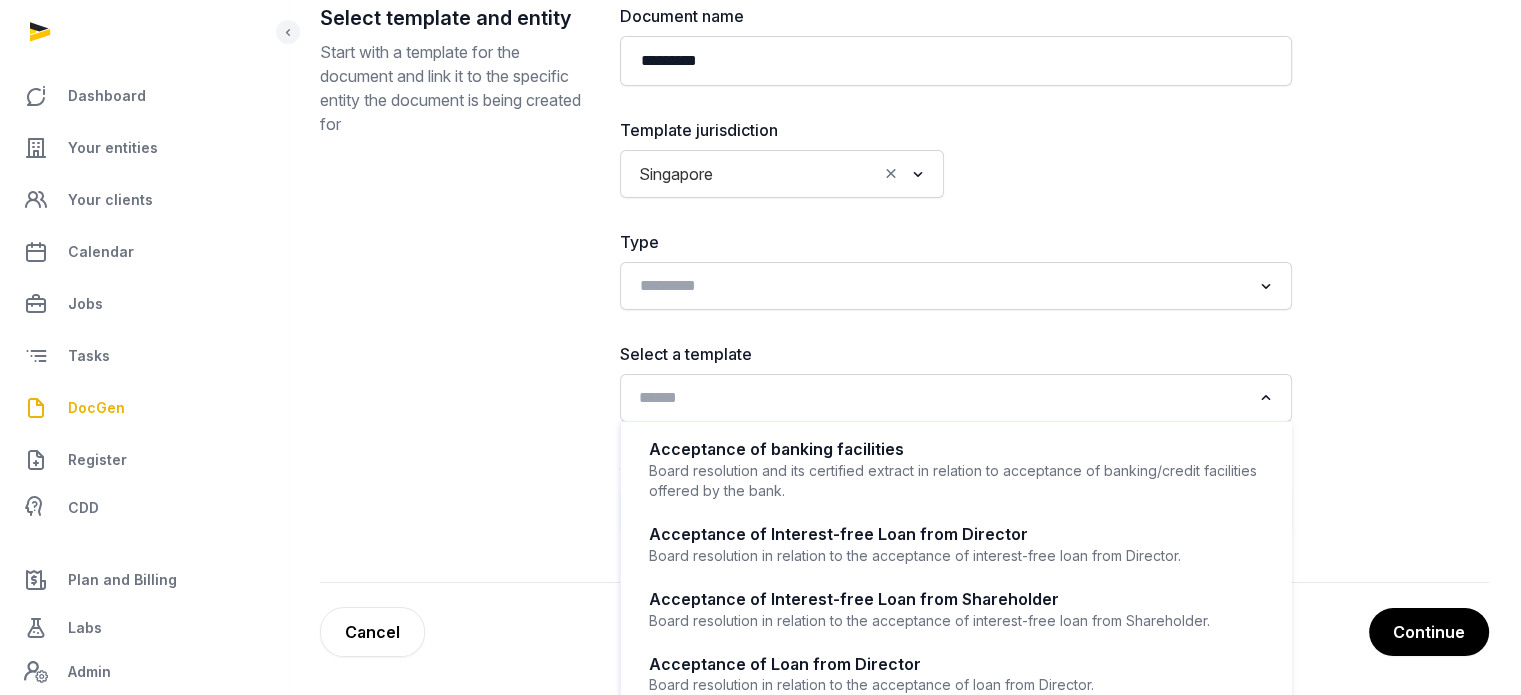 click 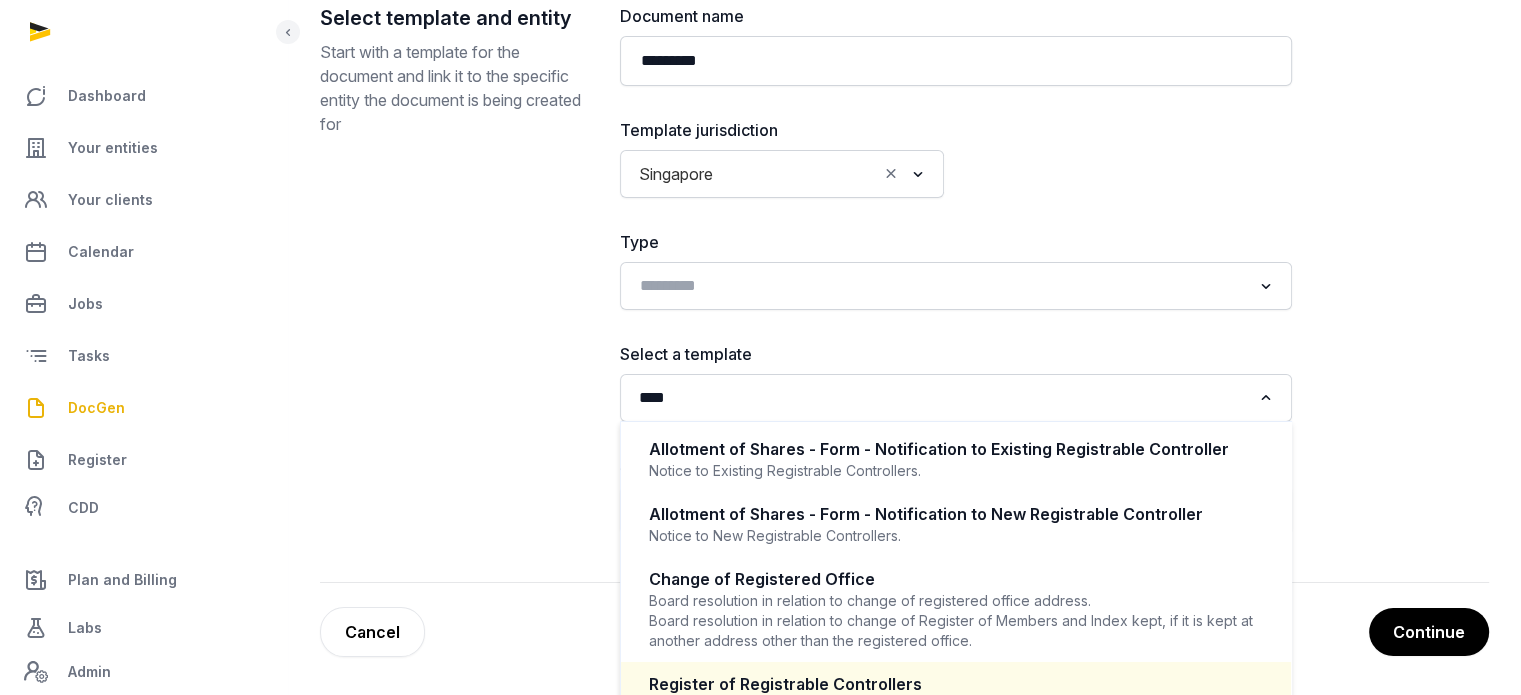 click on "Register of Registrable Controllers" at bounding box center (956, 684) 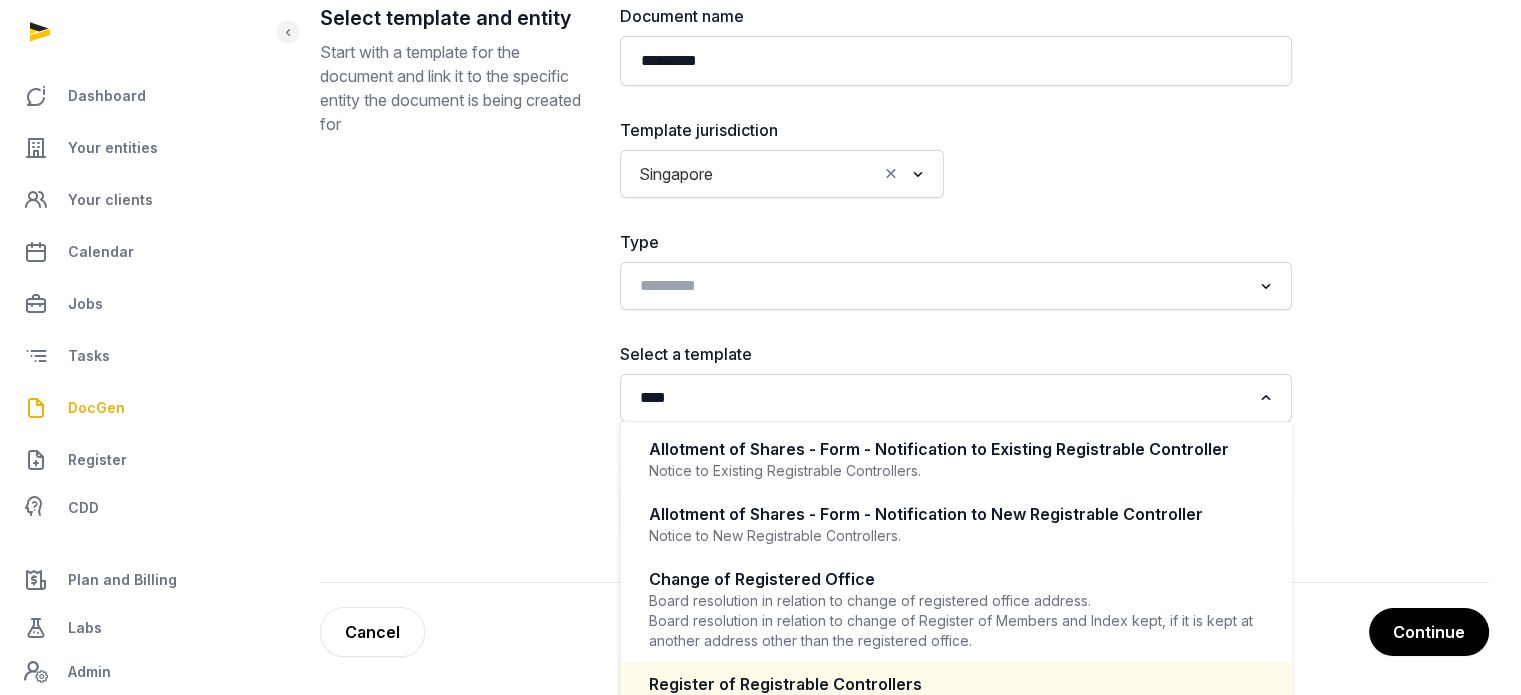 type 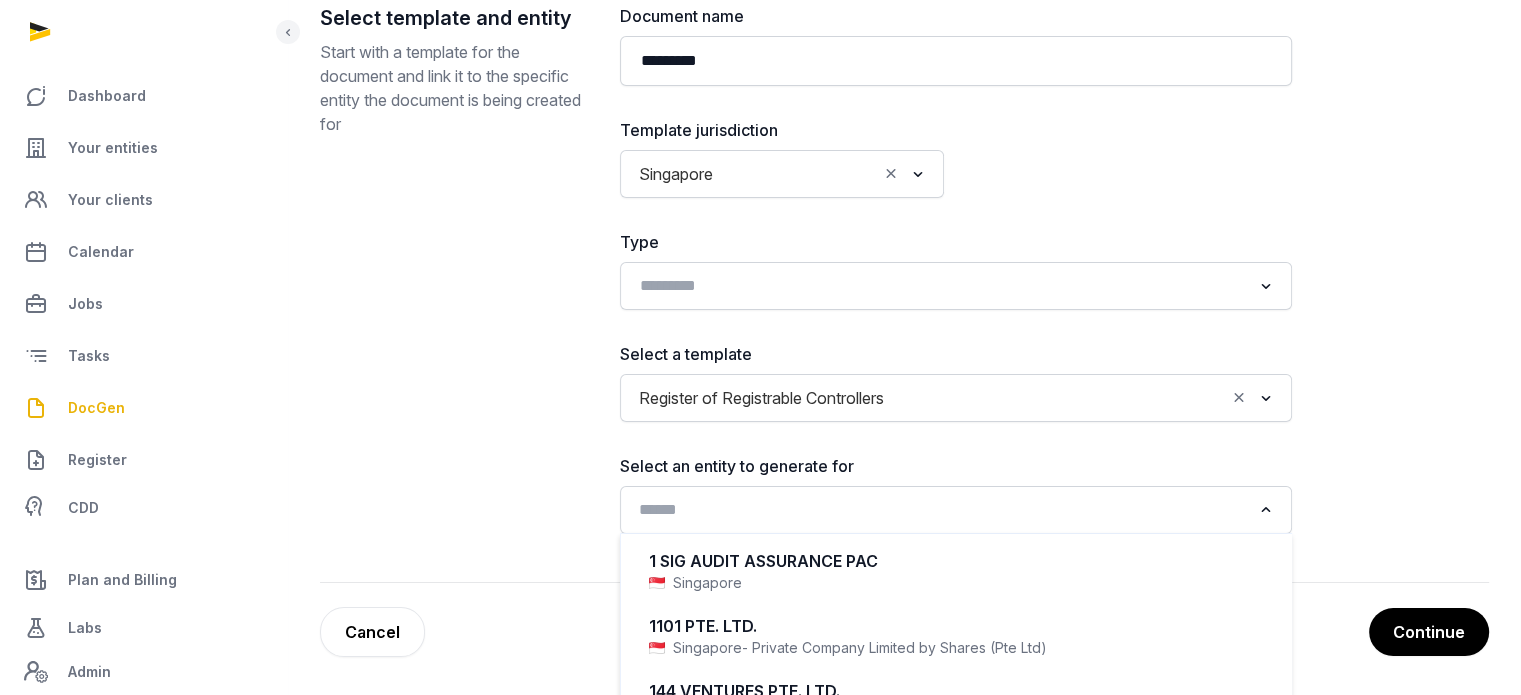 click 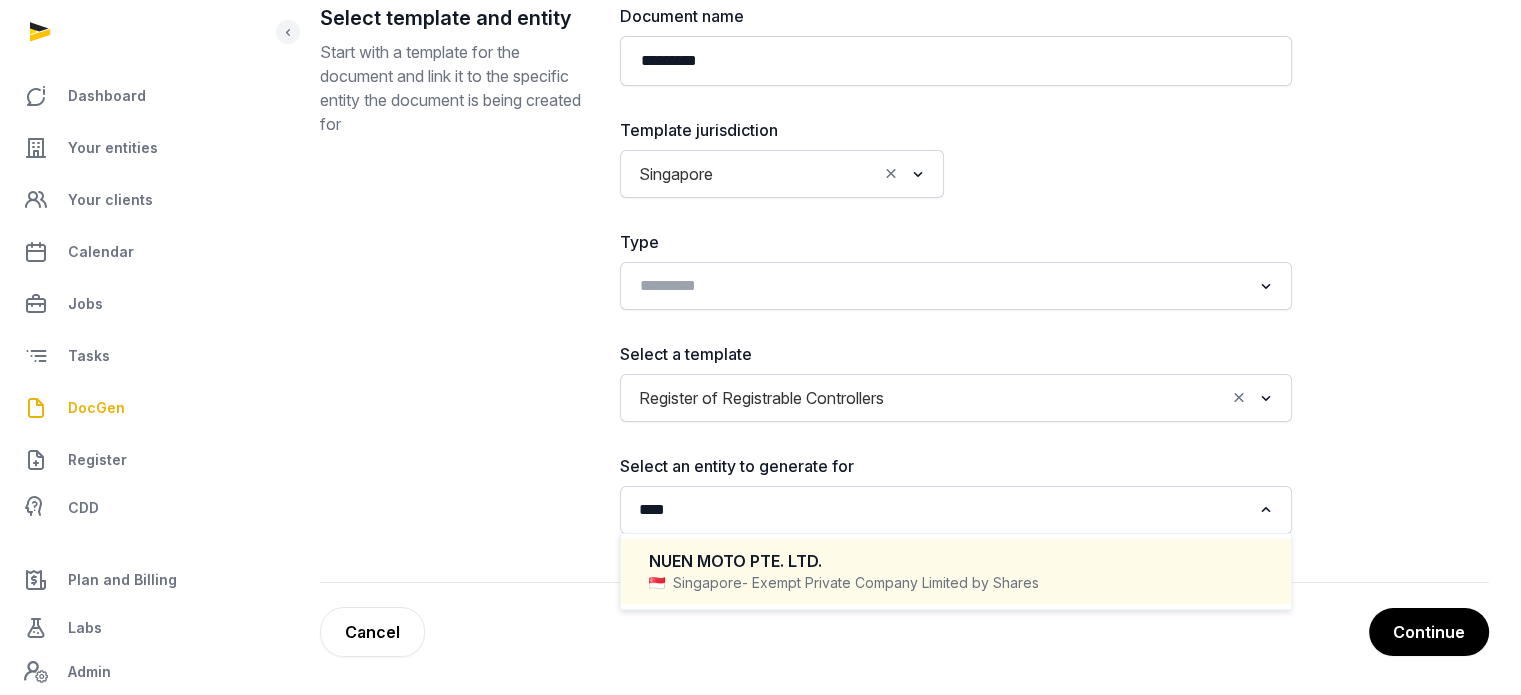 click on "NUEN MOTO PTE. LTD." at bounding box center [956, 561] 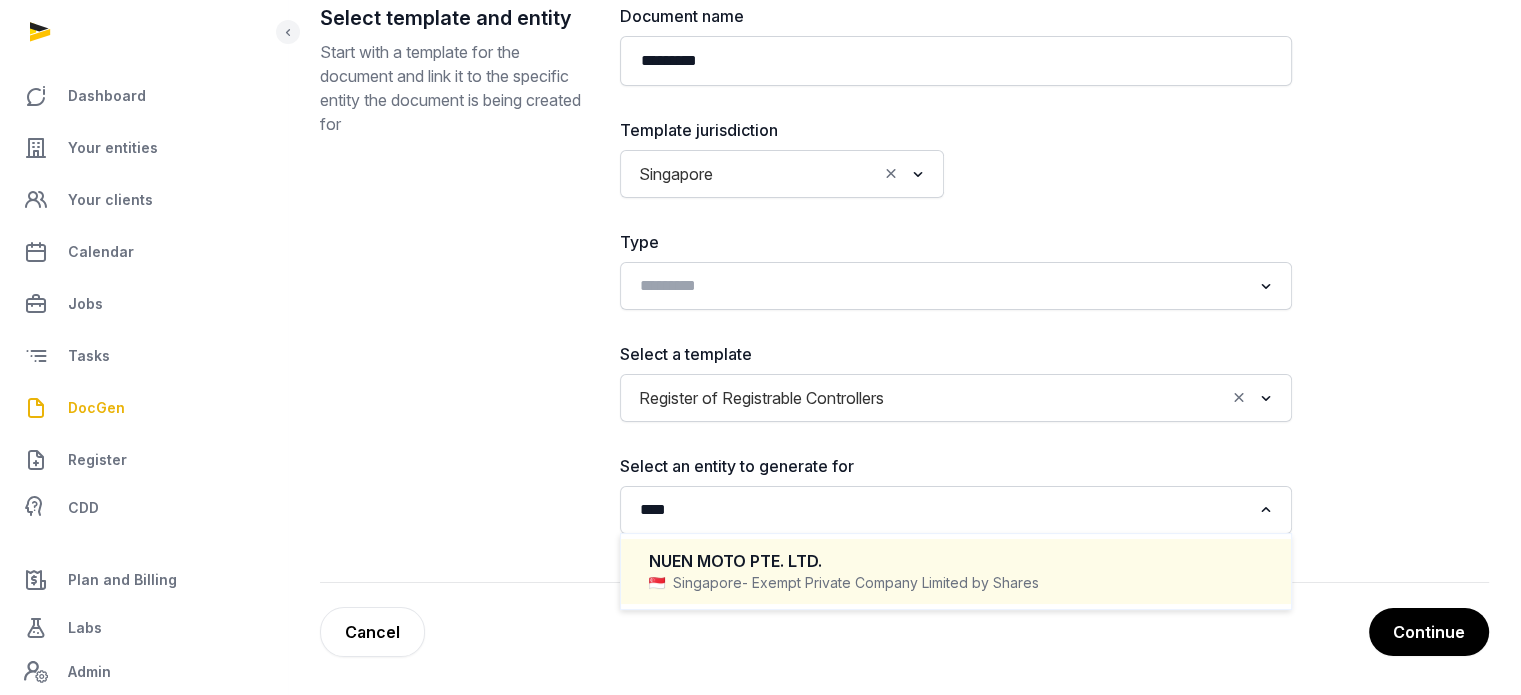 type 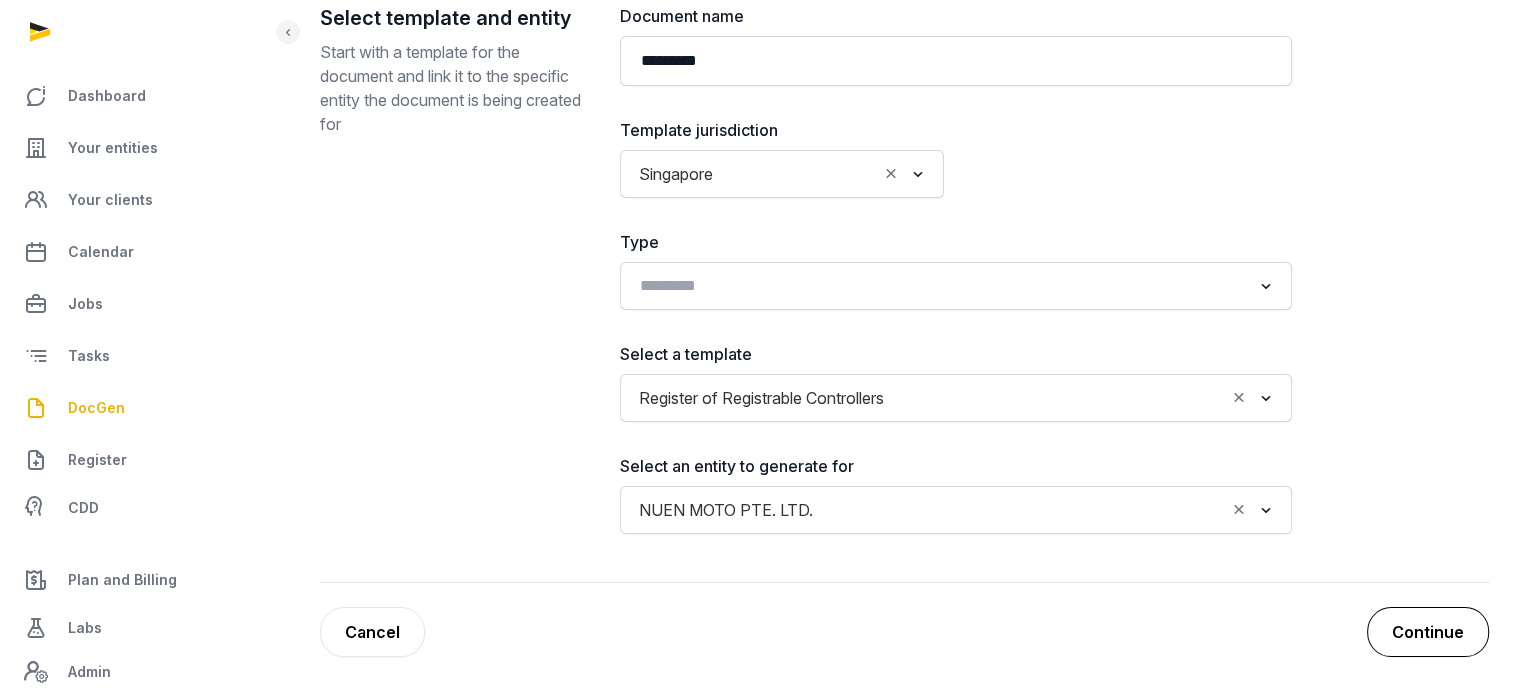 click on "Continue" at bounding box center [1428, 632] 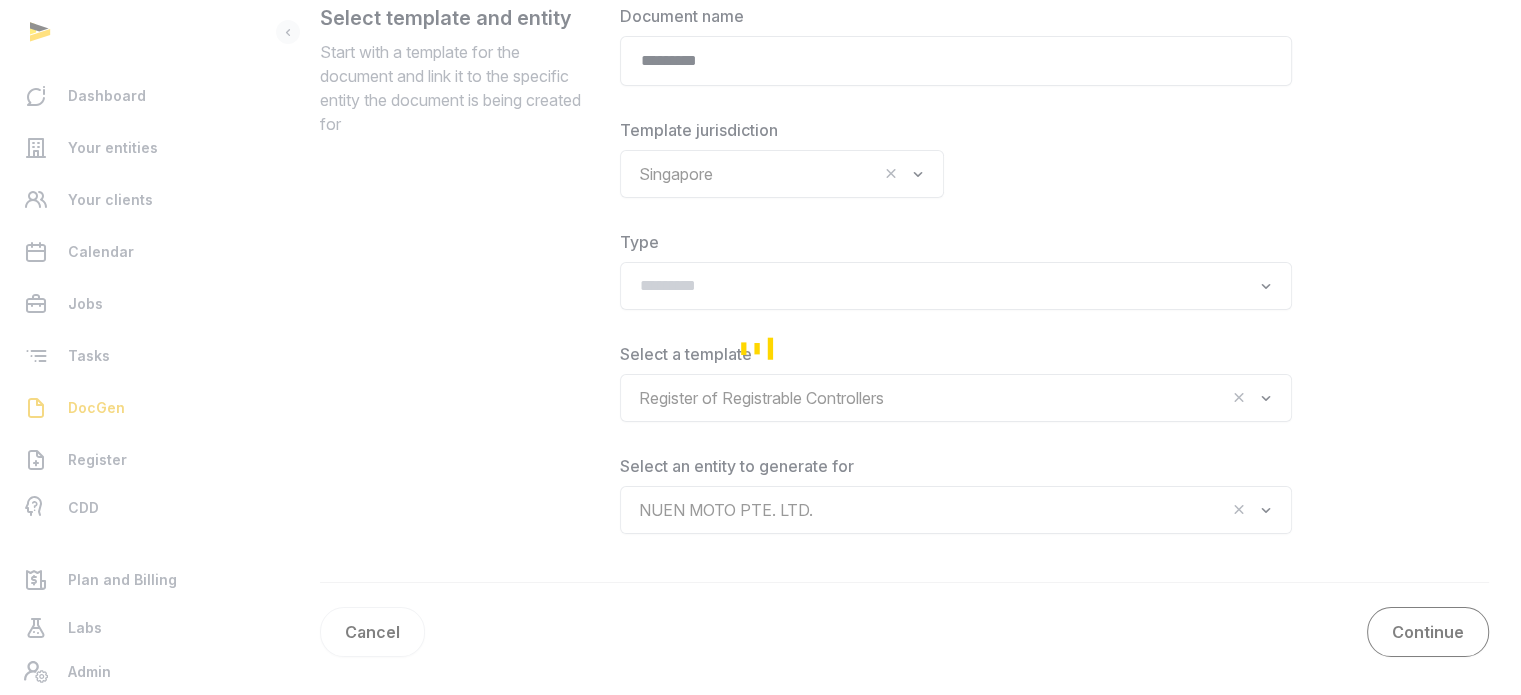 scroll, scrollTop: 96, scrollLeft: 0, axis: vertical 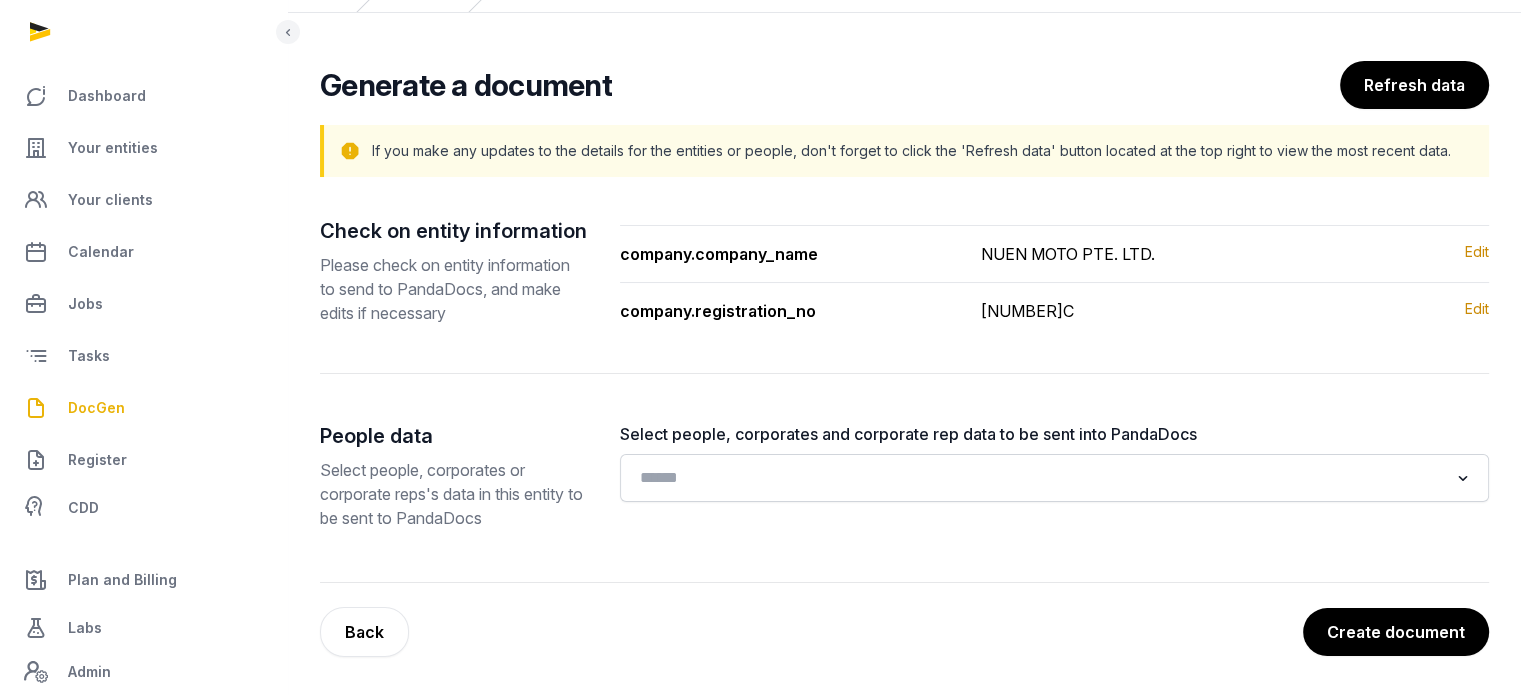 click on "Create document" at bounding box center [1396, 632] 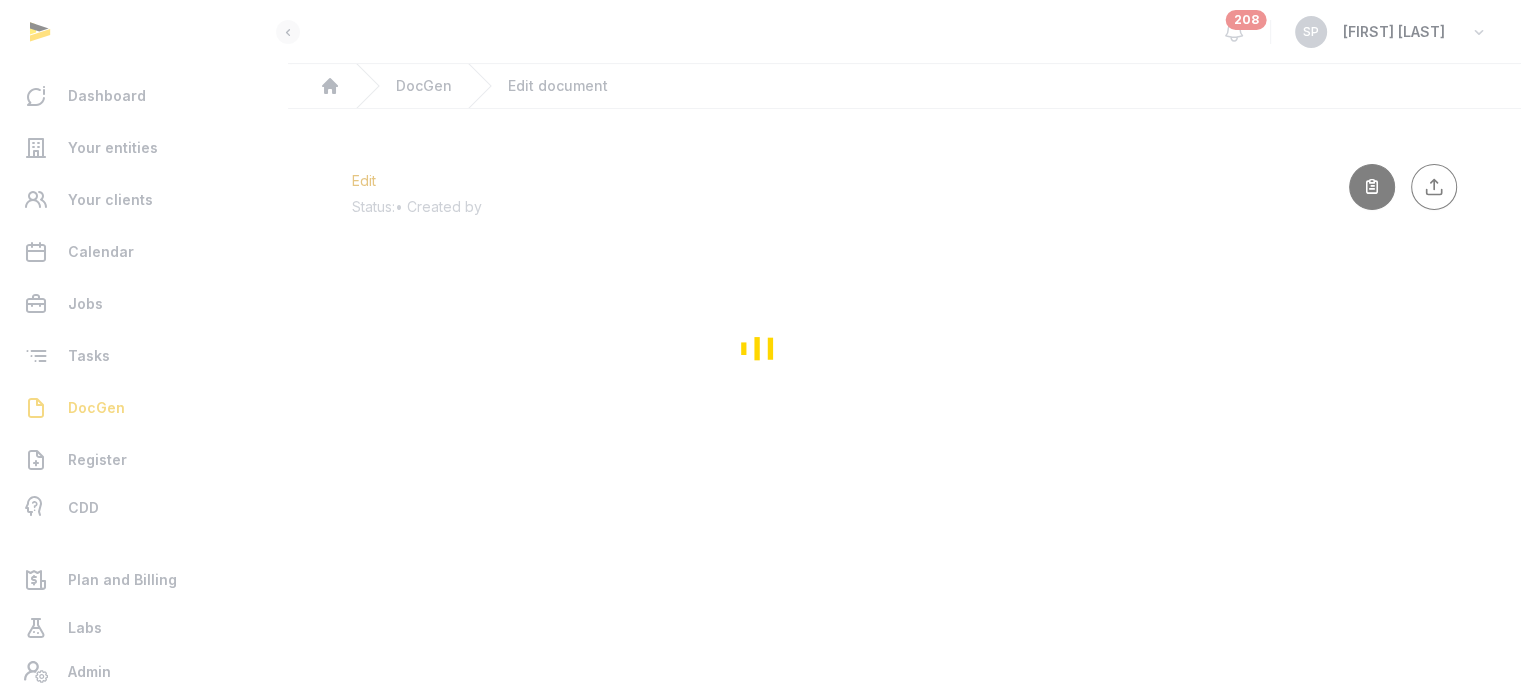 scroll, scrollTop: 0, scrollLeft: 0, axis: both 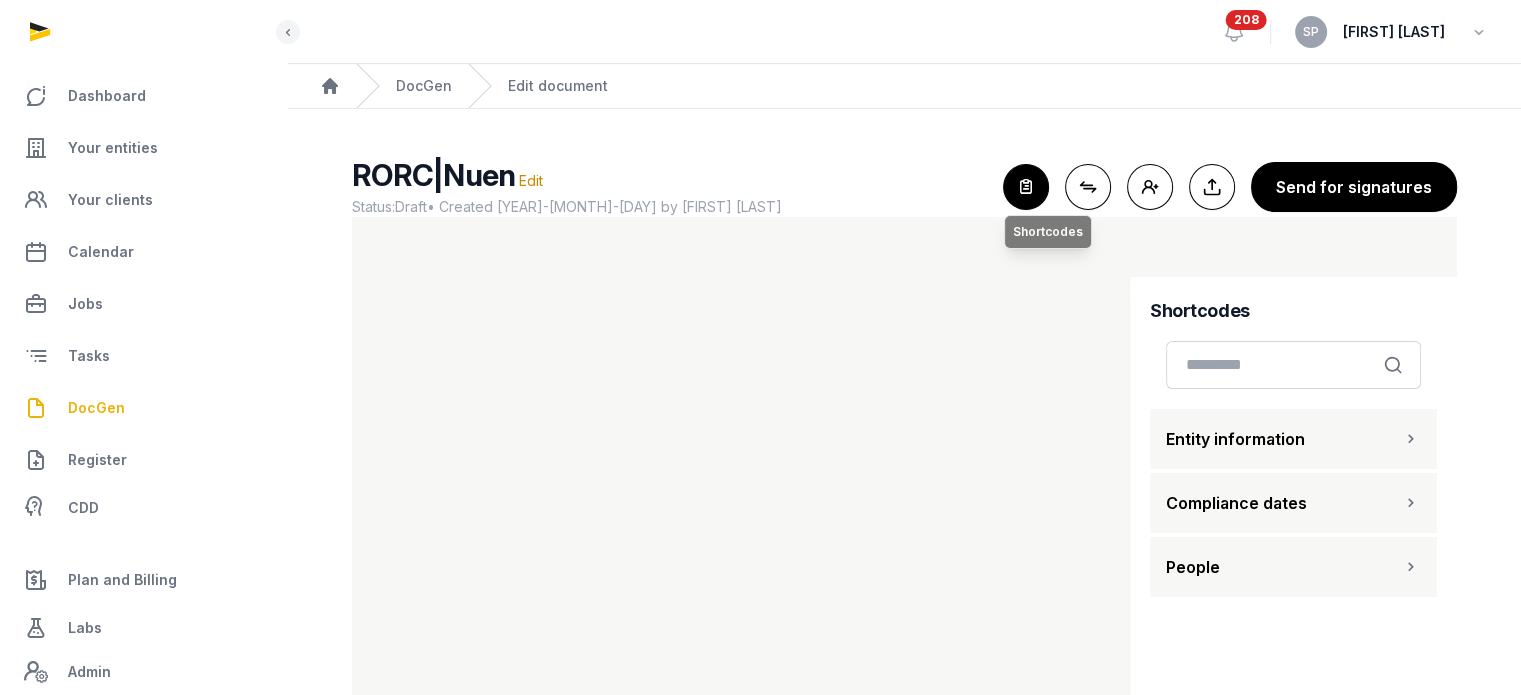 click at bounding box center [1026, 187] 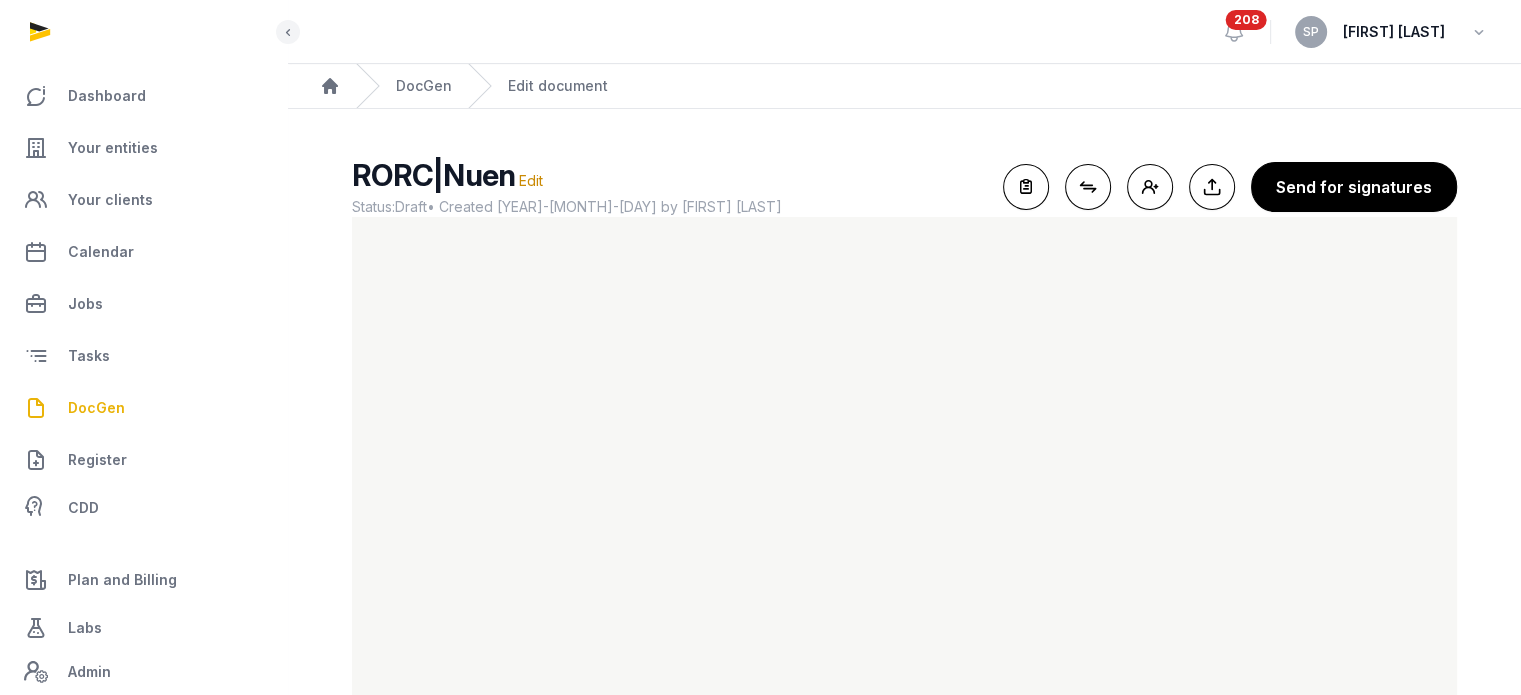 click on "DocGen" at bounding box center [143, 408] 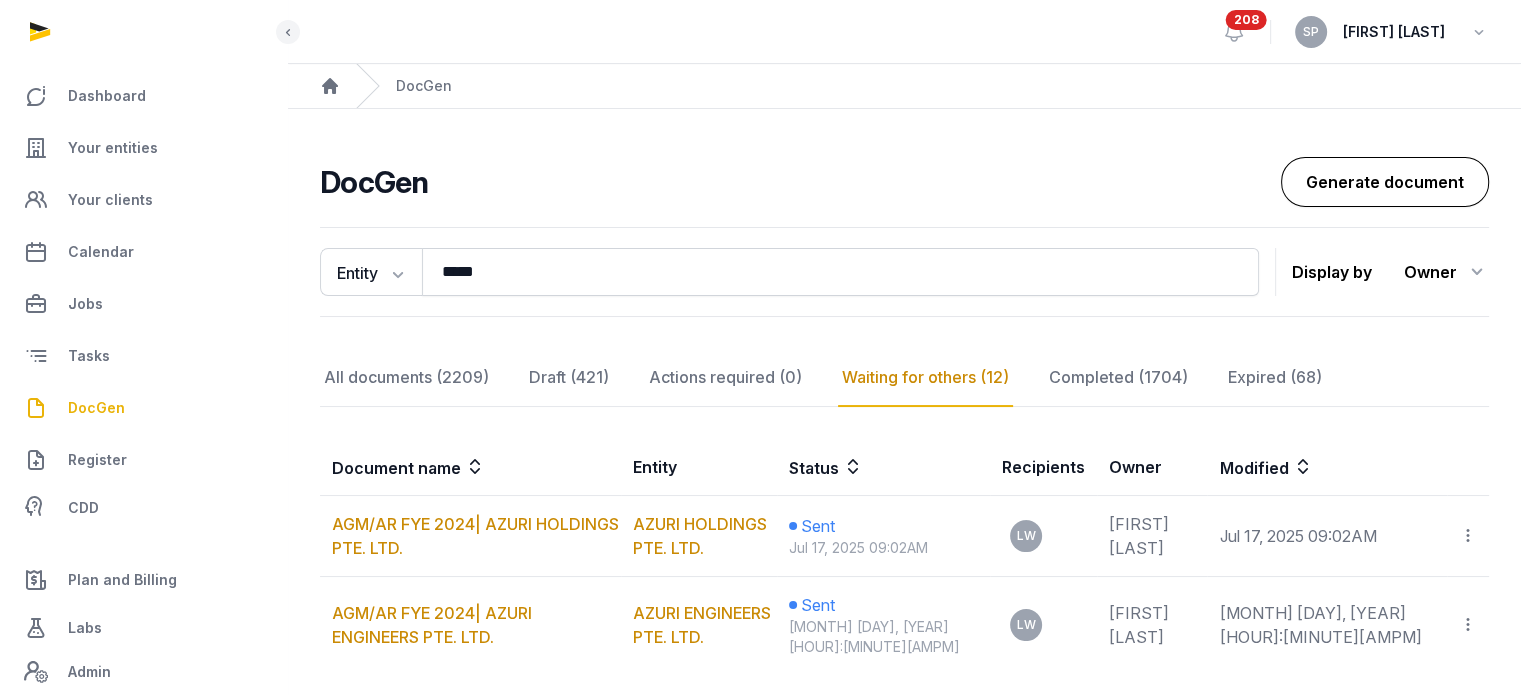 click on "Generate document" at bounding box center (1385, 182) 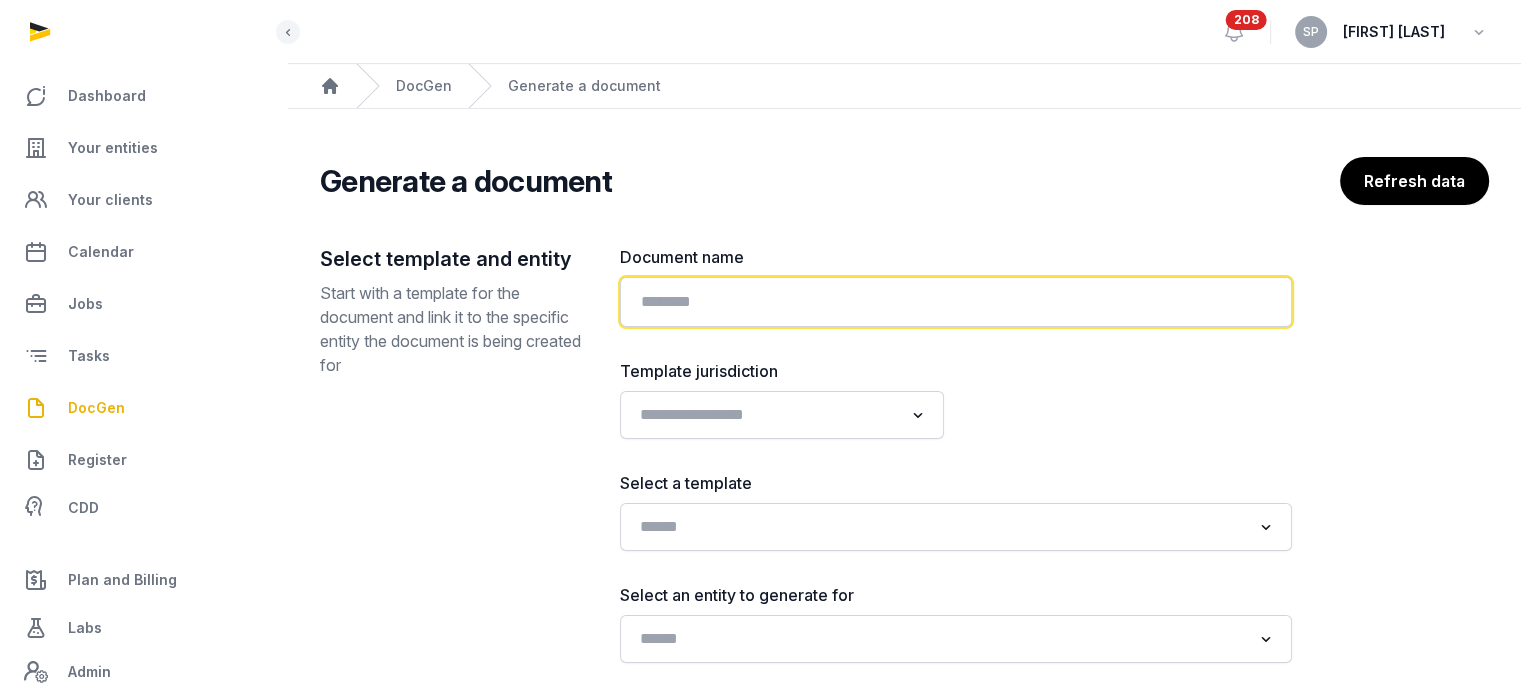 click 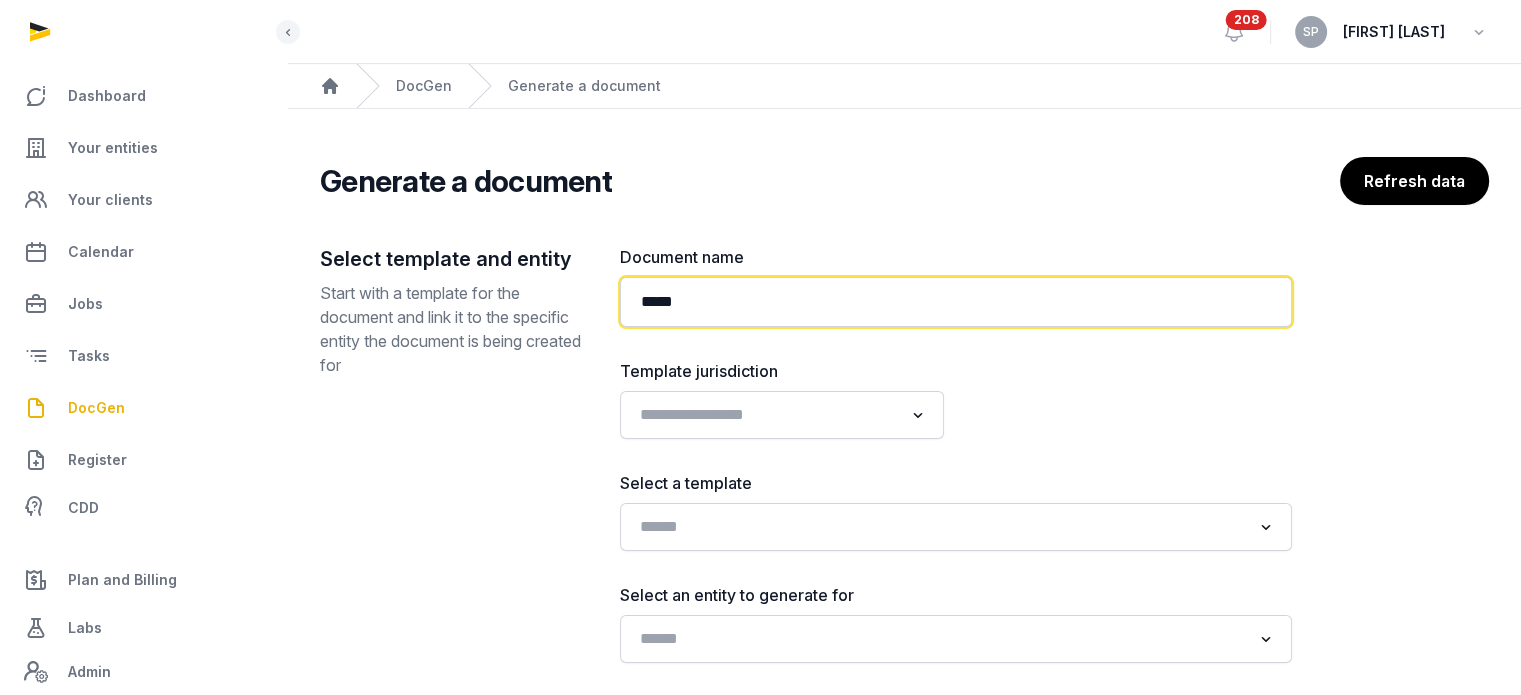 paste on "**********" 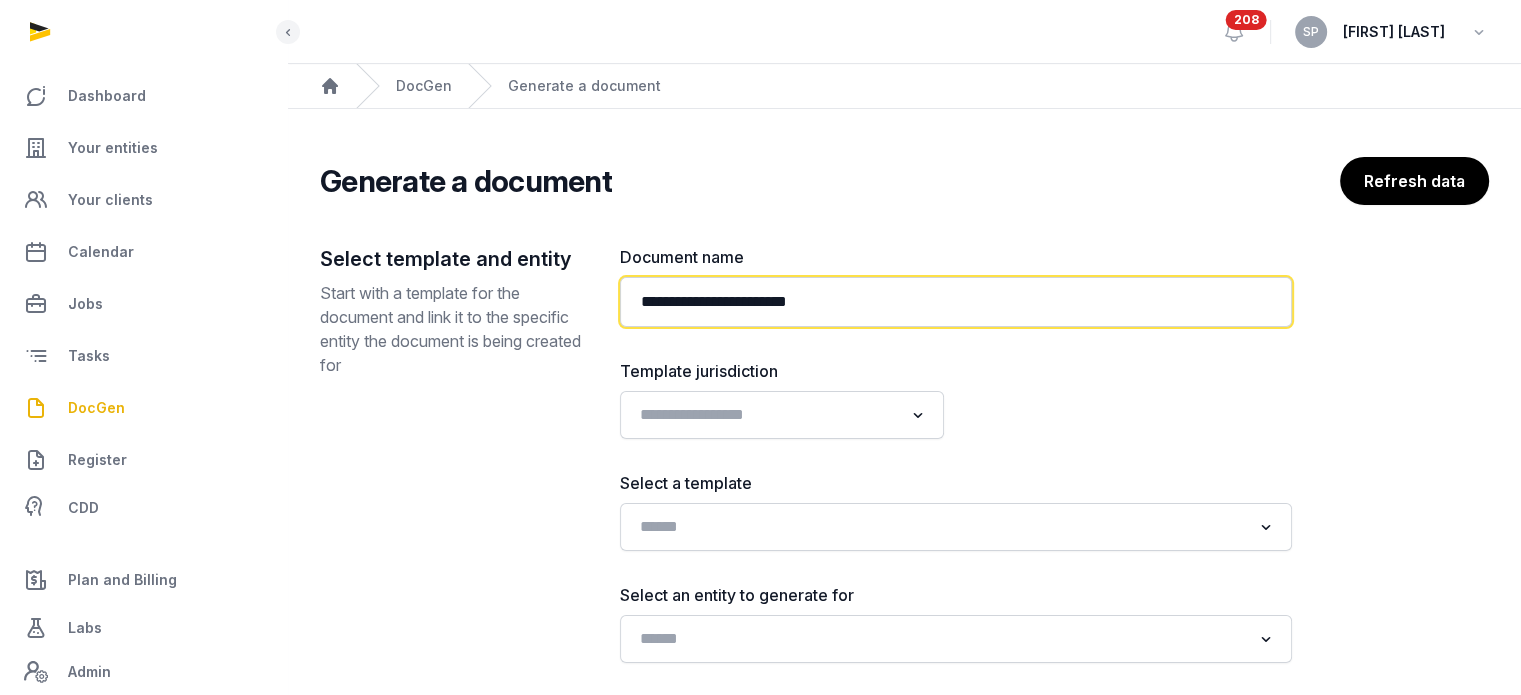 type on "**********" 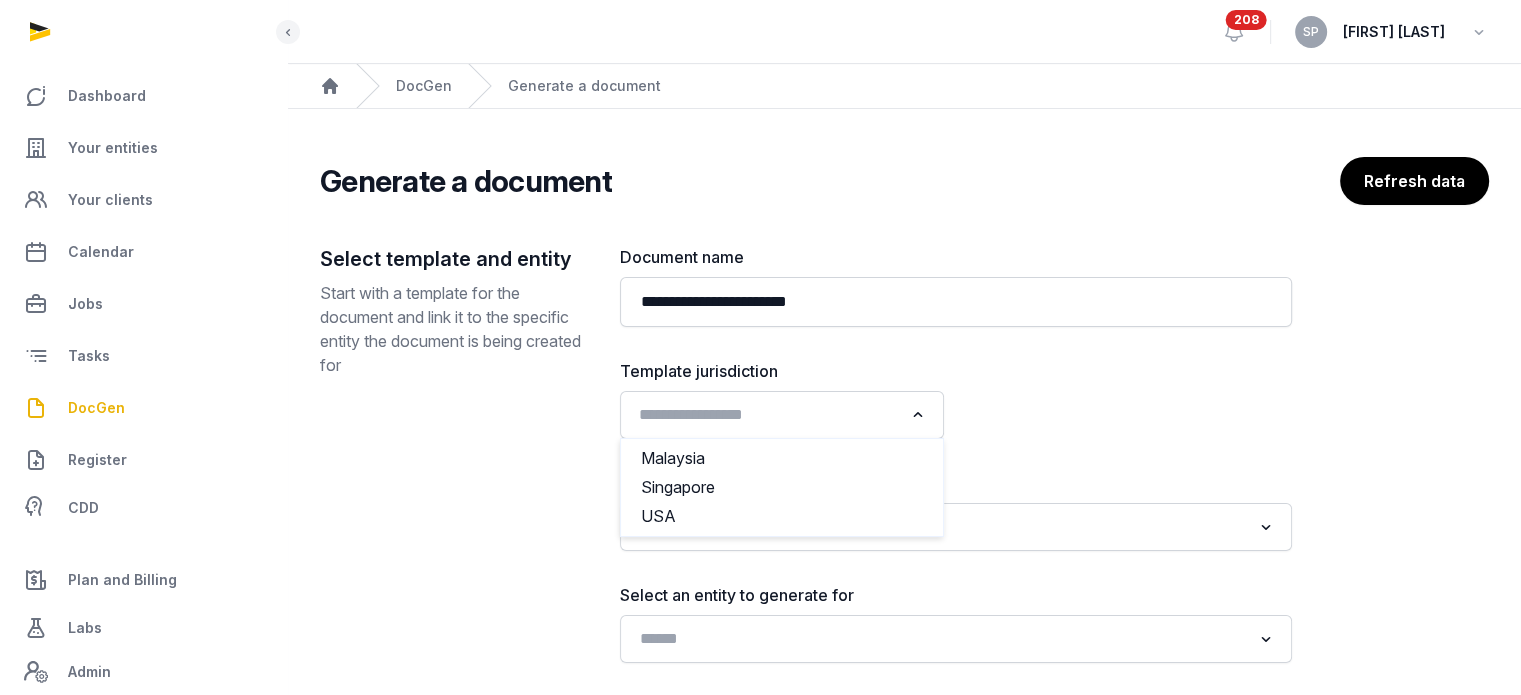 click 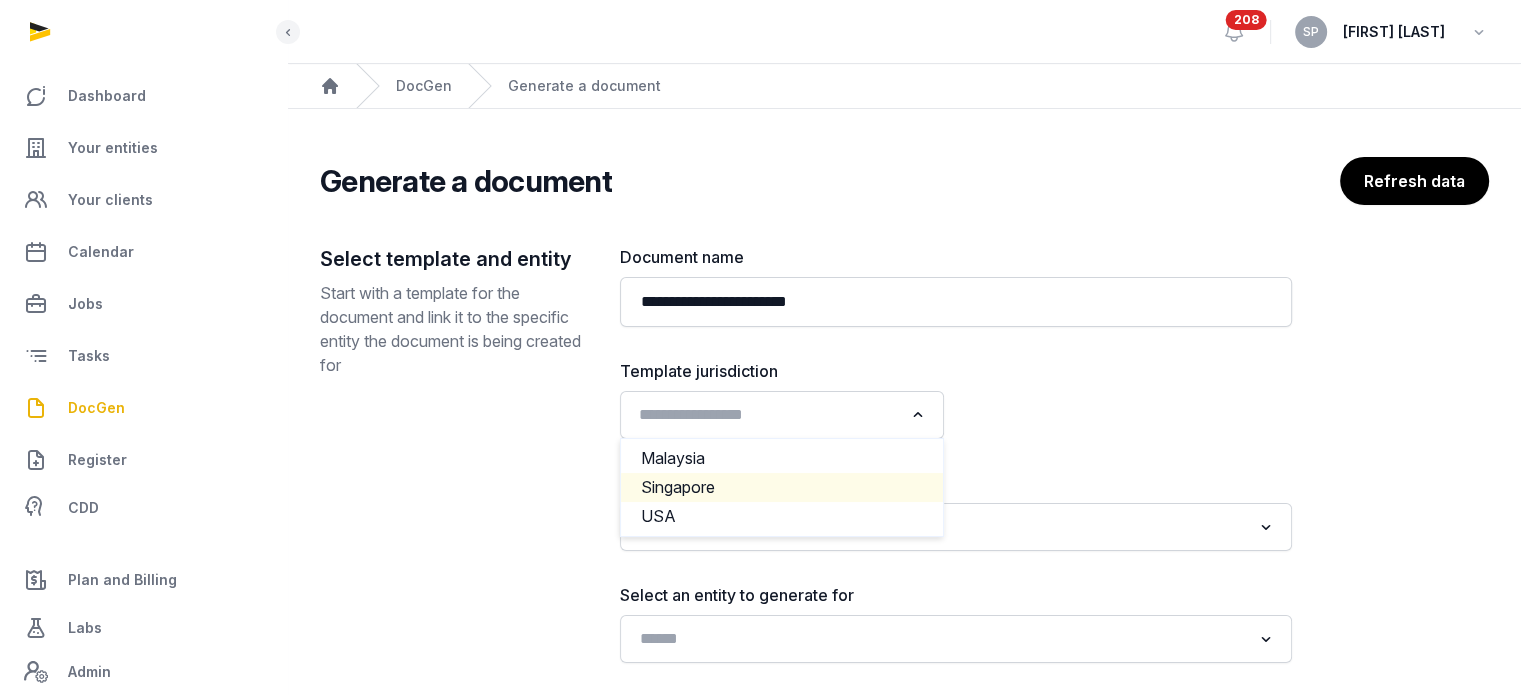 click on "Singapore" 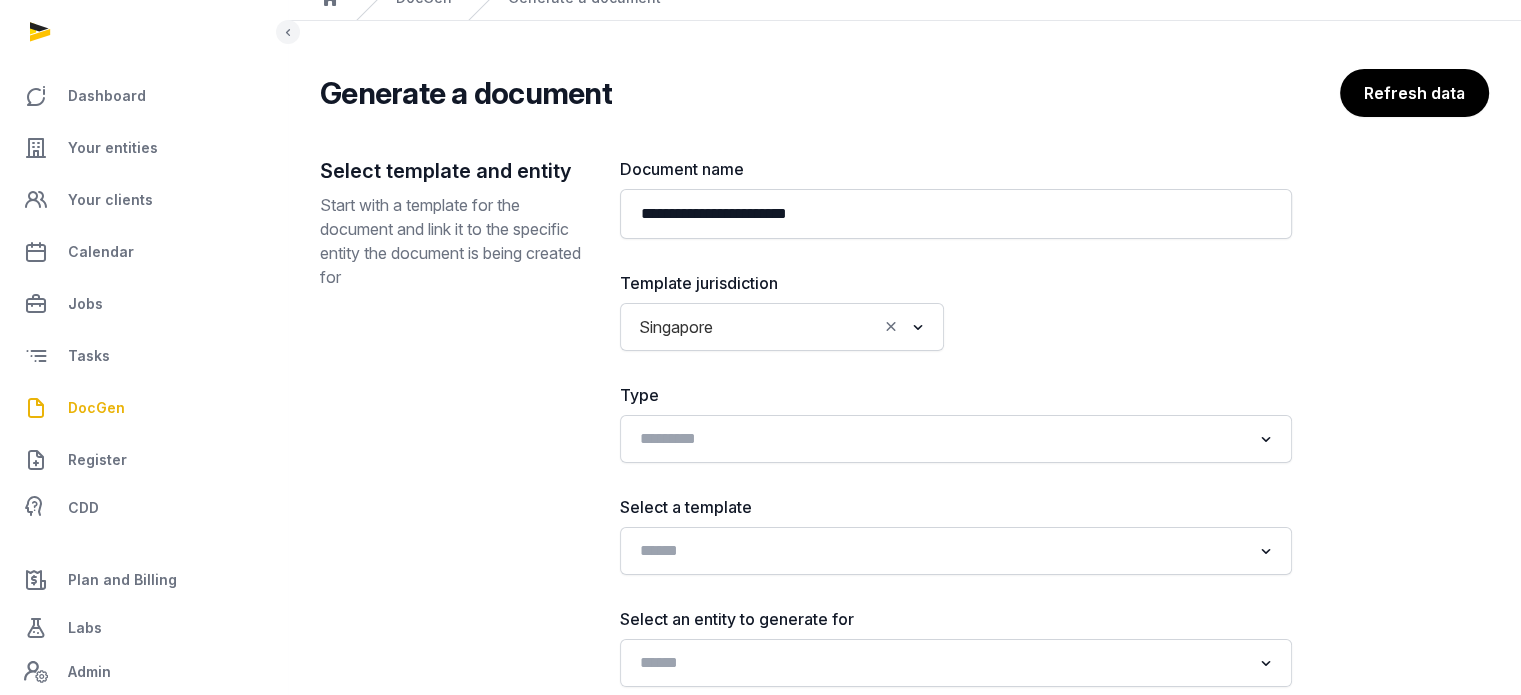 scroll, scrollTop: 241, scrollLeft: 0, axis: vertical 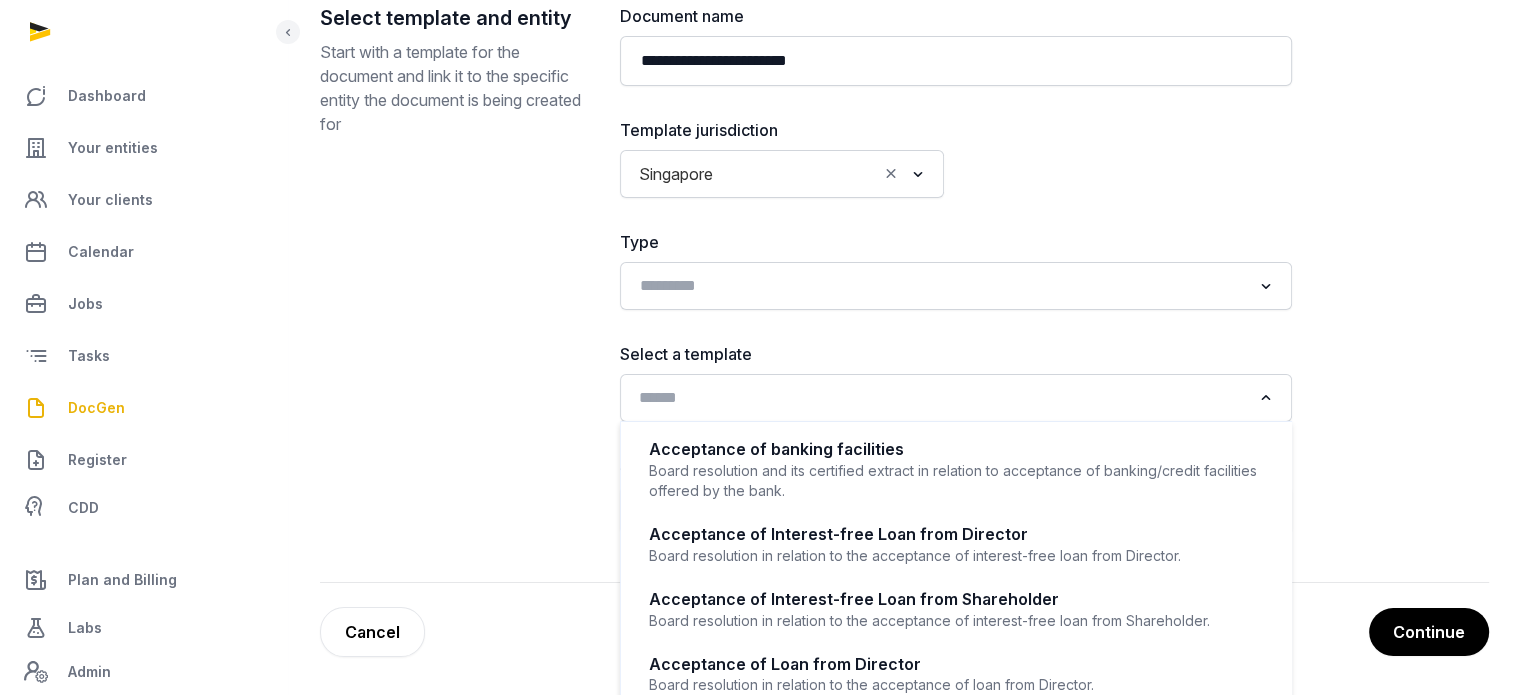 click 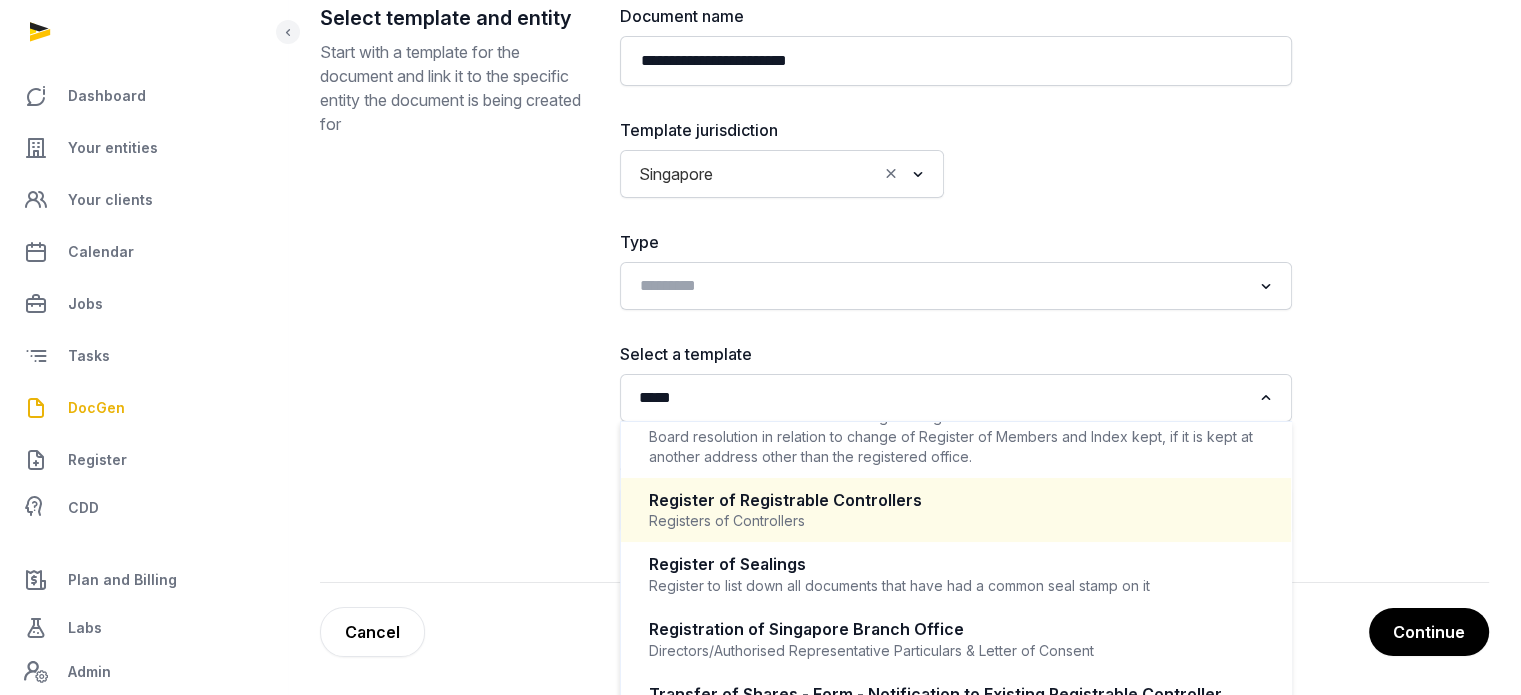 scroll, scrollTop: 186, scrollLeft: 0, axis: vertical 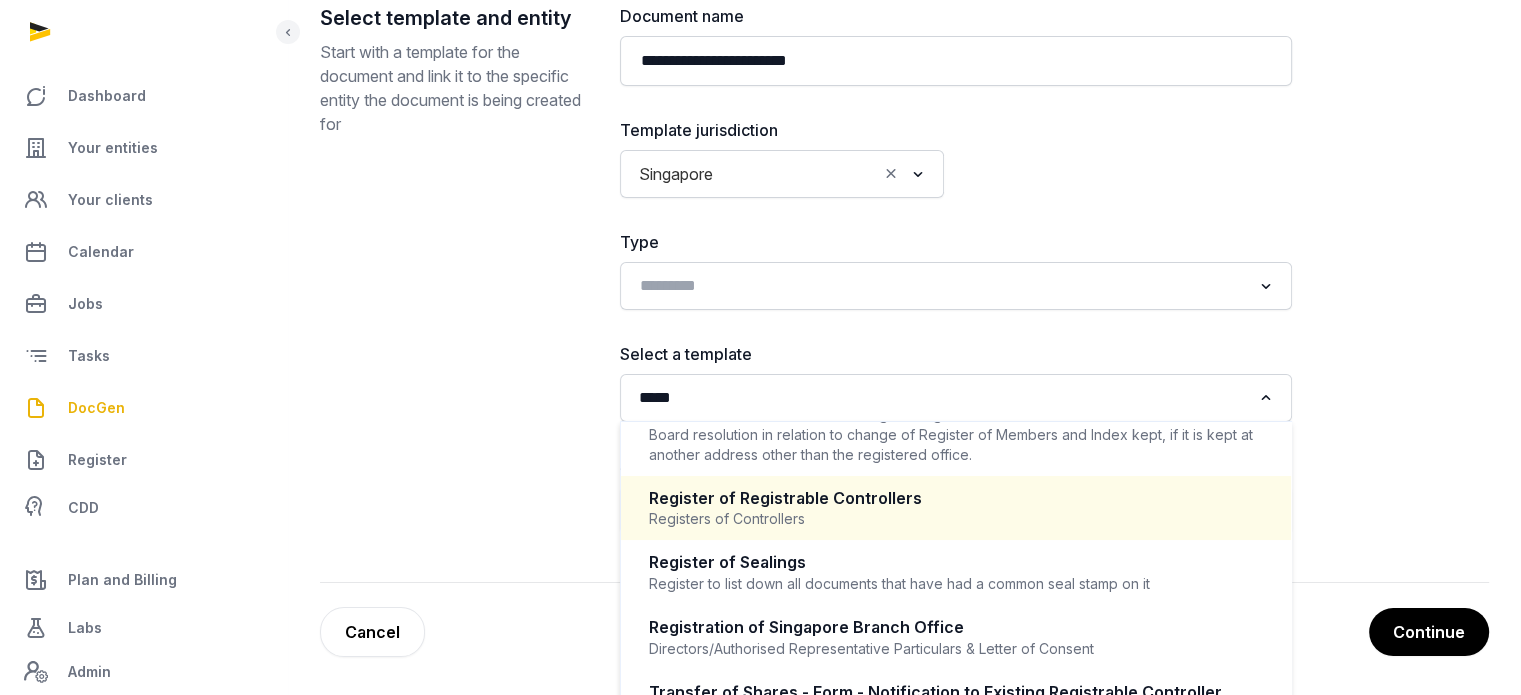 click on "Registers of Controllers" at bounding box center (956, 519) 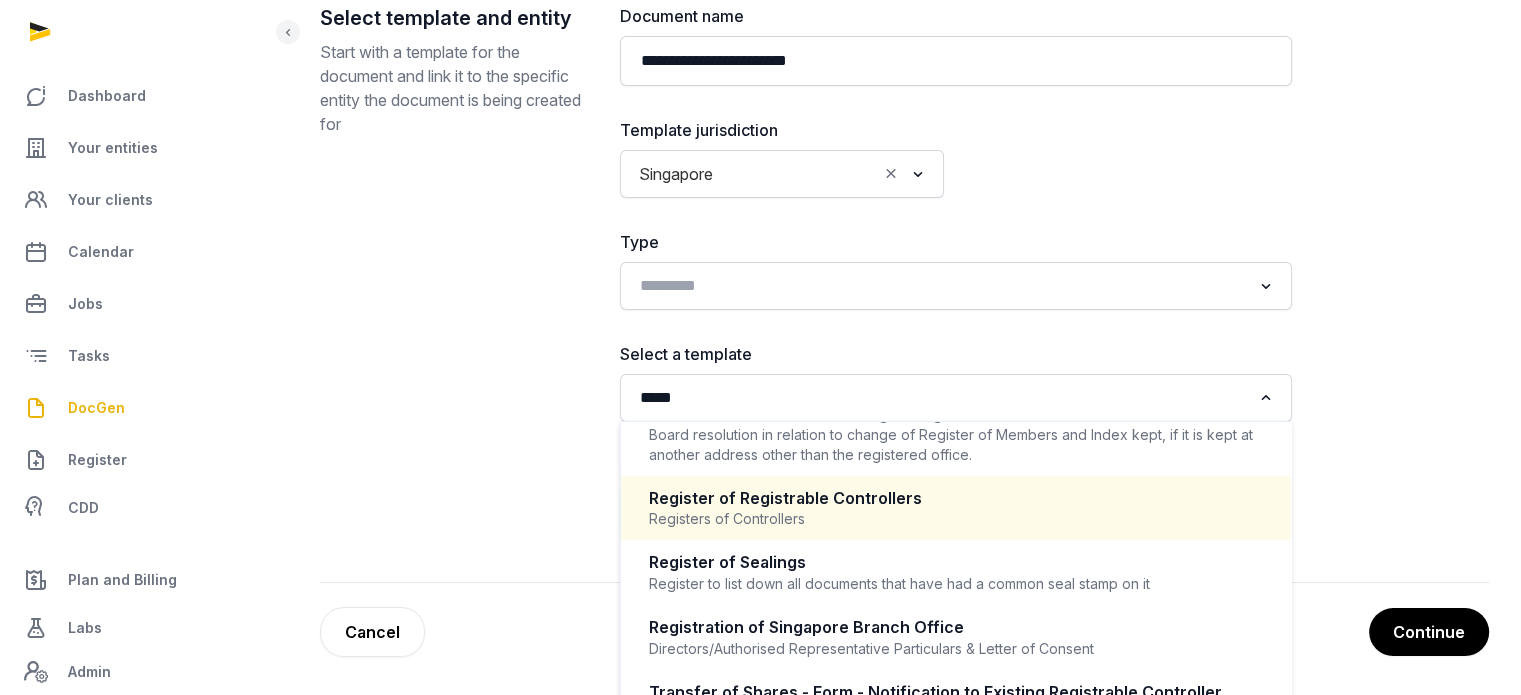 type 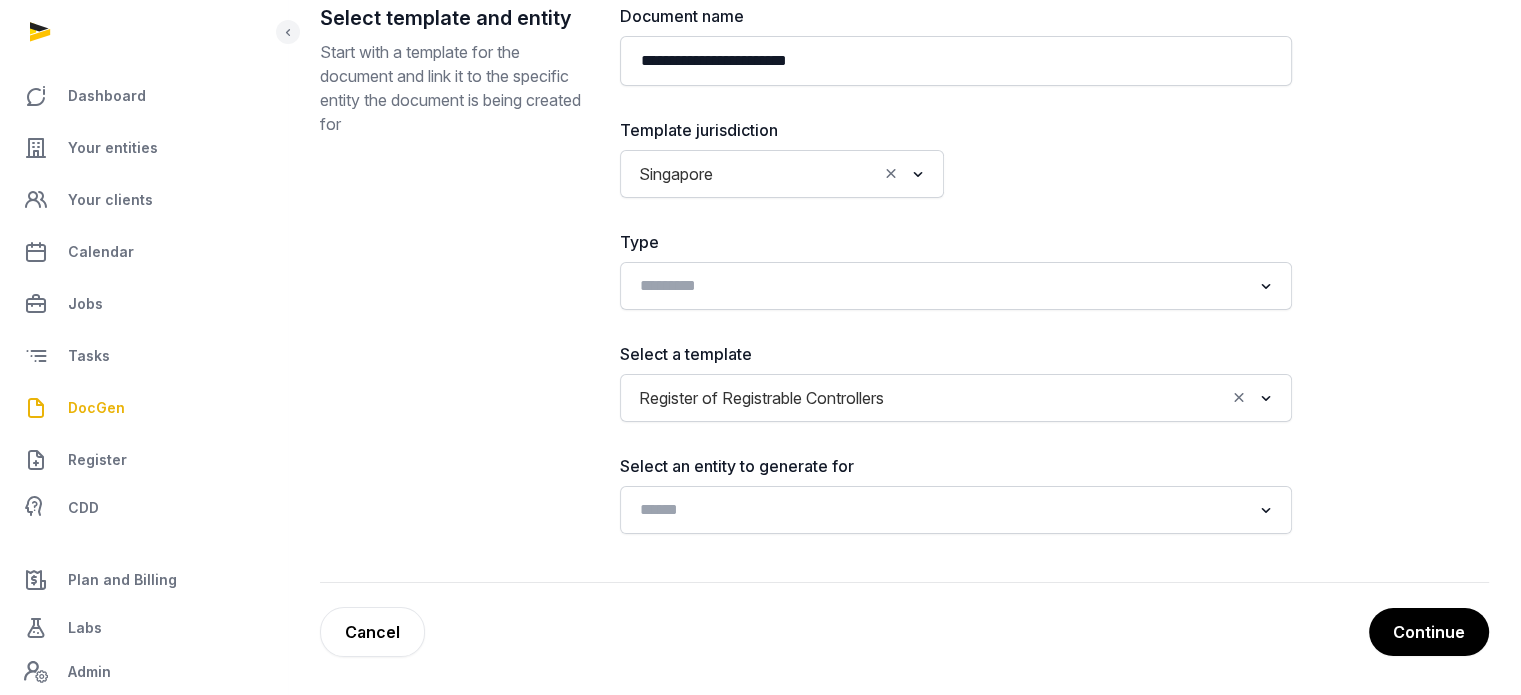 scroll, scrollTop: 4, scrollLeft: 0, axis: vertical 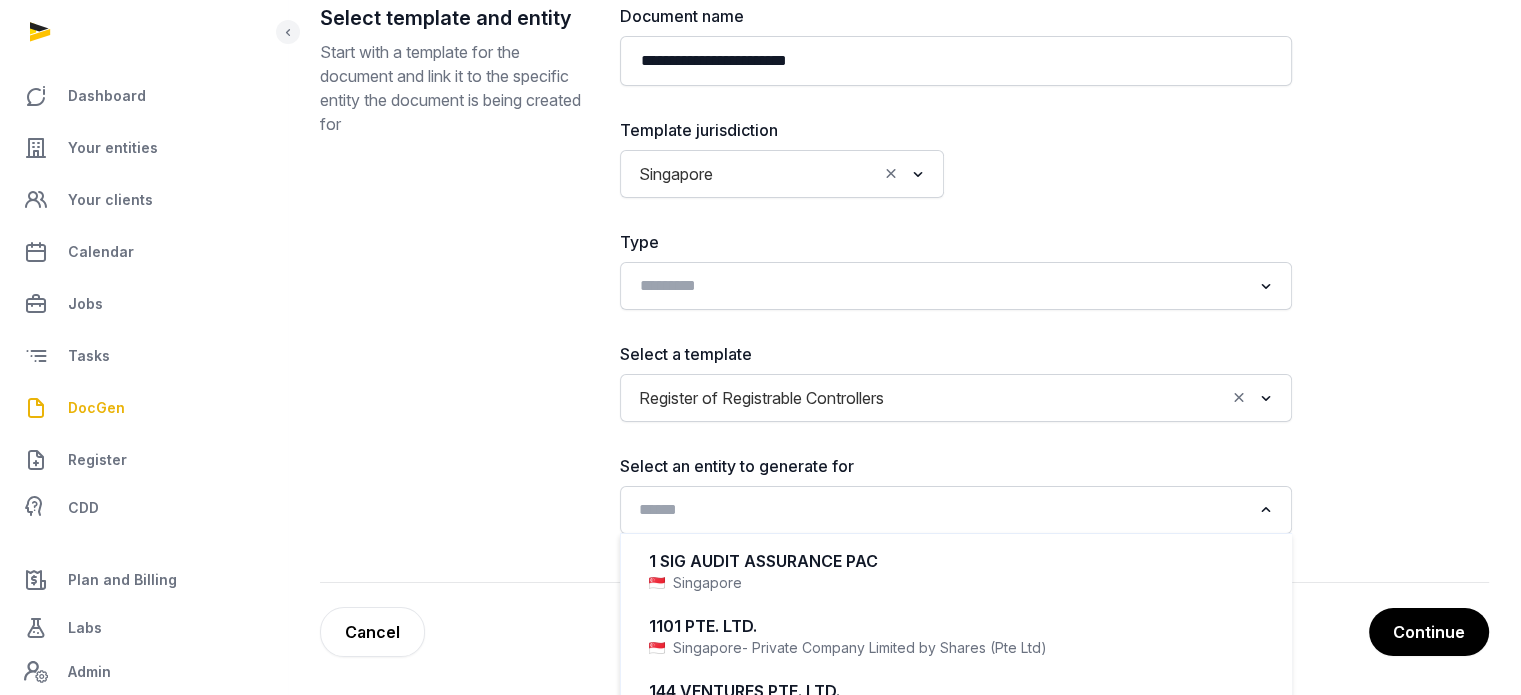 click on "Loading..." 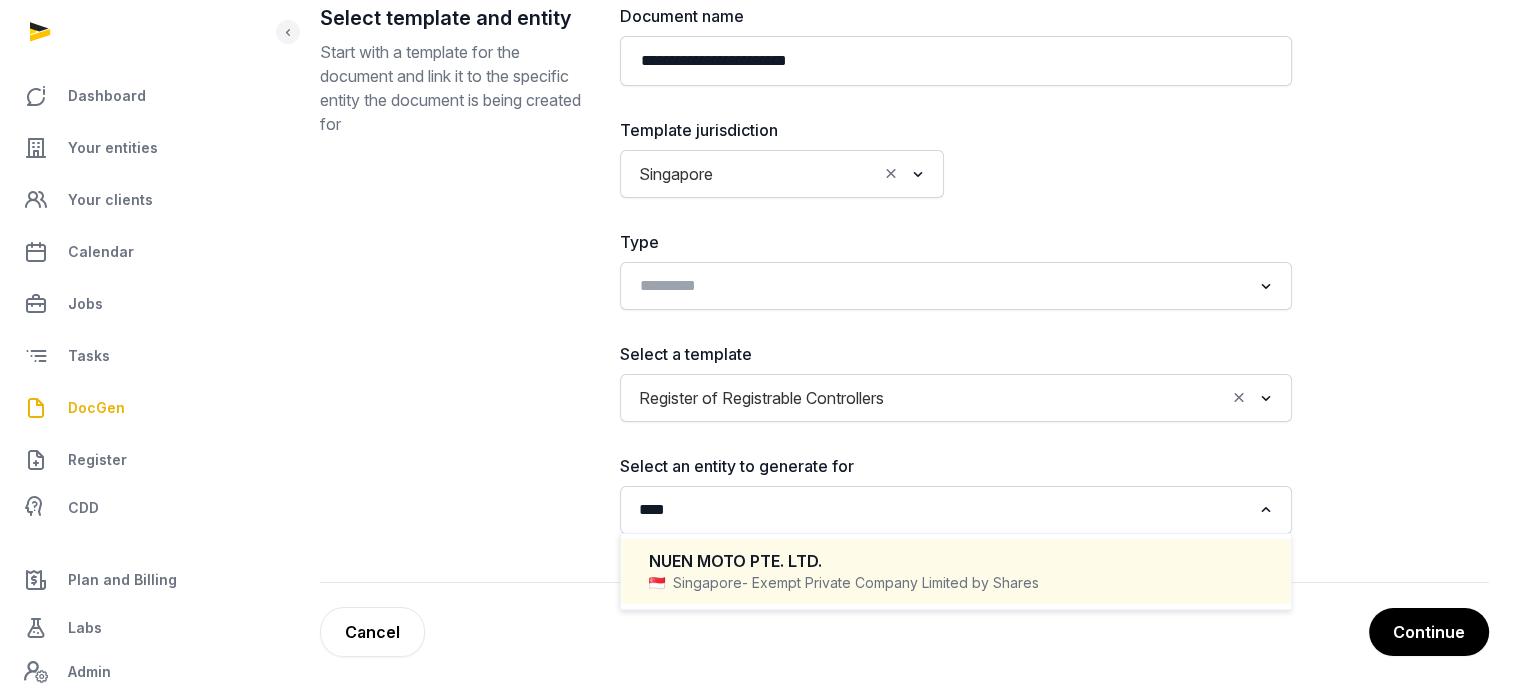 click on "NUEN MOTO PTE. LTD." at bounding box center [956, 561] 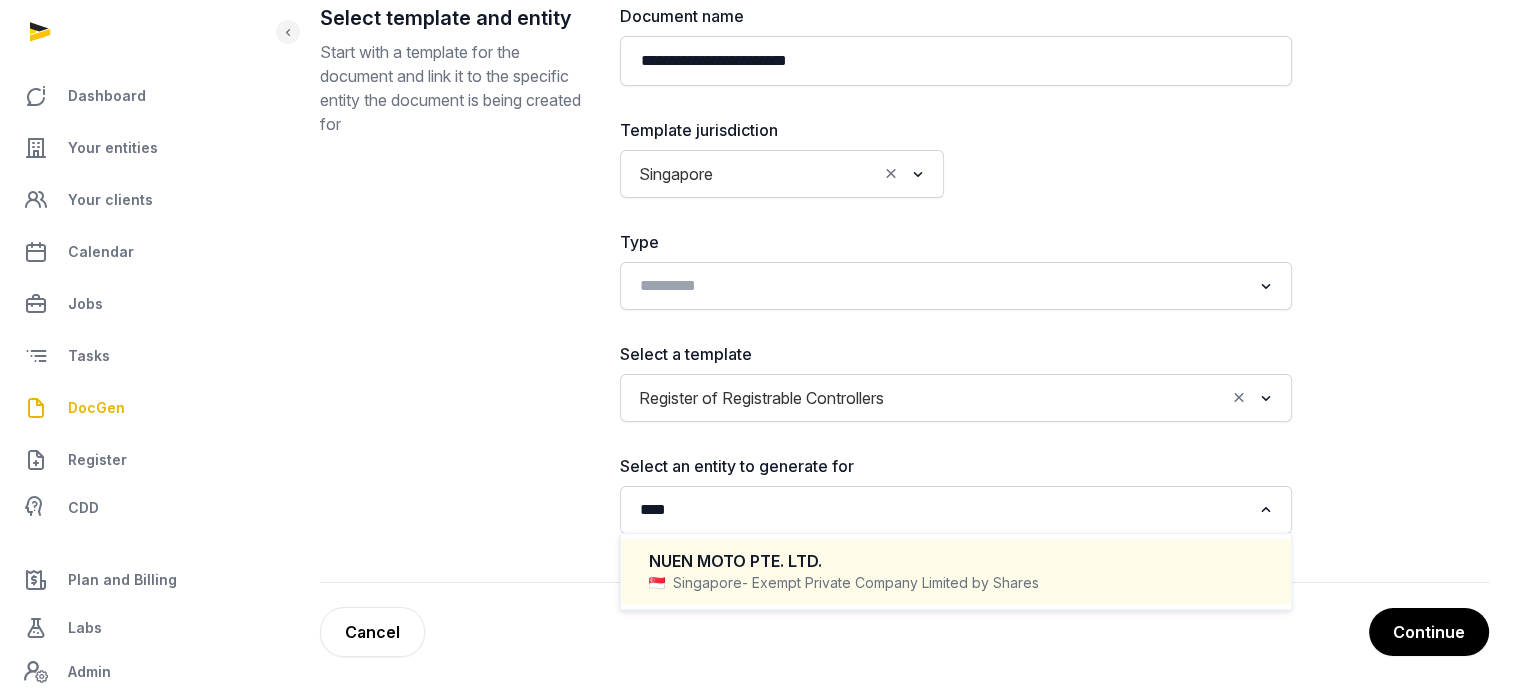 type 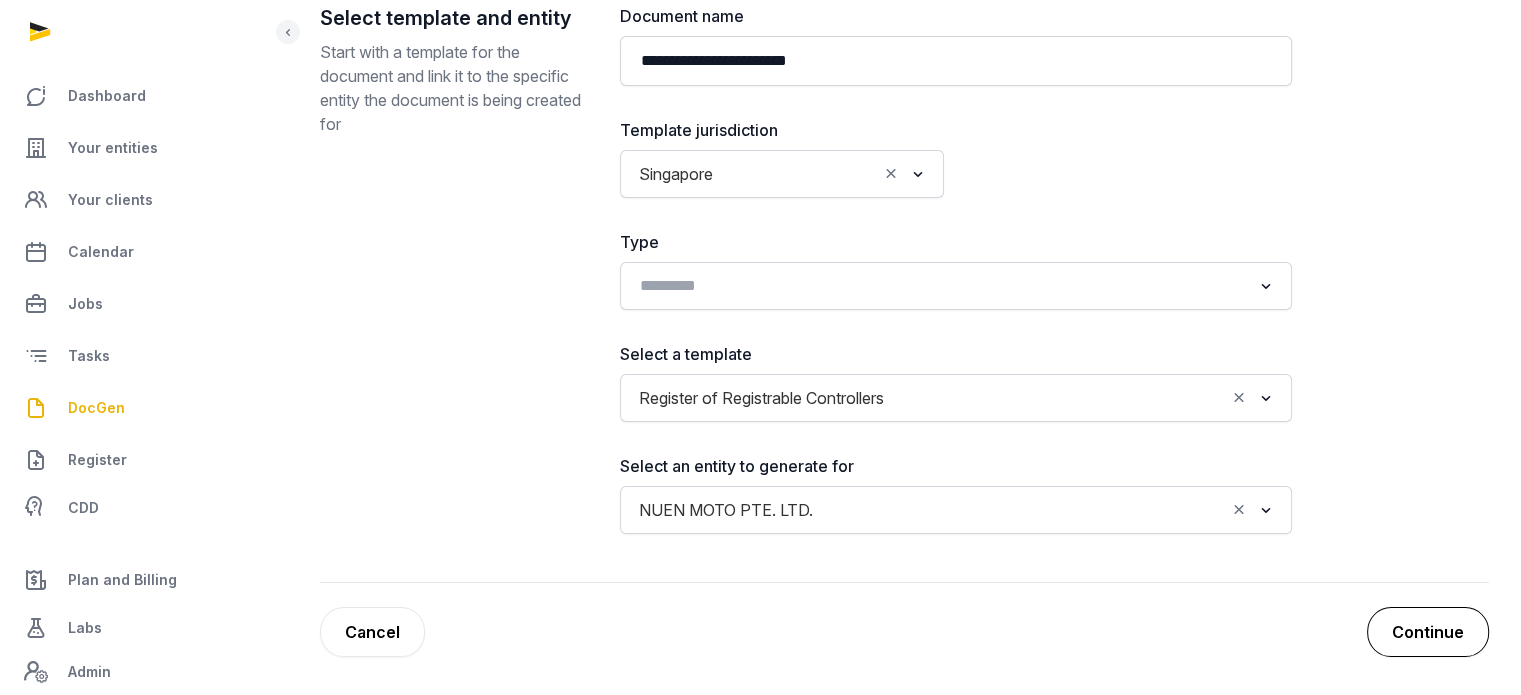 click on "Continue" at bounding box center (1428, 632) 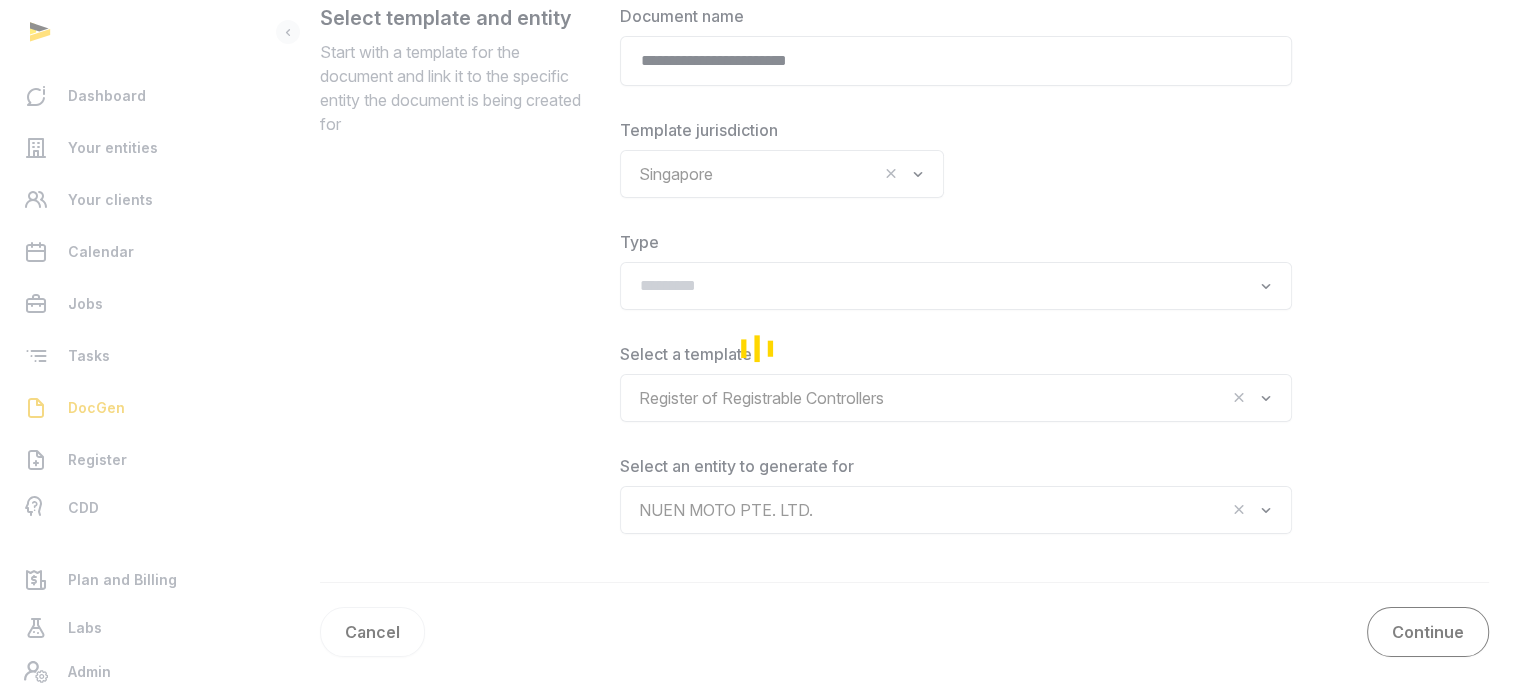 scroll, scrollTop: 96, scrollLeft: 0, axis: vertical 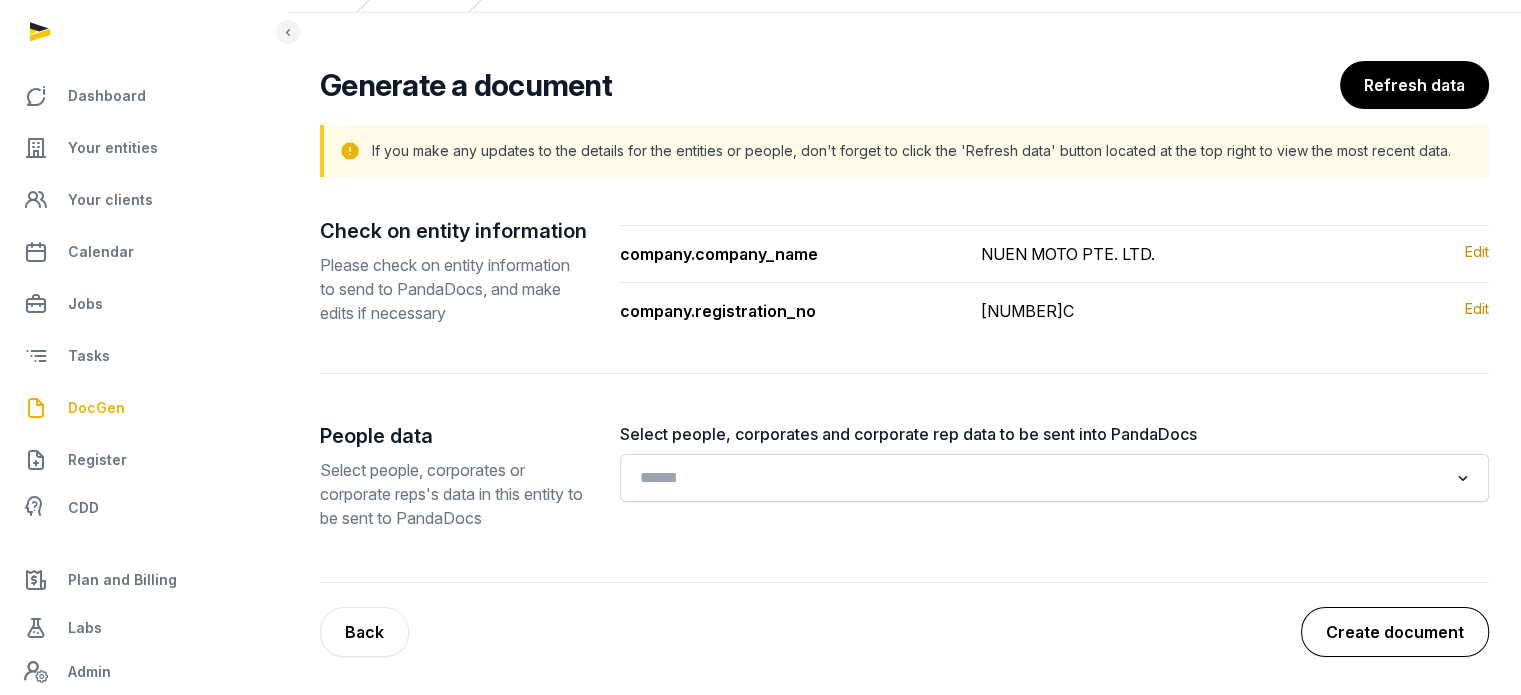 click on "Create document" at bounding box center [1395, 632] 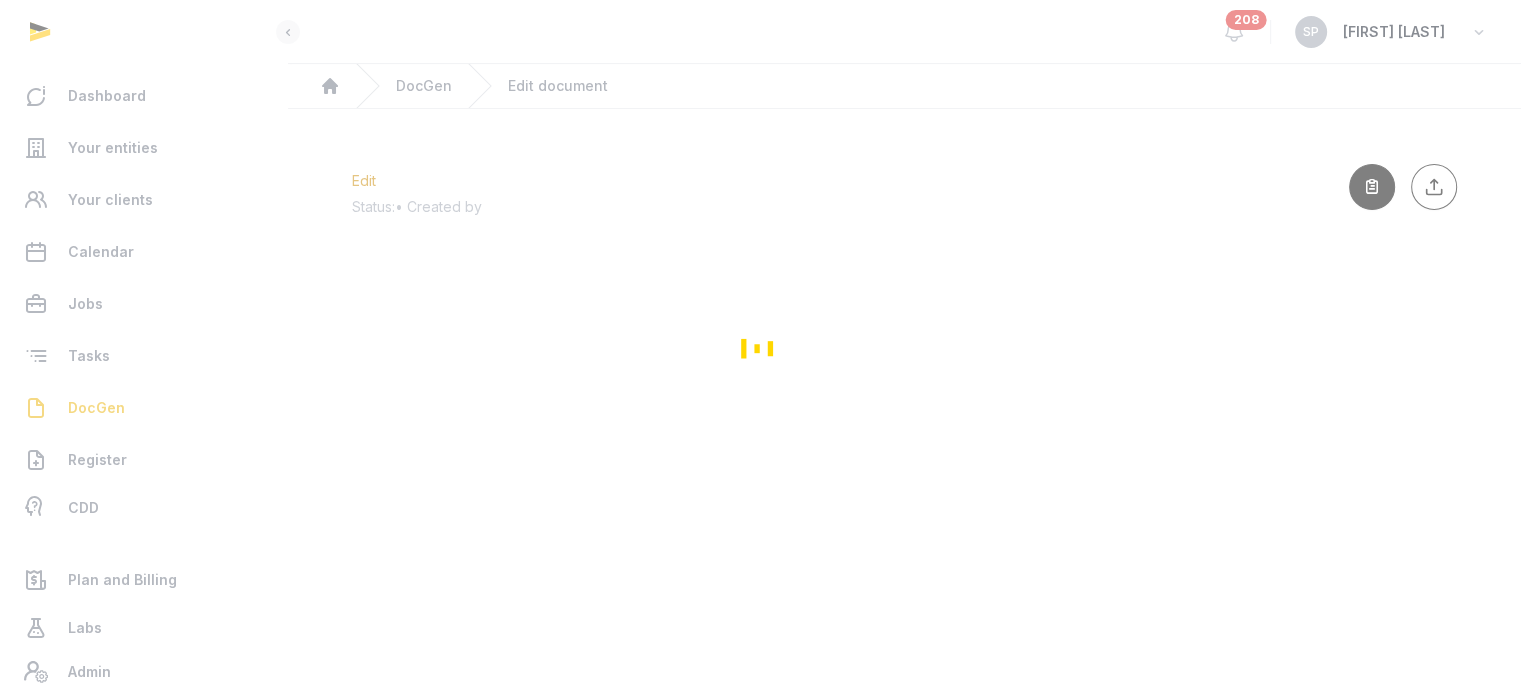 scroll, scrollTop: 0, scrollLeft: 0, axis: both 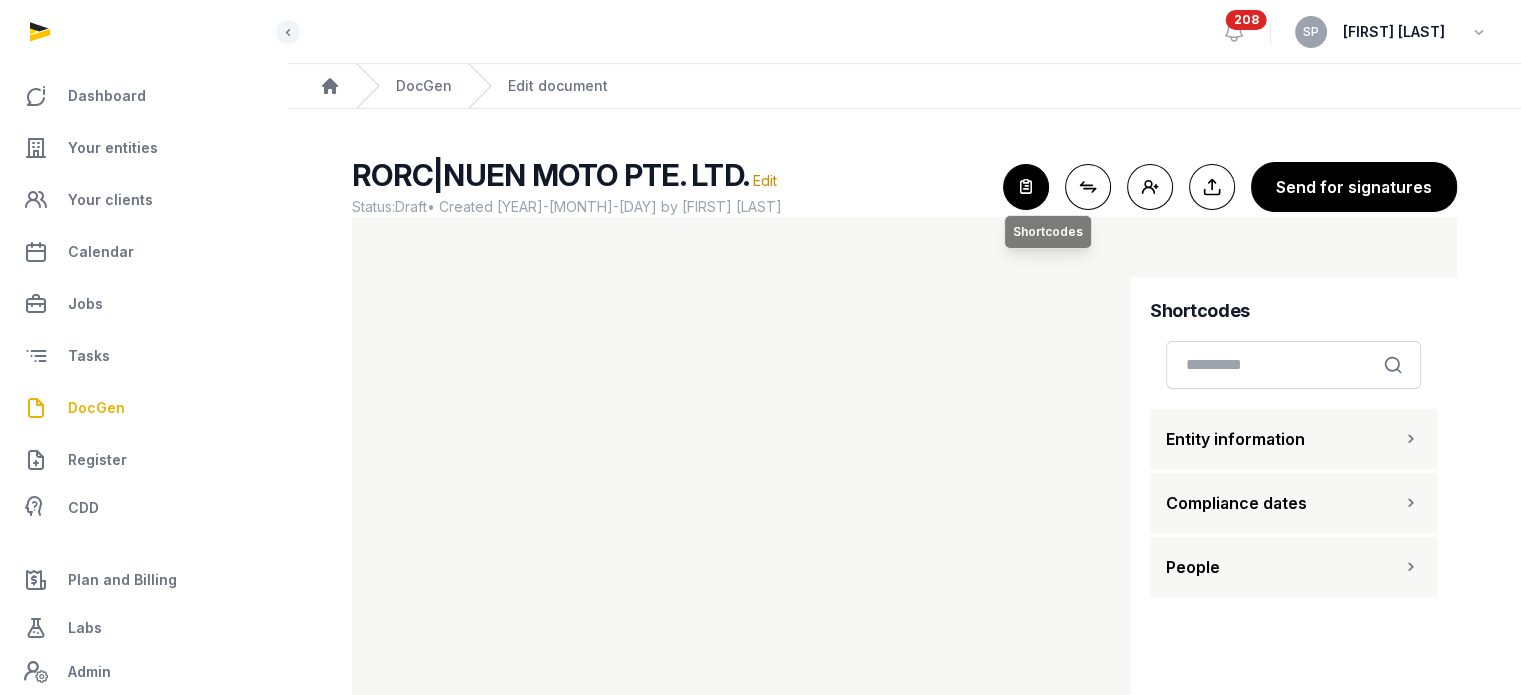 click at bounding box center (1026, 187) 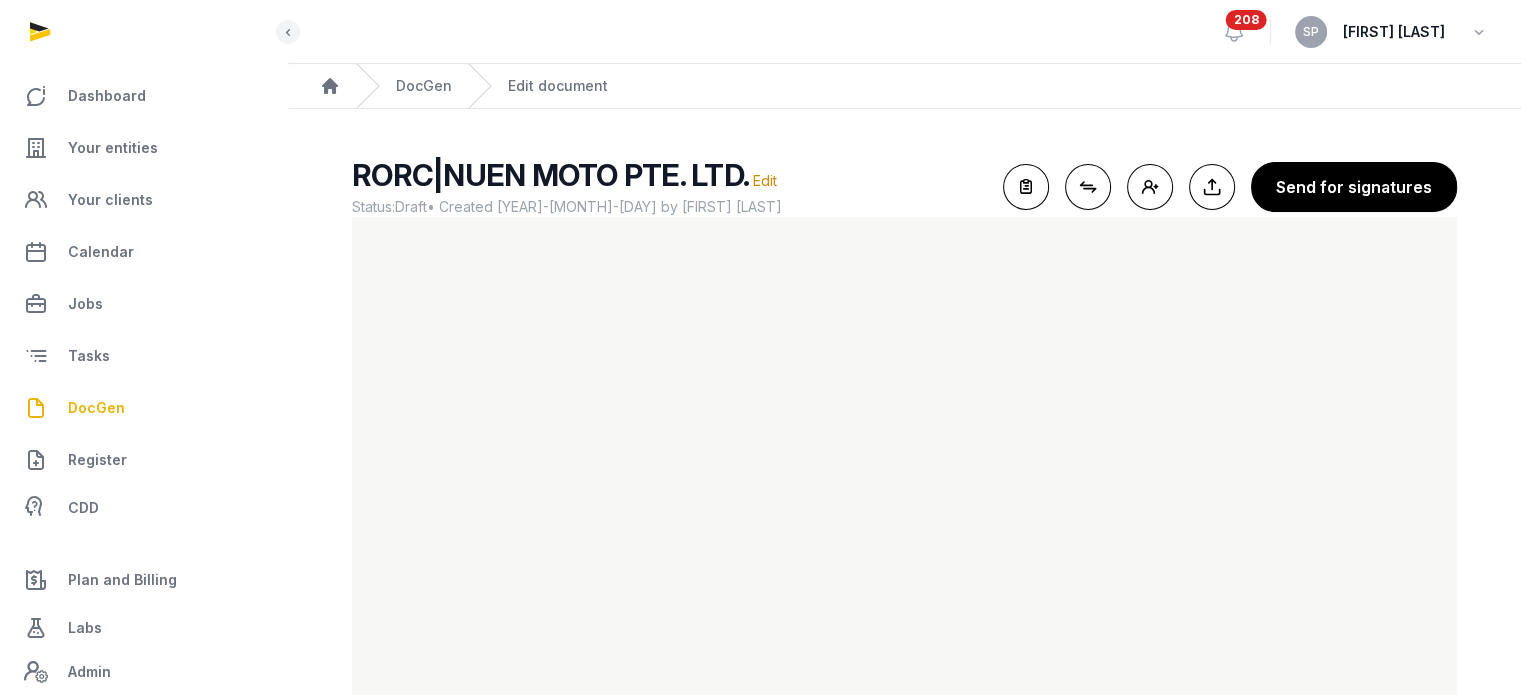 scroll, scrollTop: 83, scrollLeft: 0, axis: vertical 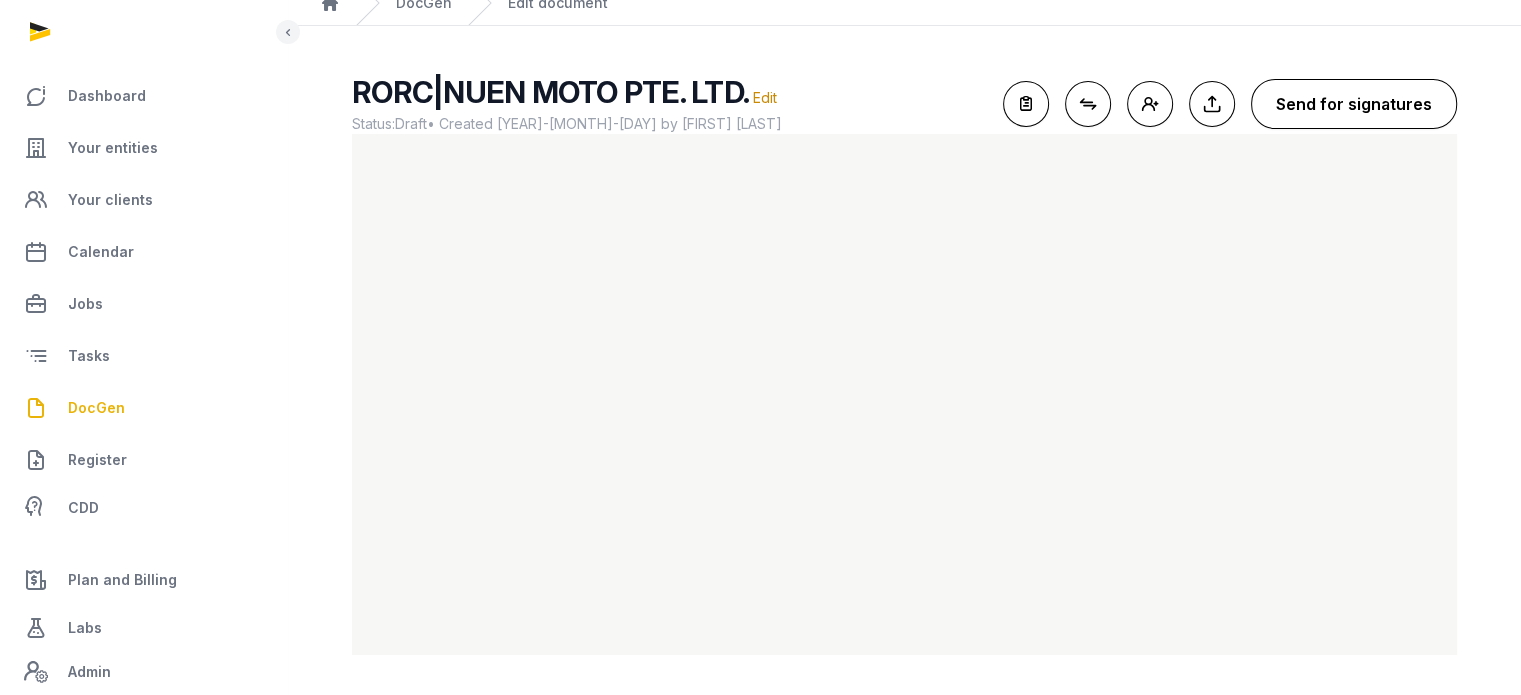 click on "Send for signatures" at bounding box center (1354, 104) 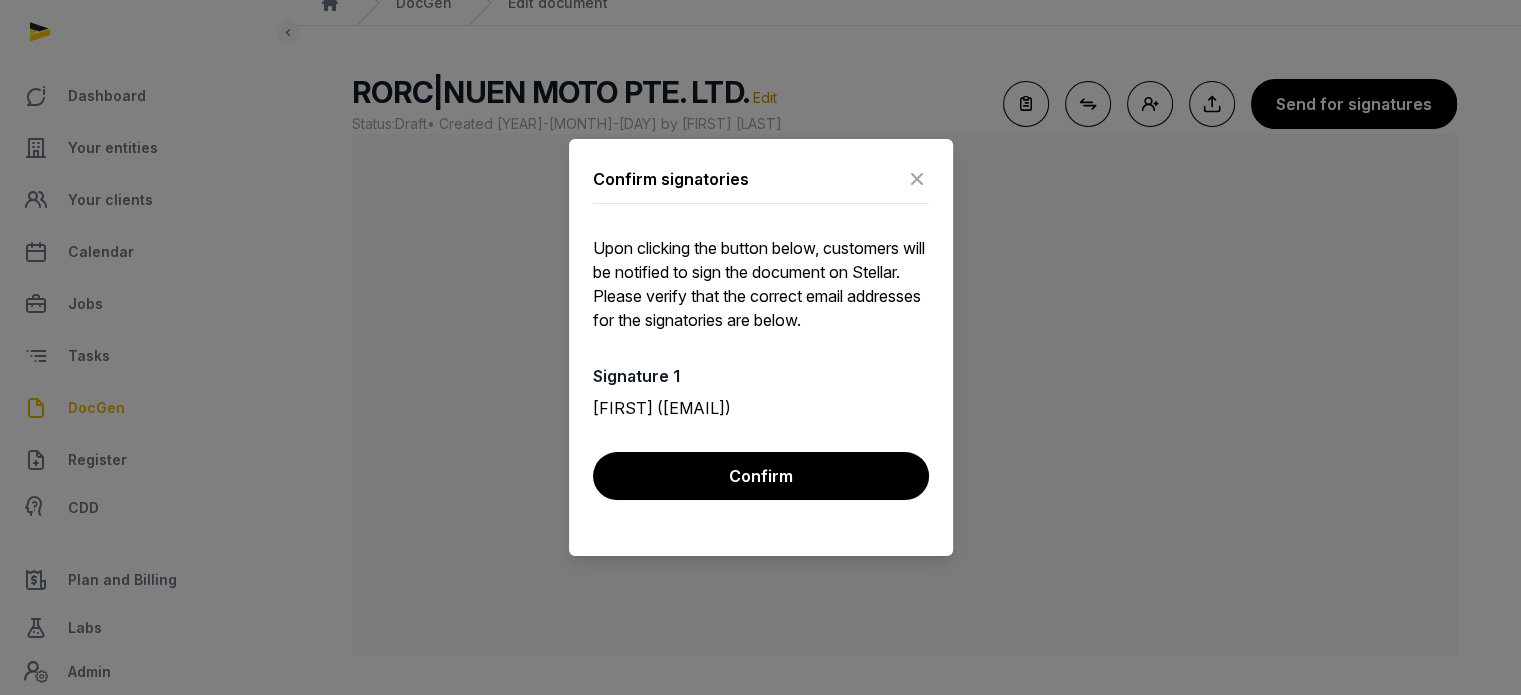 click on "Confirm" at bounding box center (761, 476) 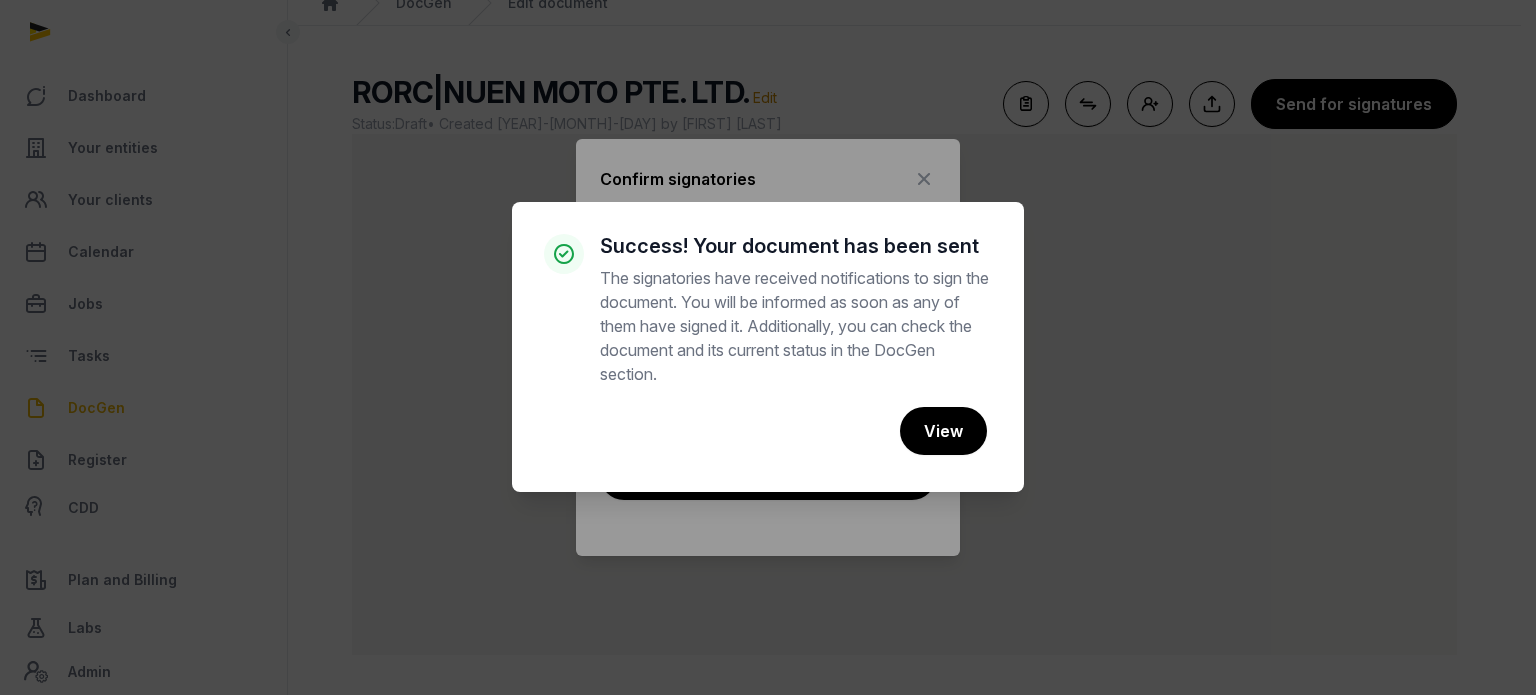 click on "×
Success! Your document has been sent
The signatories have received notifications to sign the document. You will be informed as soon as any of them have signed it. Additionally, you can check the document and its current status in the DocGen section.
Cancel No View" at bounding box center (768, 347) 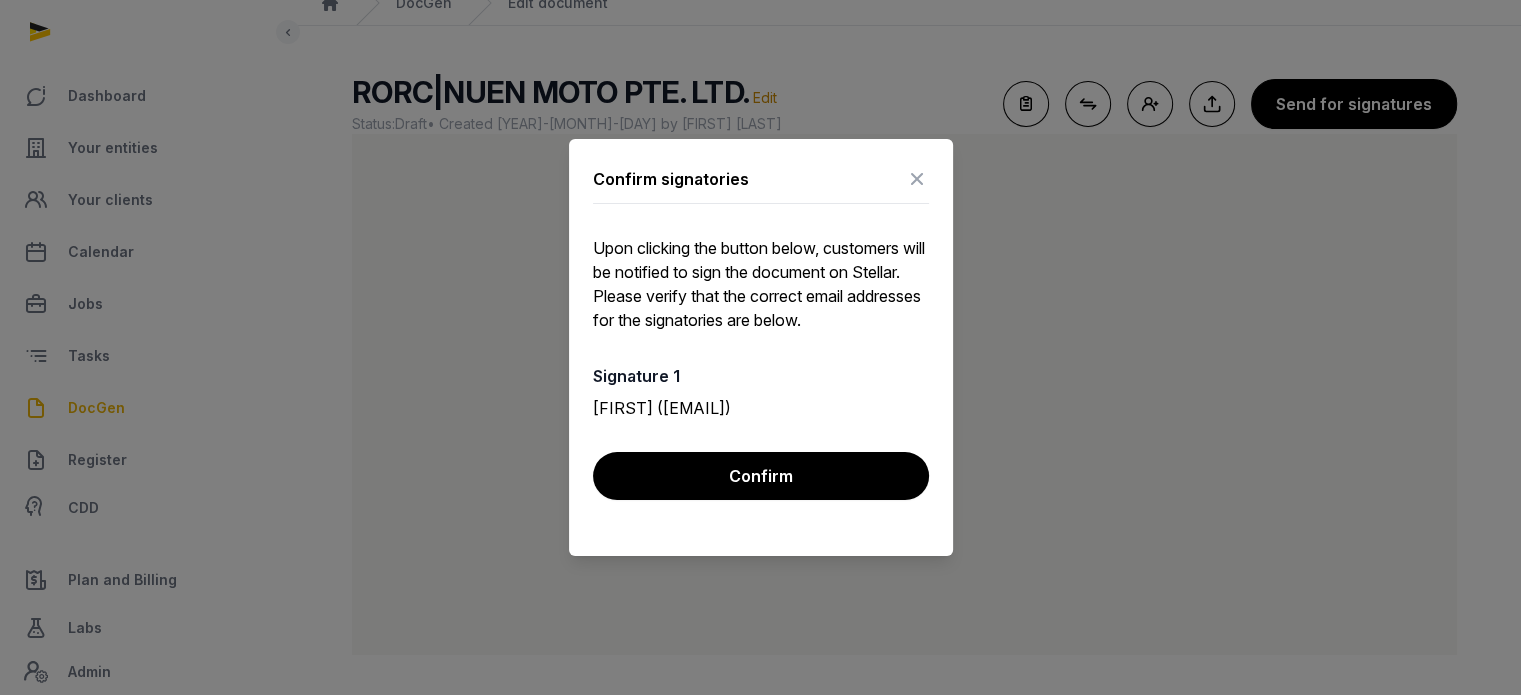 click at bounding box center (917, 179) 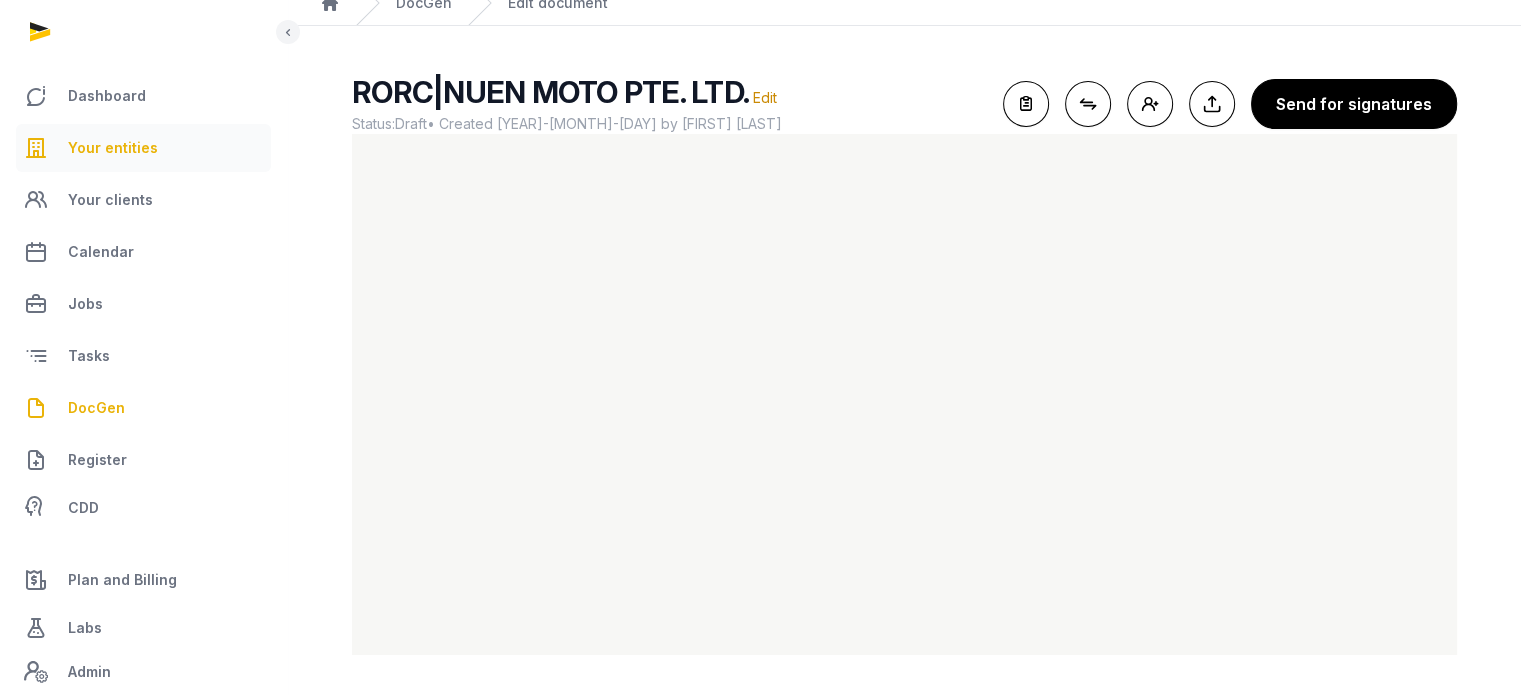 click on "Your entities" at bounding box center (113, 148) 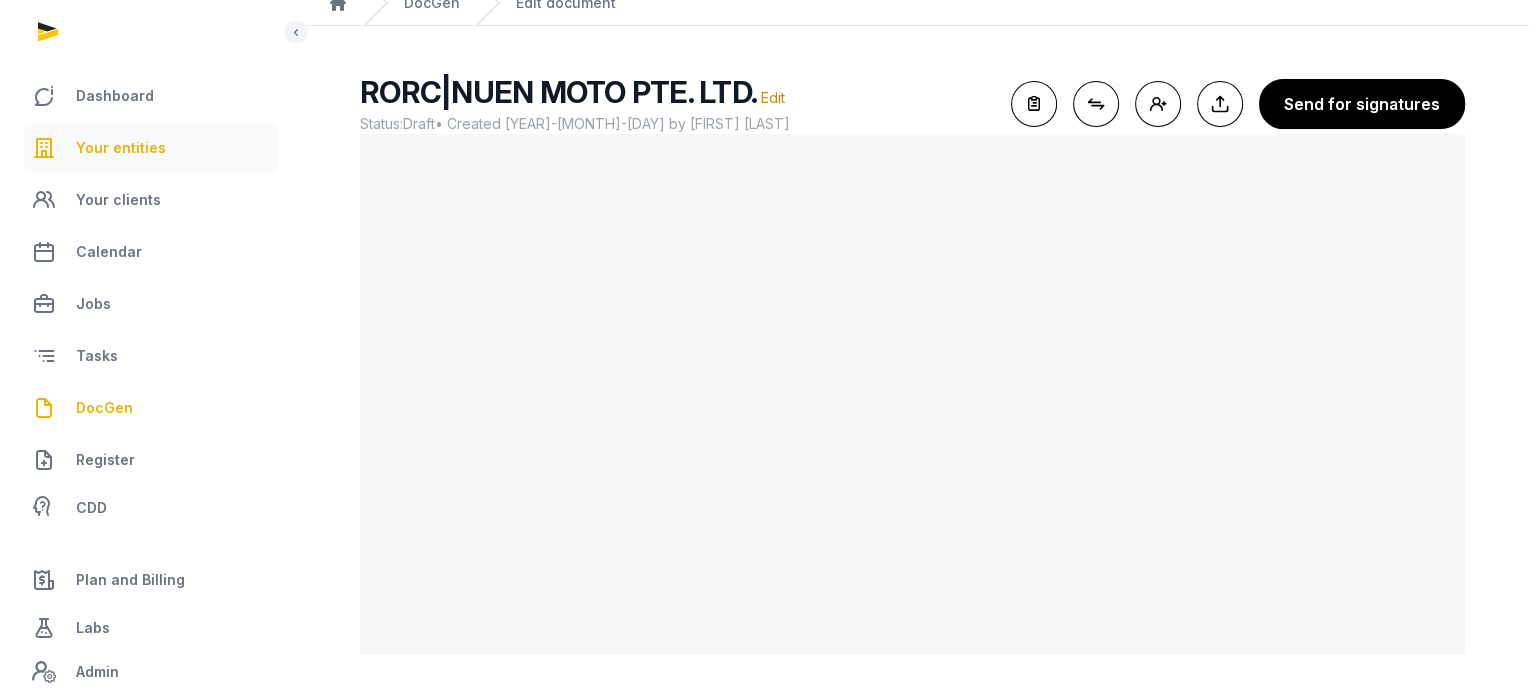 scroll, scrollTop: 0, scrollLeft: 0, axis: both 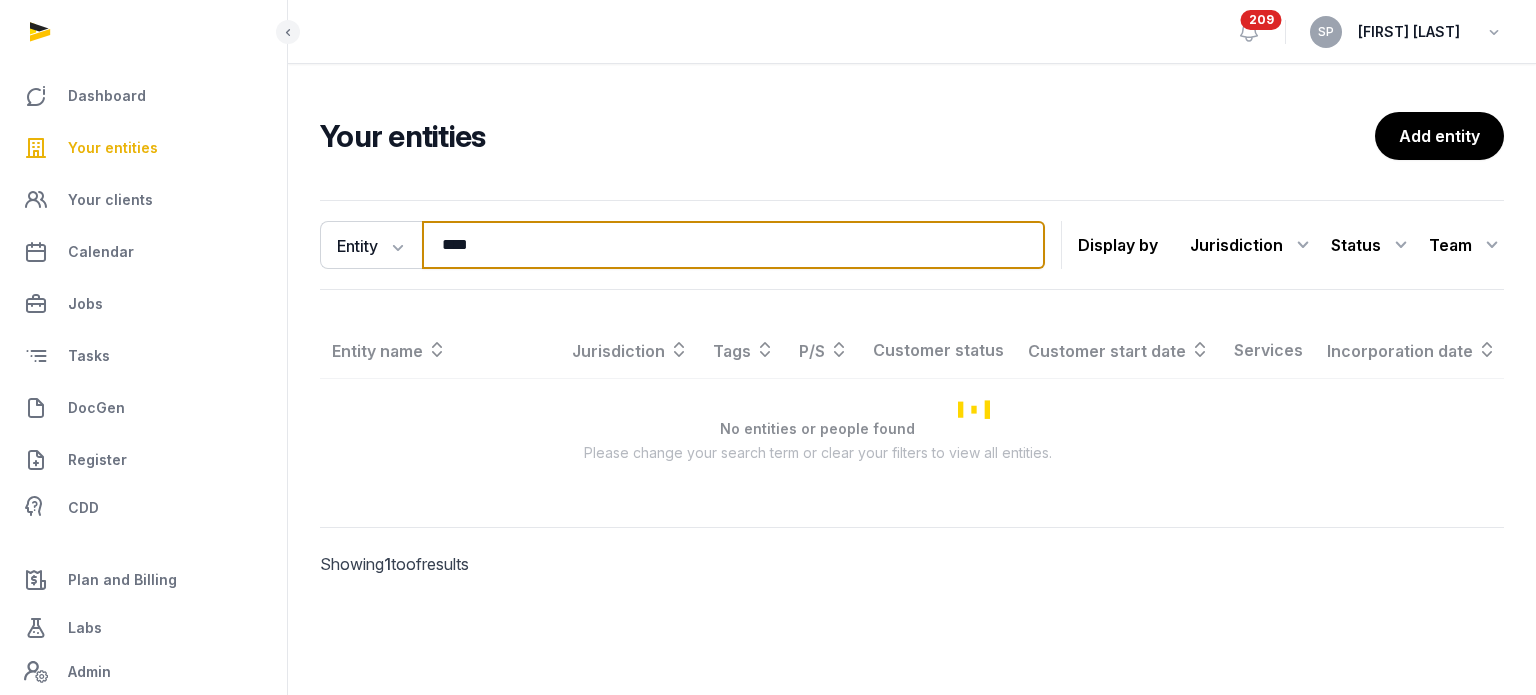 click on "****" at bounding box center (733, 245) 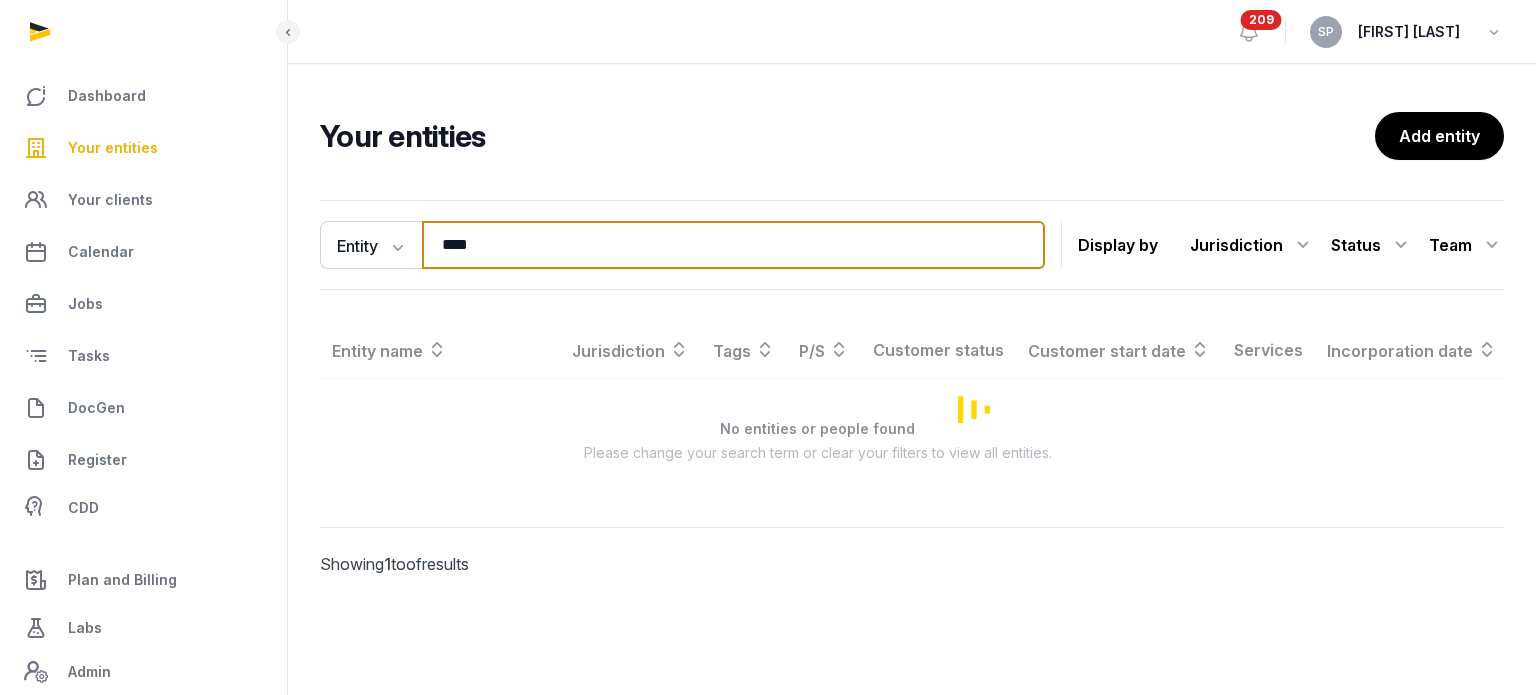click on "****" at bounding box center [733, 245] 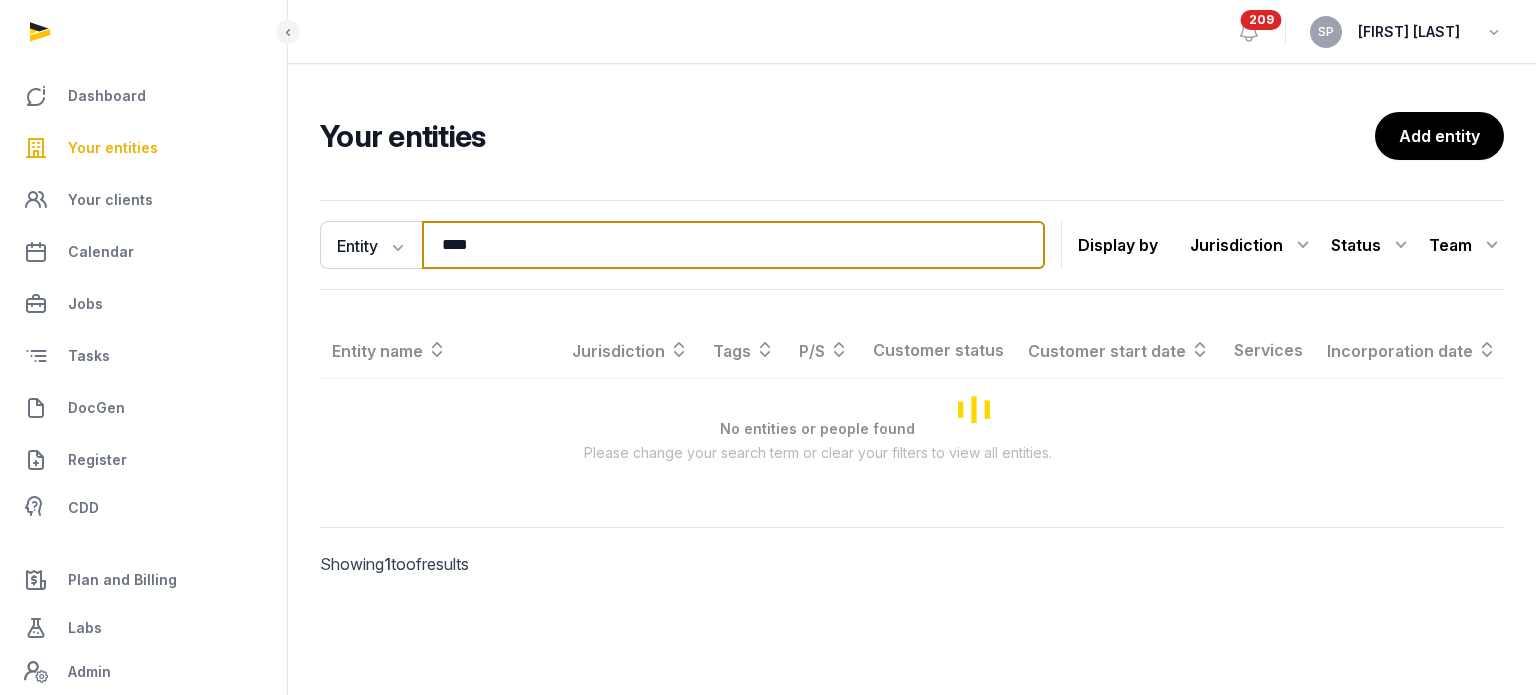 click on "****" at bounding box center [733, 245] 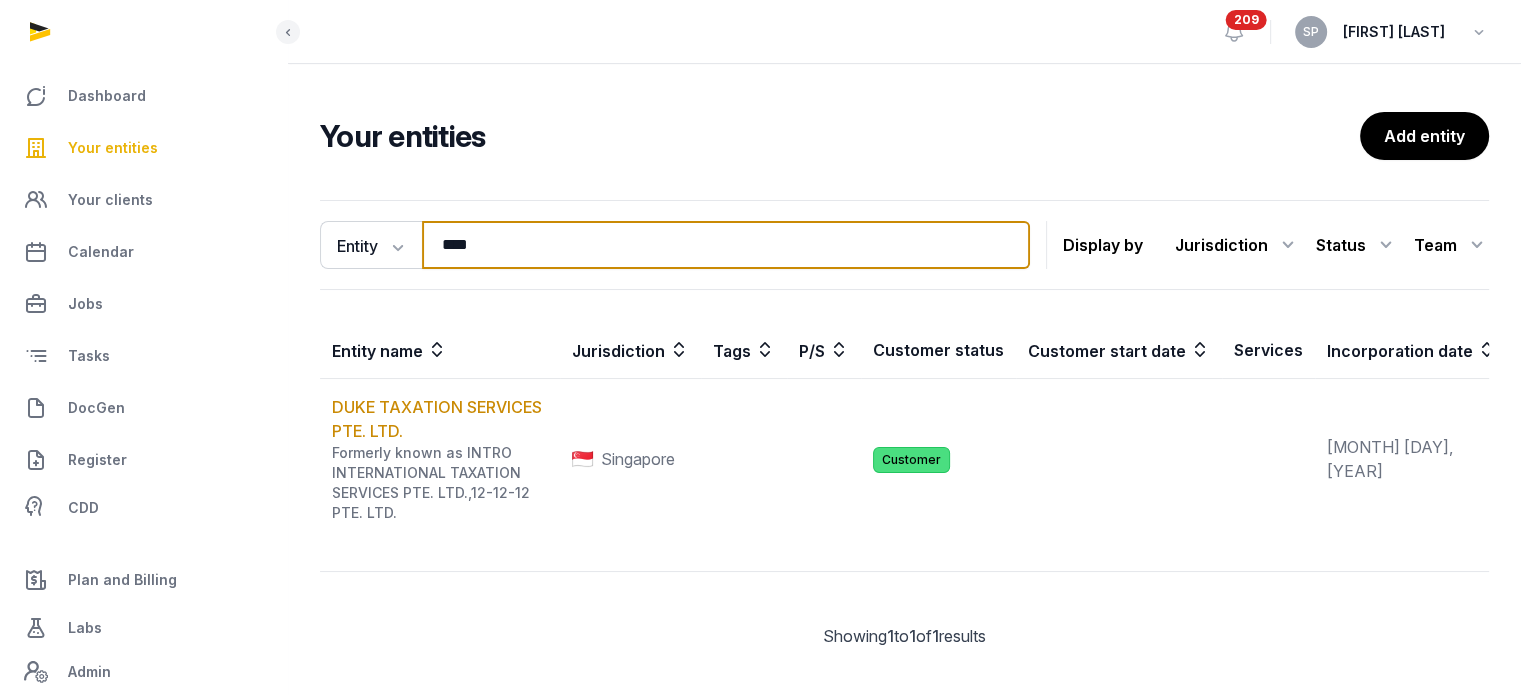 type on "****" 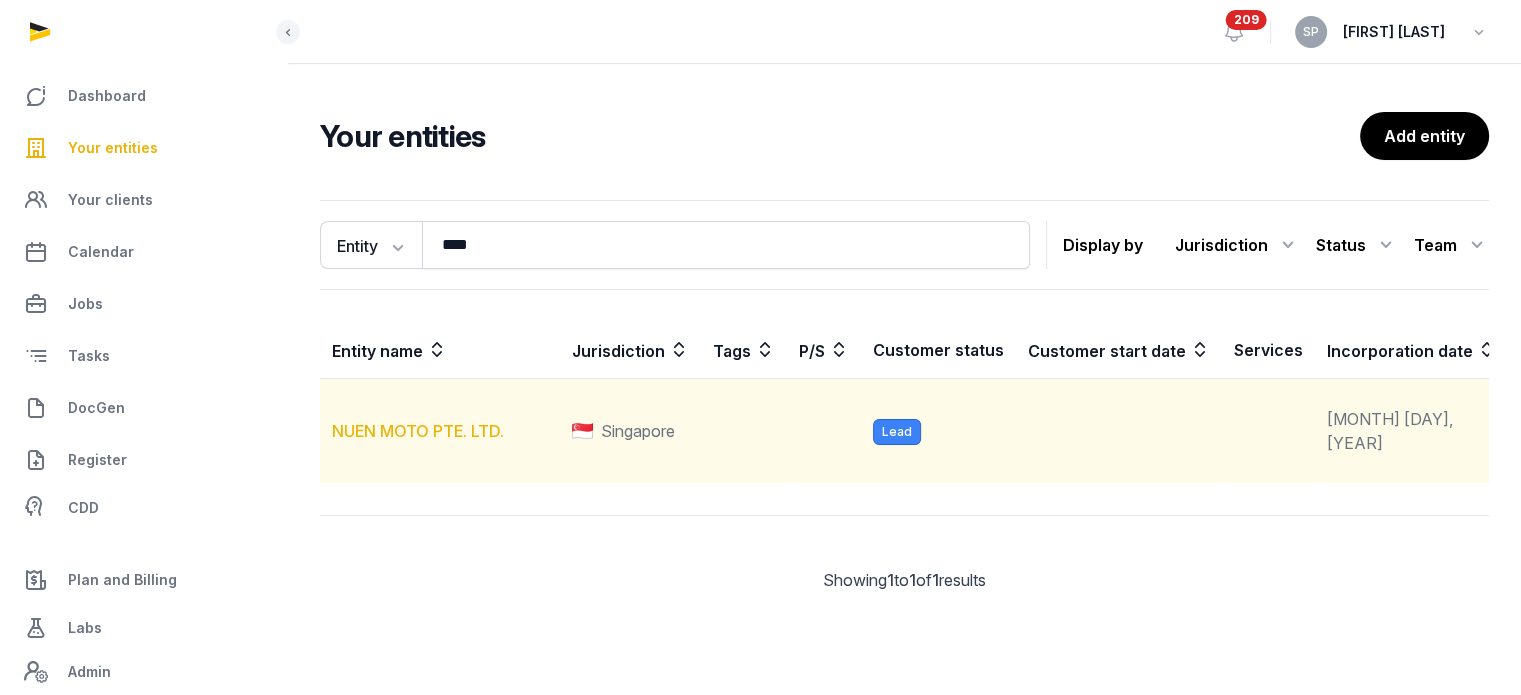 click on "NUEN MOTO PTE. LTD." at bounding box center [418, 431] 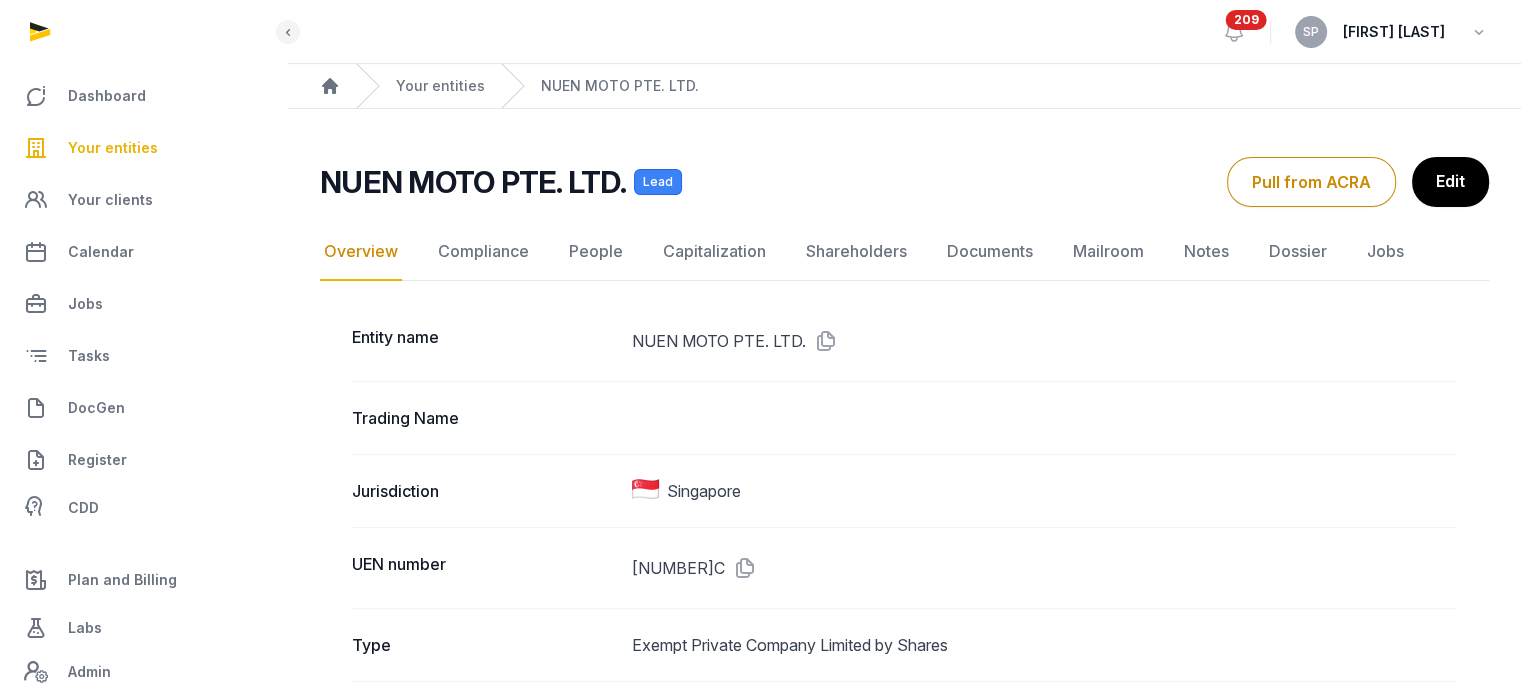 click on "Documents" 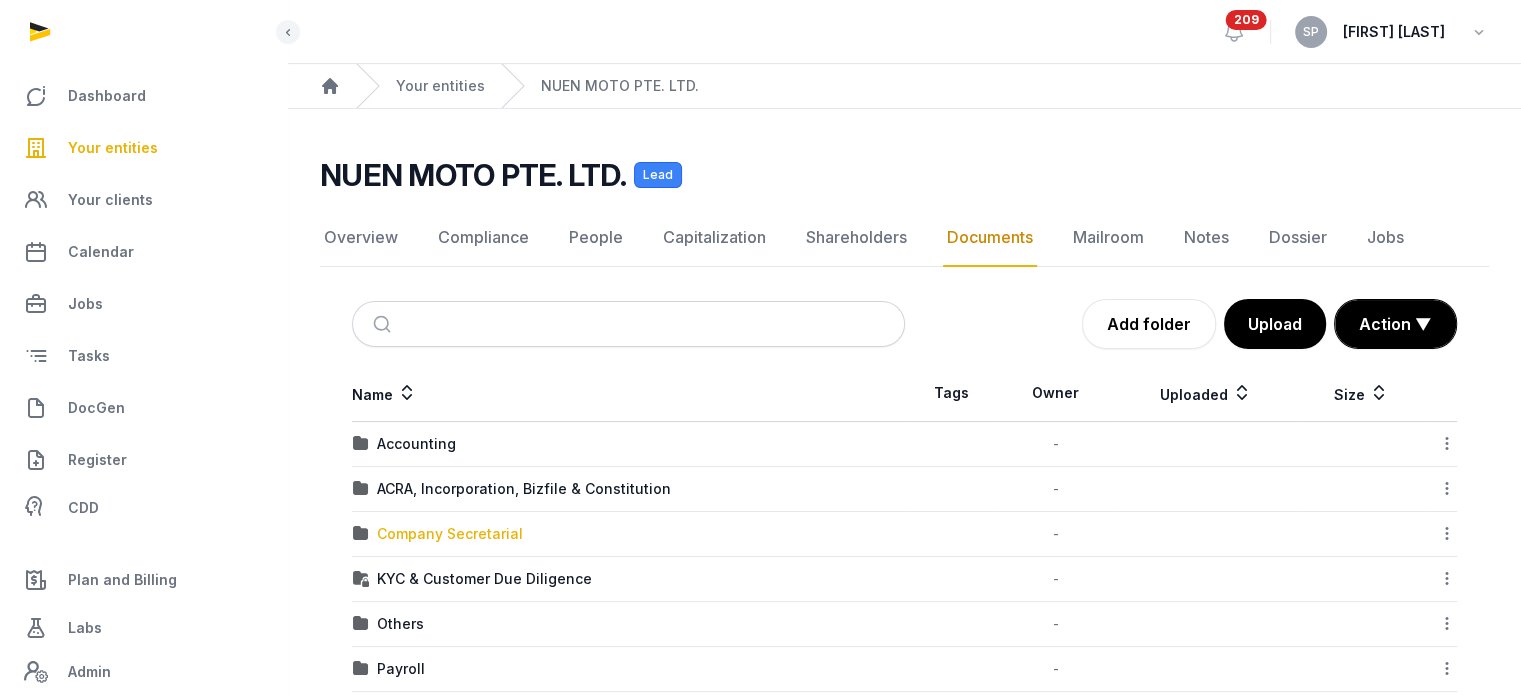 click on "Company Secretarial" at bounding box center [450, 534] 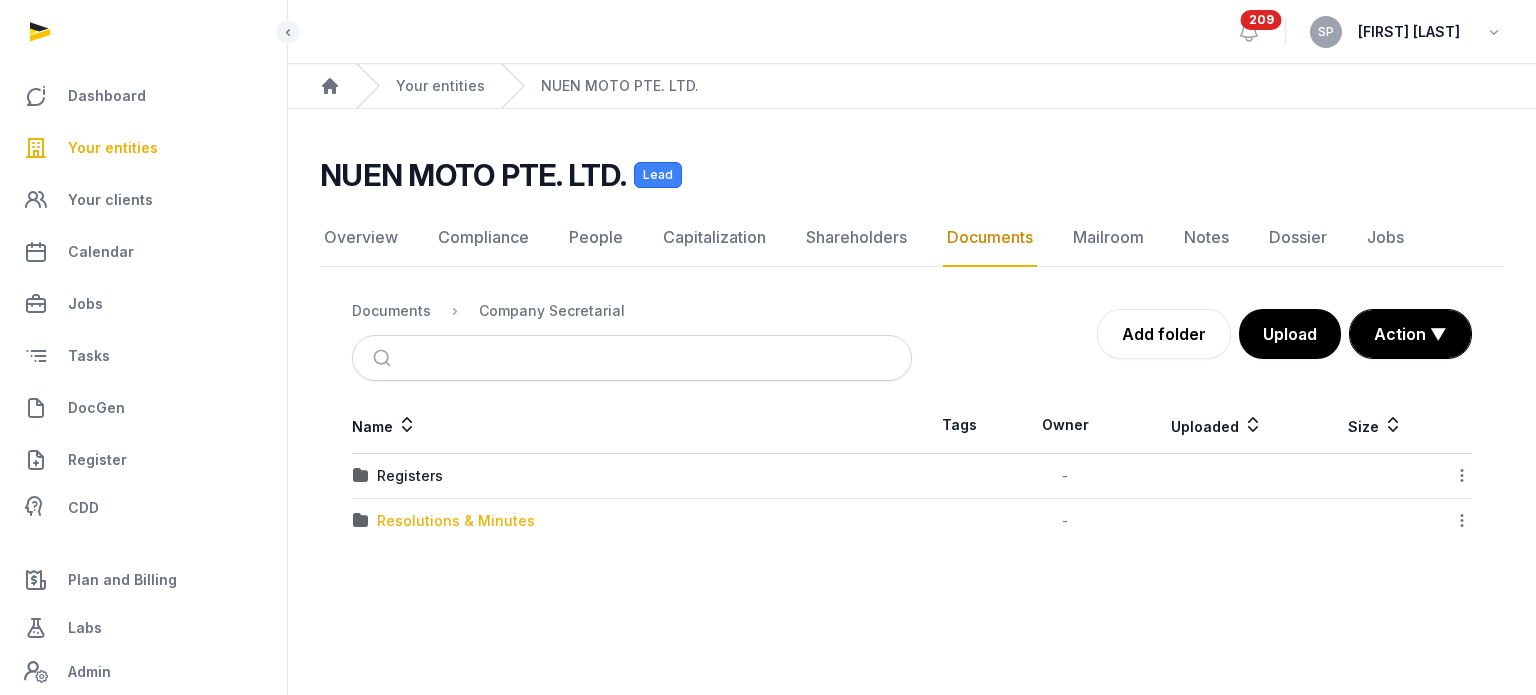 click on "Resolutions & Minutes" at bounding box center (456, 521) 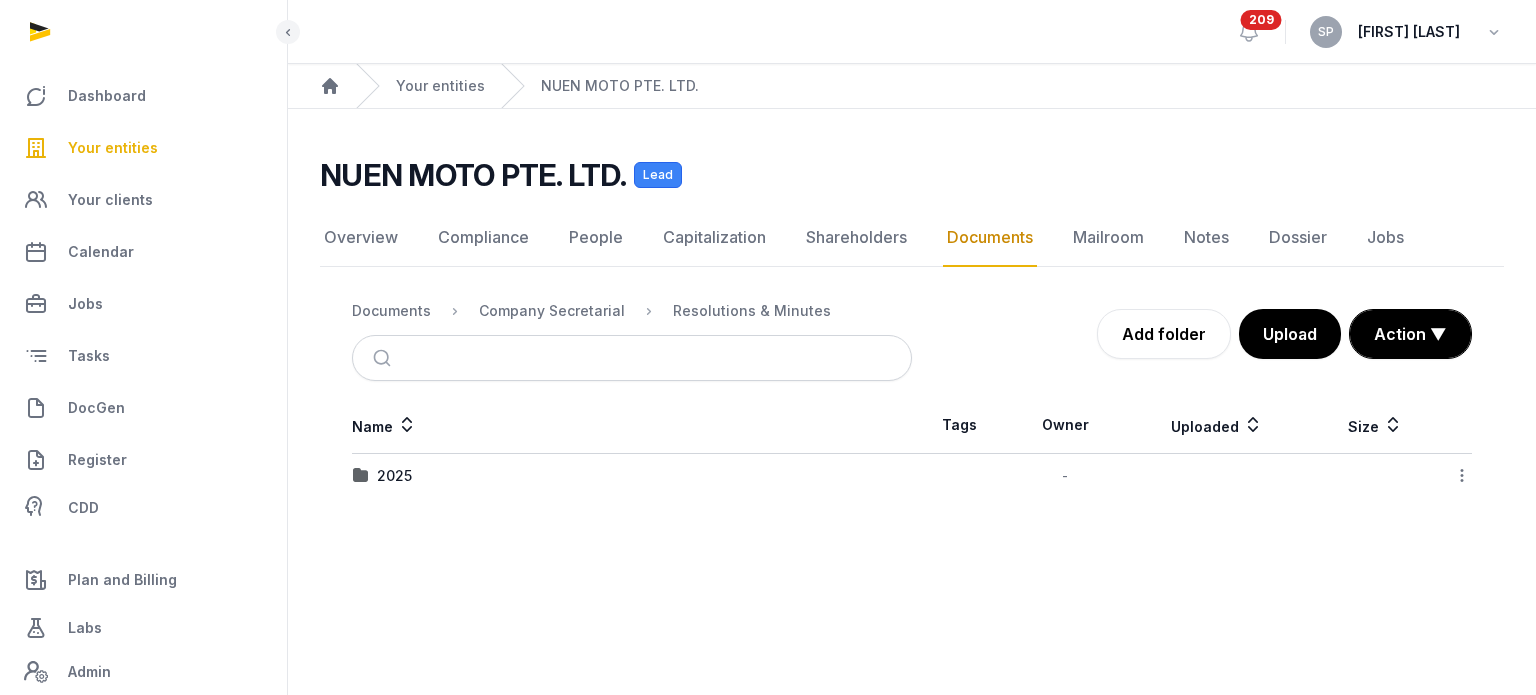 click on "Documents  Company Secretarial Resolutions & Minutes" at bounding box center (632, 311) 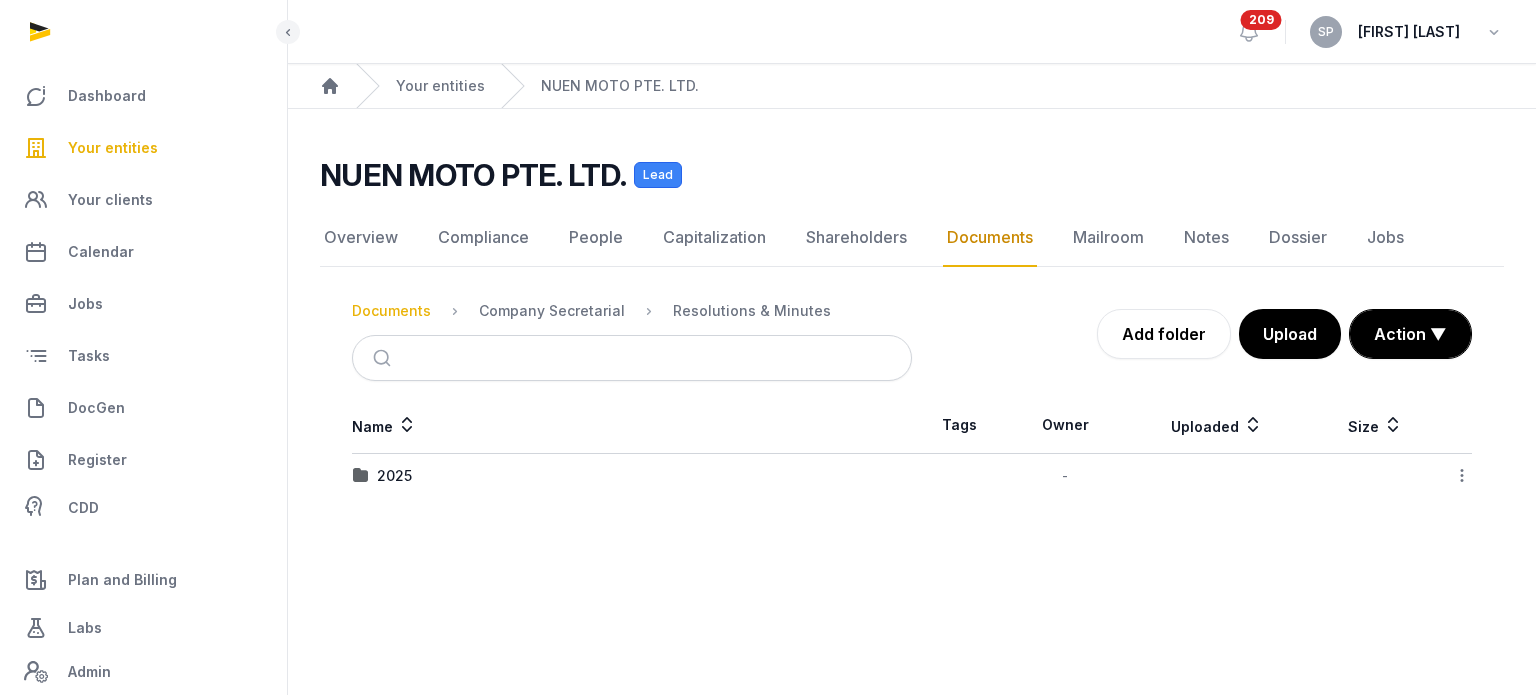 click on "Documents" at bounding box center (391, 311) 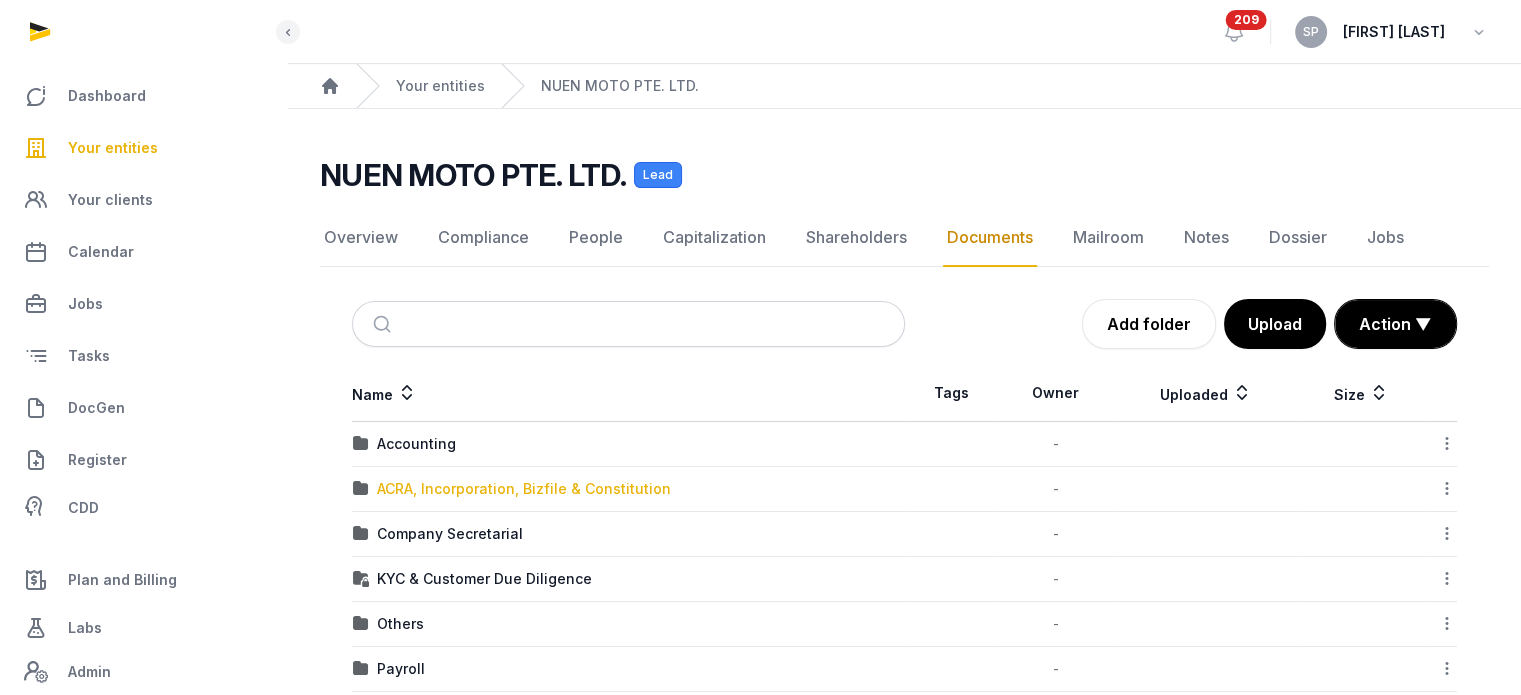 click on "ACRA, Incorporation, Bizfile & Constitution" at bounding box center [524, 489] 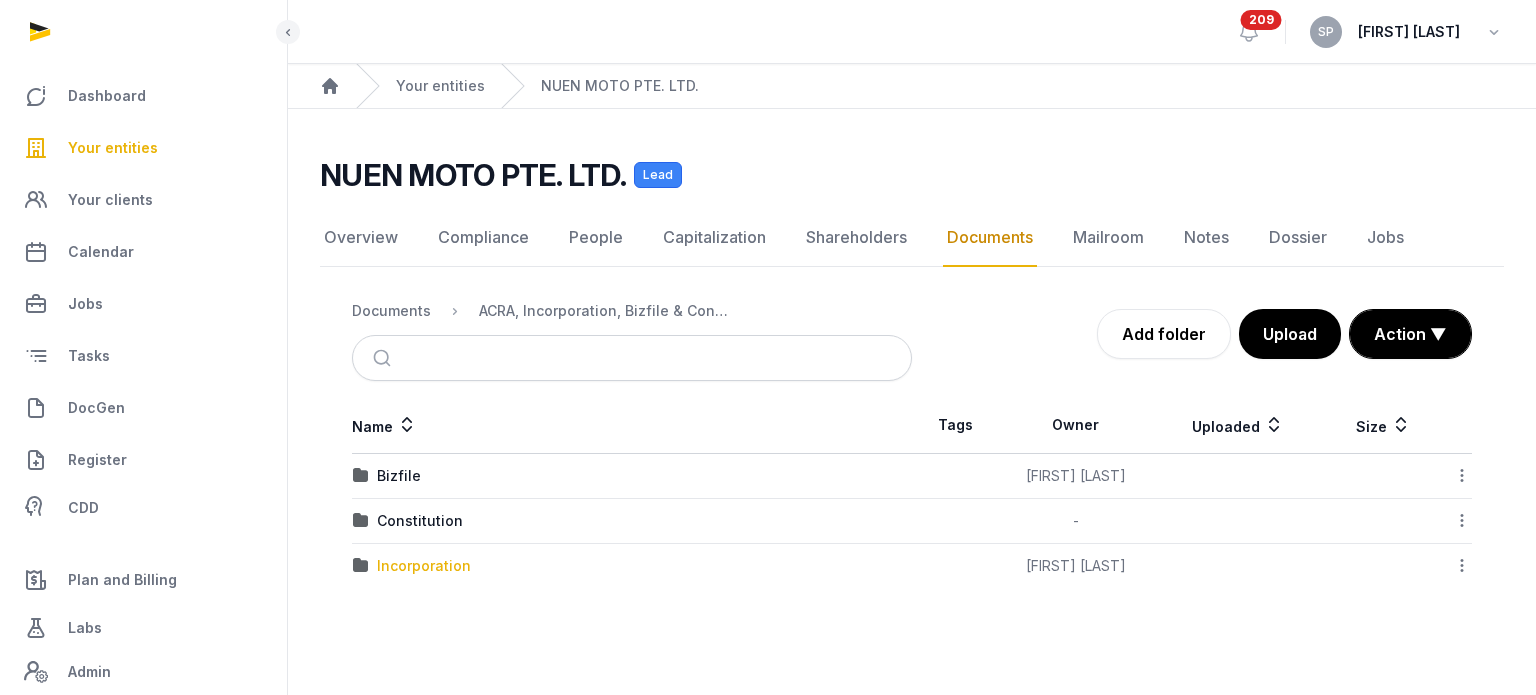 click on "Incorporation" at bounding box center (424, 566) 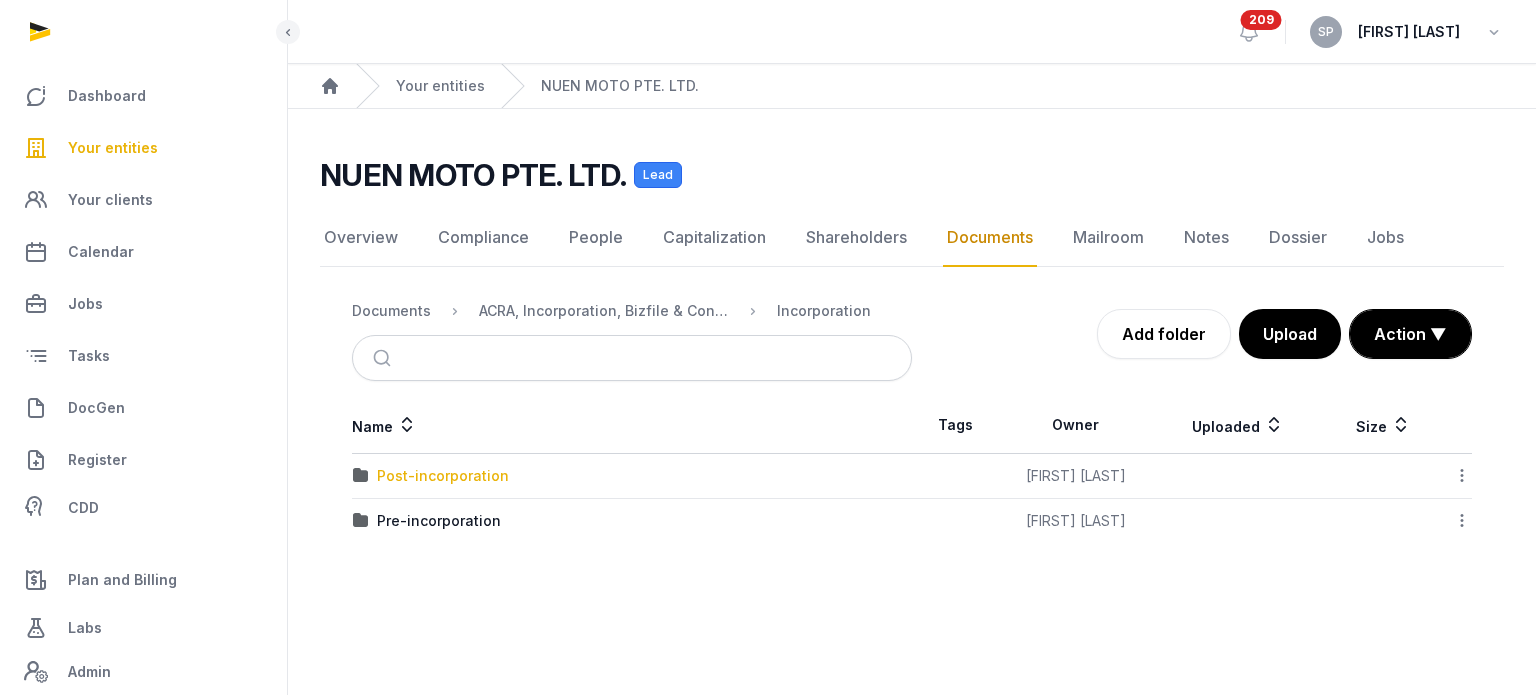 click on "Post-incorporation" at bounding box center (443, 476) 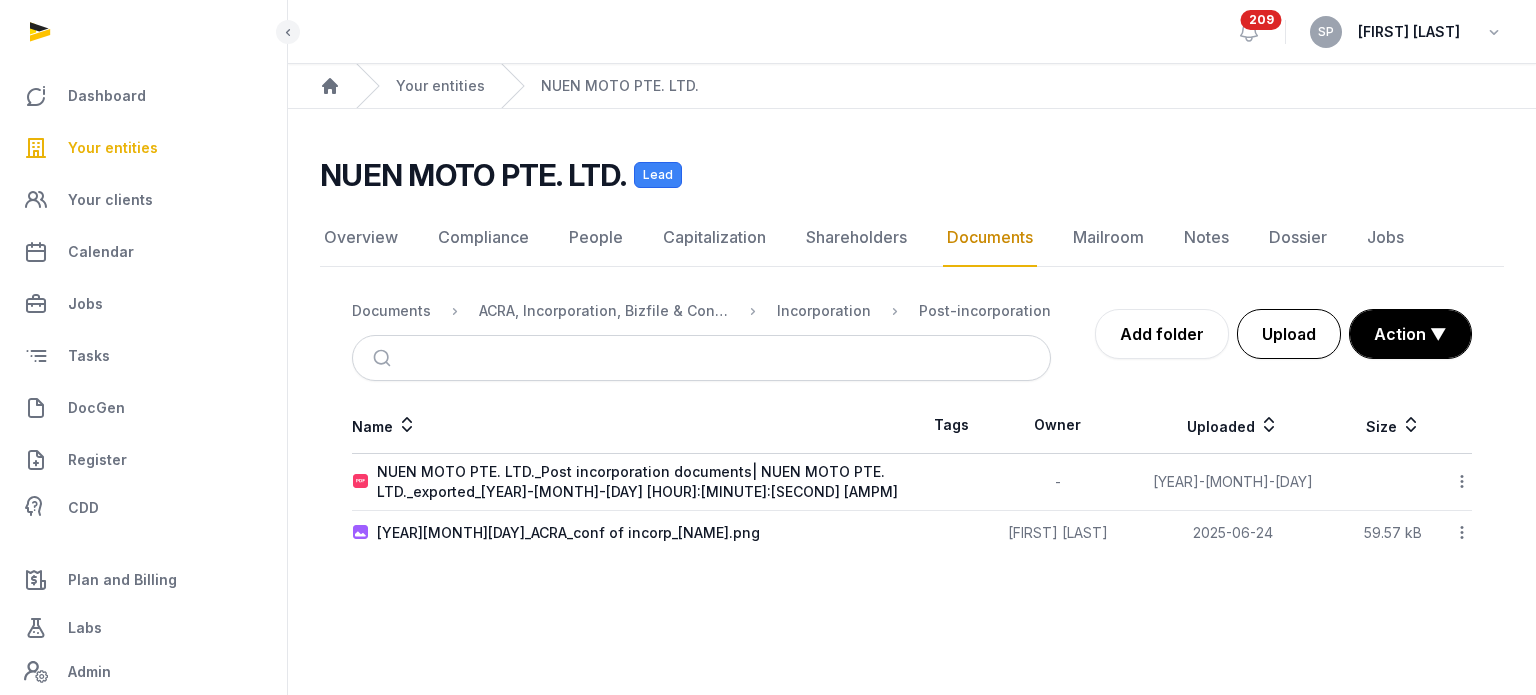 click on "Upload" at bounding box center (1289, 334) 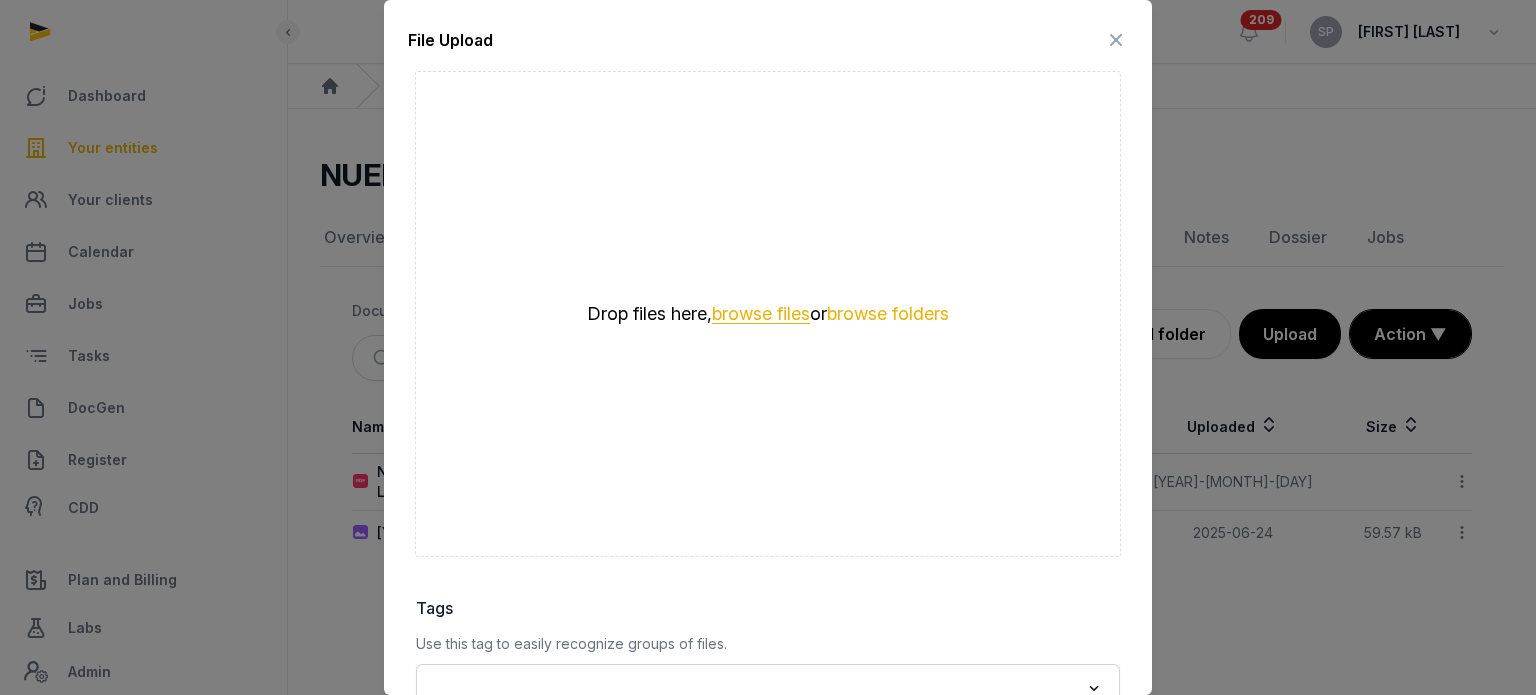 click on "browse files" at bounding box center [761, 314] 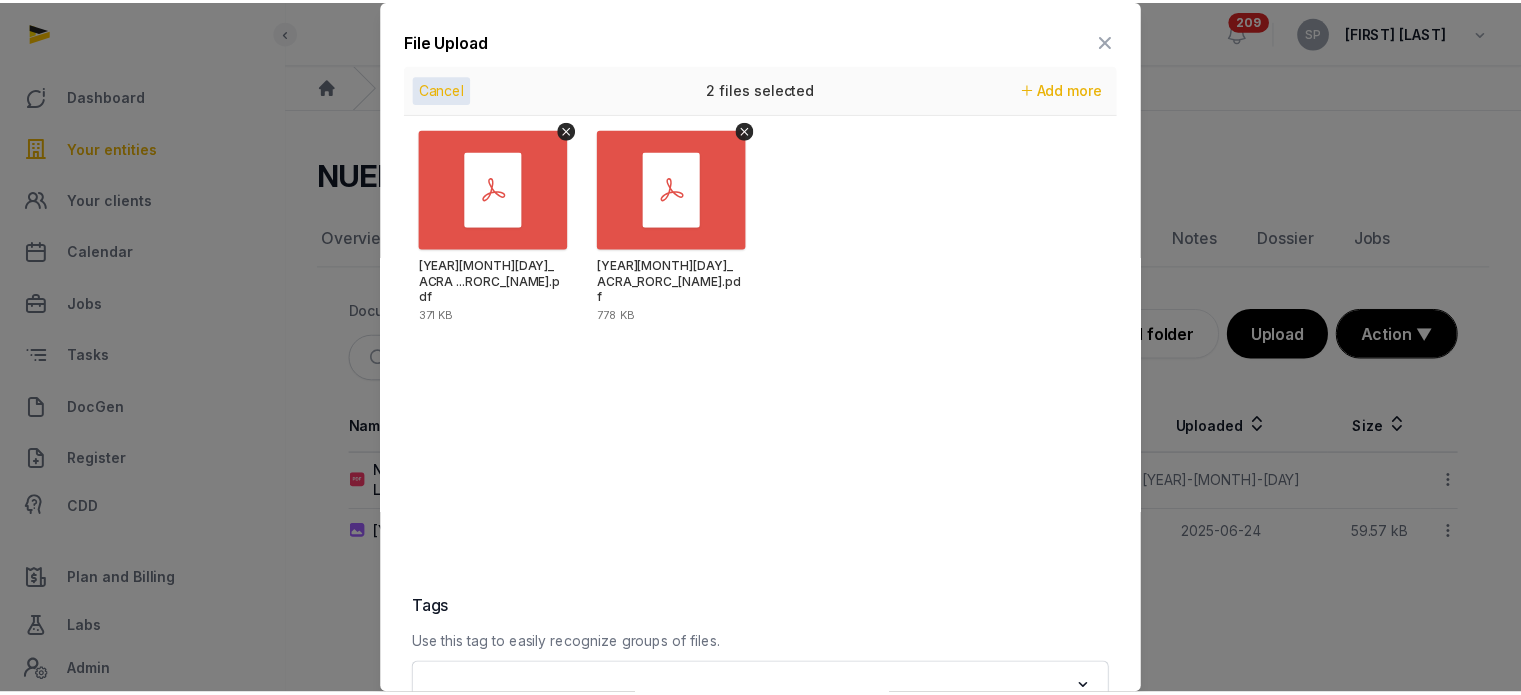 scroll, scrollTop: 282, scrollLeft: 0, axis: vertical 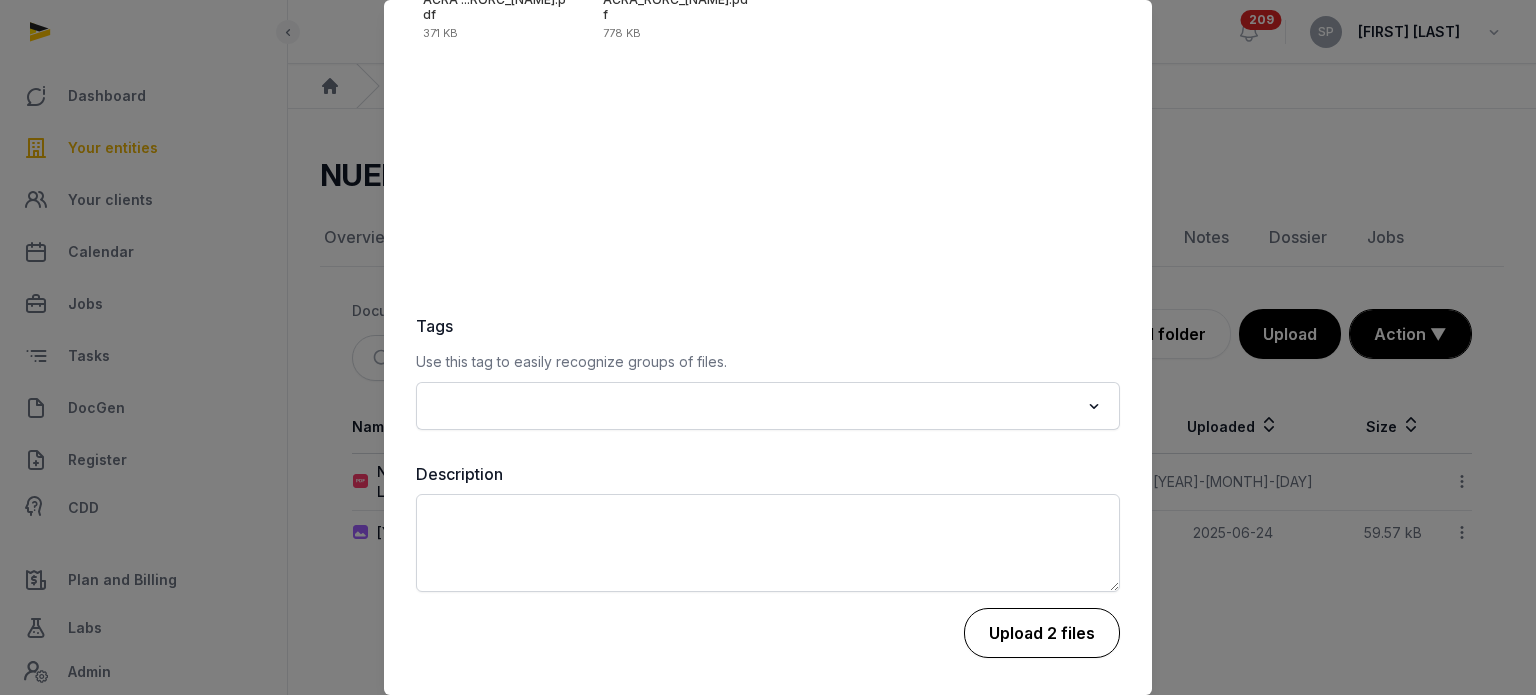 click on "Upload 2 files" at bounding box center [1042, 633] 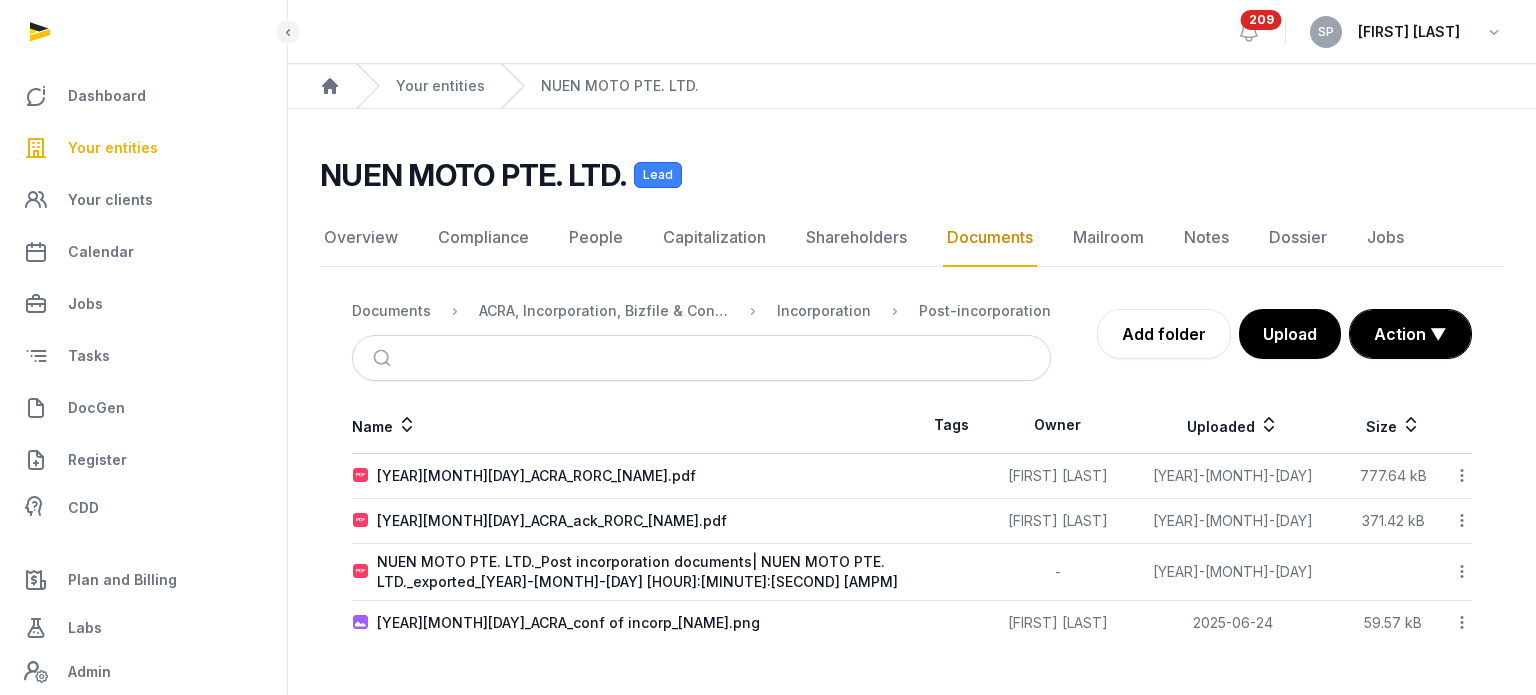 click on "Your entities" at bounding box center [113, 148] 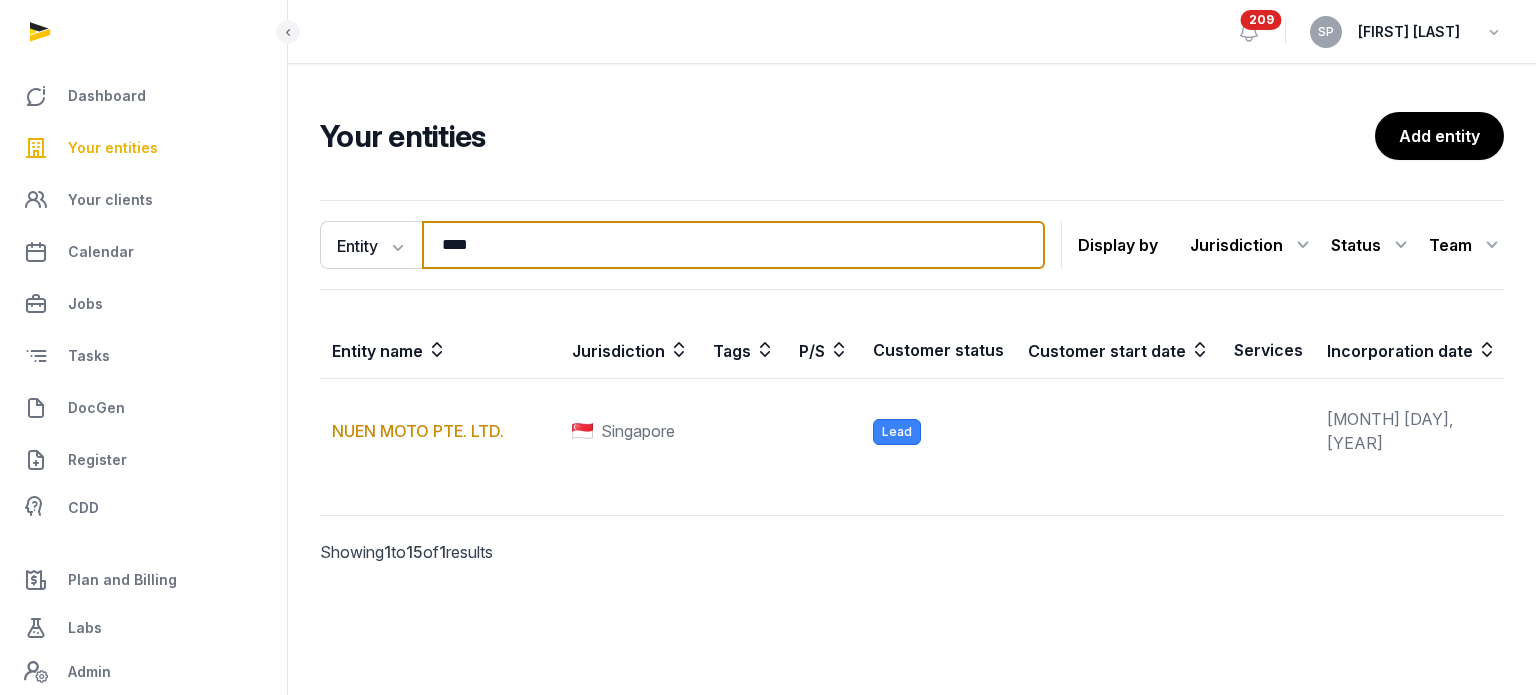 click on "****" at bounding box center (733, 245) 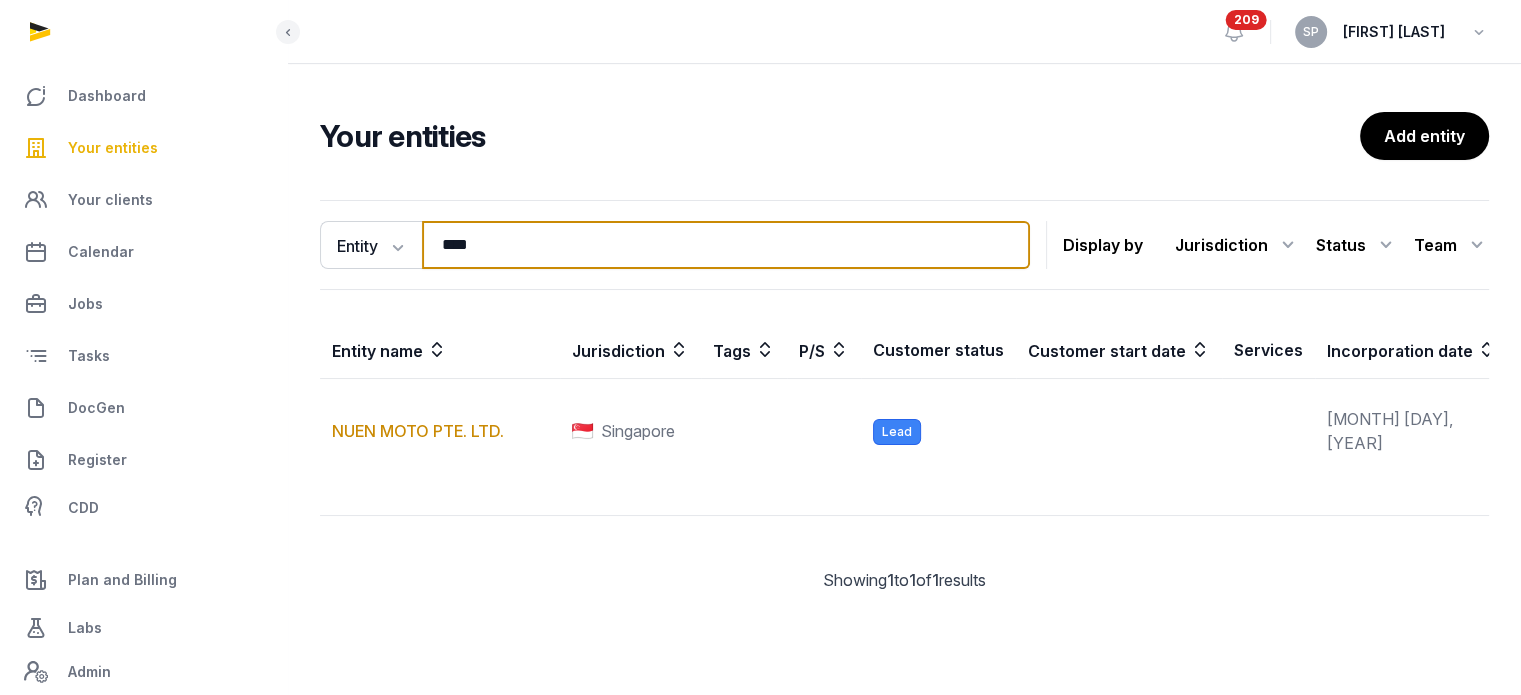 click on "****" at bounding box center (726, 245) 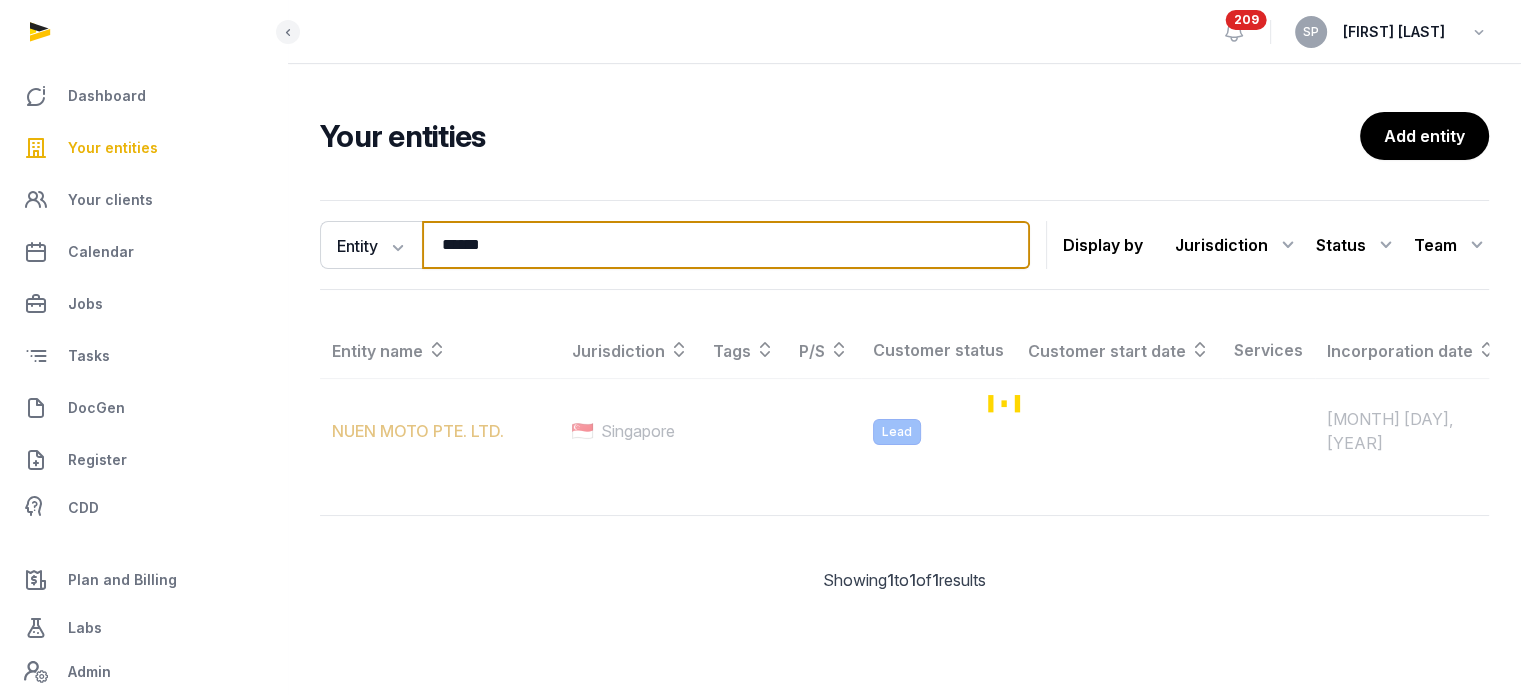 type on "******" 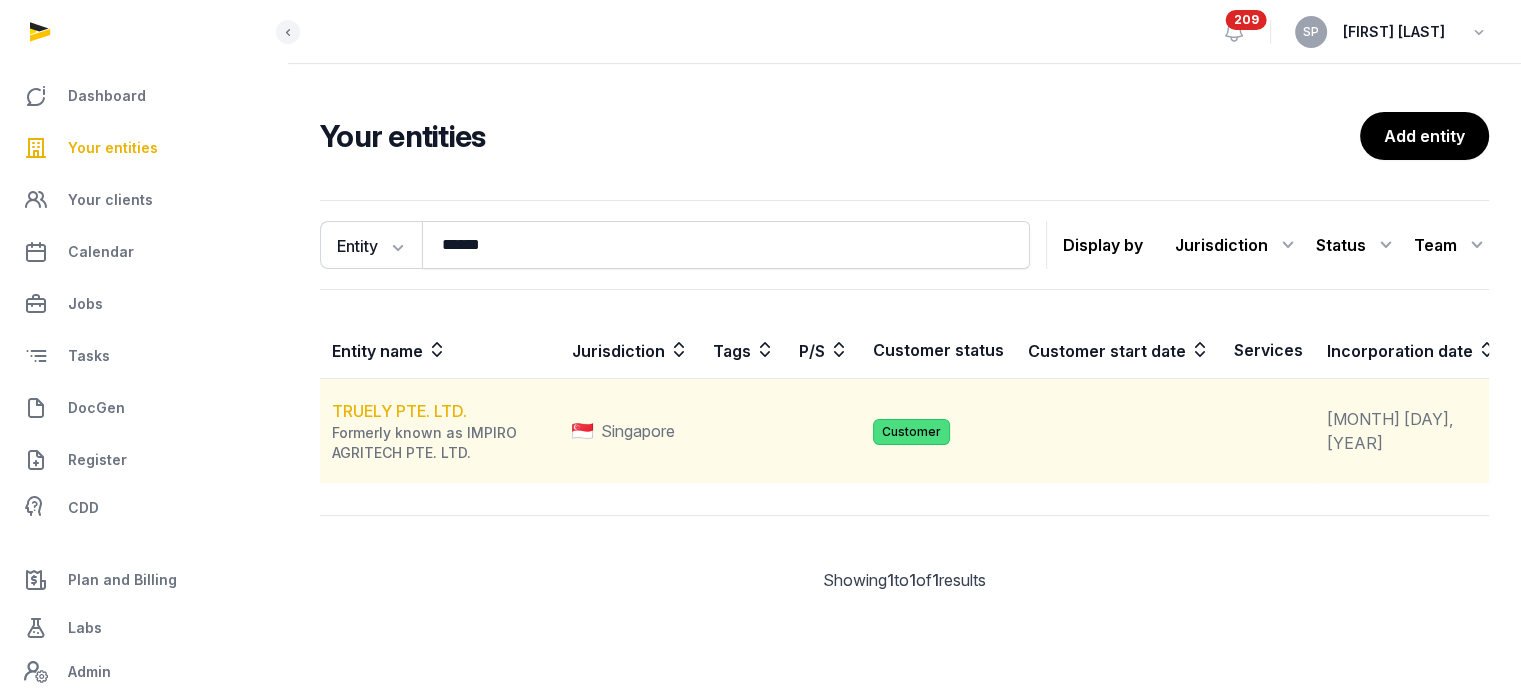 click on "TRUELY PTE. LTD." at bounding box center (399, 411) 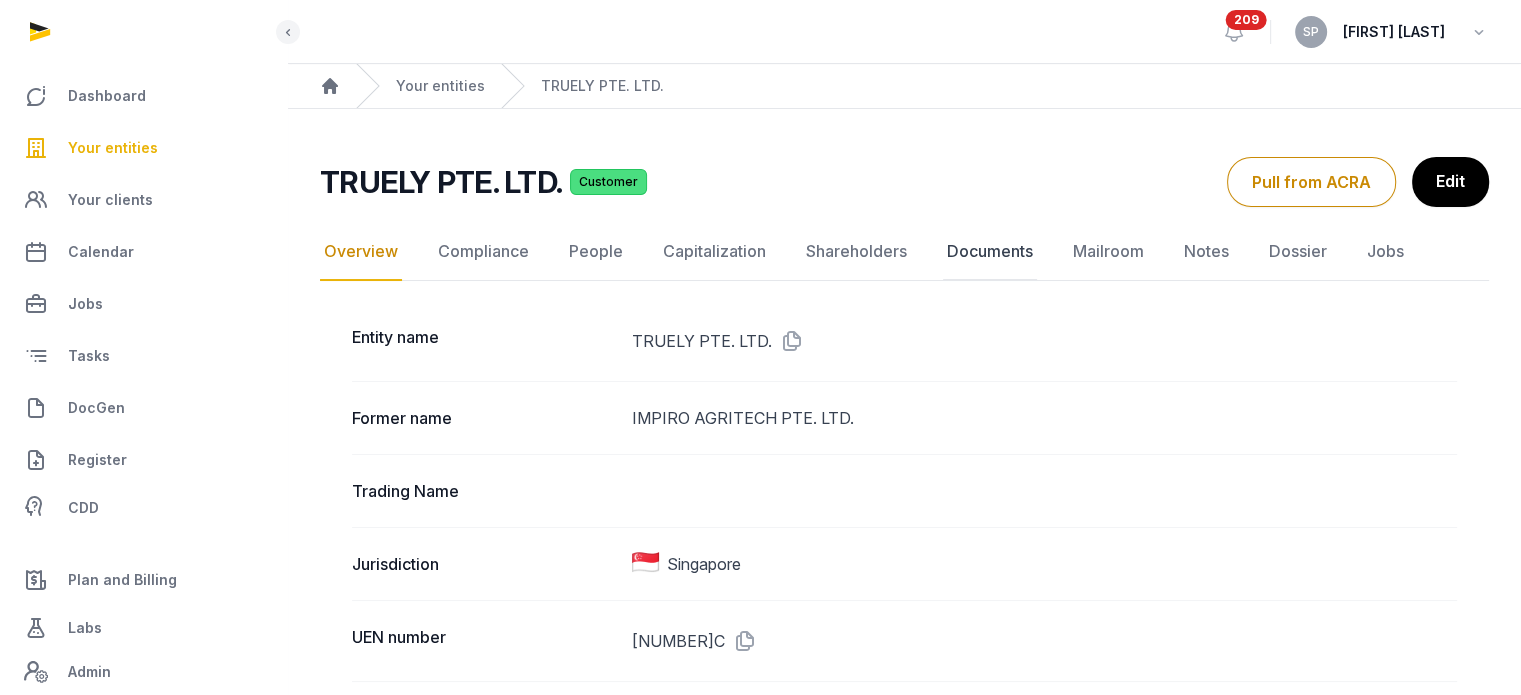 click on "Documents" 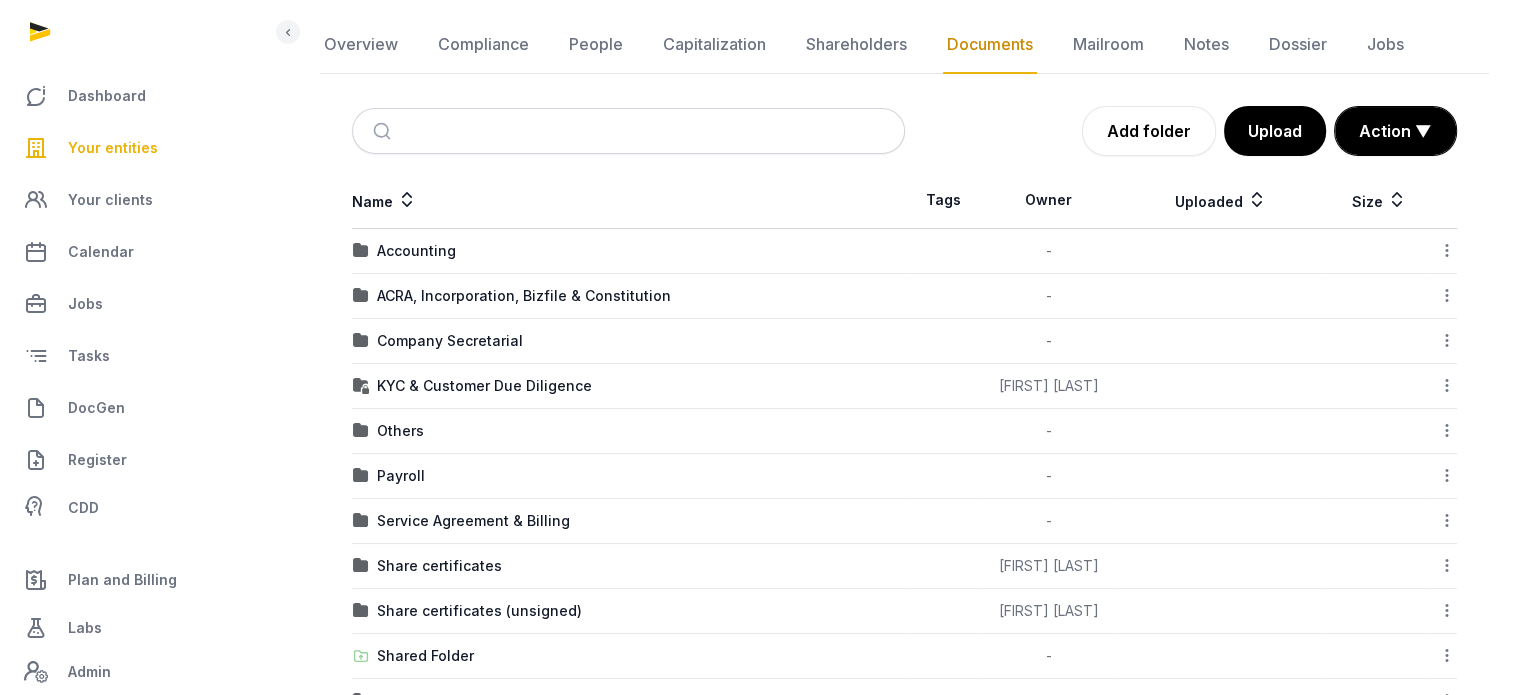 scroll, scrollTop: 195, scrollLeft: 0, axis: vertical 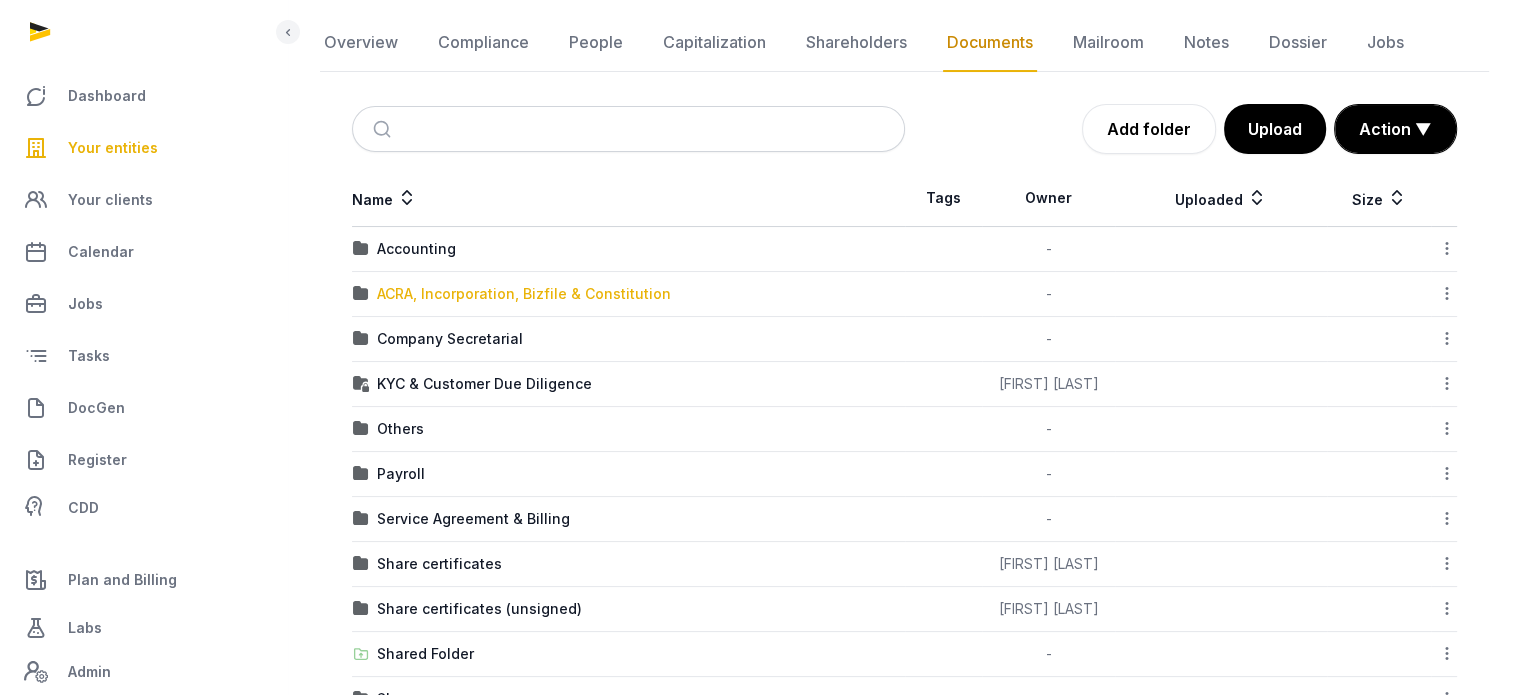 click on "ACRA, Incorporation, Bizfile & Constitution" at bounding box center (524, 294) 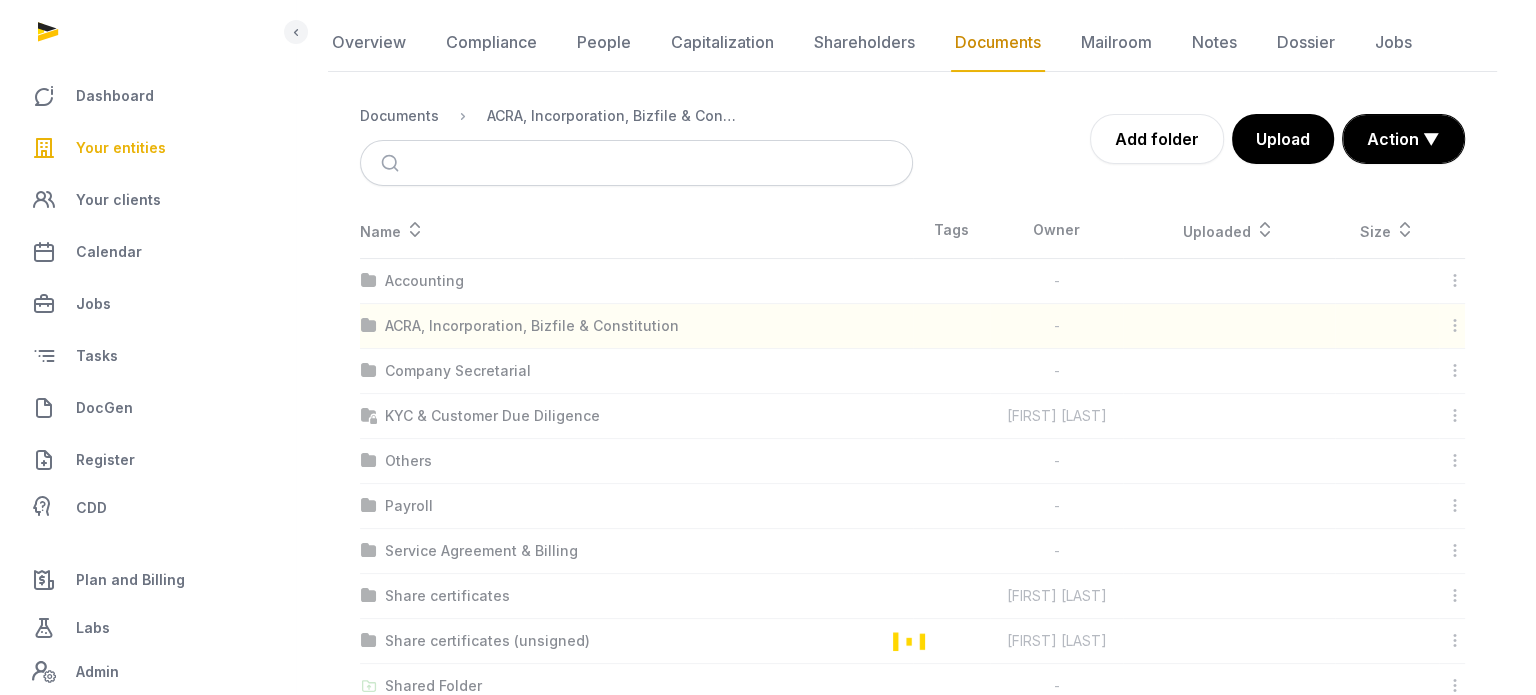 scroll, scrollTop: 0, scrollLeft: 0, axis: both 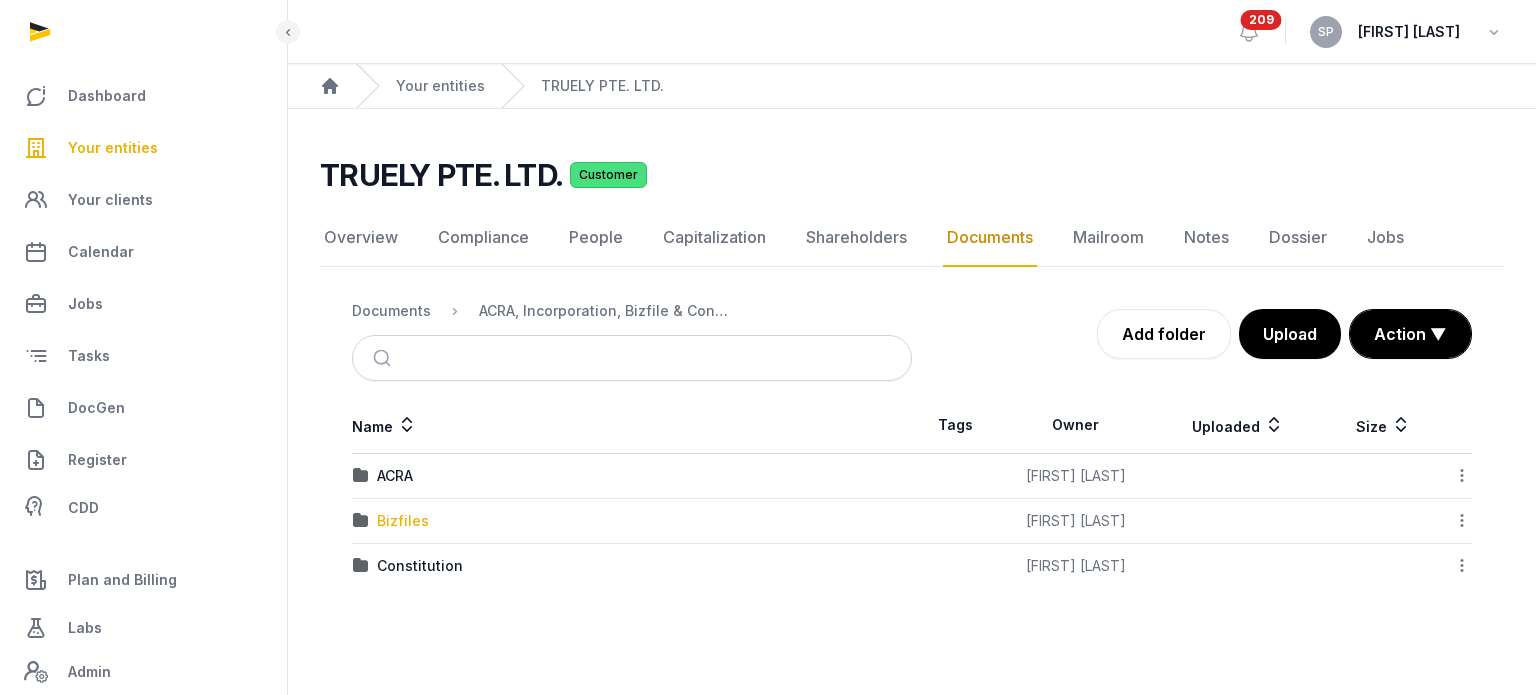 click on "Bizfiles" at bounding box center [403, 521] 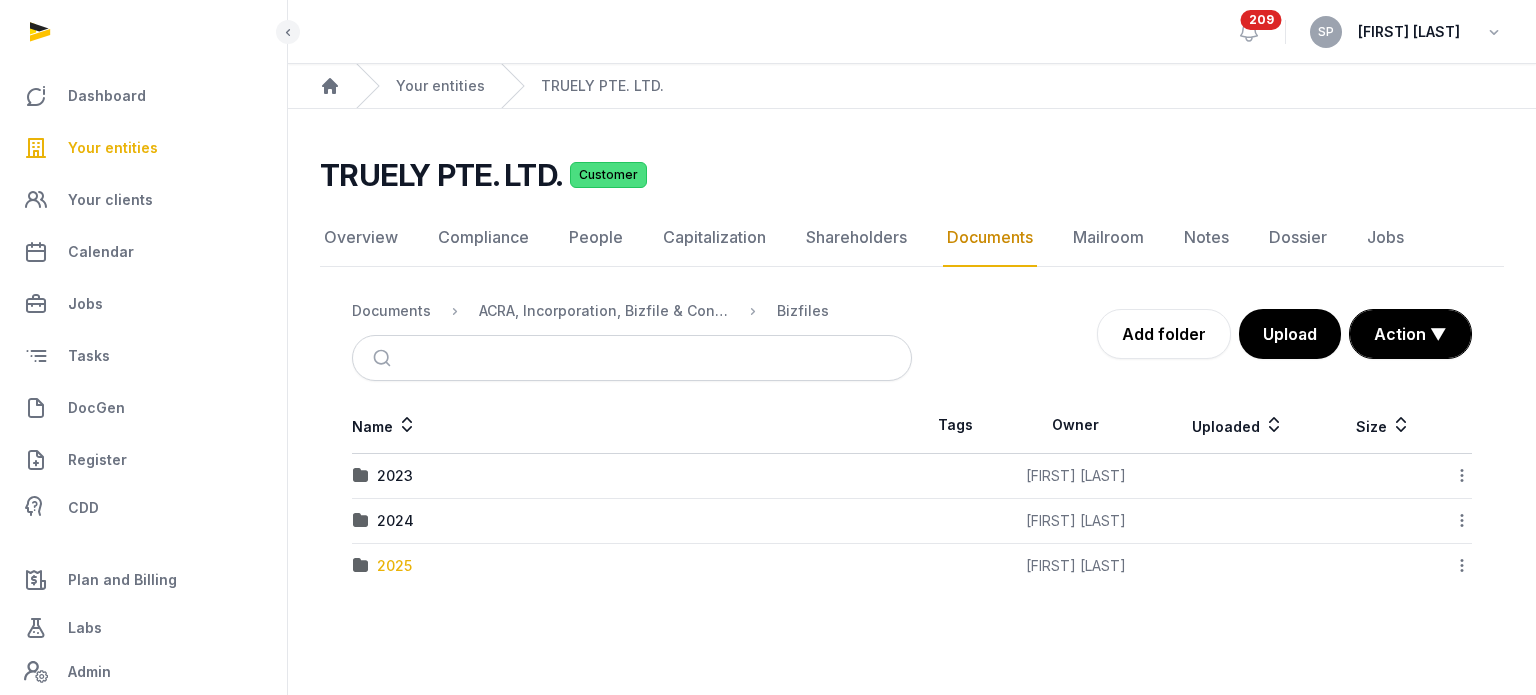 click on "2025" at bounding box center (394, 566) 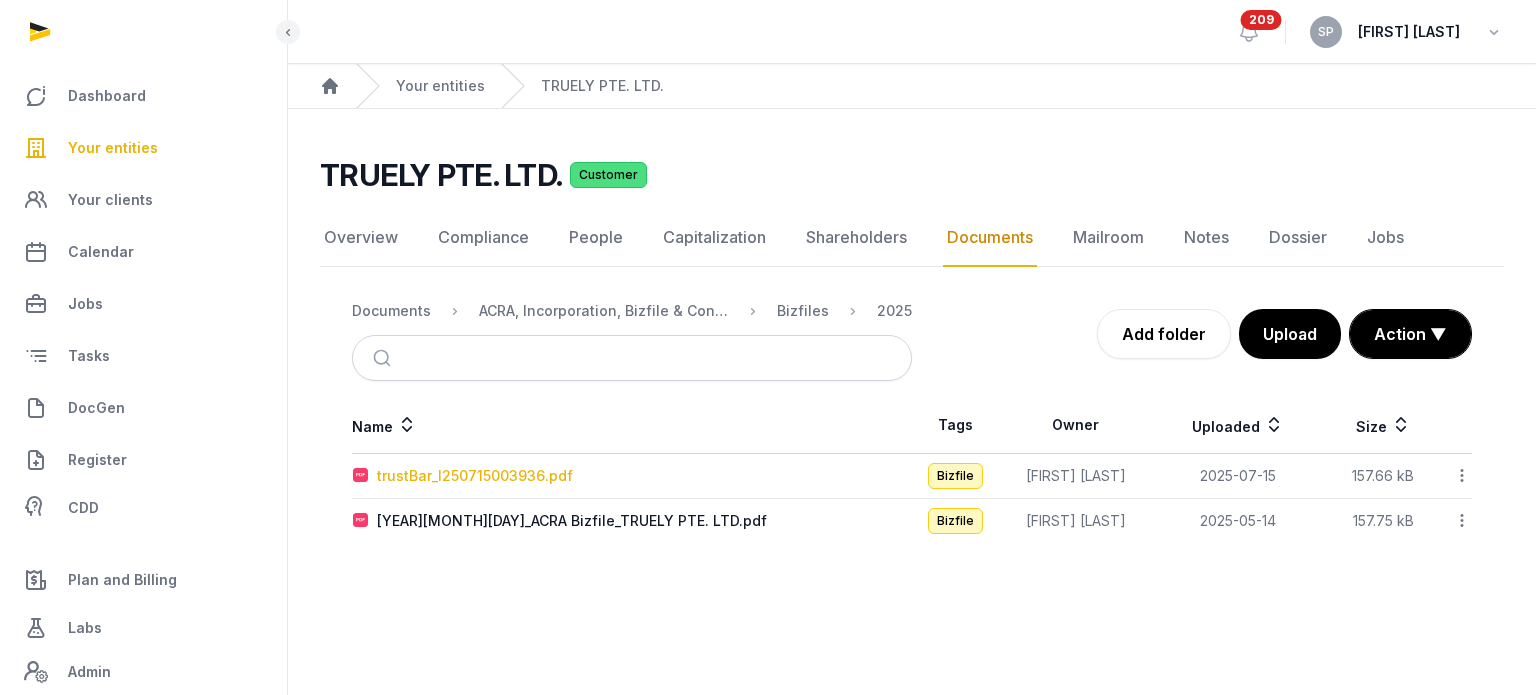 click on "trustBar_I250715003936.pdf" at bounding box center [475, 476] 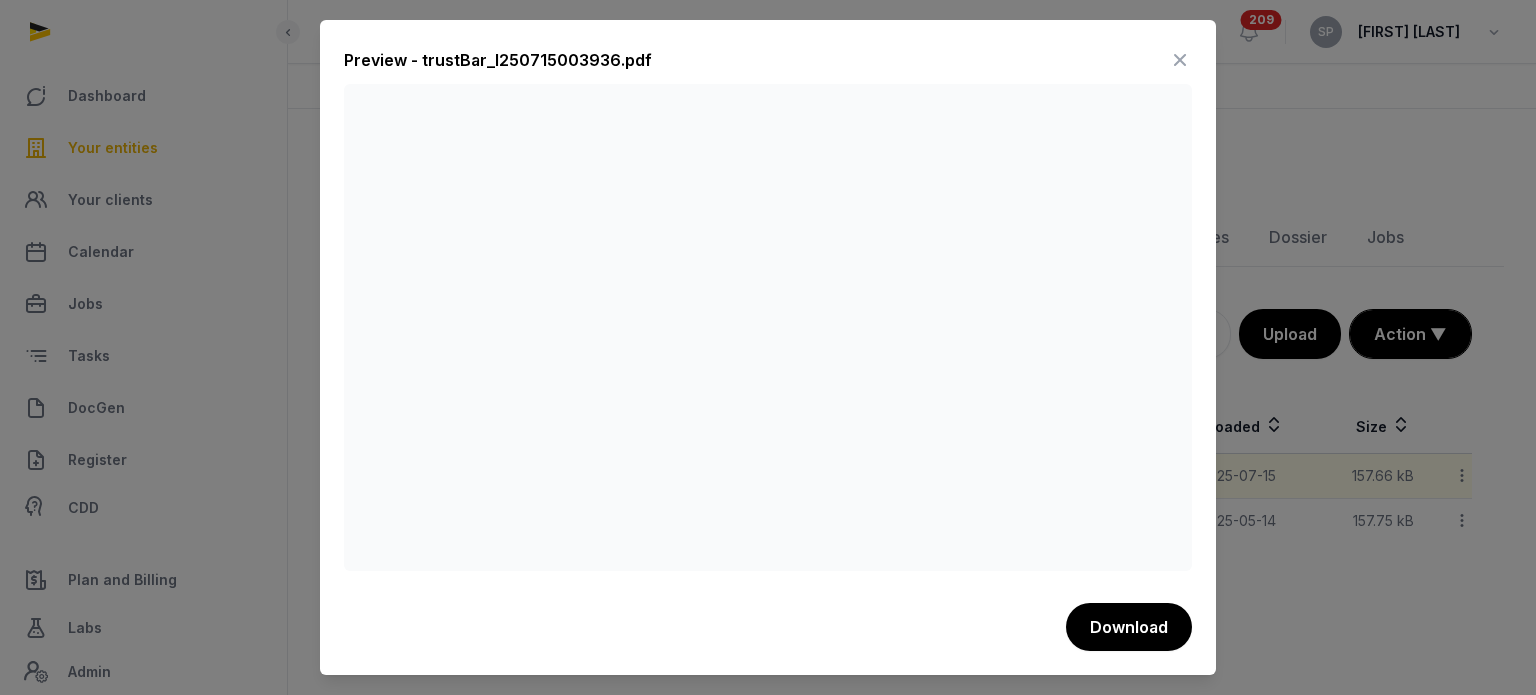 click at bounding box center (1180, 60) 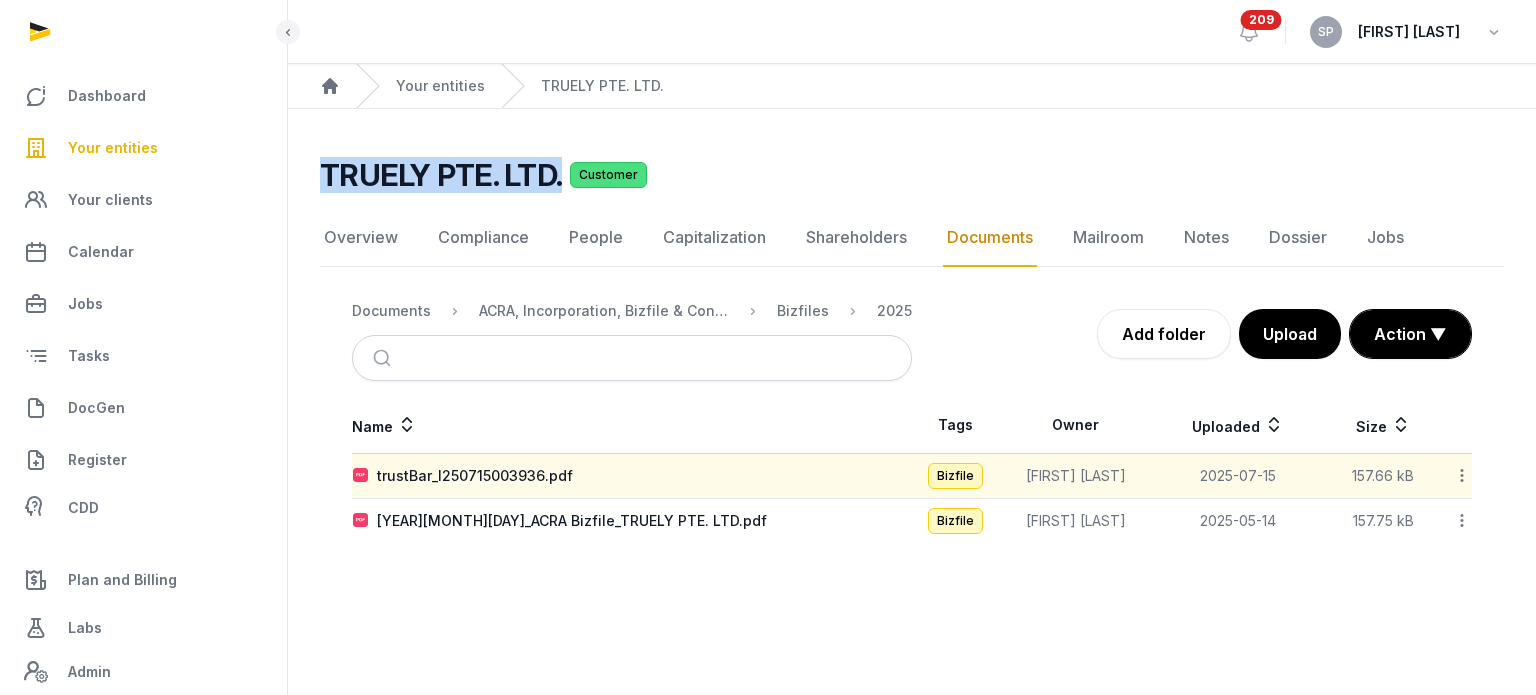 drag, startPoint x: 557, startPoint y: 187, endPoint x: 303, endPoint y: 175, distance: 254.28331 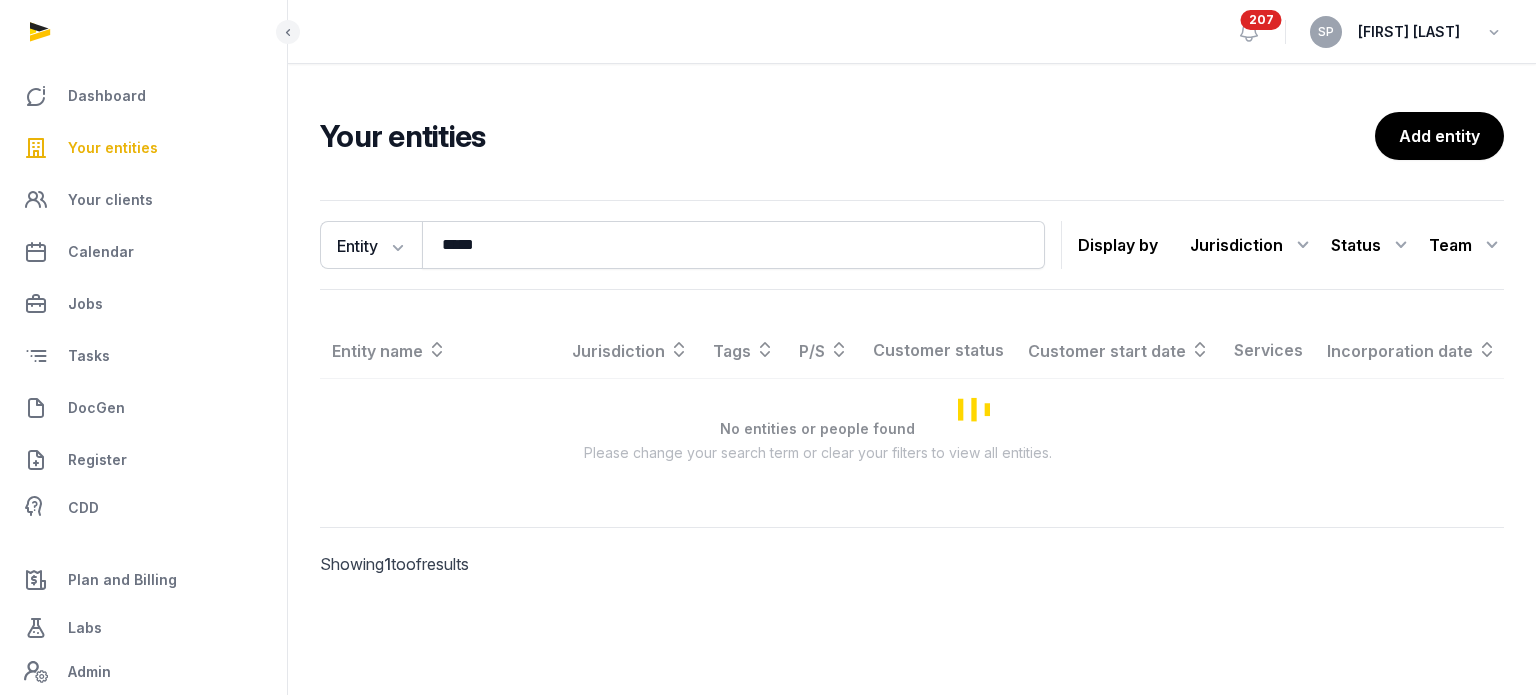 scroll, scrollTop: 0, scrollLeft: 0, axis: both 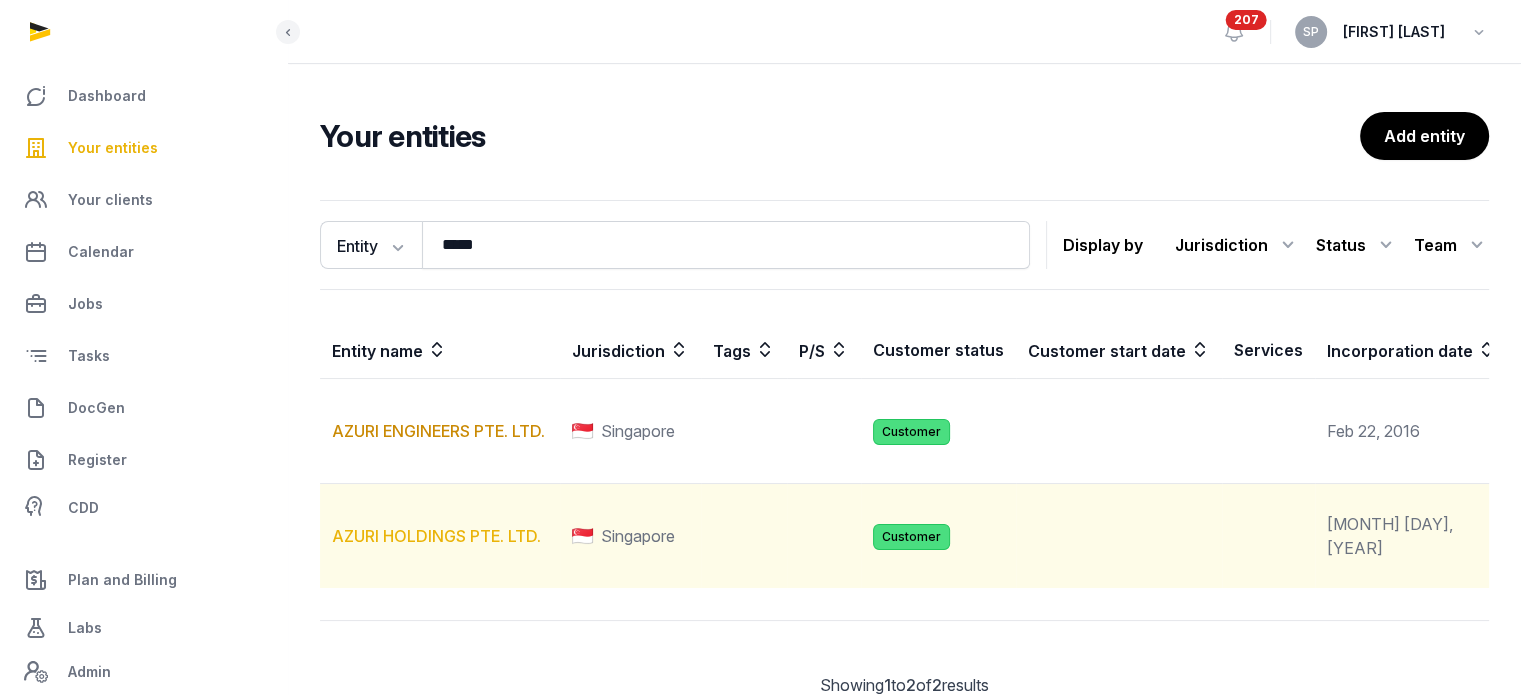 click on "AZURI HOLDINGS PTE. LTD." at bounding box center (436, 536) 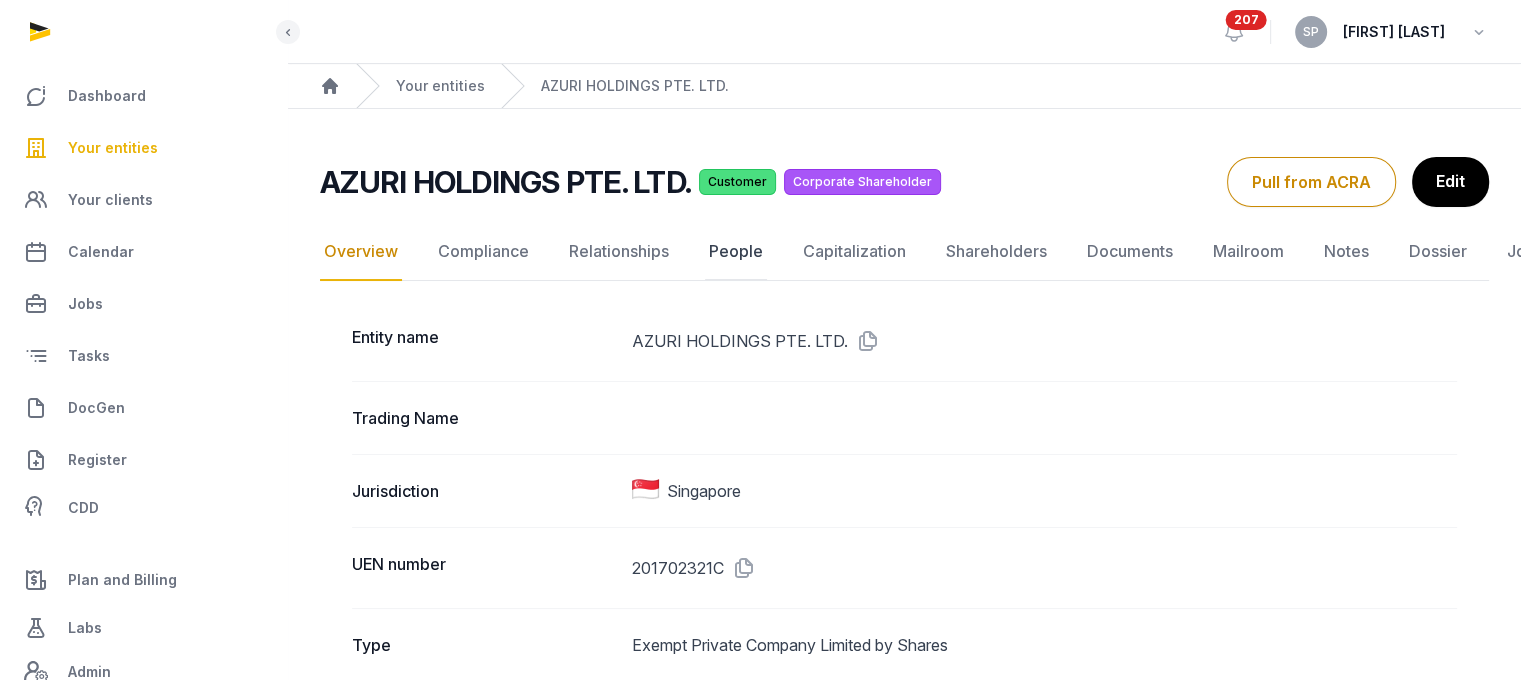 click on "People" 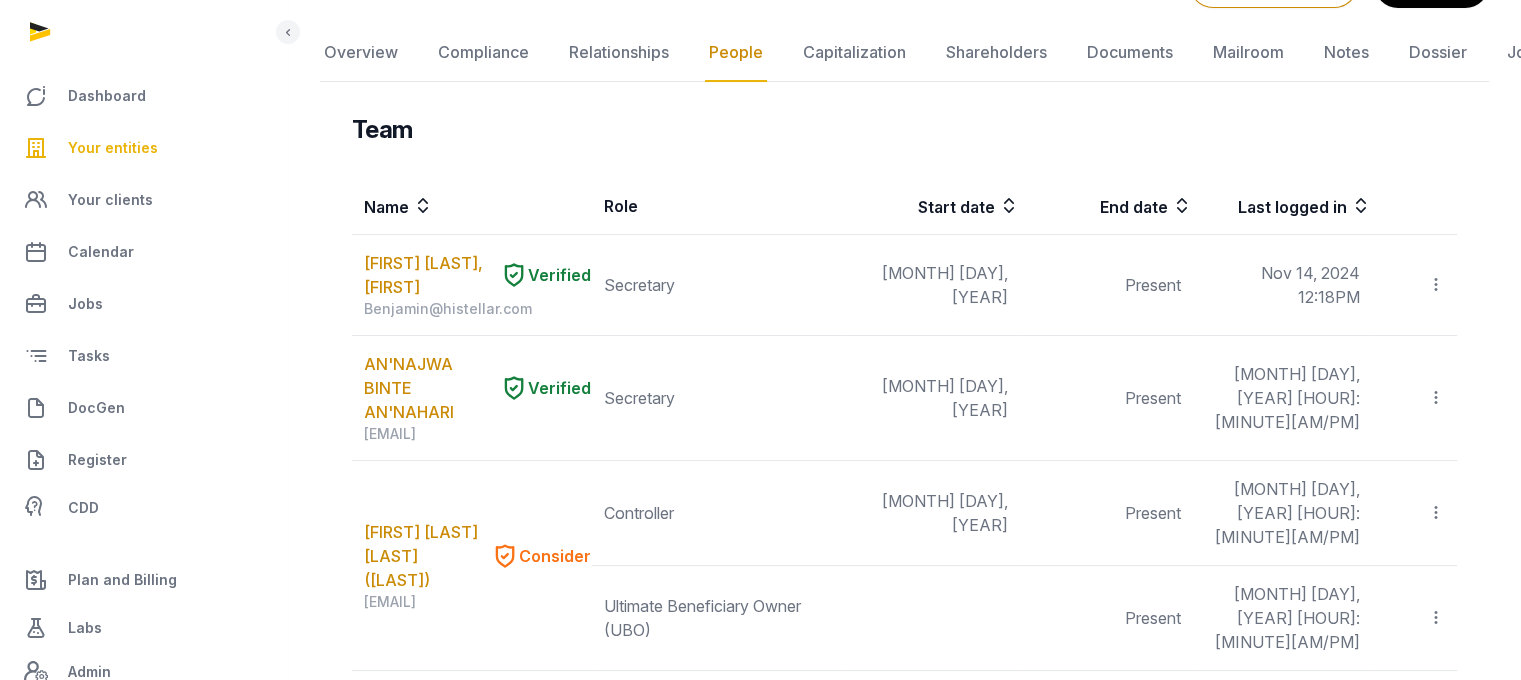 scroll, scrollTop: 178, scrollLeft: 0, axis: vertical 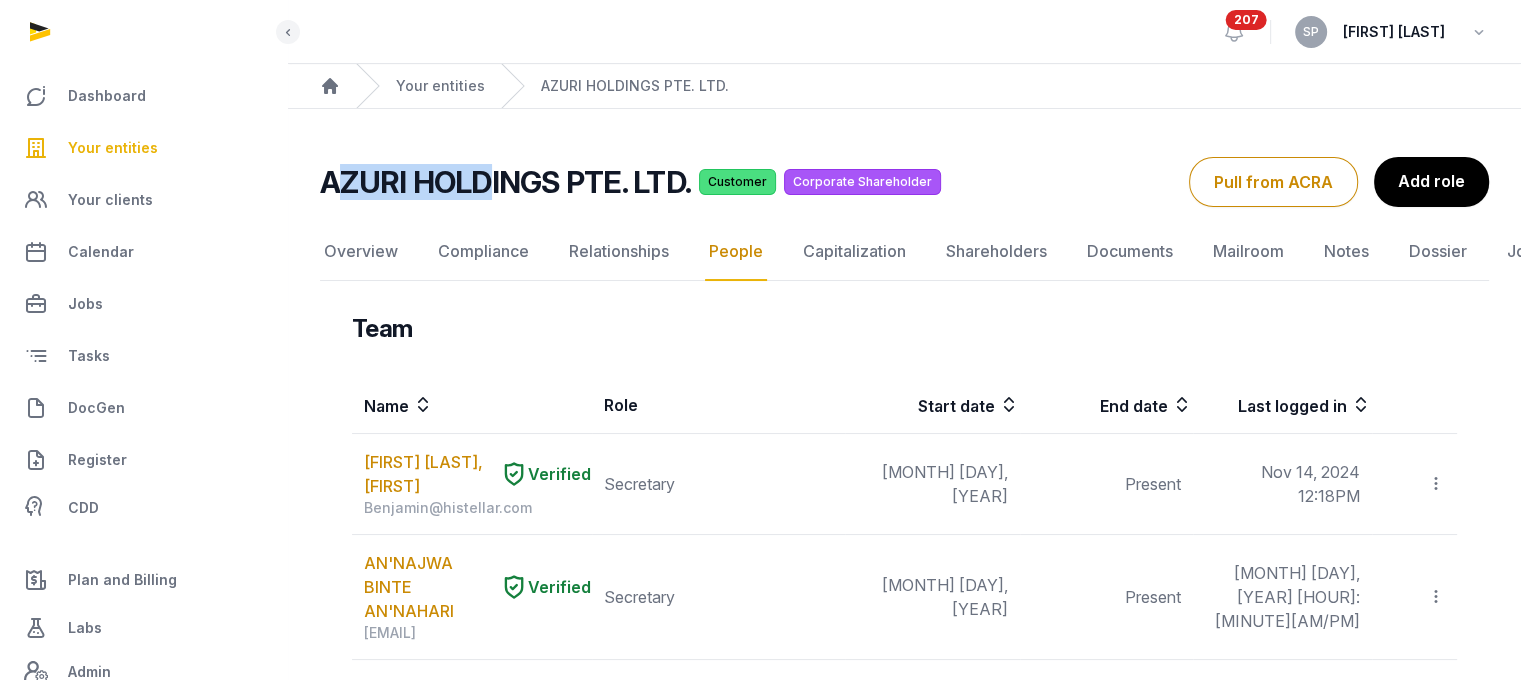 drag, startPoint x: 332, startPoint y: 183, endPoint x: 489, endPoint y: 184, distance: 157.00319 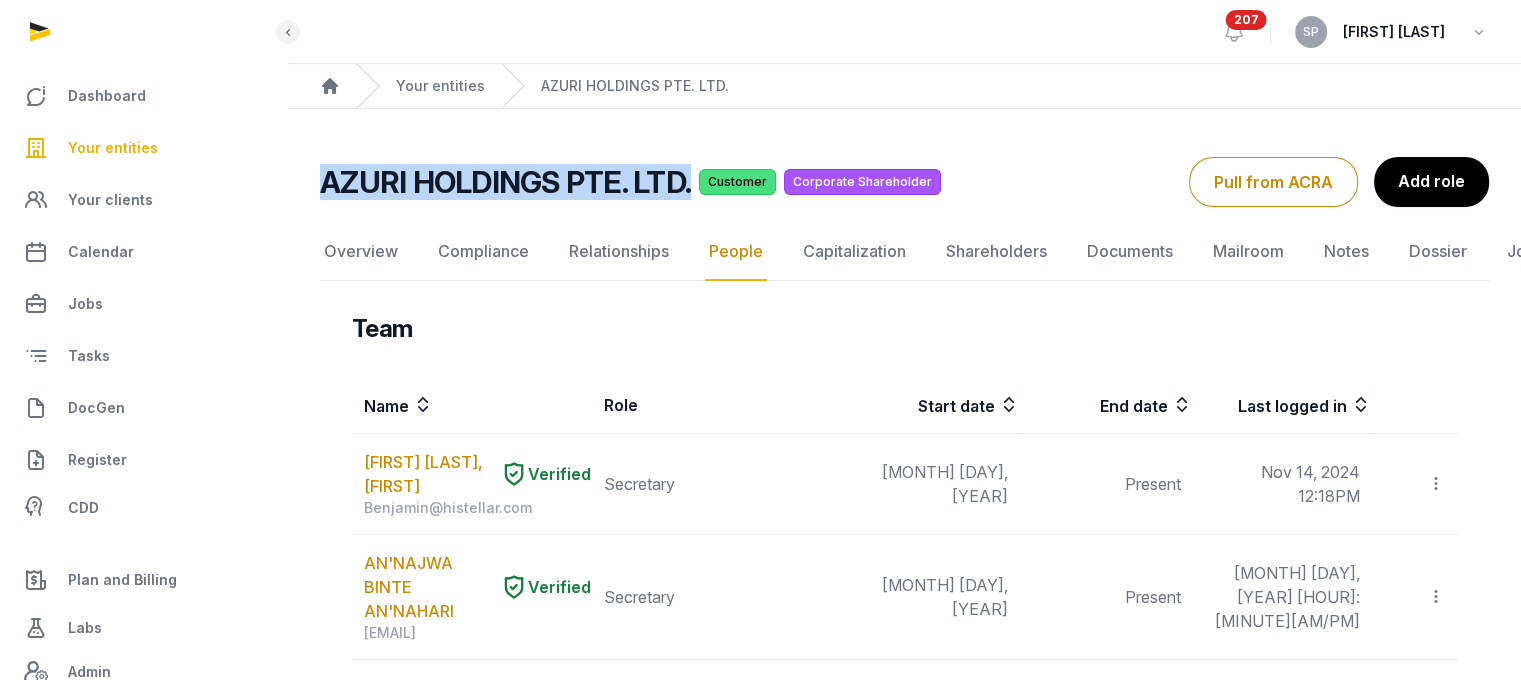 drag, startPoint x: 329, startPoint y: 179, endPoint x: 687, endPoint y: 199, distance: 358.55823 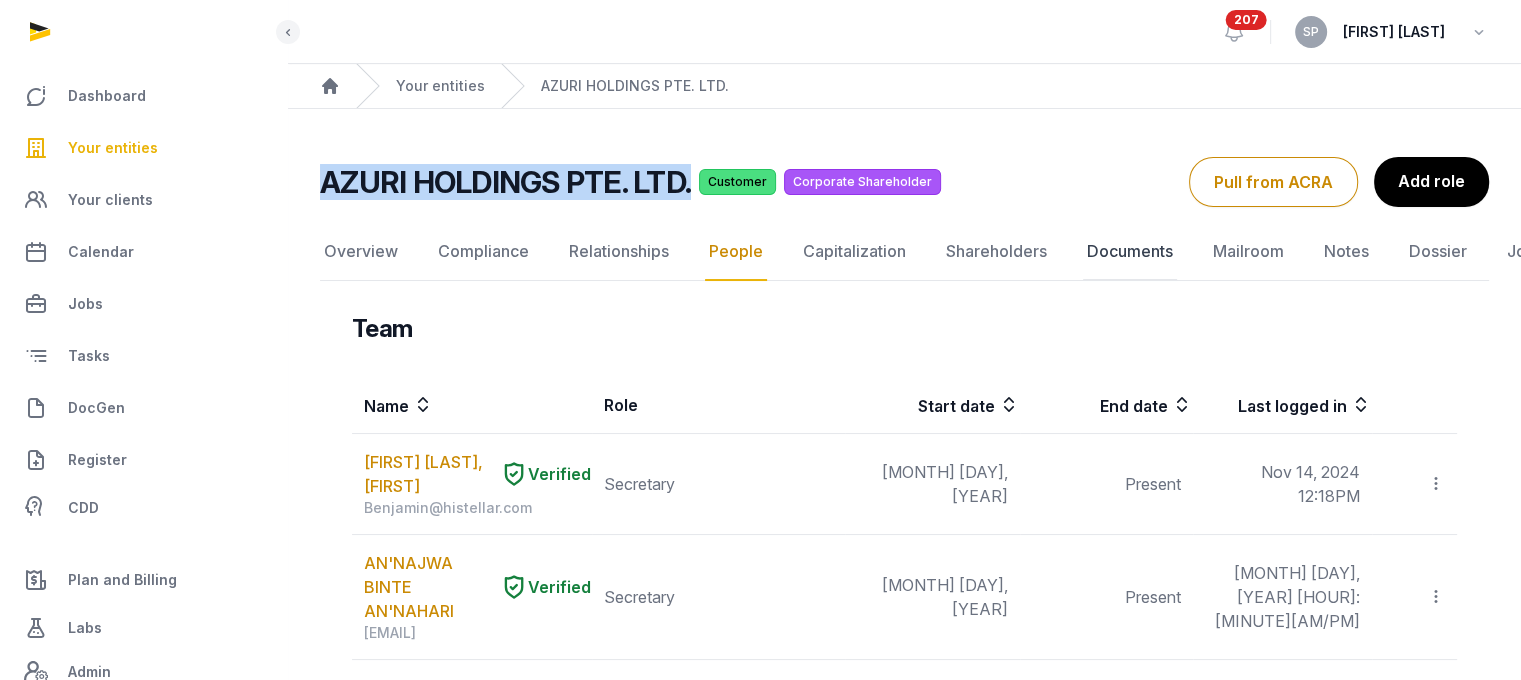 click on "Documents" 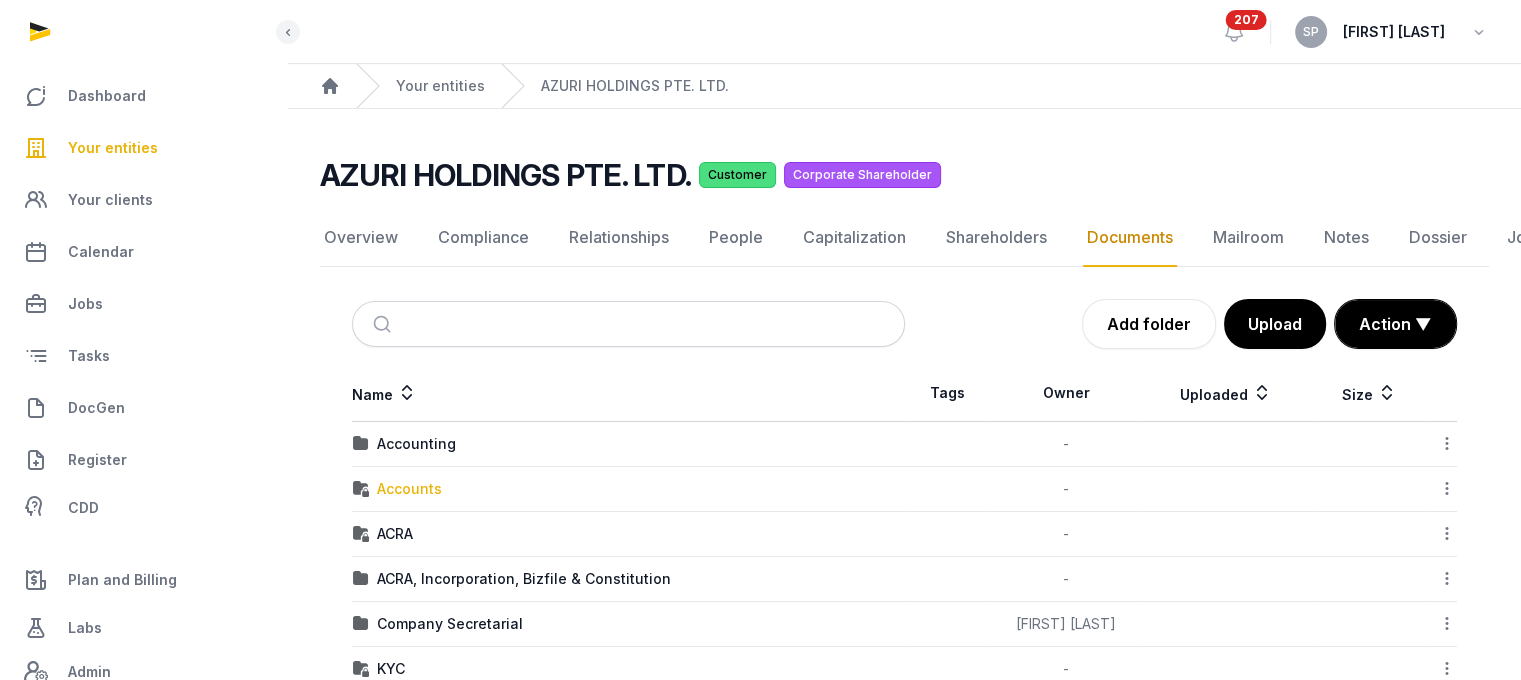 click on "Accounts" at bounding box center [409, 489] 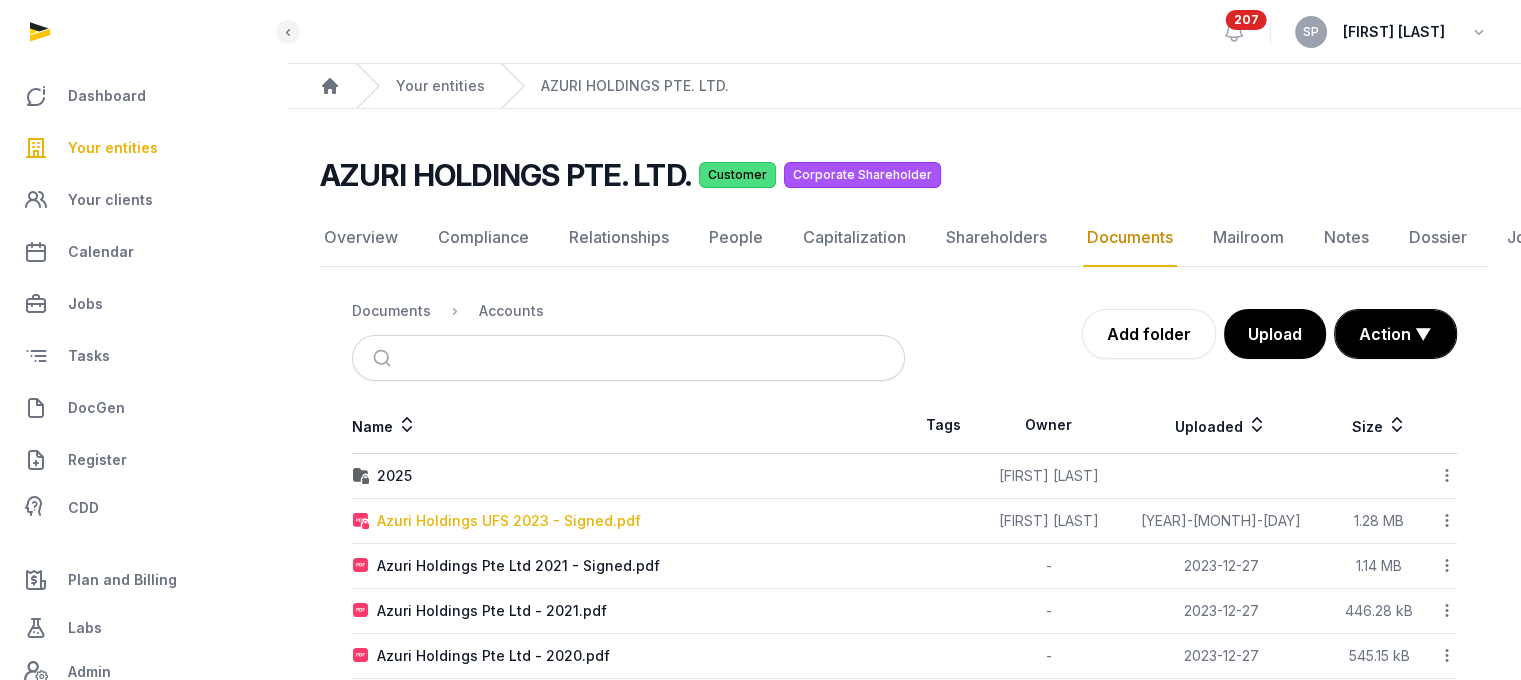 click on "2025" at bounding box center (394, 476) 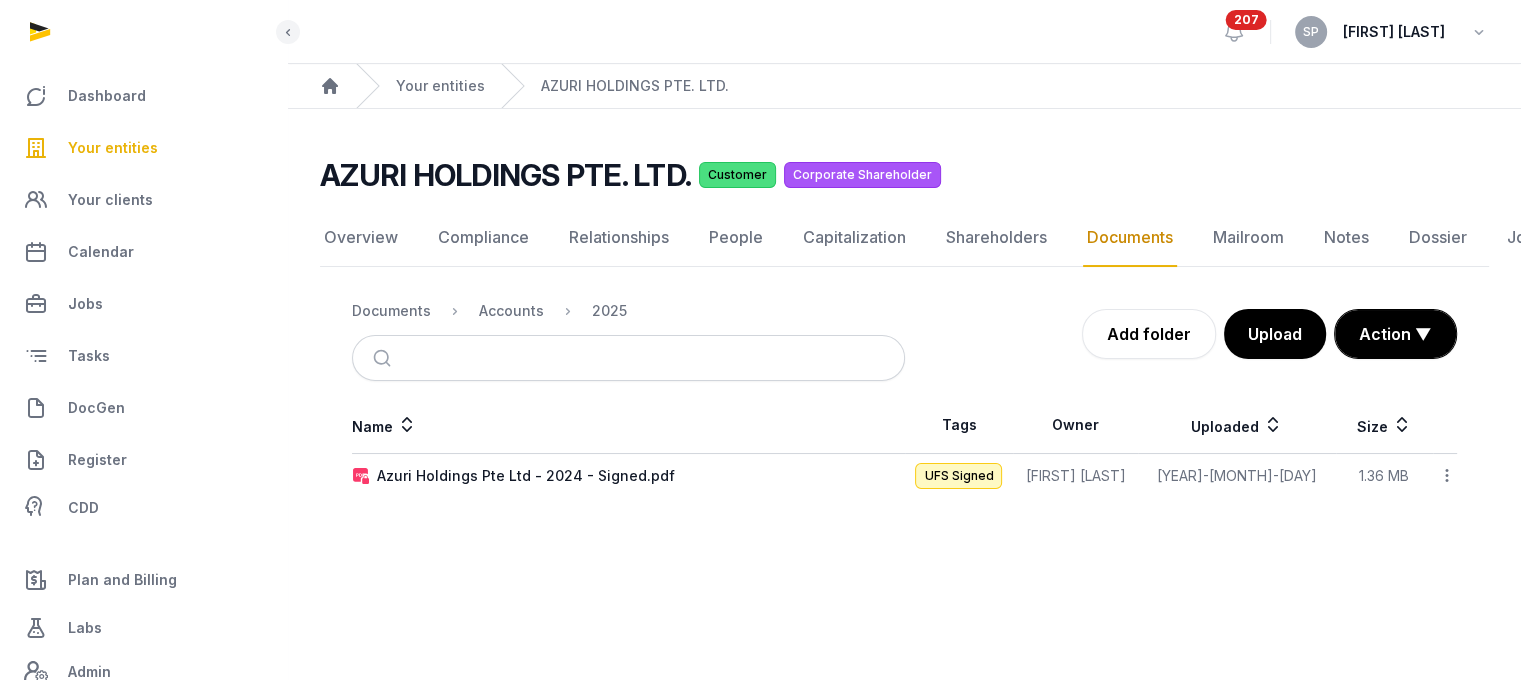 click on "Azuri Holdings Pte Ltd - 2024 - Signed.pdf" at bounding box center (526, 476) 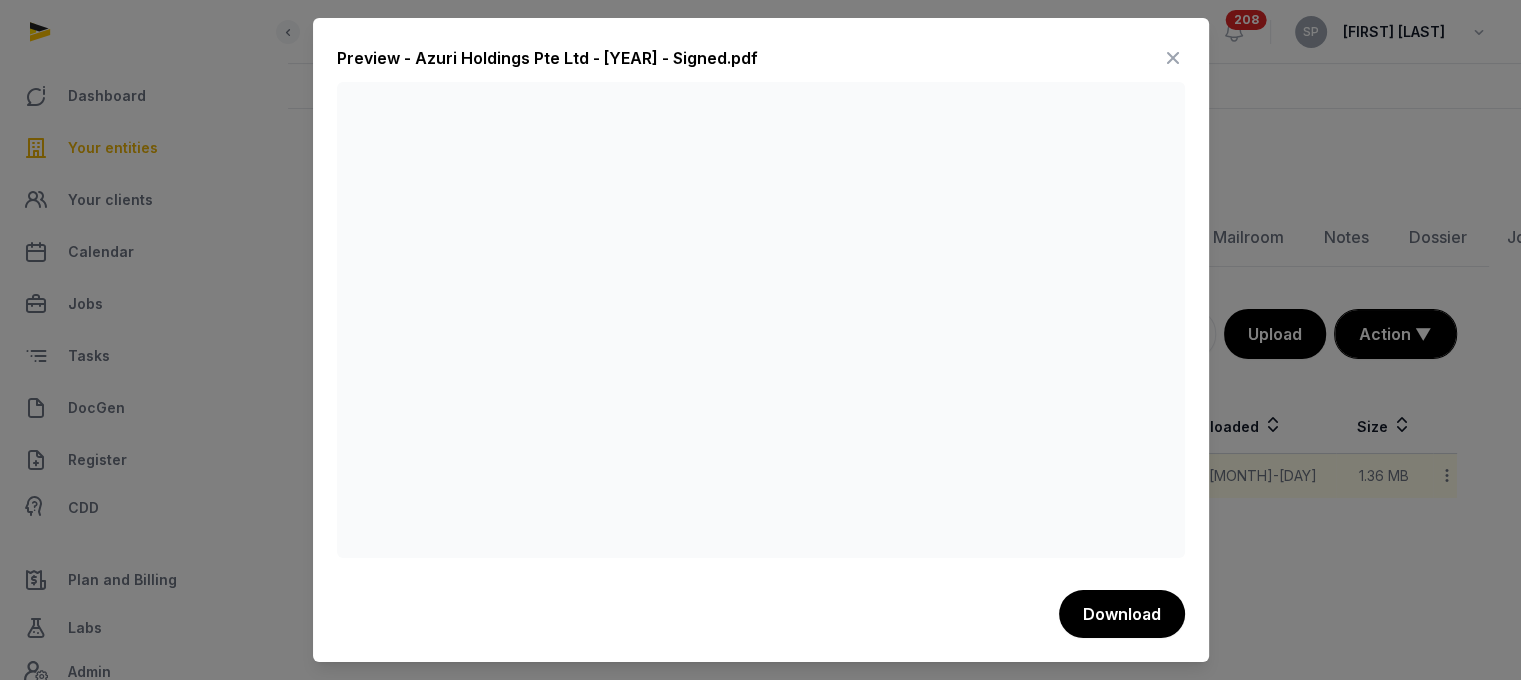click at bounding box center (1173, 58) 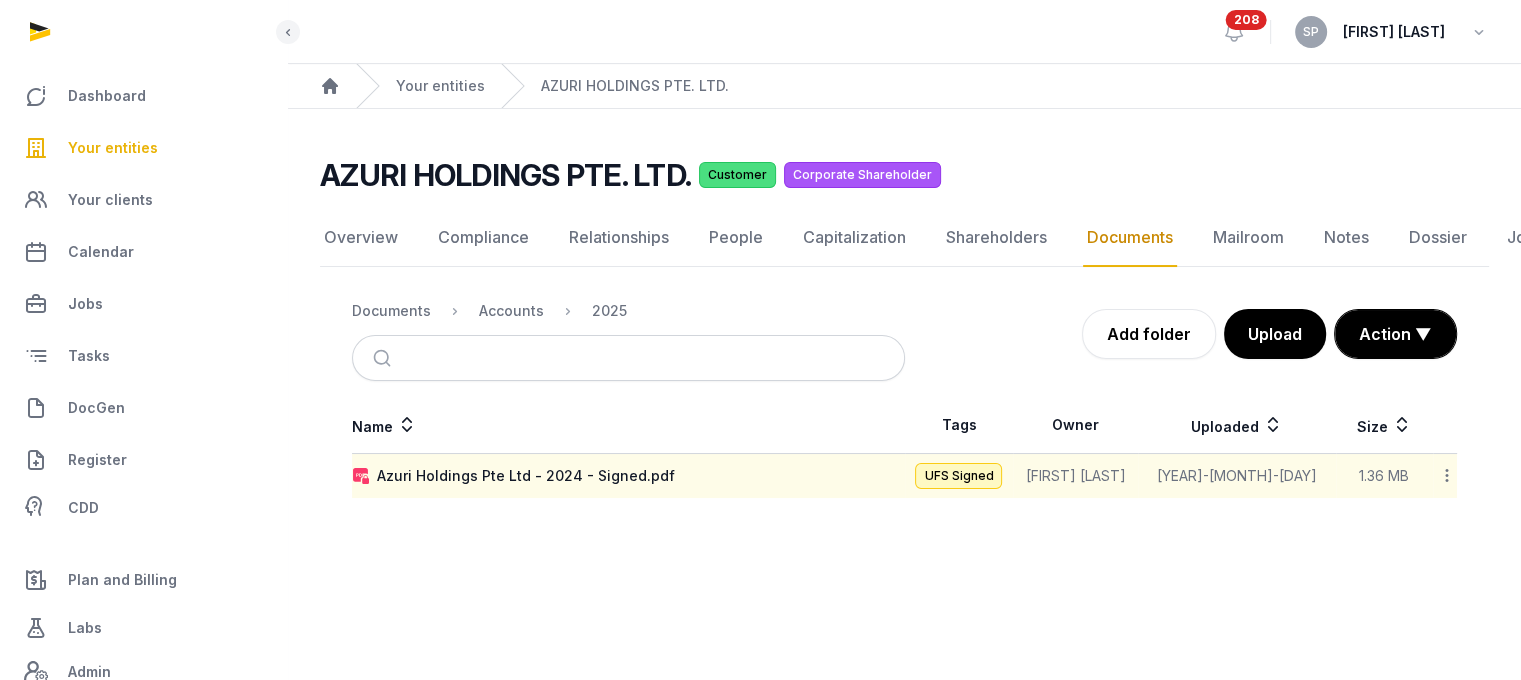 click on "Your entities" at bounding box center [113, 148] 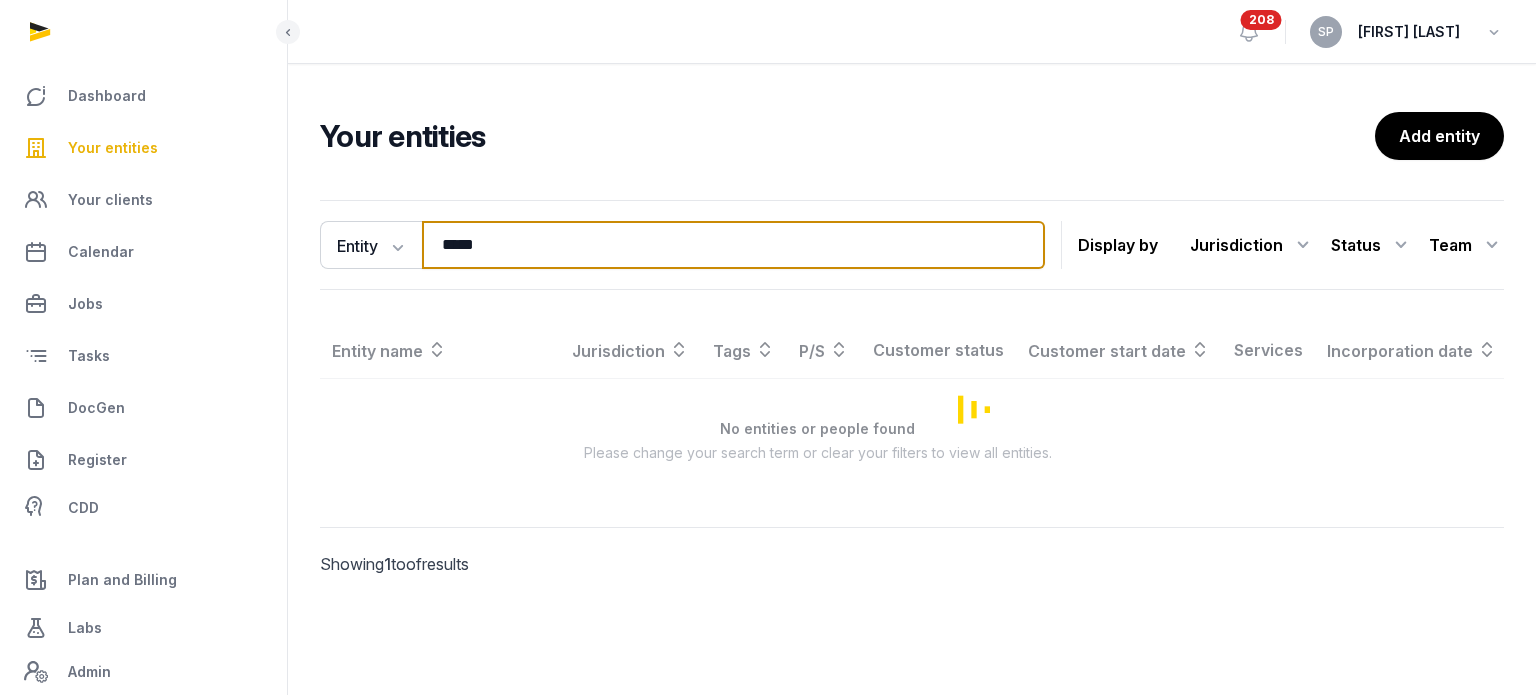 click on "*****" at bounding box center (733, 245) 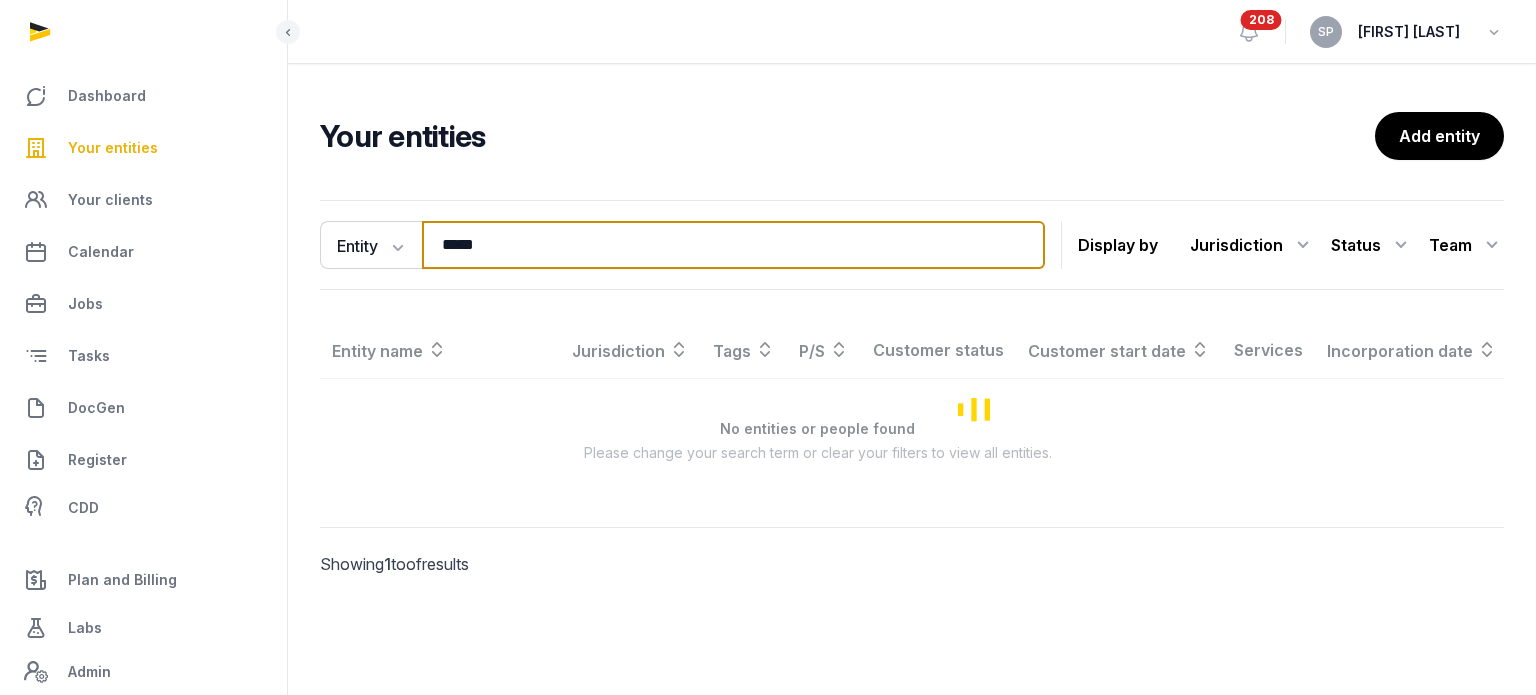 click on "*****" at bounding box center (733, 245) 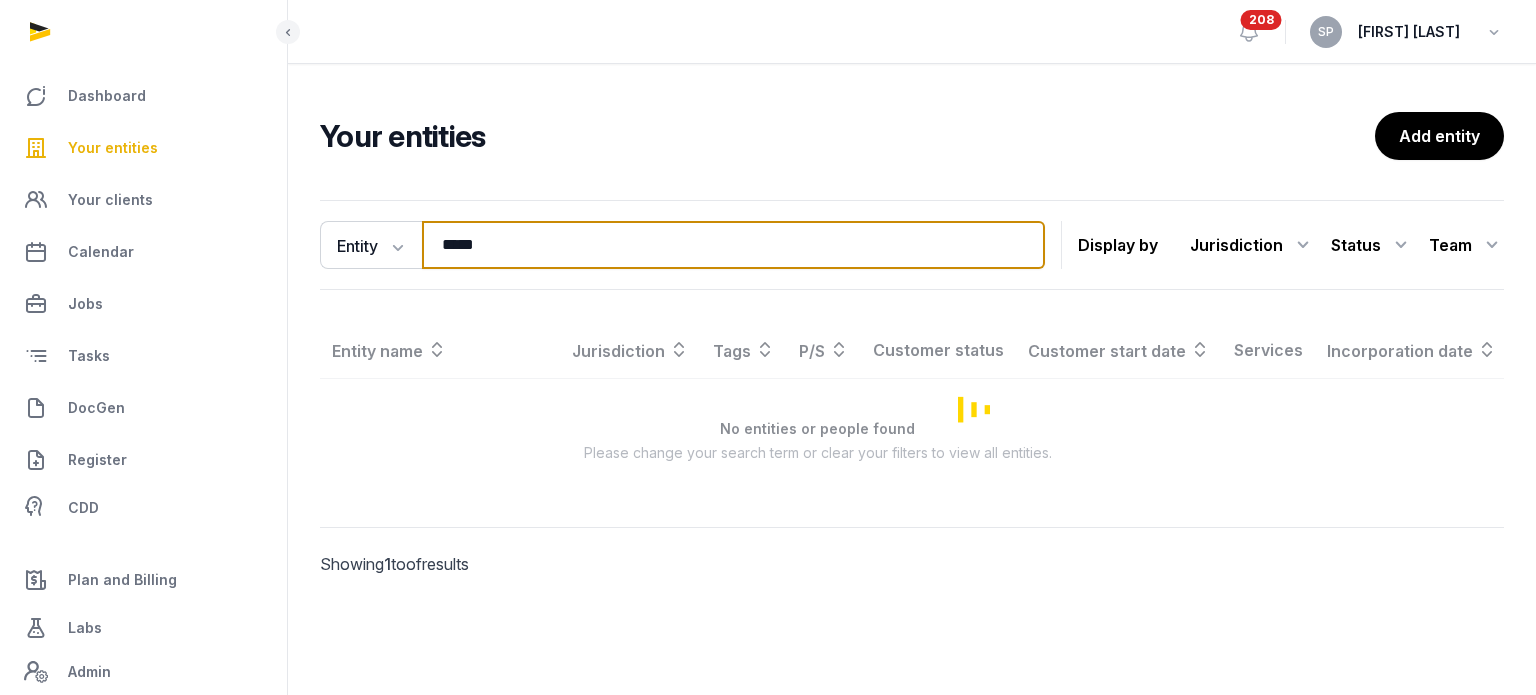 click on "*****" at bounding box center [733, 245] 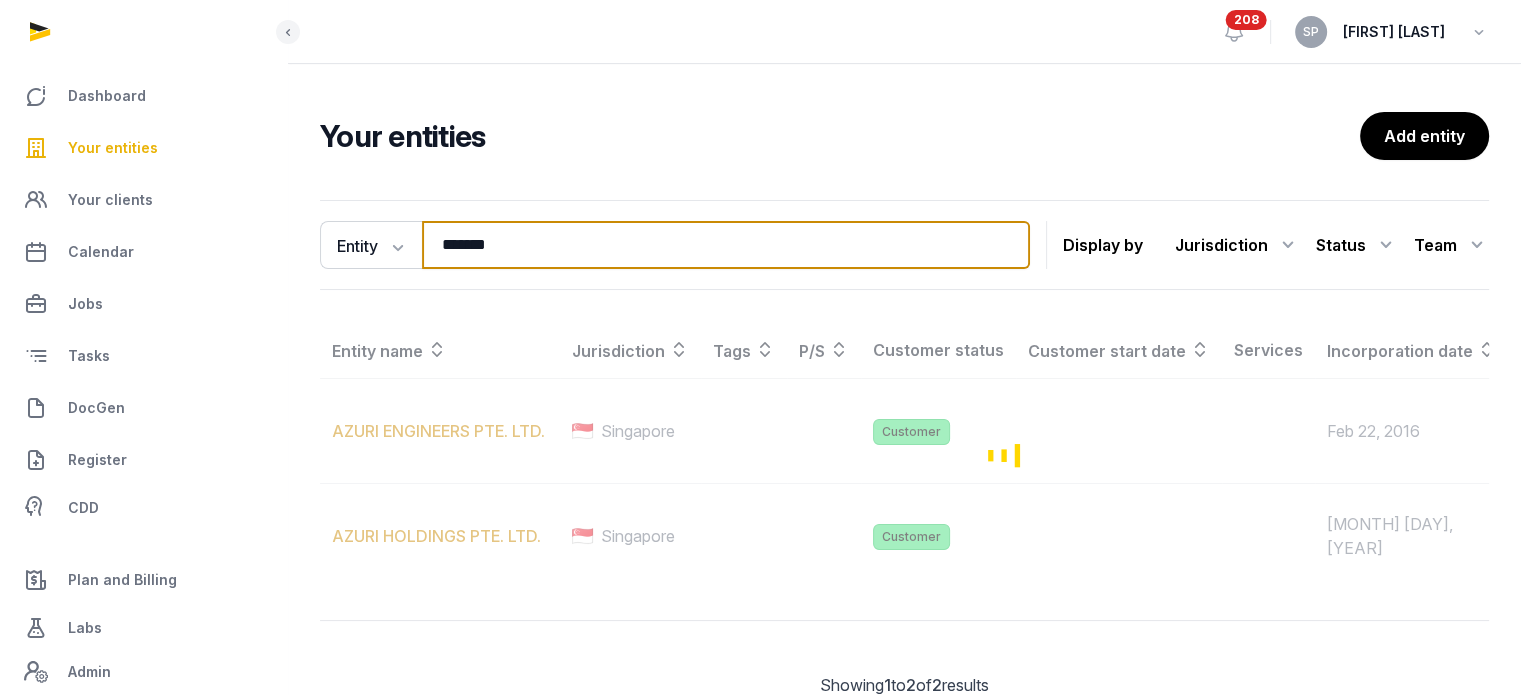 type on "*******" 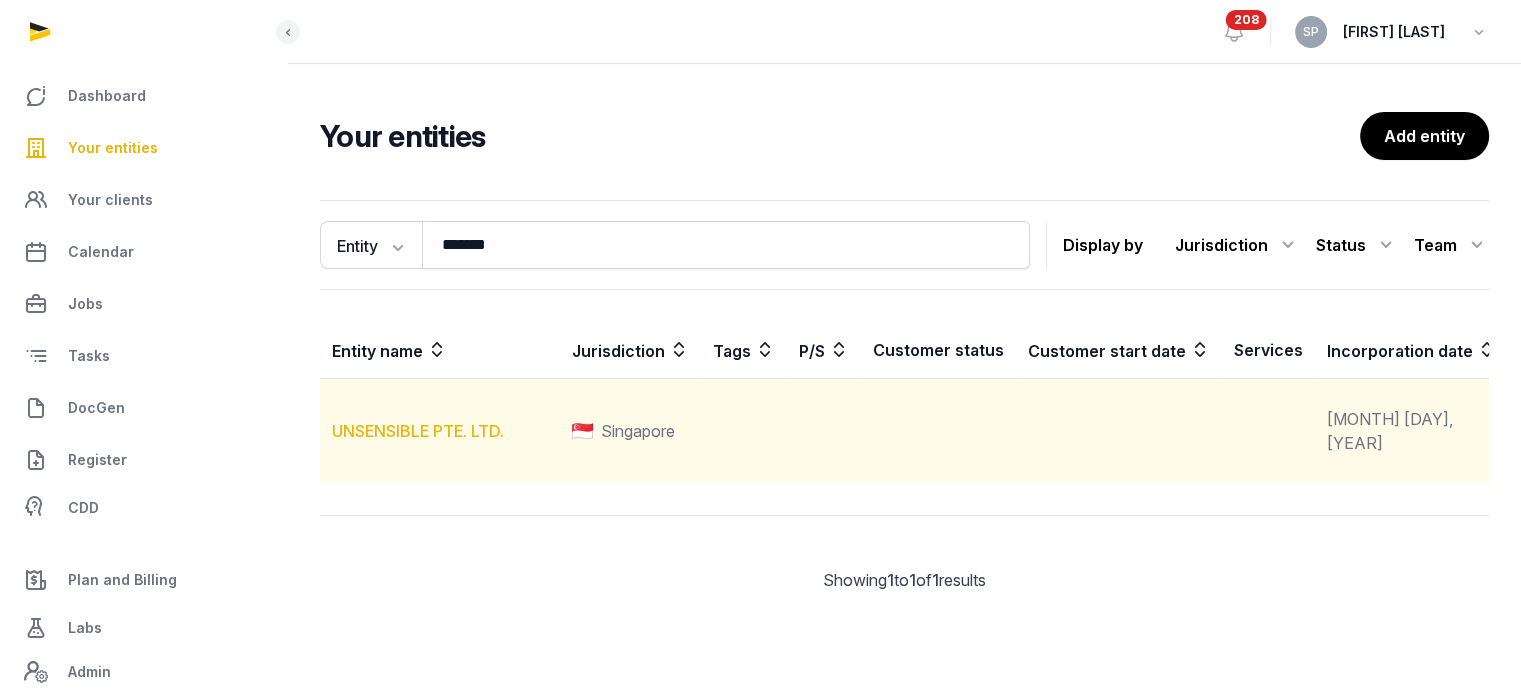 click on "UNSENSIBLE PTE. LTD." at bounding box center [418, 431] 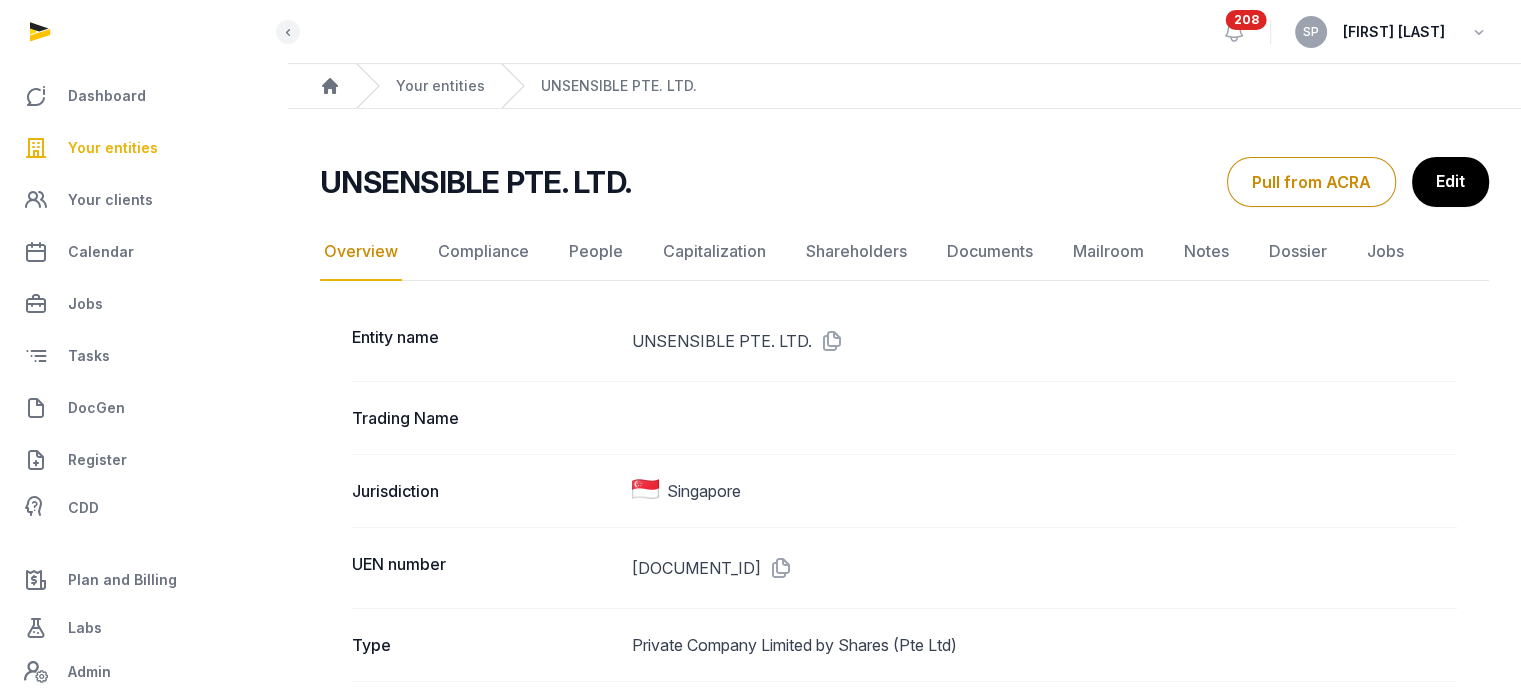 click at bounding box center (777, 568) 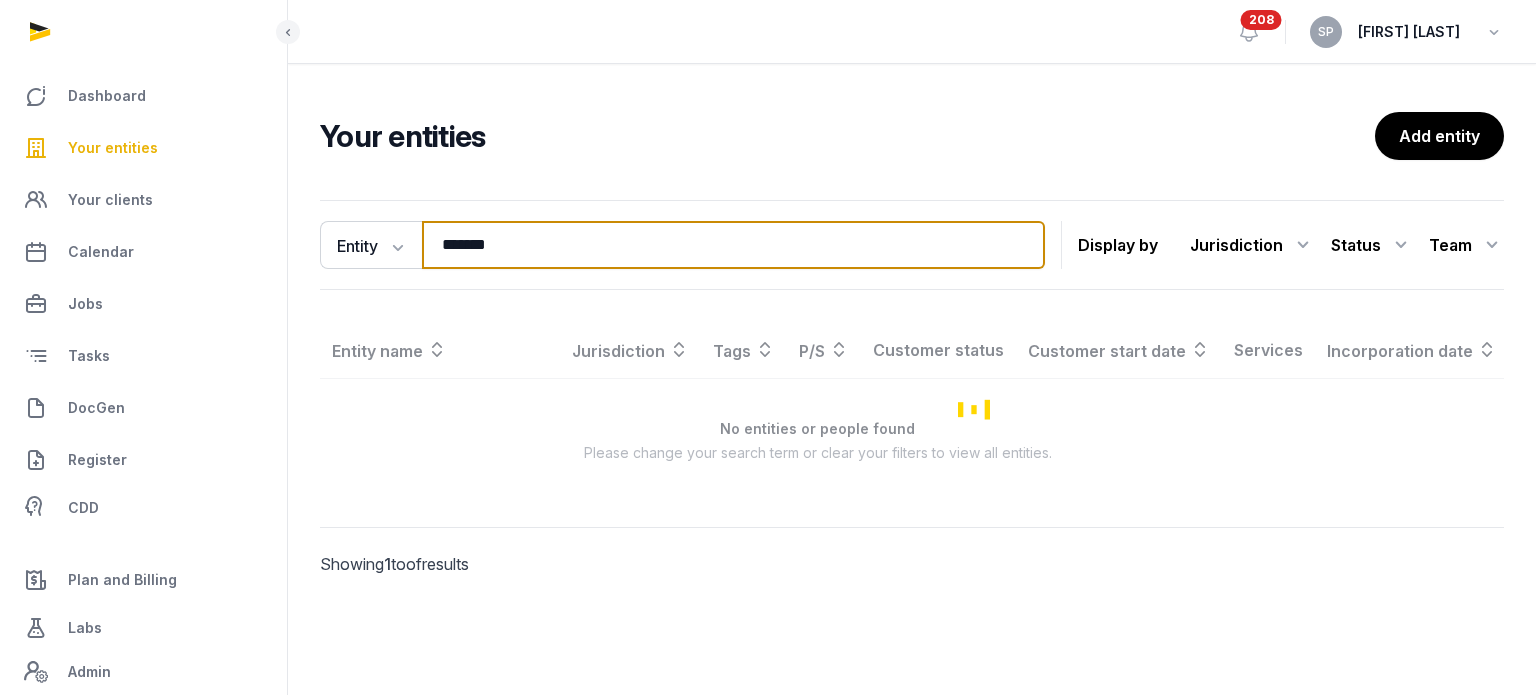 click on "*******" at bounding box center (733, 245) 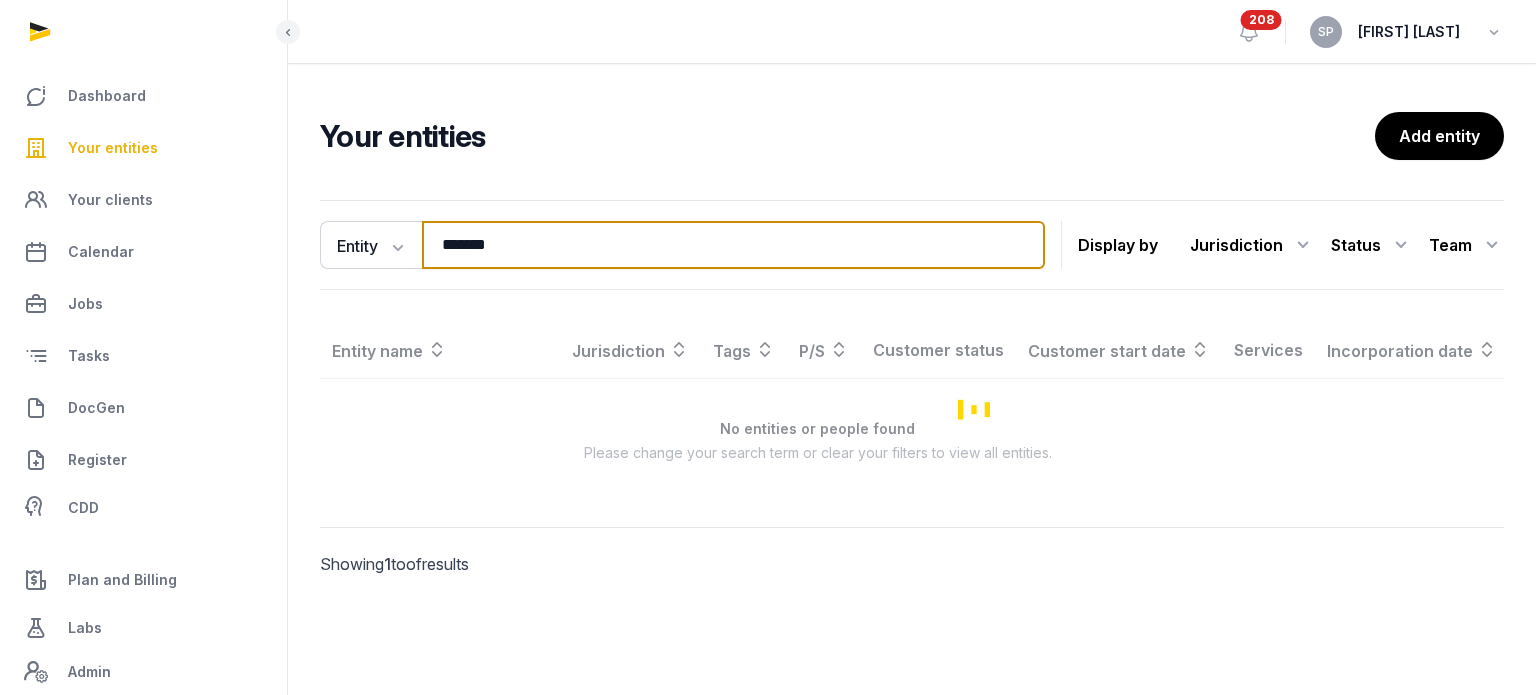 click on "*******" at bounding box center (733, 245) 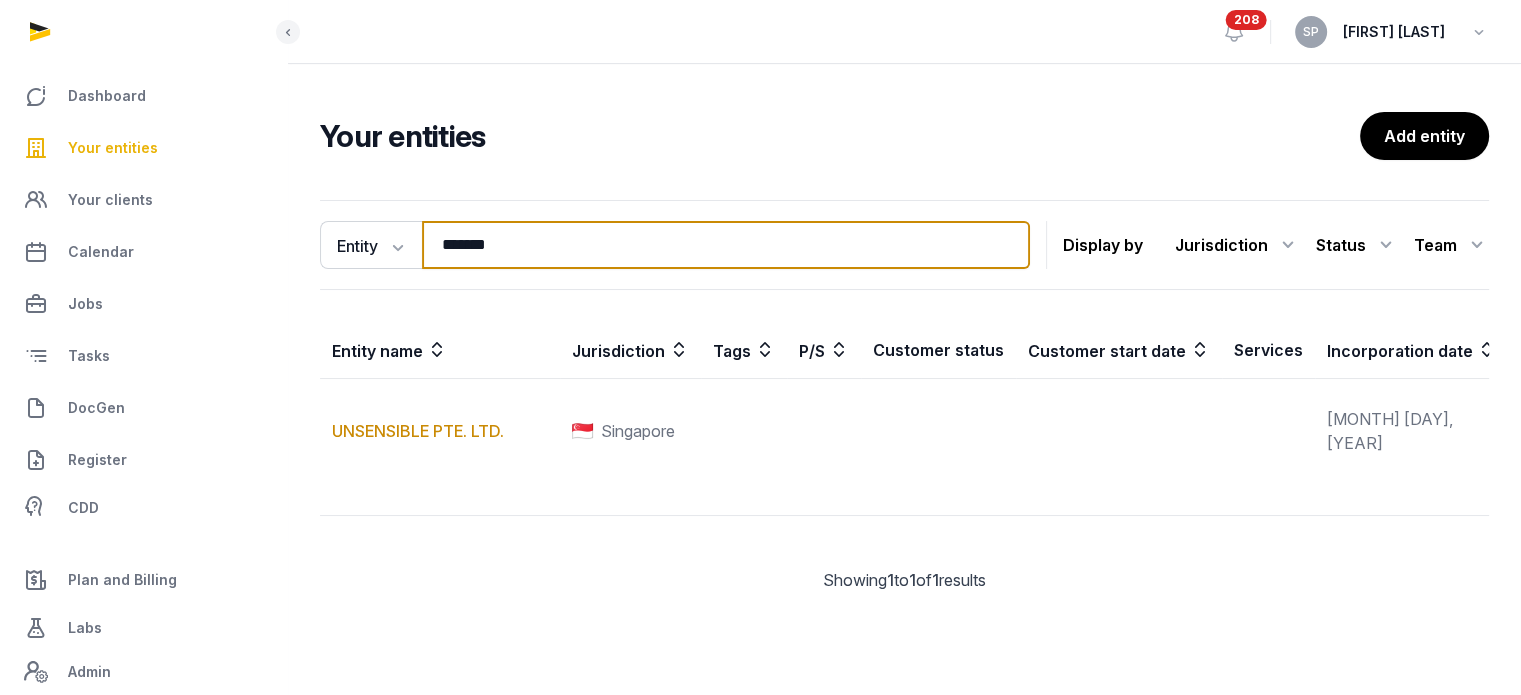 click on "*******" at bounding box center (726, 245) 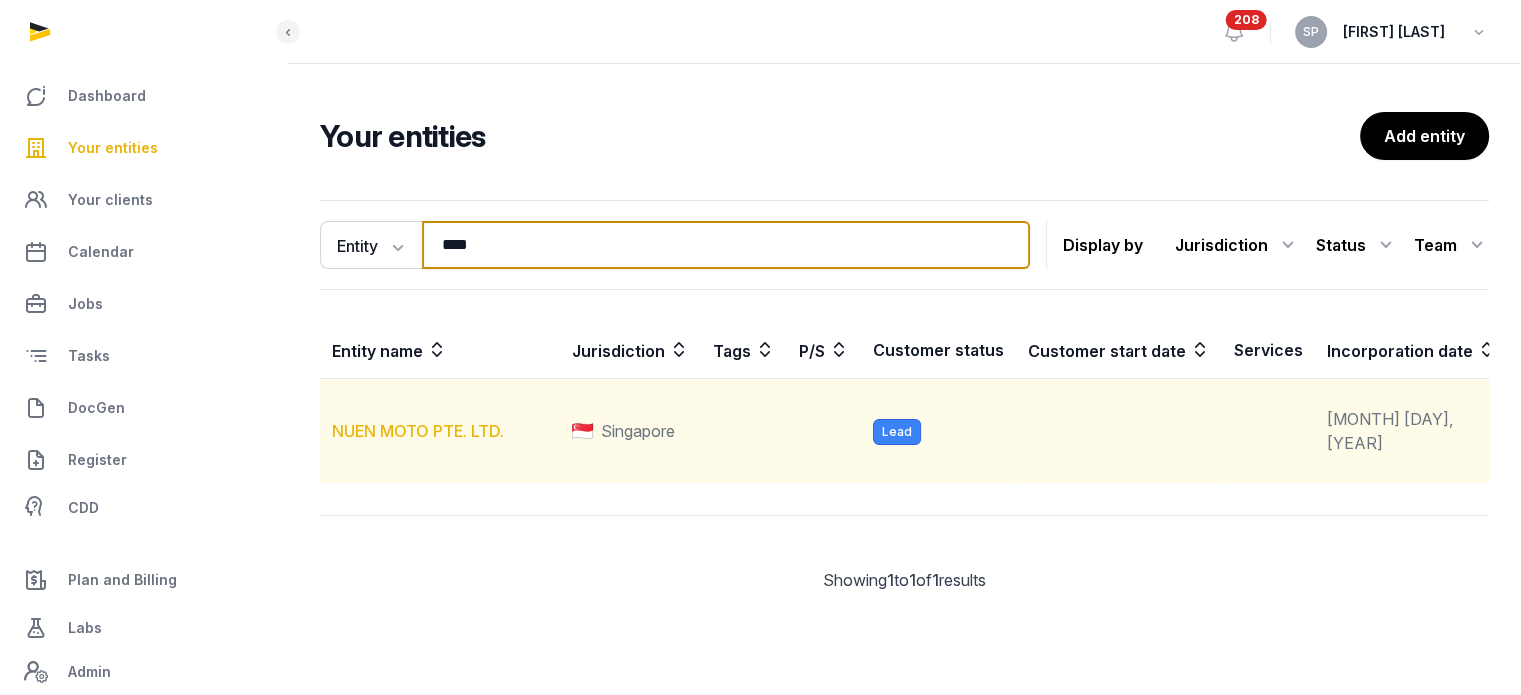 type on "****" 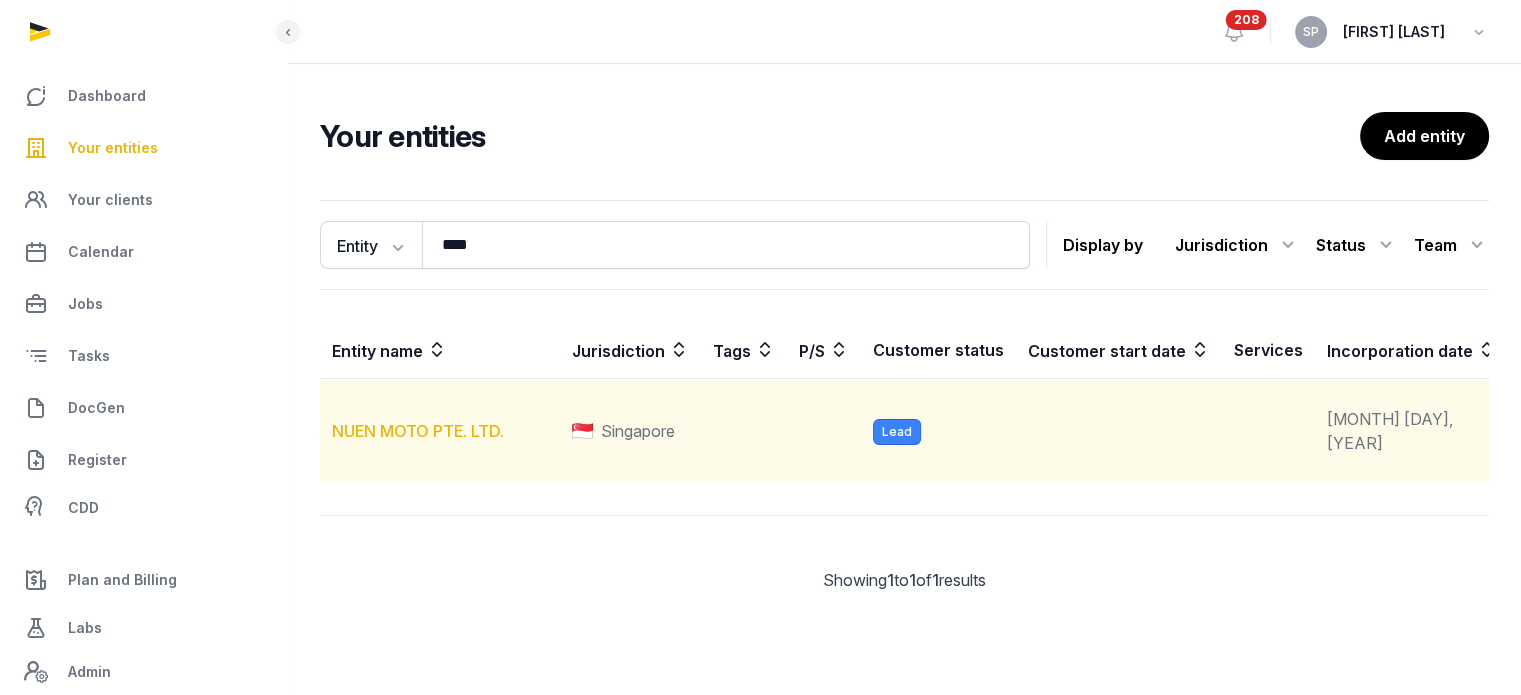 click on "NUEN MOTO PTE. LTD." at bounding box center (418, 431) 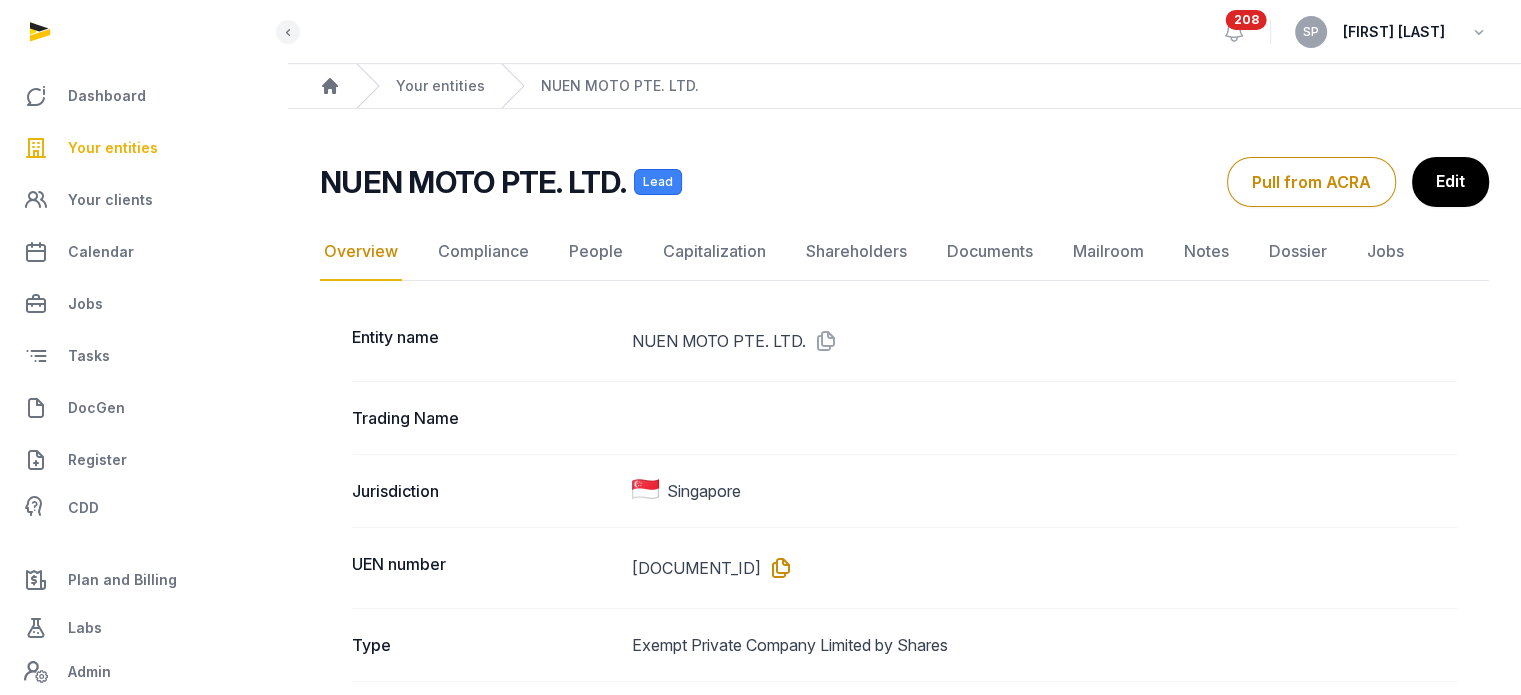 click at bounding box center [777, 568] 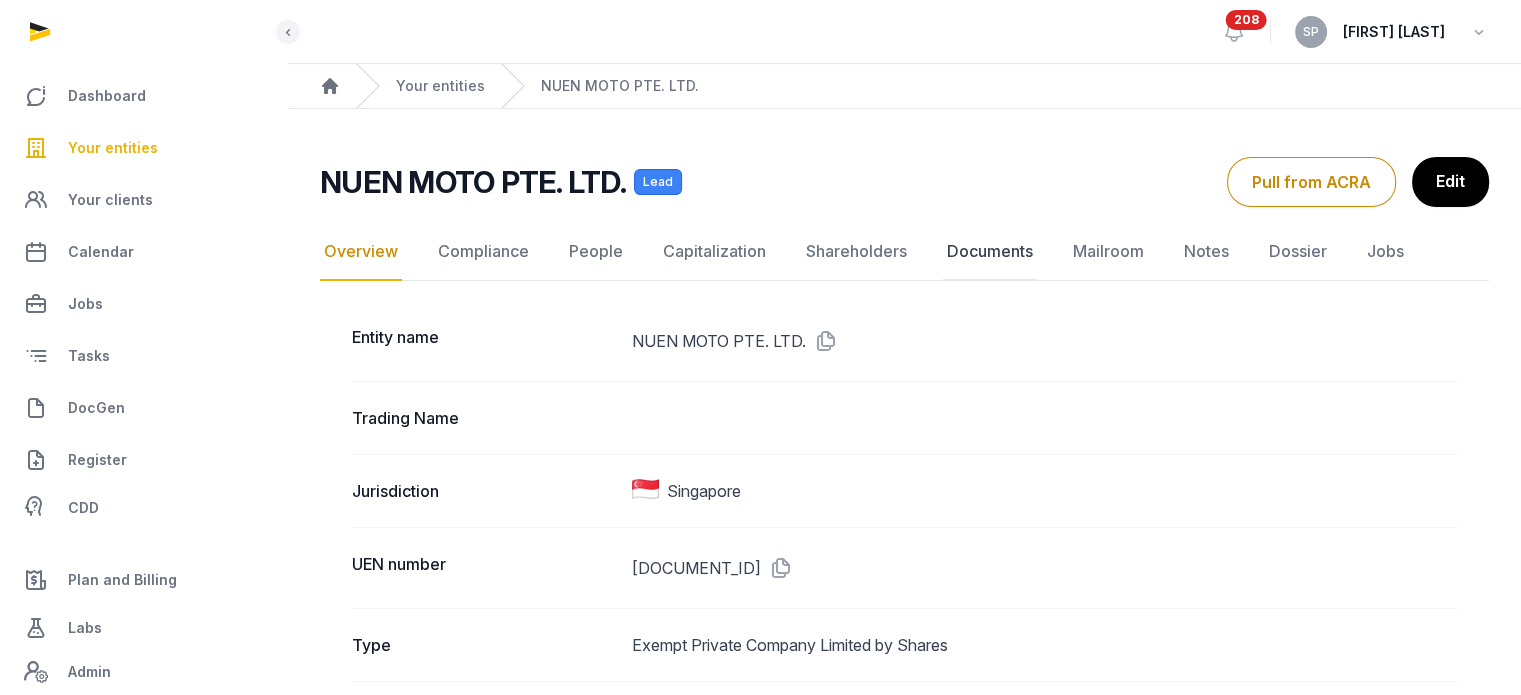 click on "Documents" 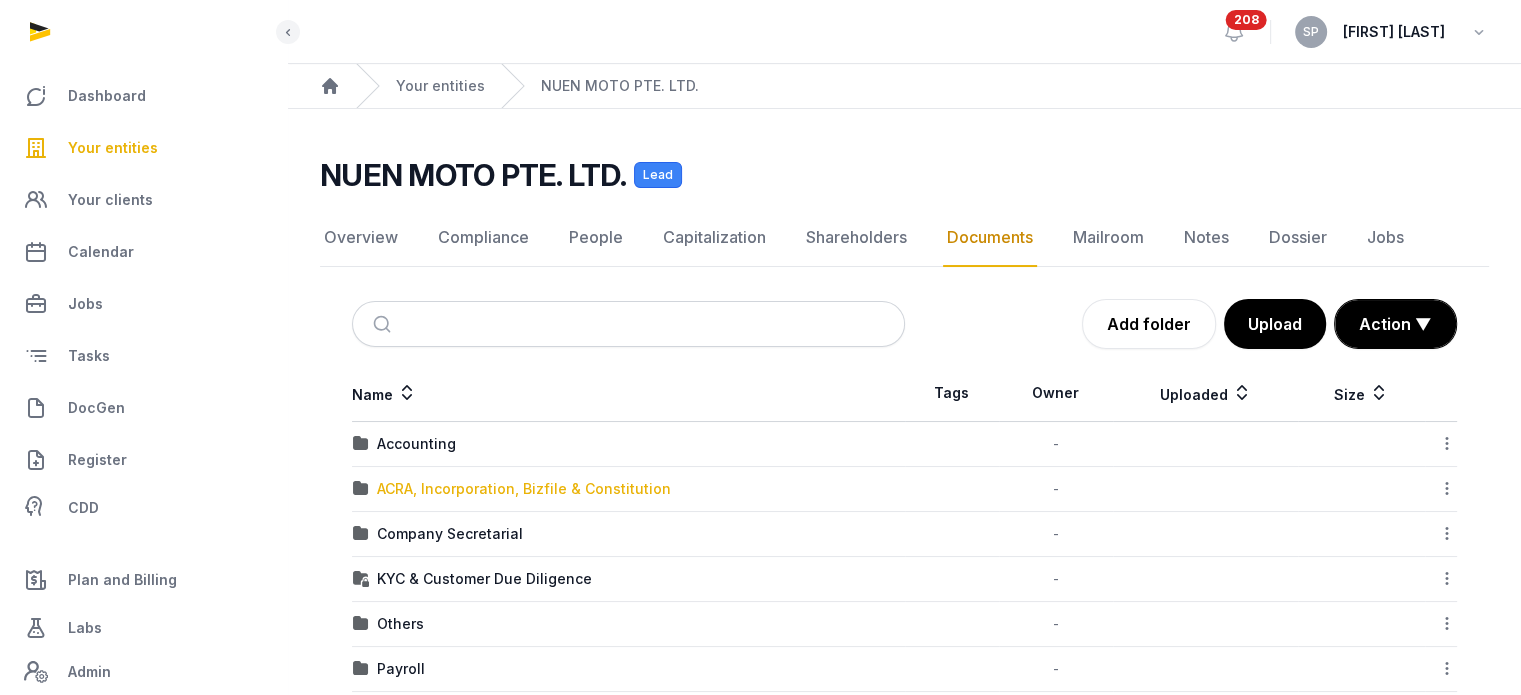 click on "ACRA, Incorporation, Bizfile & Constitution" at bounding box center [524, 489] 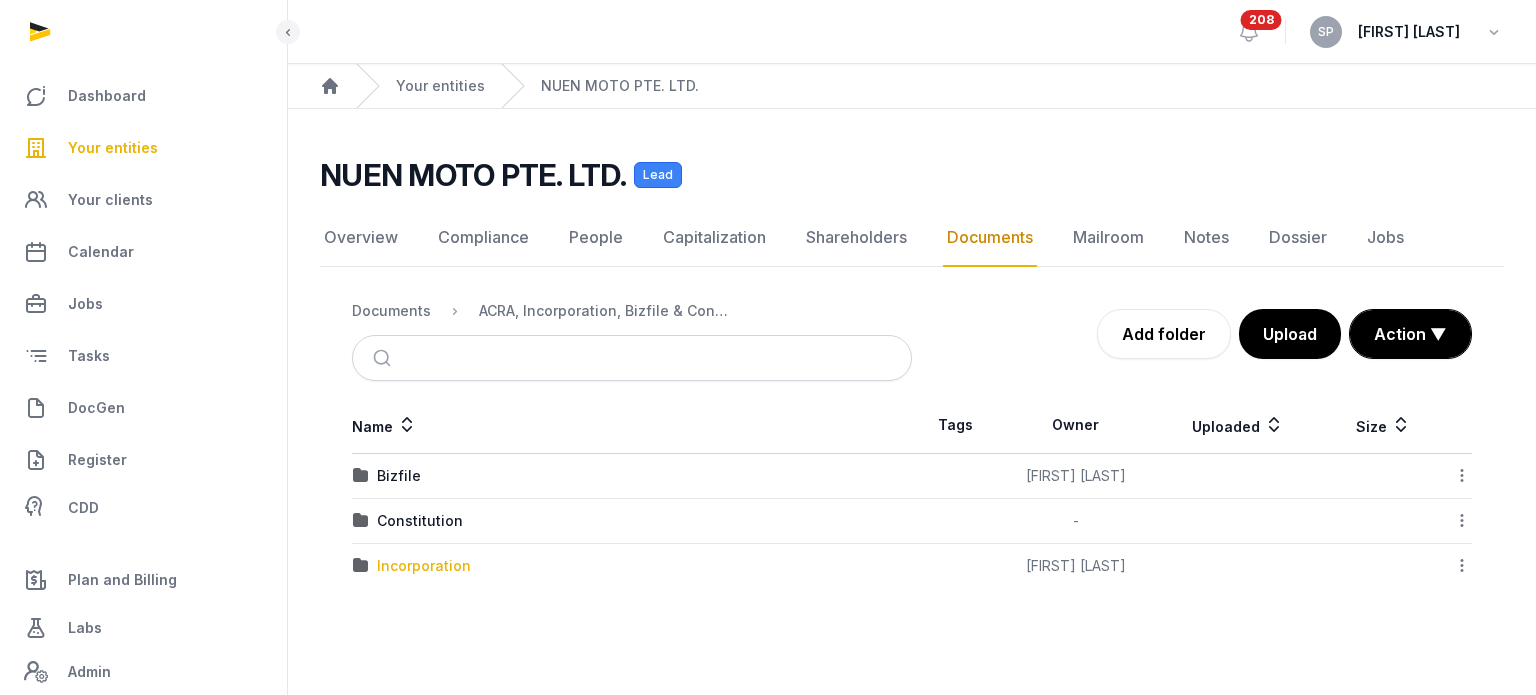 click on "Incorporation" at bounding box center (424, 566) 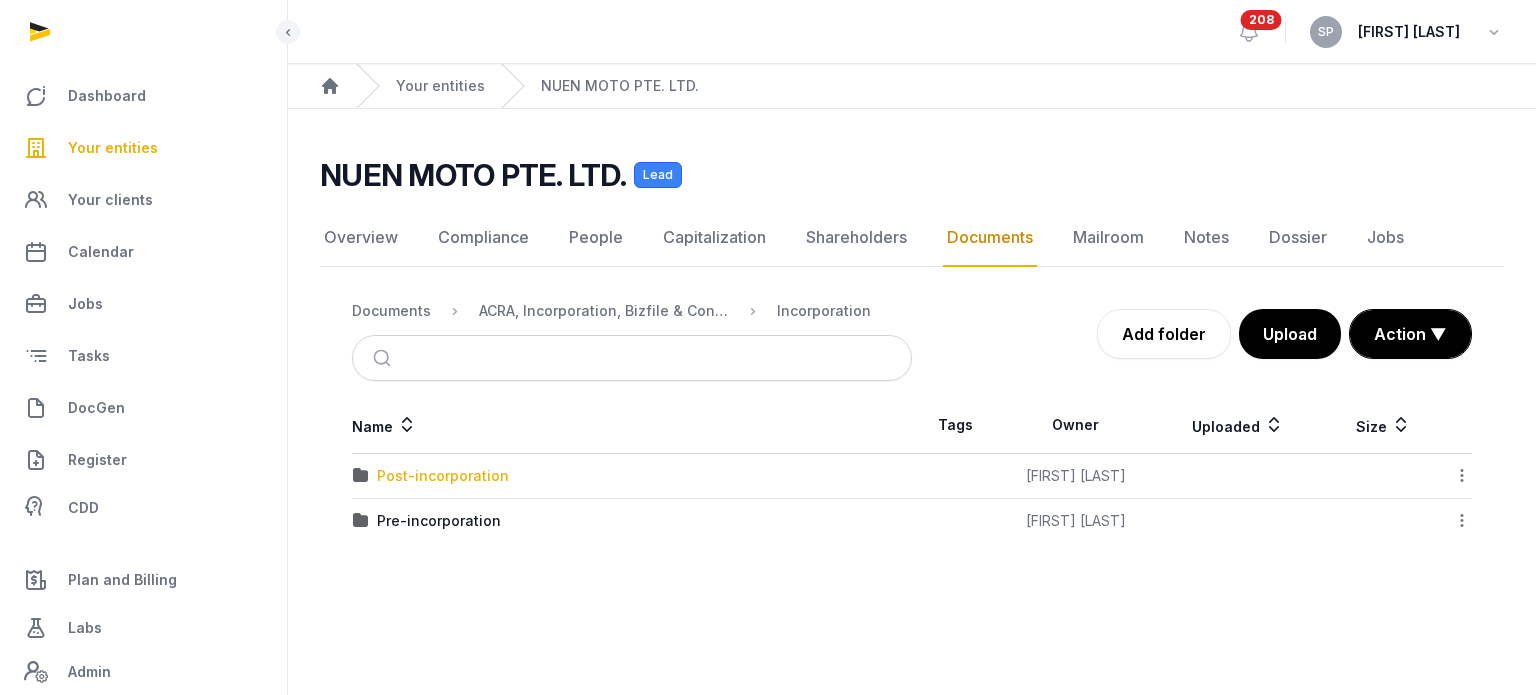 click on "Post-incorporation" at bounding box center [443, 476] 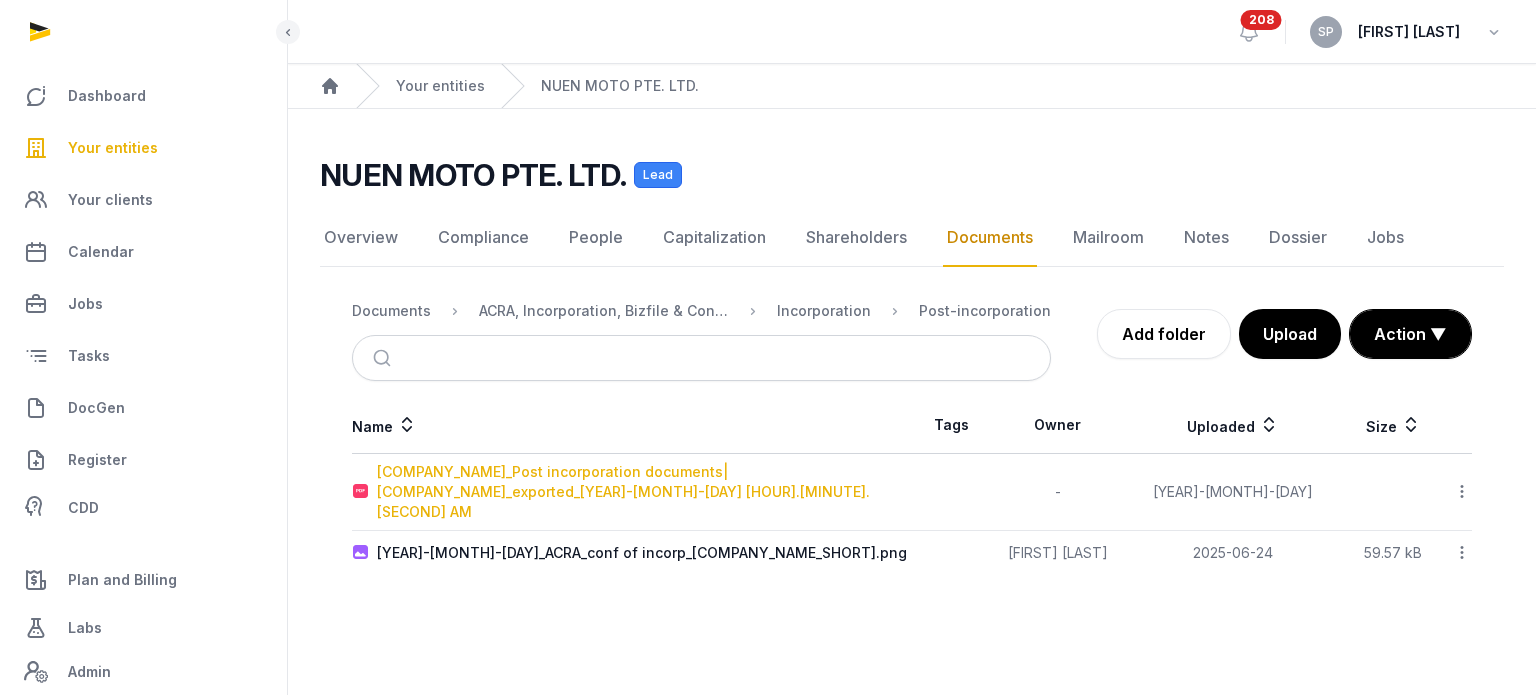 click on "[COMPANY_NAME]_Post incorporation documents| [COMPANY_NAME]_exported_[YEAR]-[MONTH]-[DAY] [HOUR].[MINUTE].[SECOND] AM" at bounding box center [644, 492] 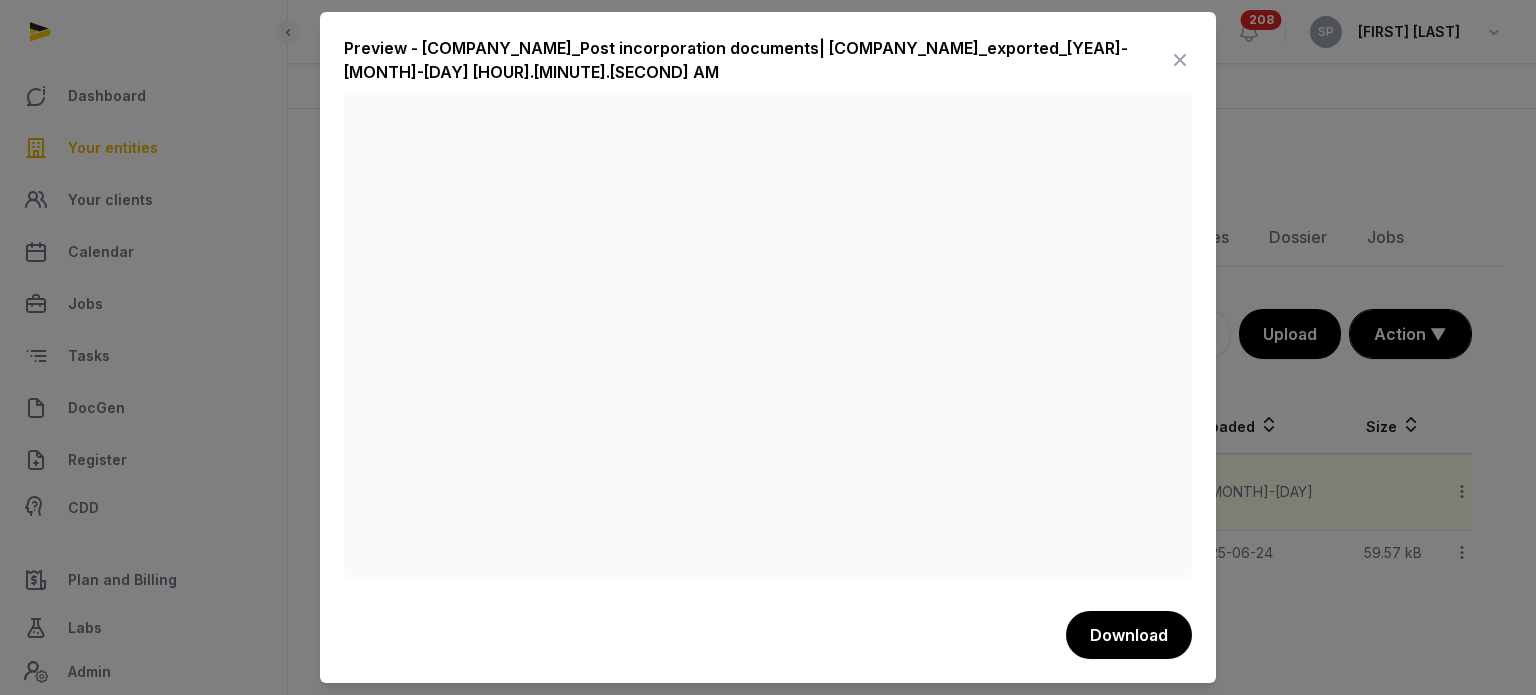 click at bounding box center [1180, 60] 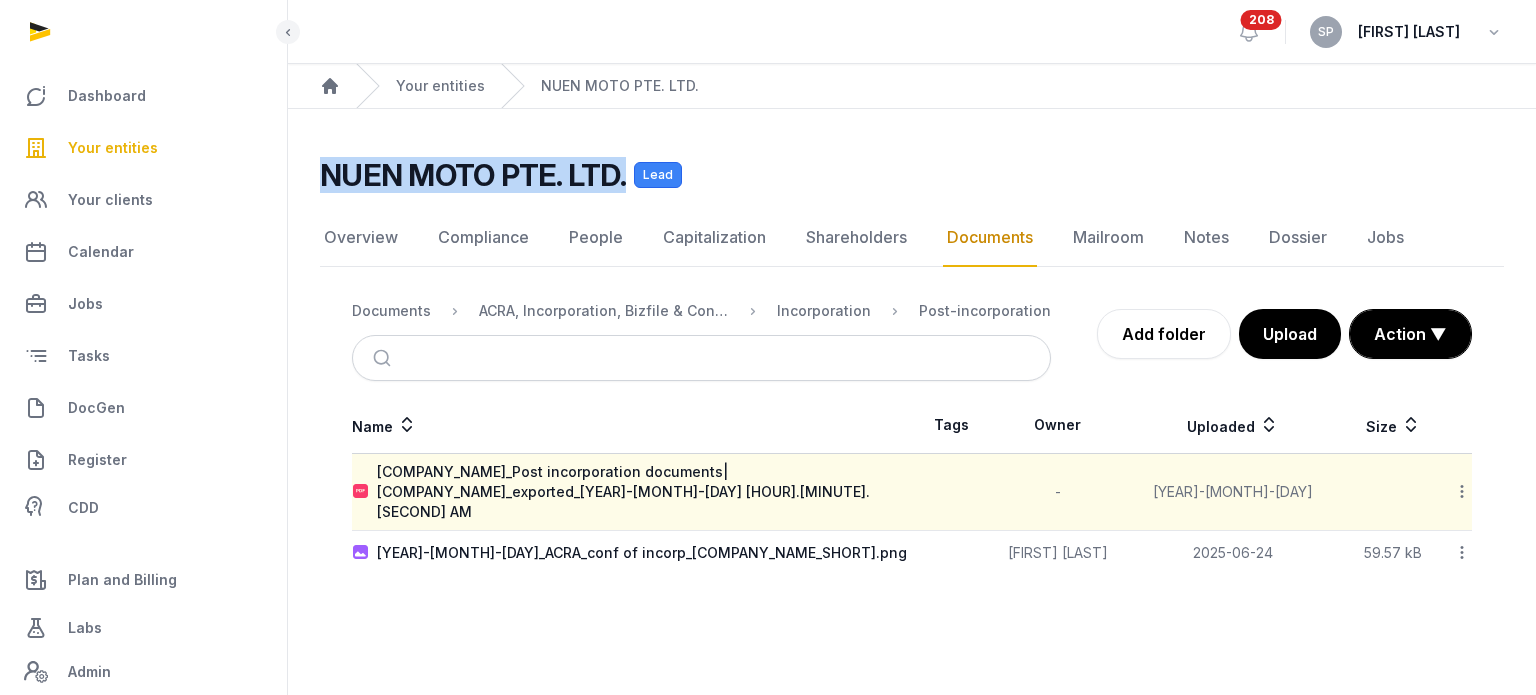 drag, startPoint x: 627, startPoint y: 179, endPoint x: 310, endPoint y: 181, distance: 317.00632 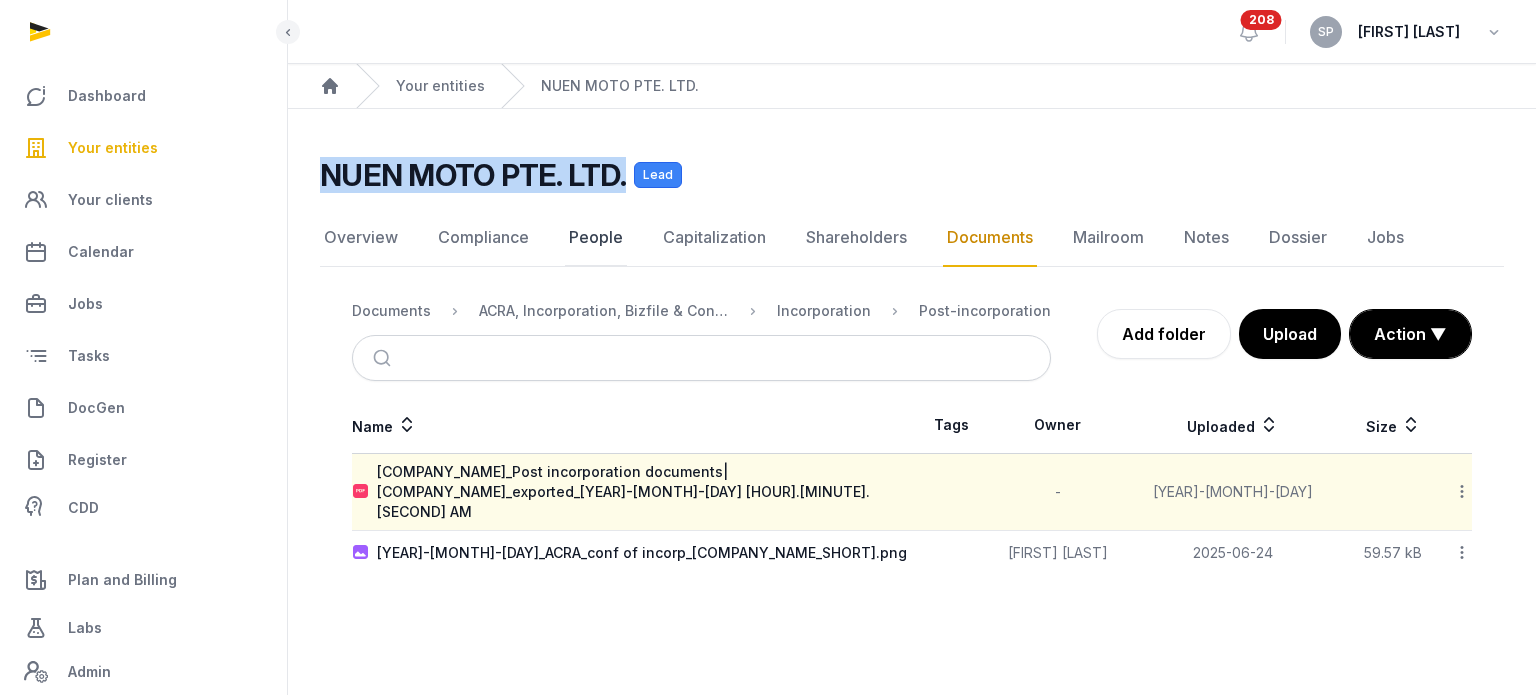 click on "People" 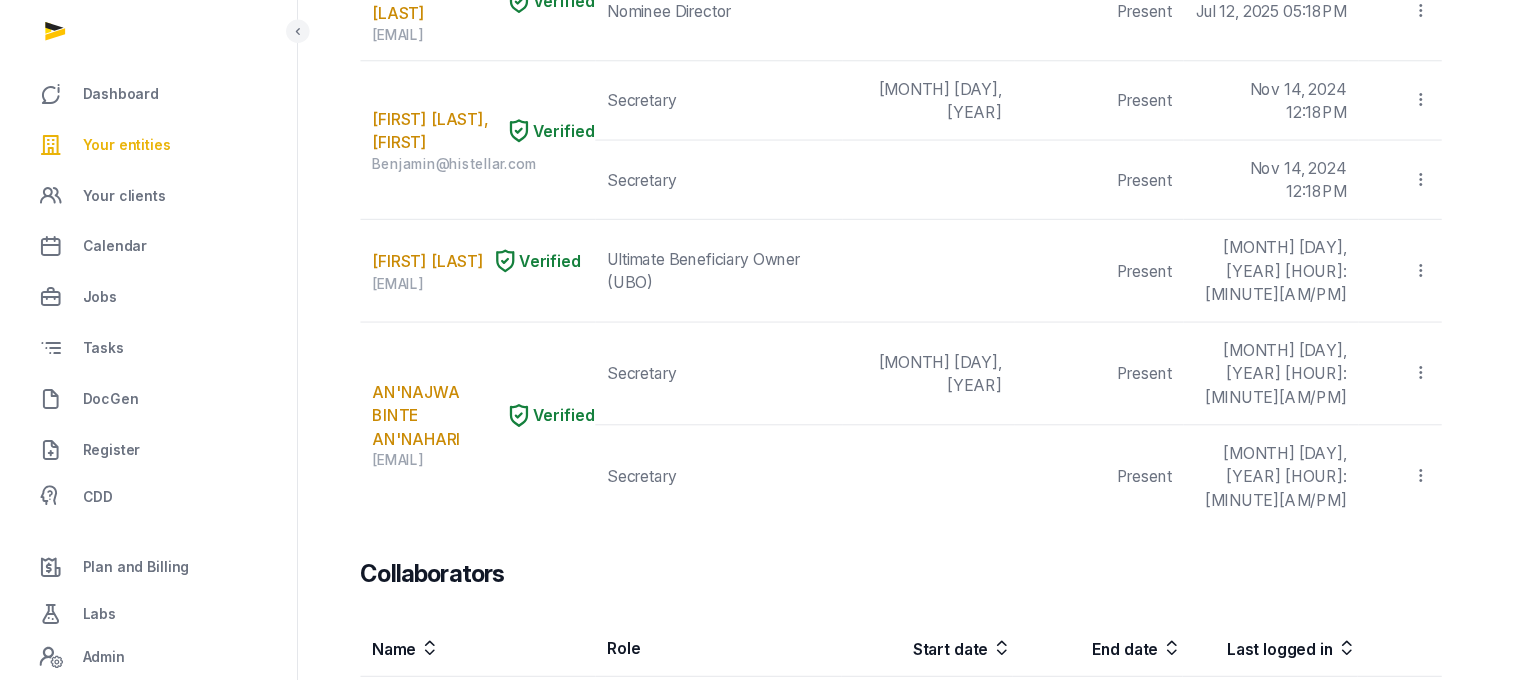 scroll, scrollTop: 584, scrollLeft: 0, axis: vertical 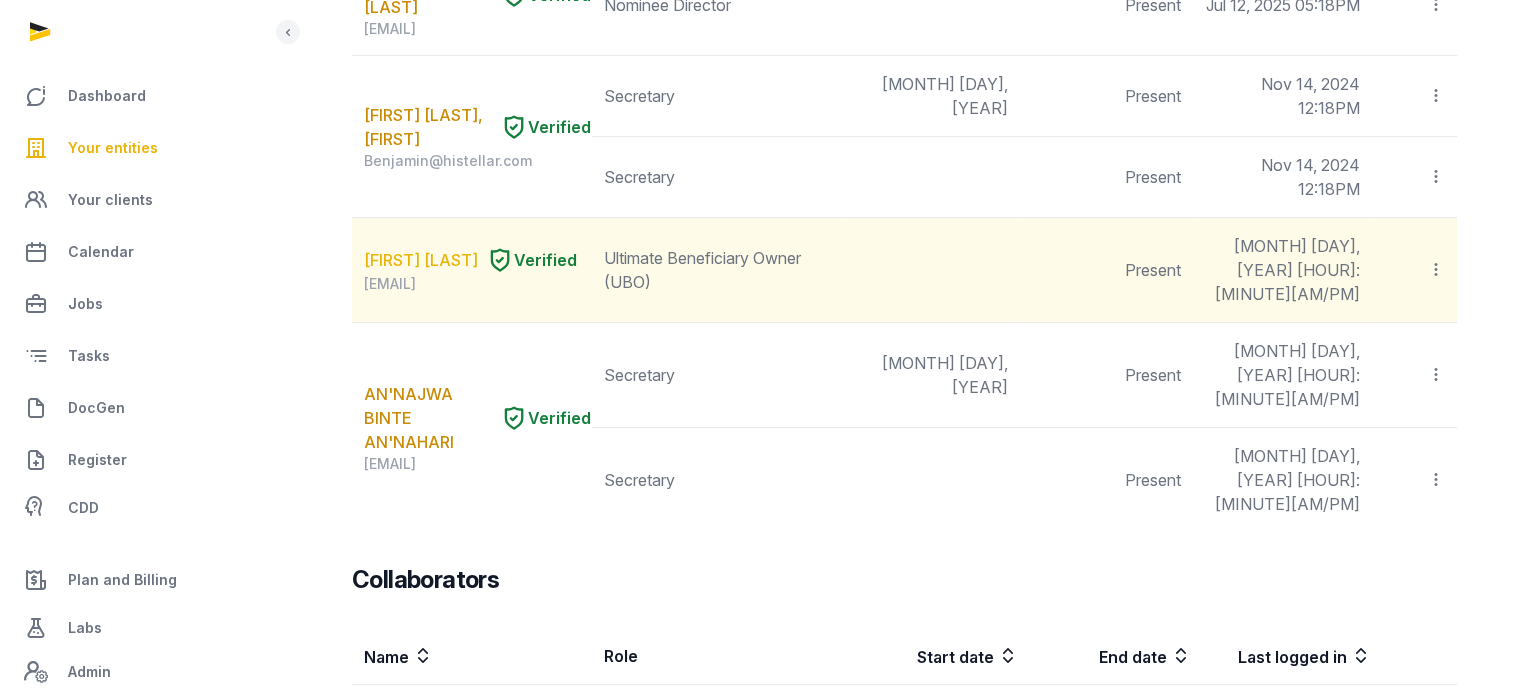 click on "[FIRST] [LAST]" at bounding box center [421, 260] 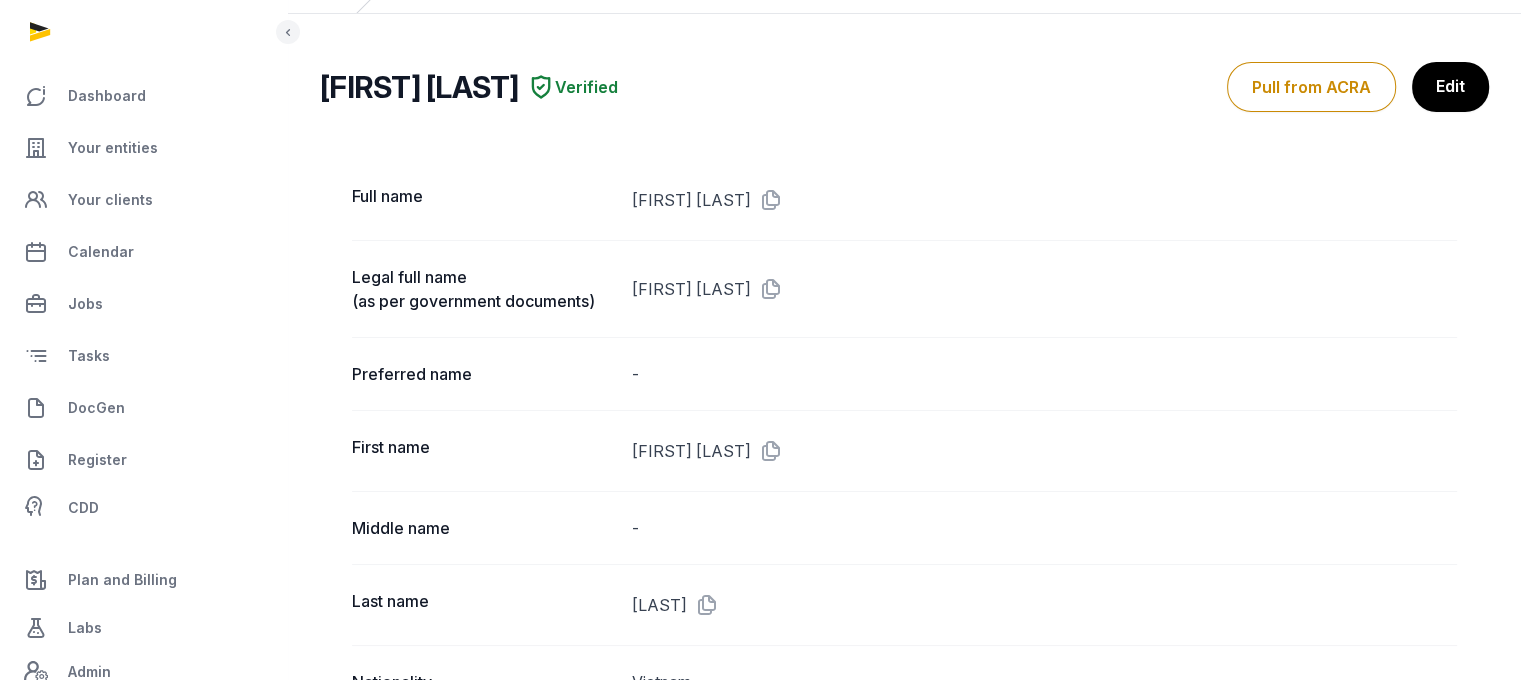 scroll, scrollTop: 91, scrollLeft: 0, axis: vertical 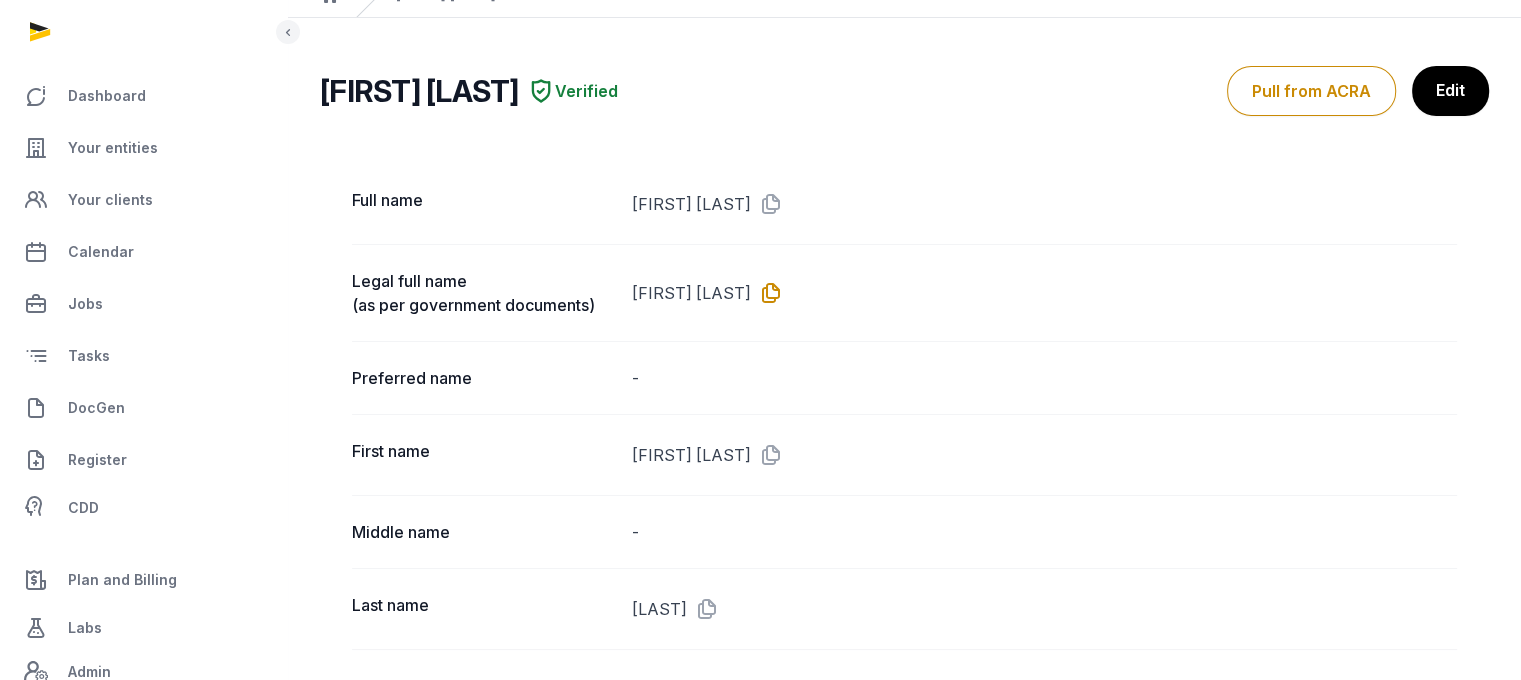click at bounding box center [767, 293] 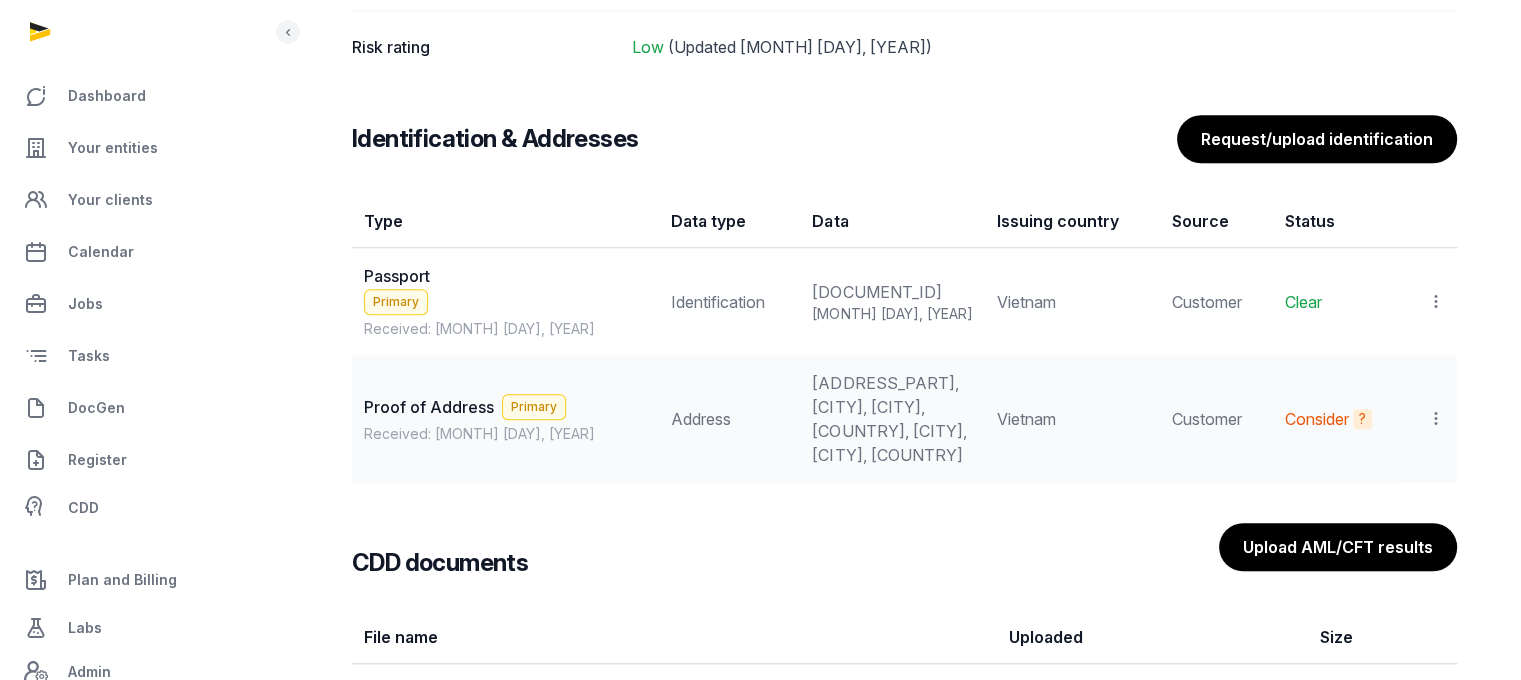 scroll, scrollTop: 1641, scrollLeft: 0, axis: vertical 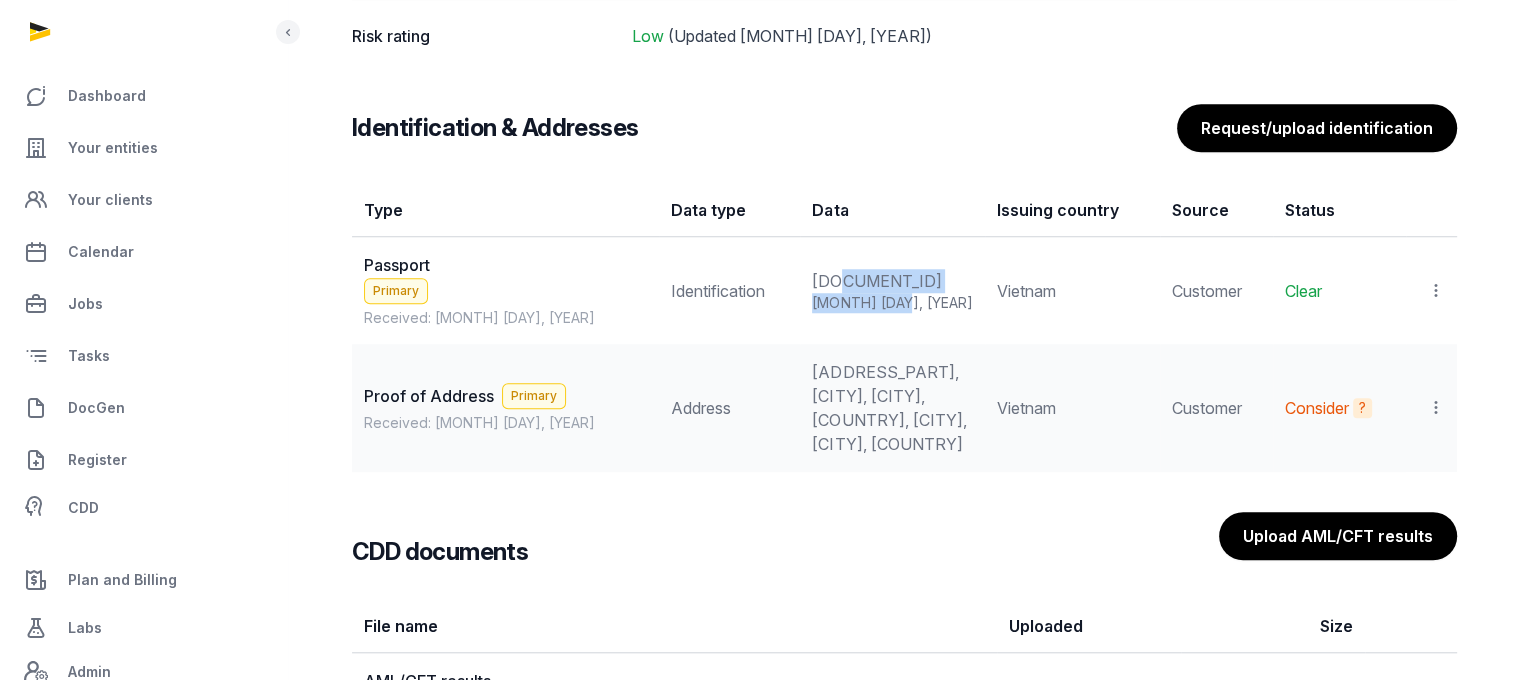 drag, startPoint x: 892, startPoint y: 303, endPoint x: 818, endPoint y: 292, distance: 74.8131 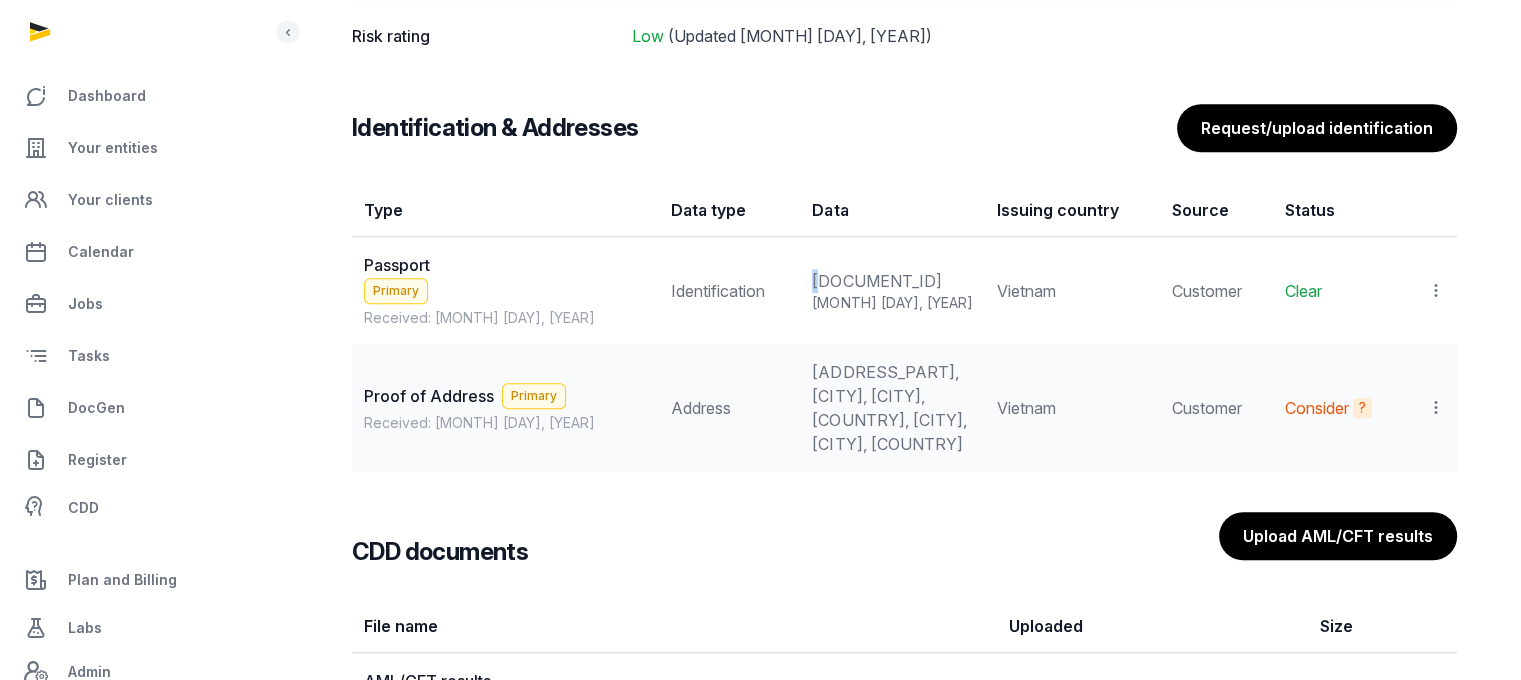 click on "[DOCUMENT_ID] [MONTH] [DAY], [YEAR]" at bounding box center [892, 291] 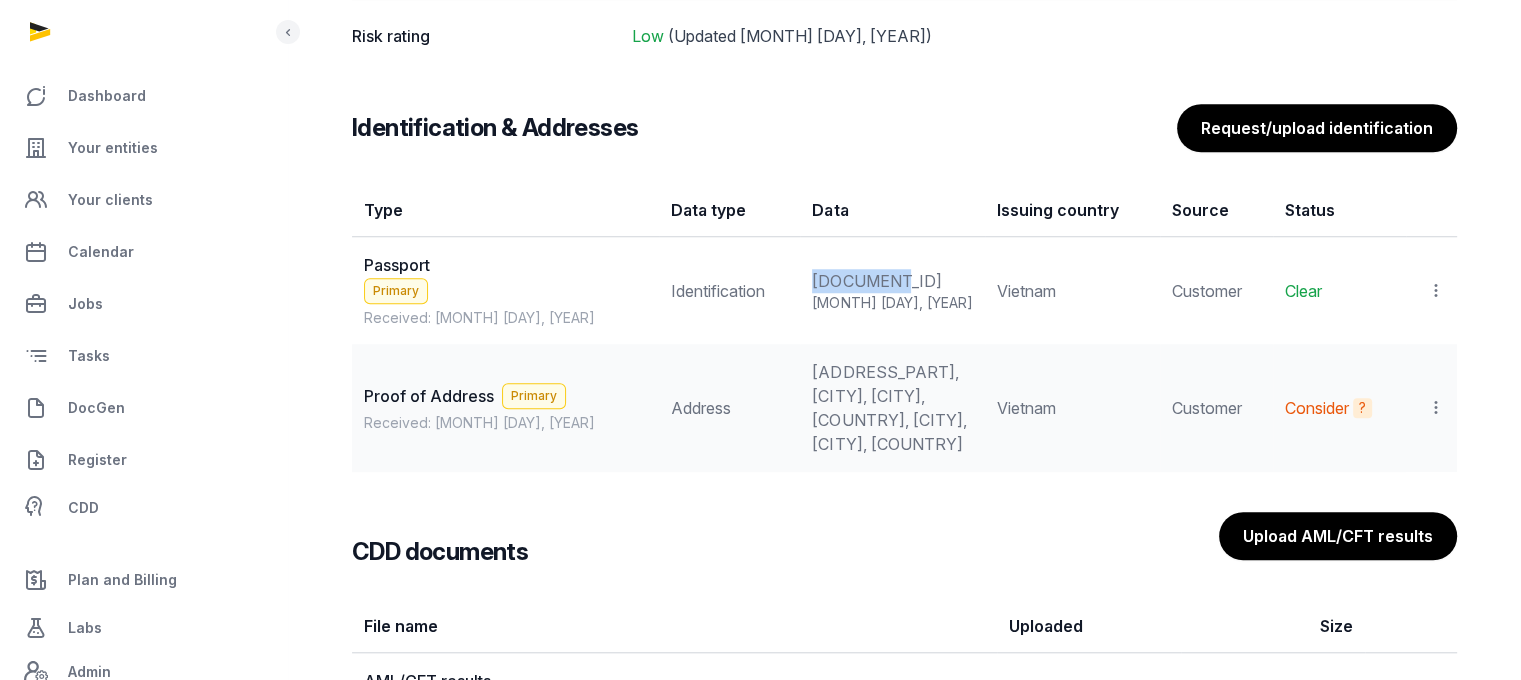 drag, startPoint x: 795, startPoint y: 289, endPoint x: 888, endPoint y: 287, distance: 93.0215 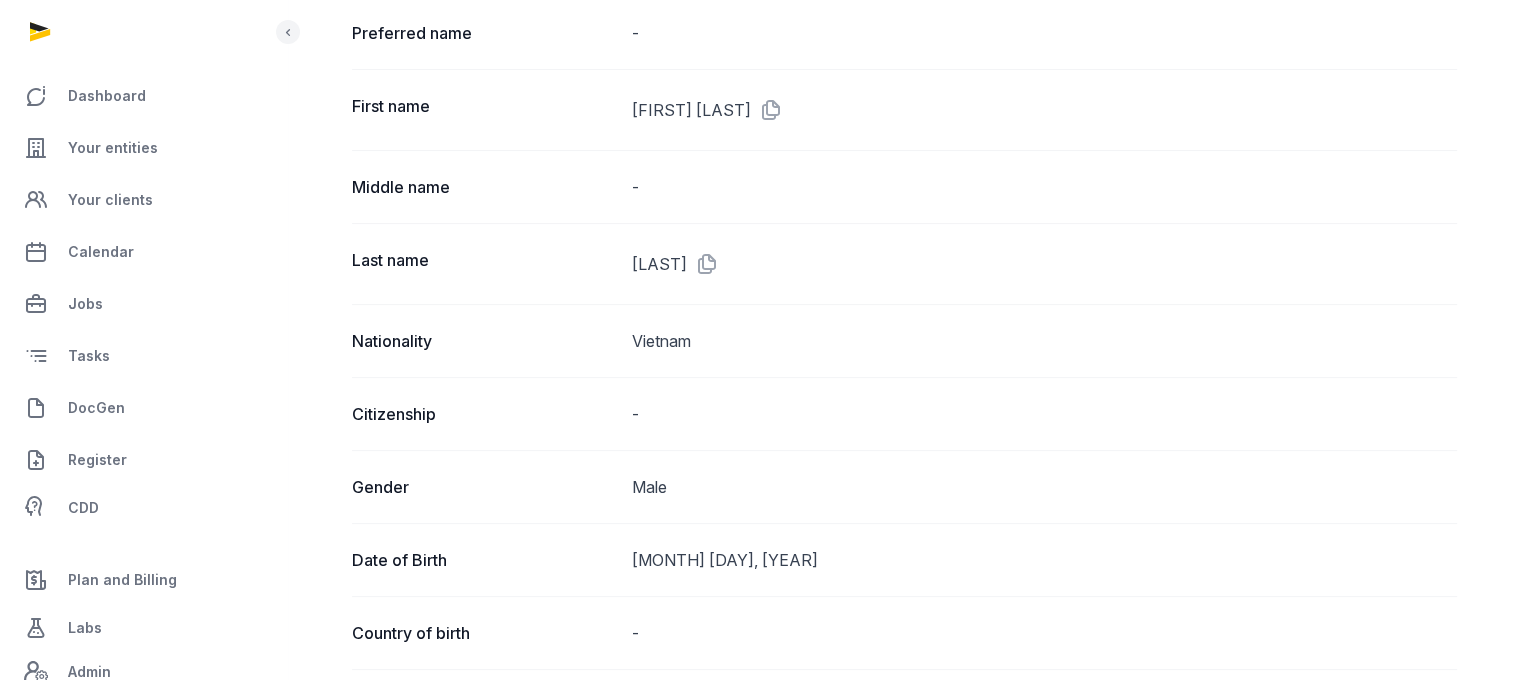 scroll, scrollTop: 429, scrollLeft: 0, axis: vertical 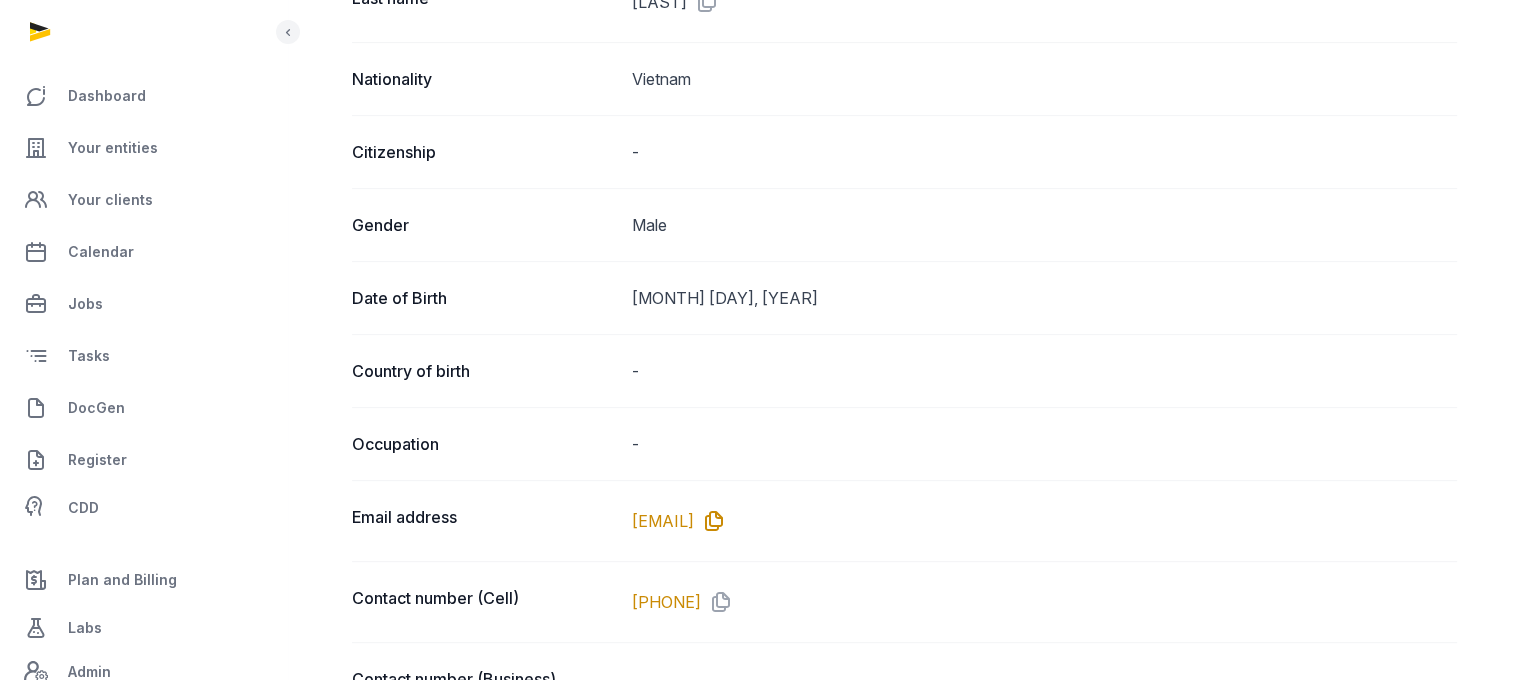 click at bounding box center (710, 521) 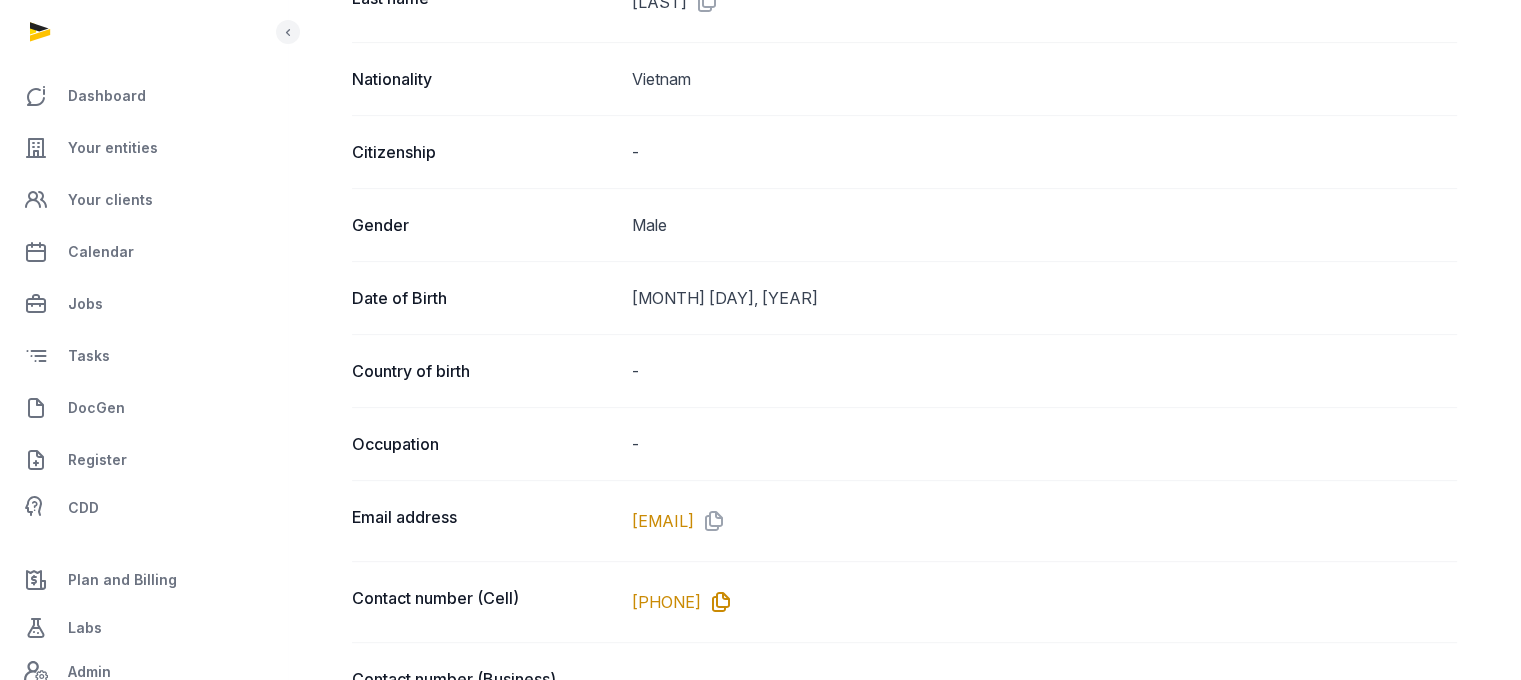 click at bounding box center [717, 602] 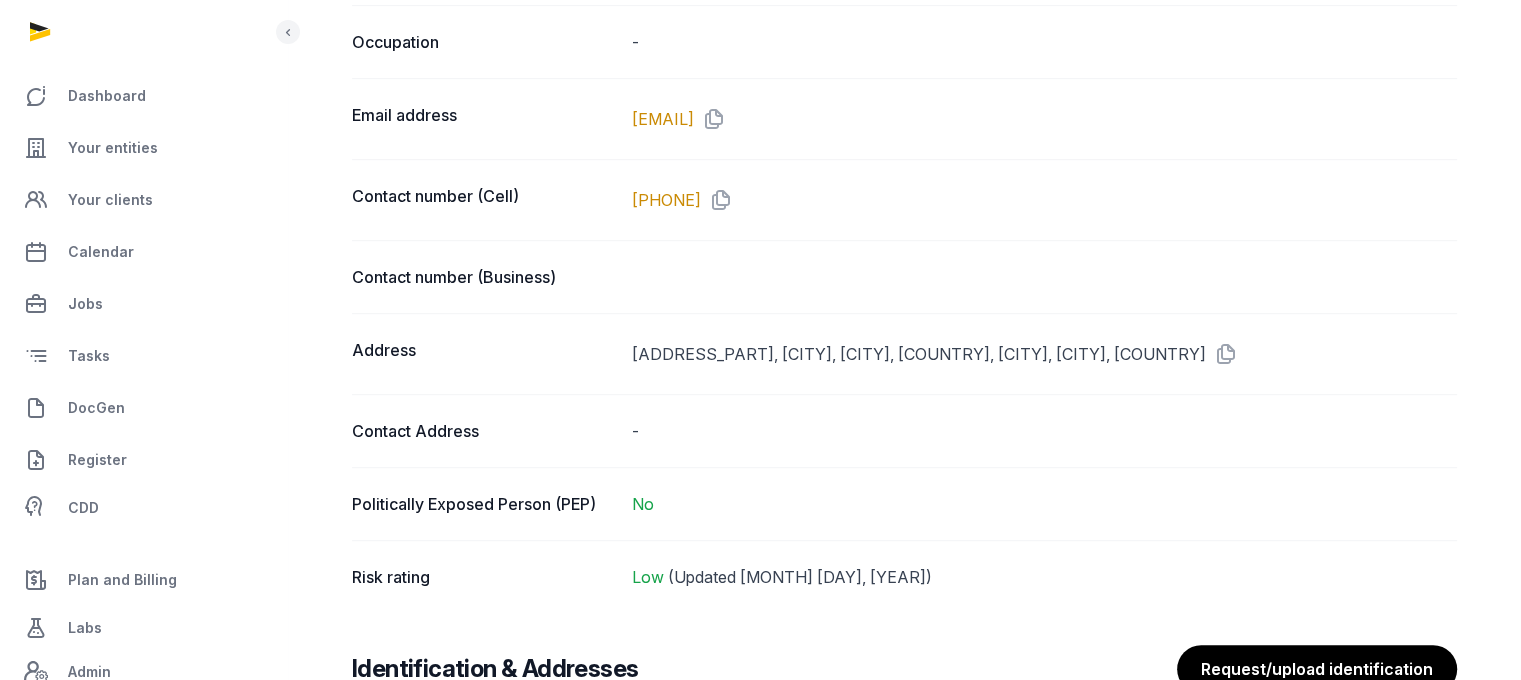 scroll, scrollTop: 1115, scrollLeft: 0, axis: vertical 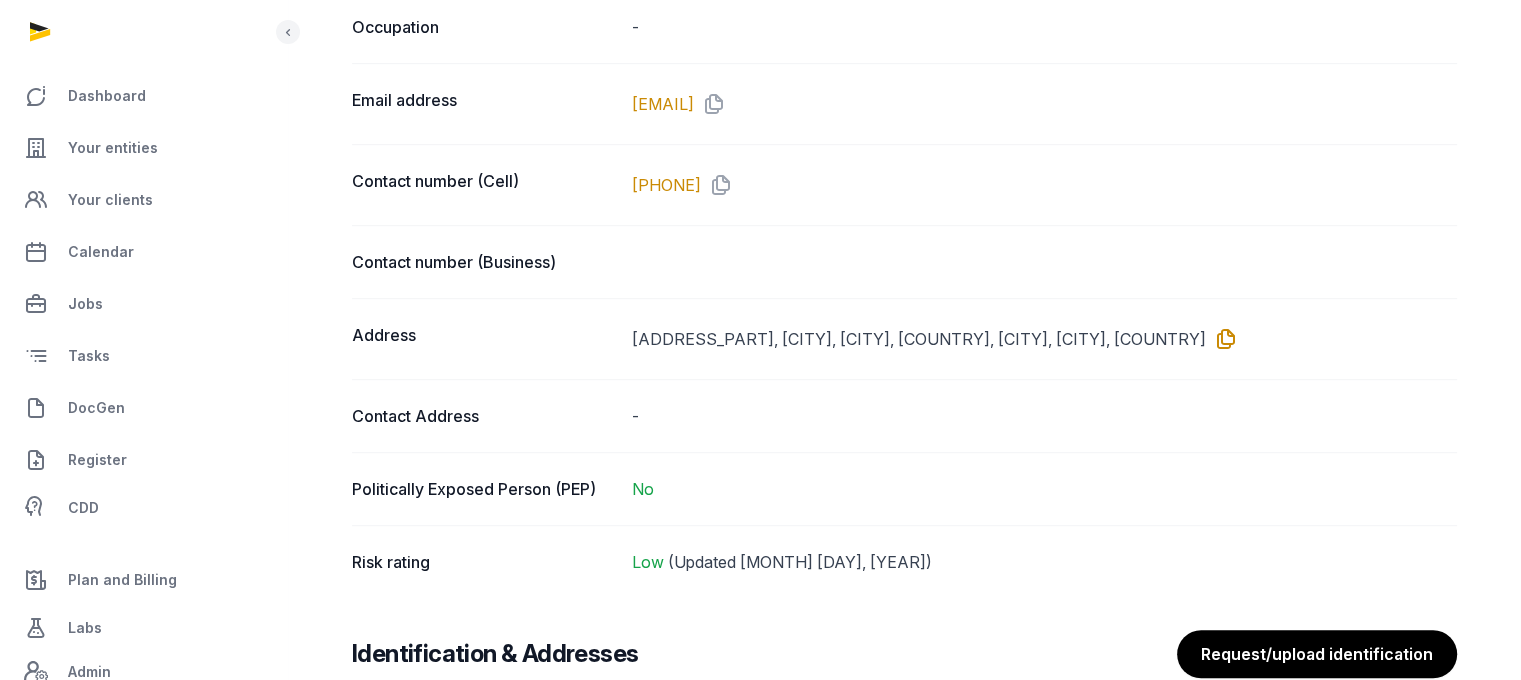 click at bounding box center (1222, 339) 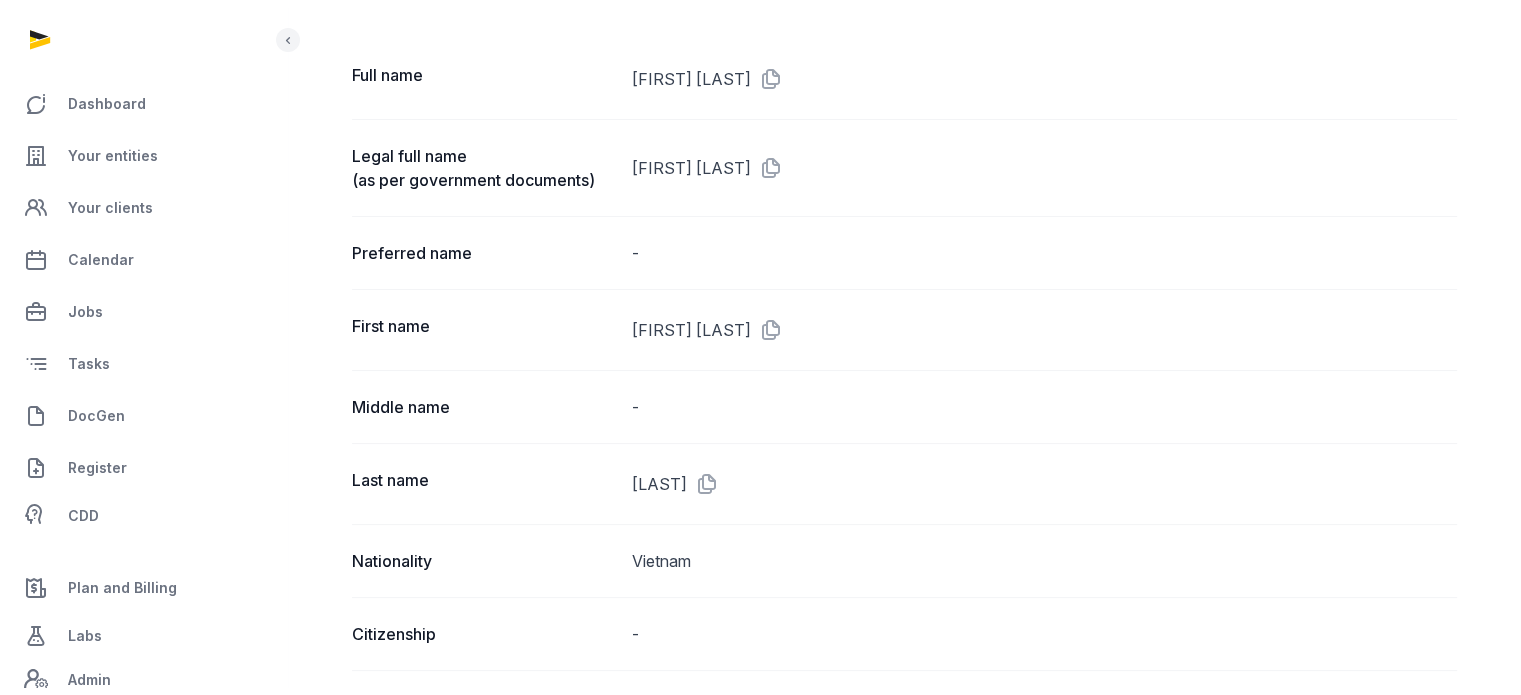 scroll, scrollTop: 0, scrollLeft: 0, axis: both 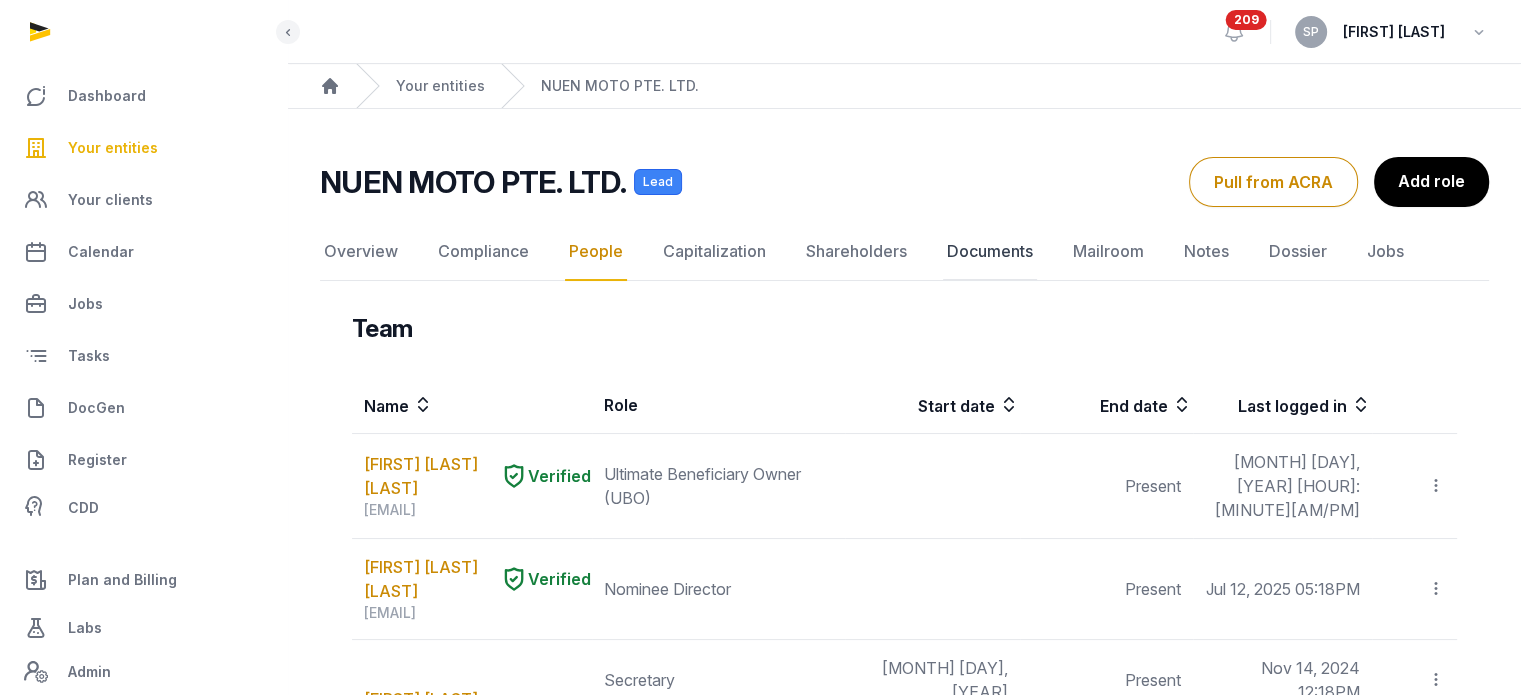 click on "Documents" 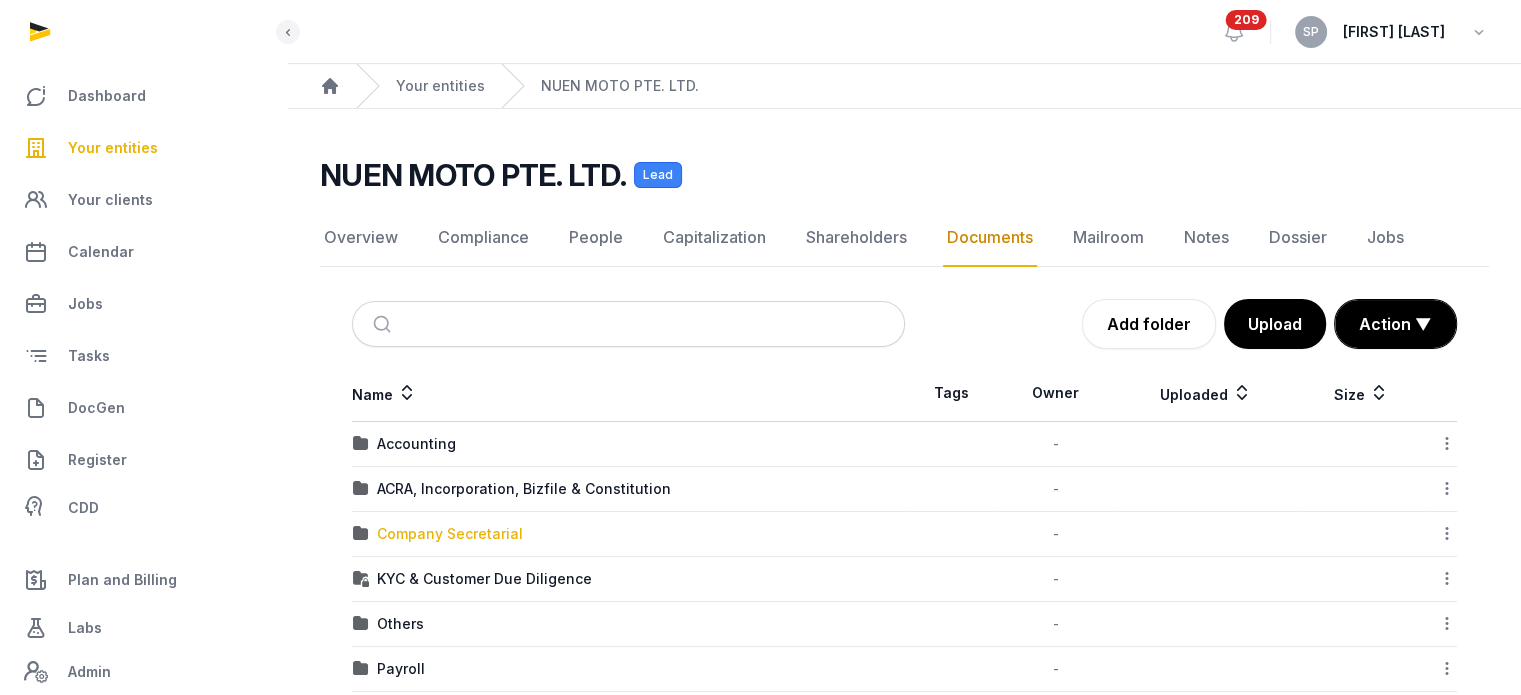 click on "Company Secretarial" at bounding box center (450, 534) 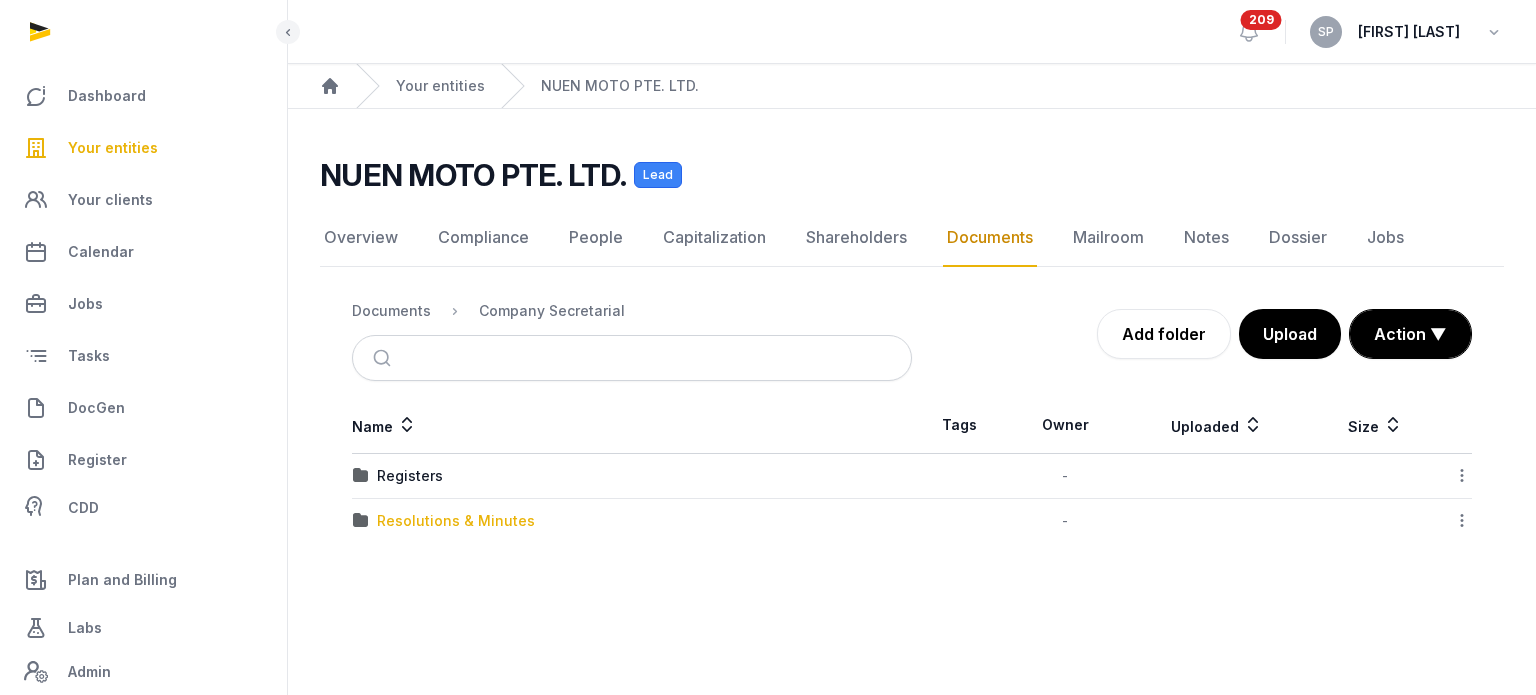 click on "Resolutions & Minutes" at bounding box center [456, 521] 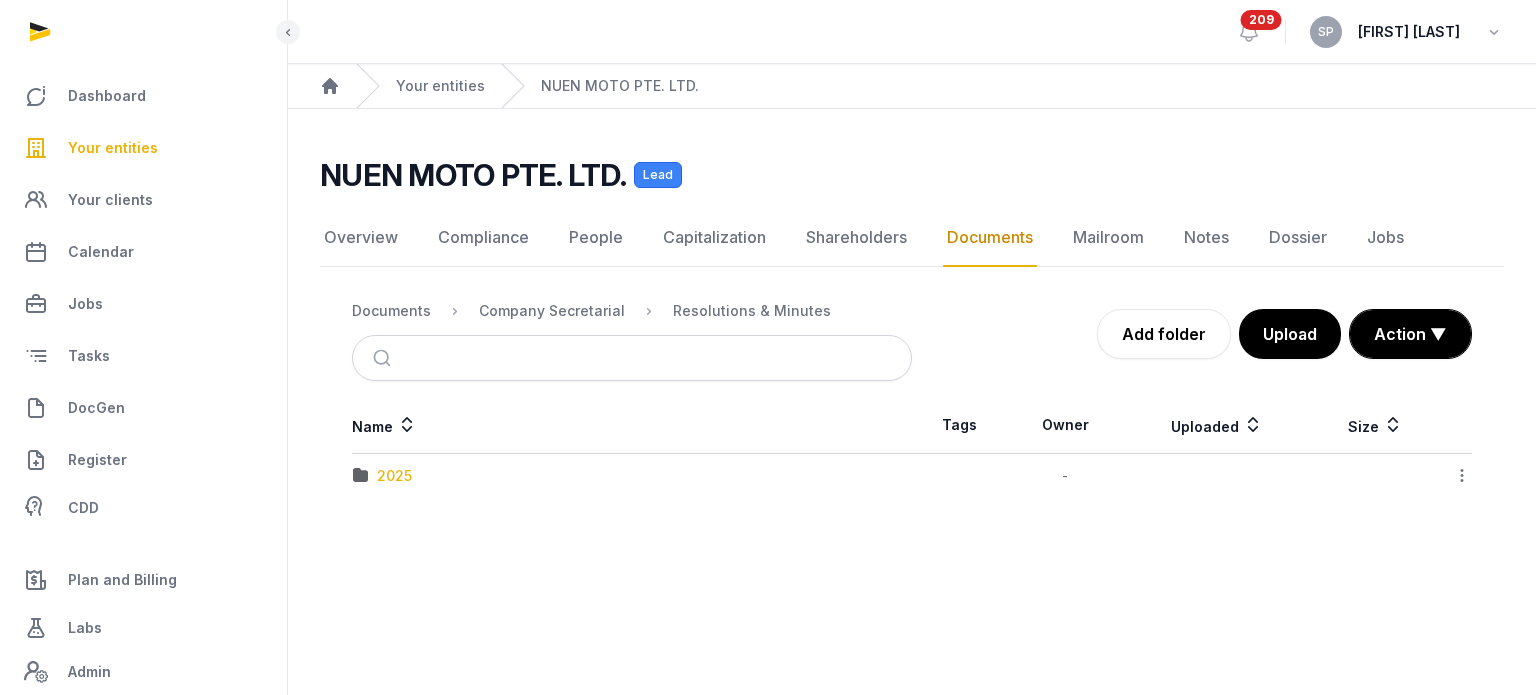click on "2025" at bounding box center [394, 476] 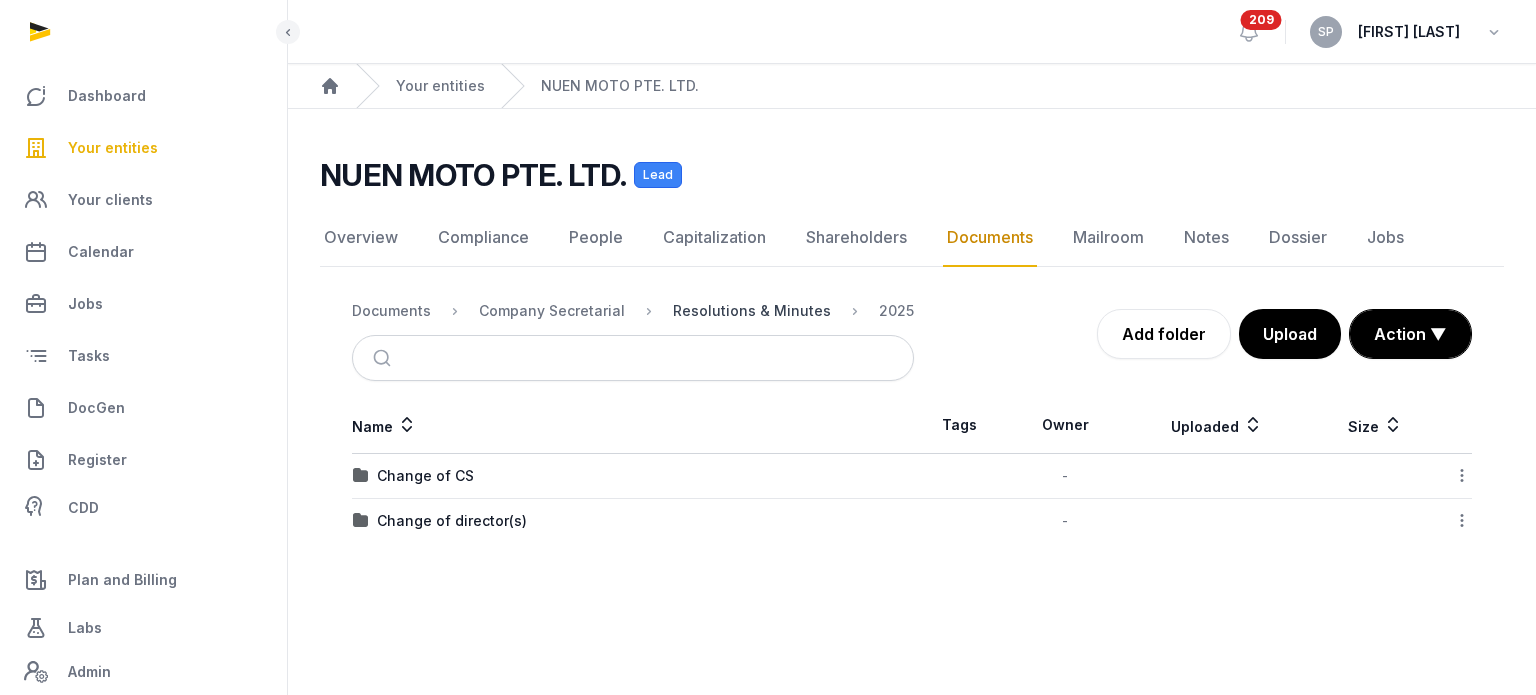 click on "Resolutions & Minutes" at bounding box center (752, 311) 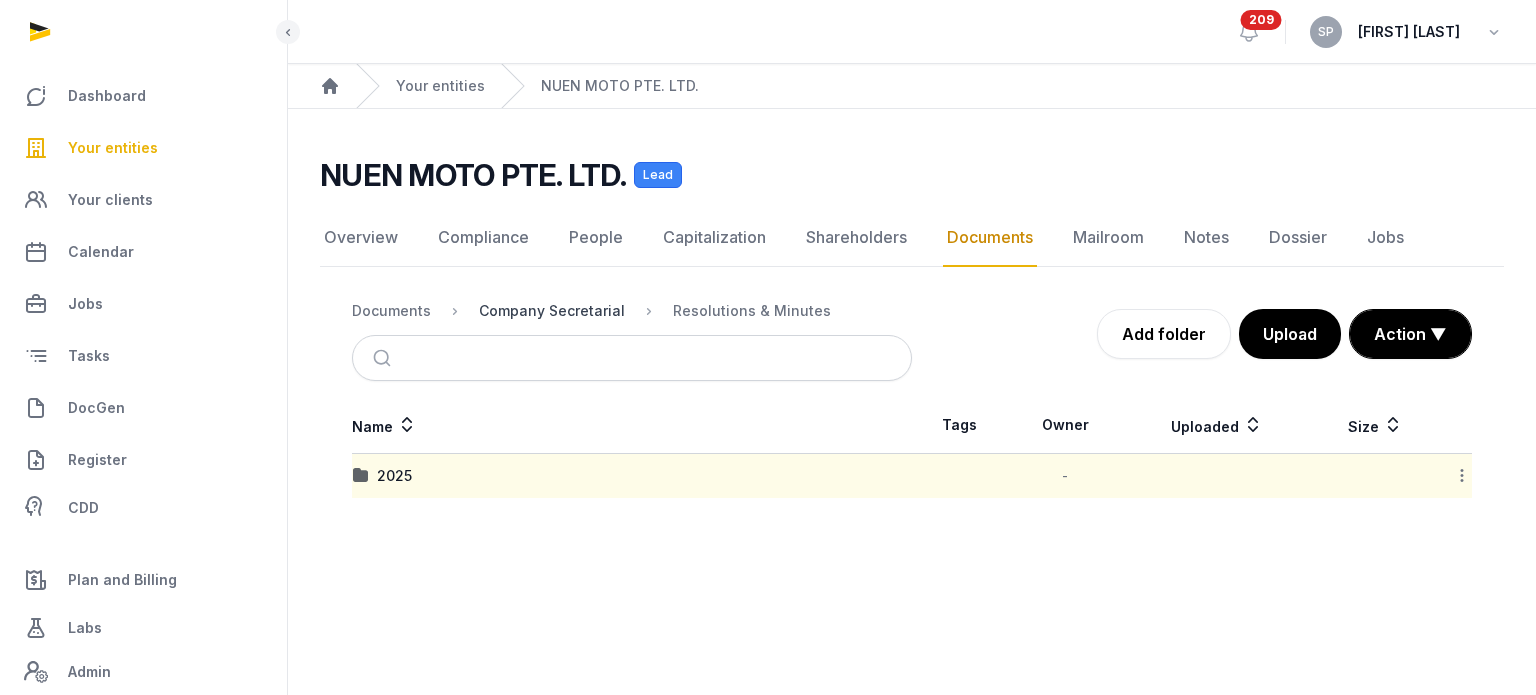 click on "Company Secretarial" at bounding box center [552, 311] 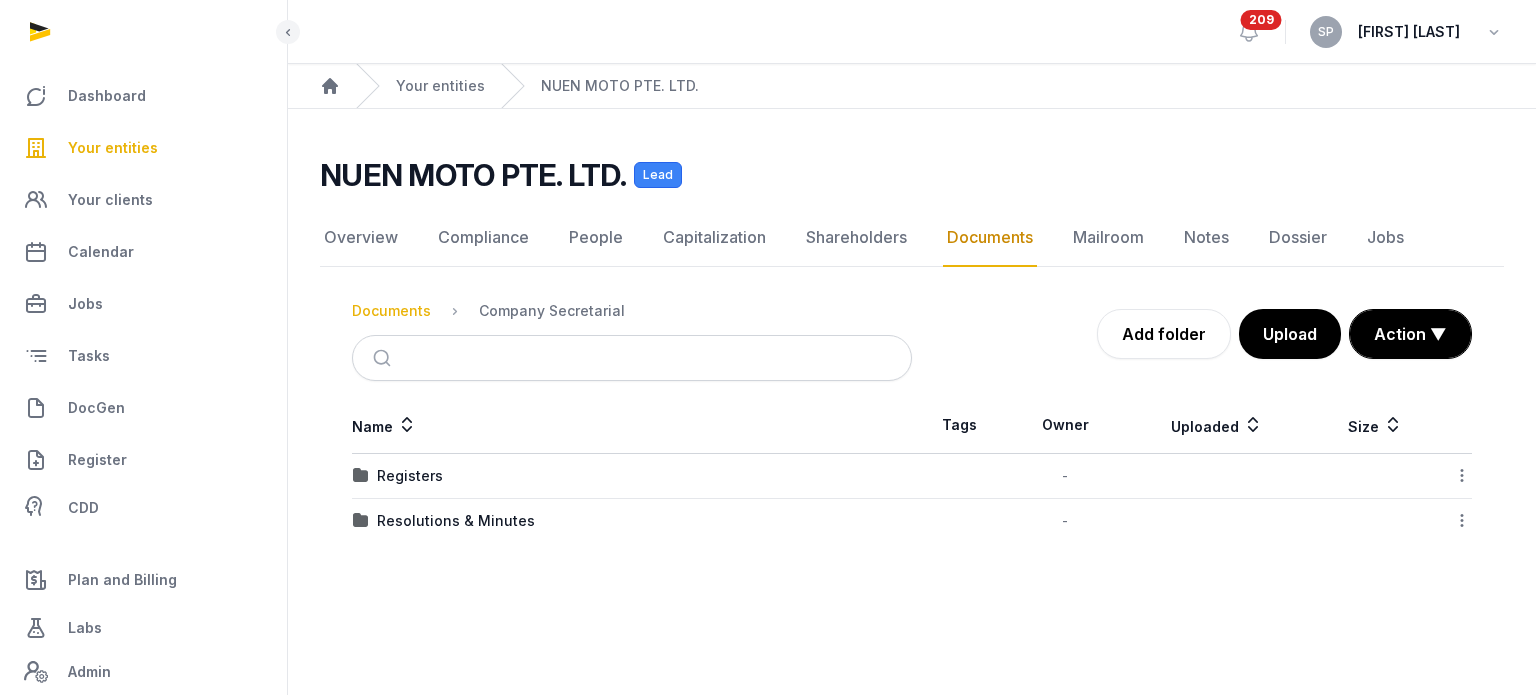 click on "Documents" at bounding box center (391, 311) 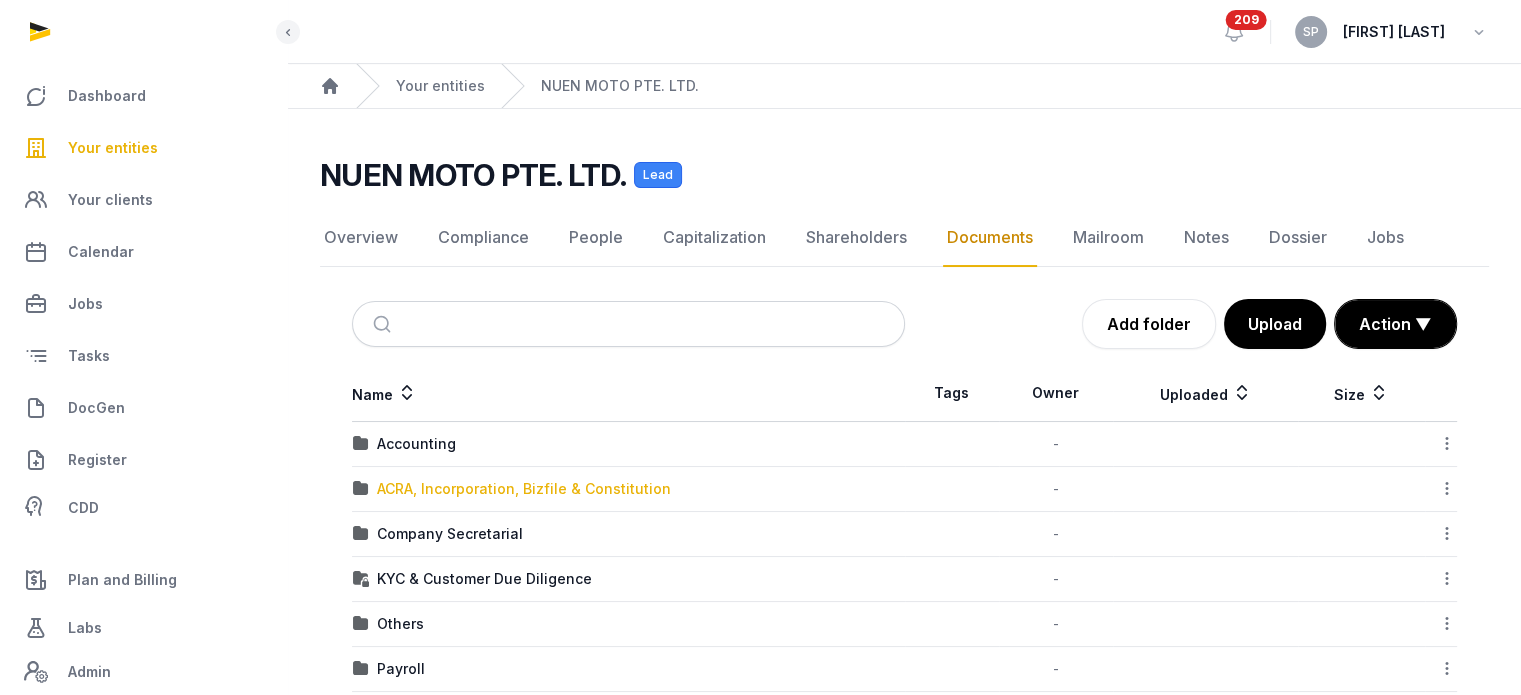 click on "ACRA, Incorporation, Bizfile & Constitution" at bounding box center [524, 489] 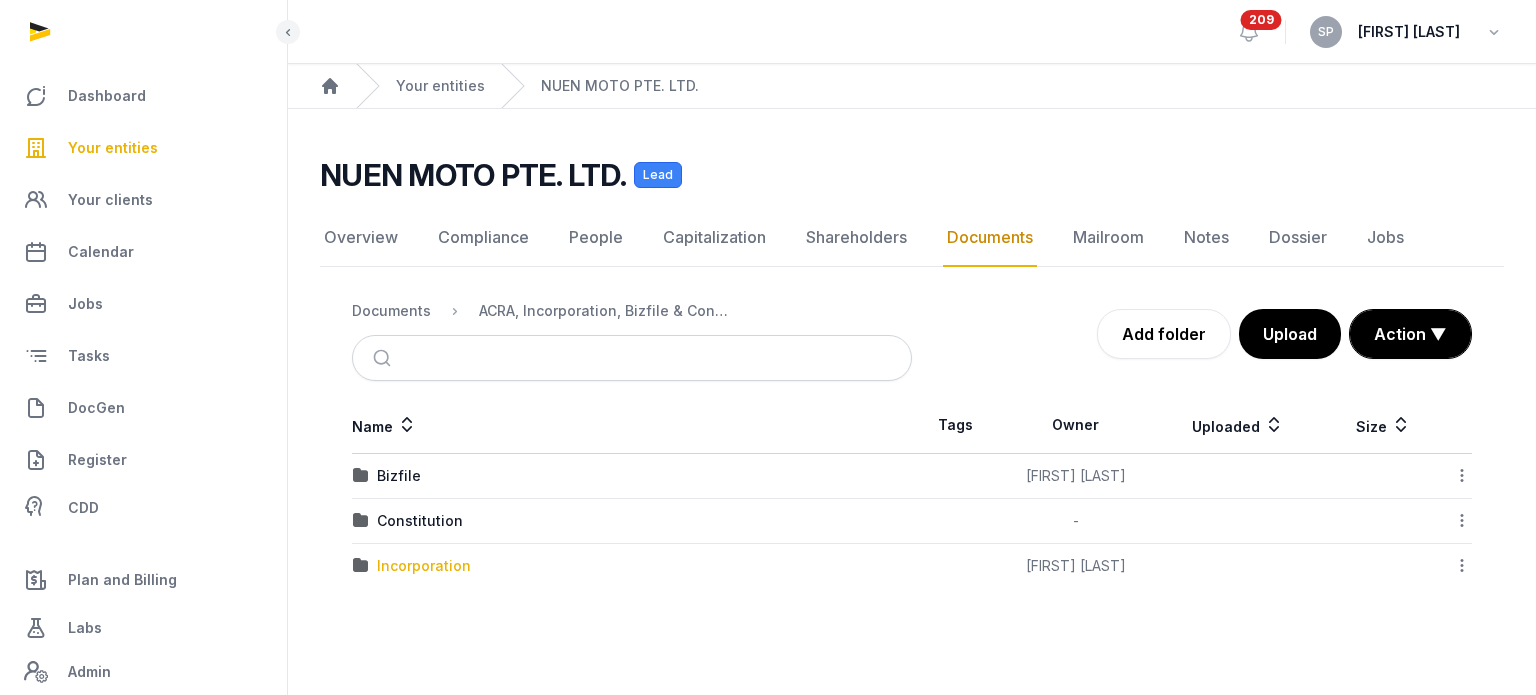 click on "Incorporation" at bounding box center [424, 566] 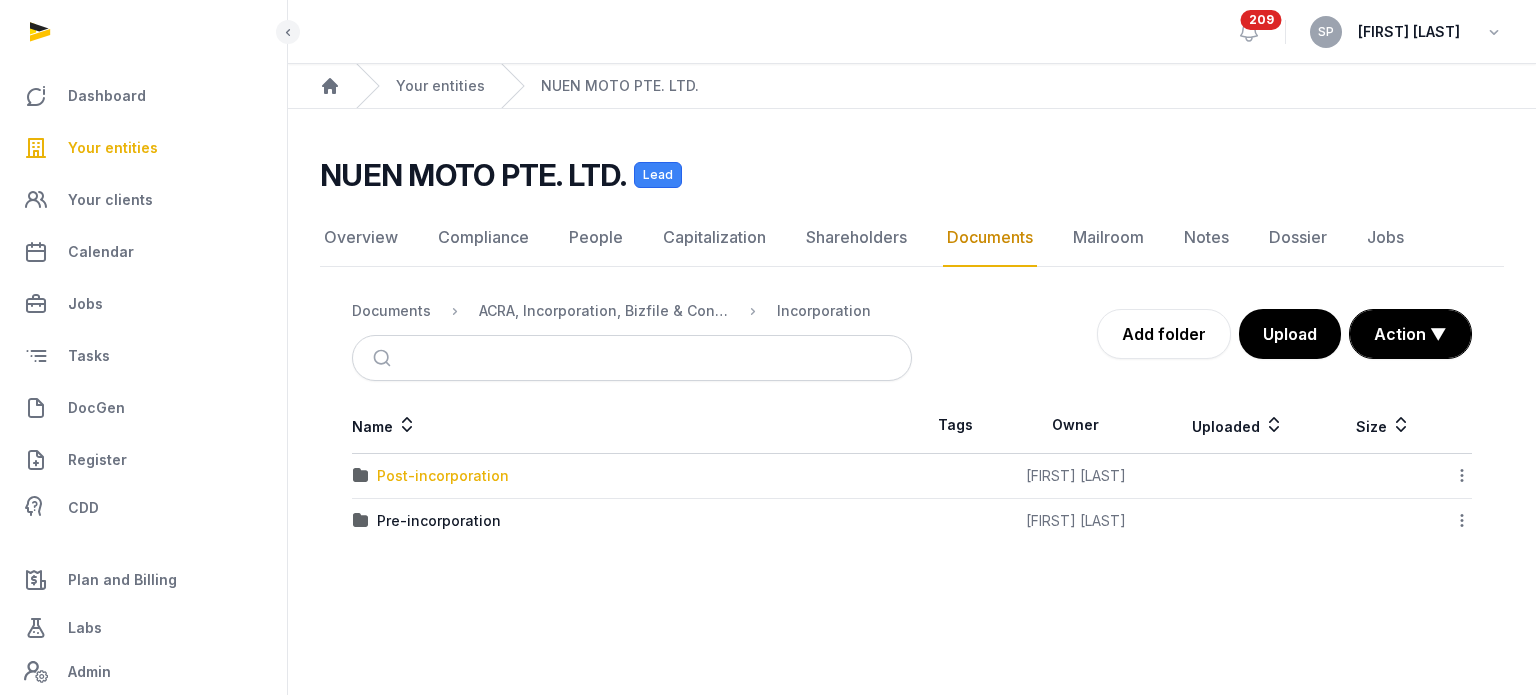 click on "Post-incorporation" at bounding box center [443, 476] 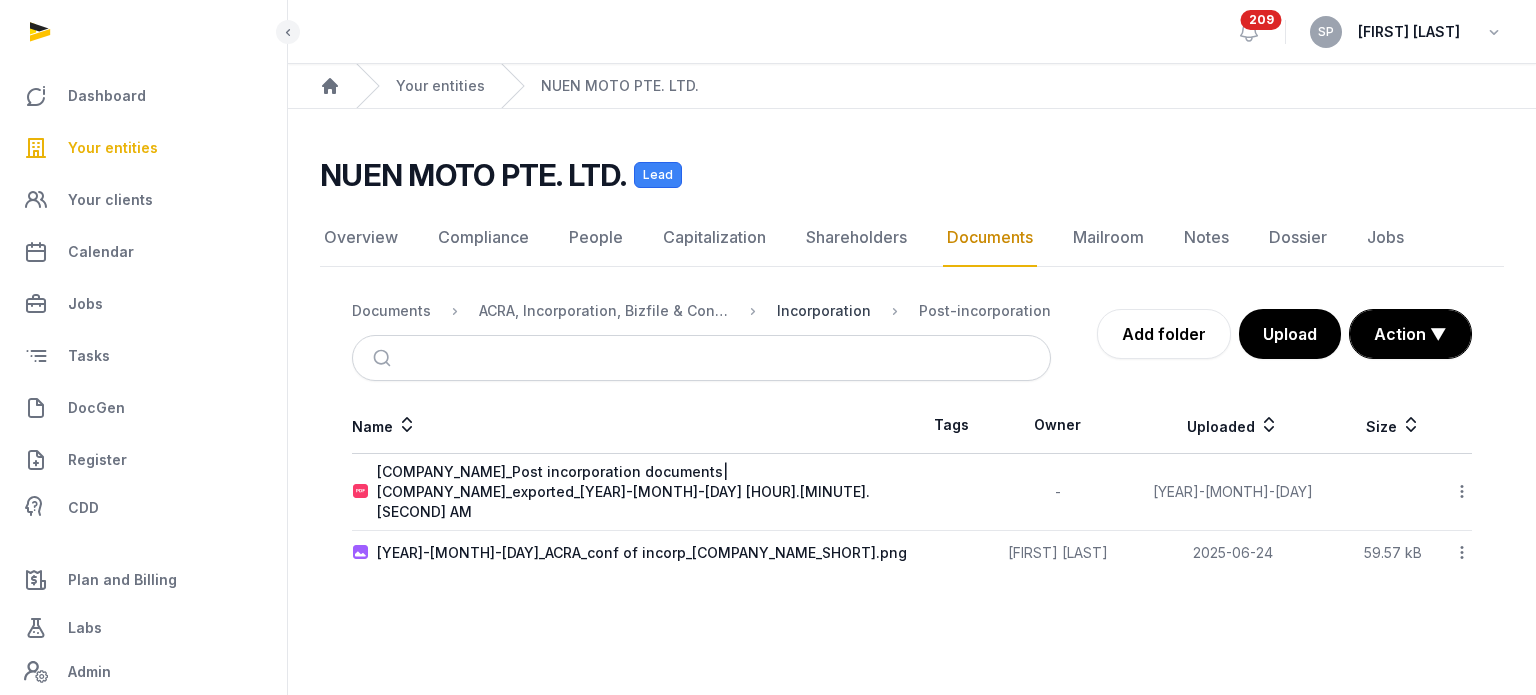 click on "Incorporation" at bounding box center (824, 311) 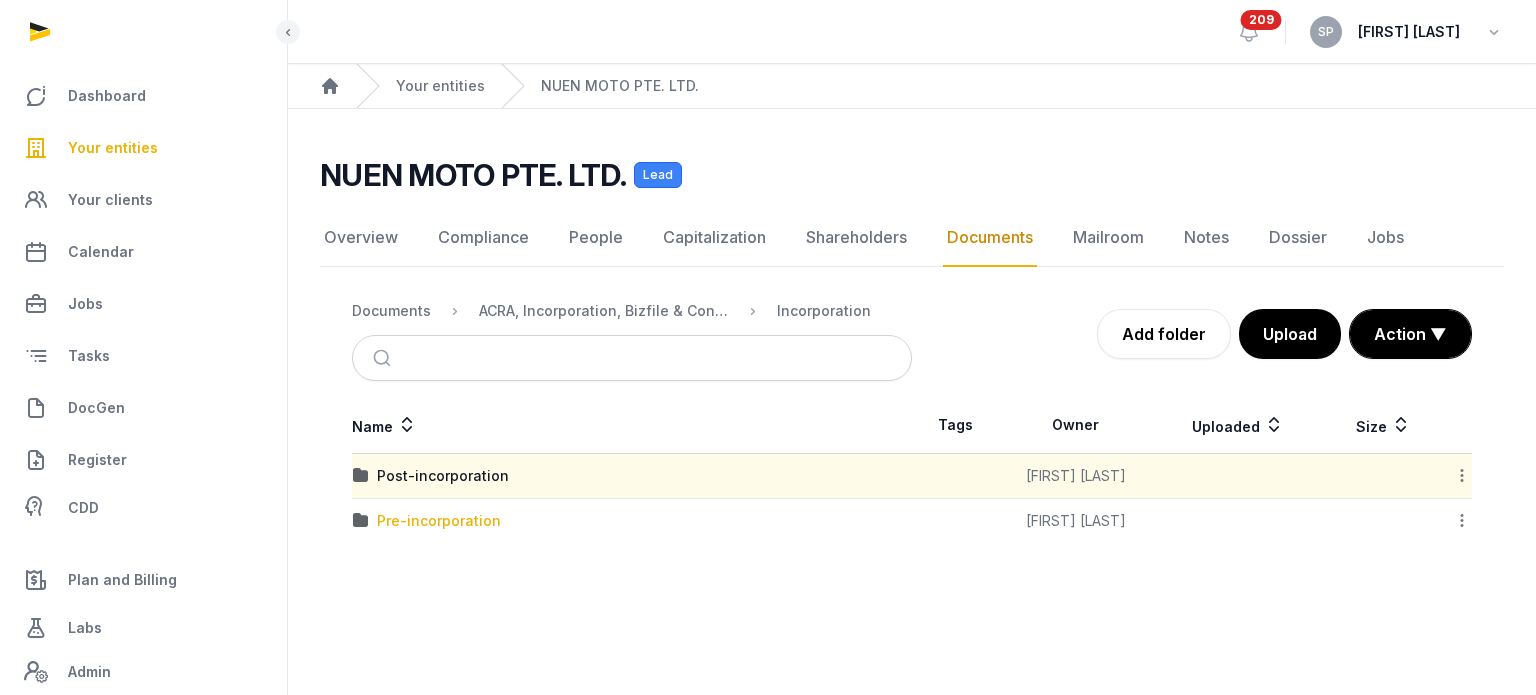 click on "Pre-incorporation" at bounding box center [439, 521] 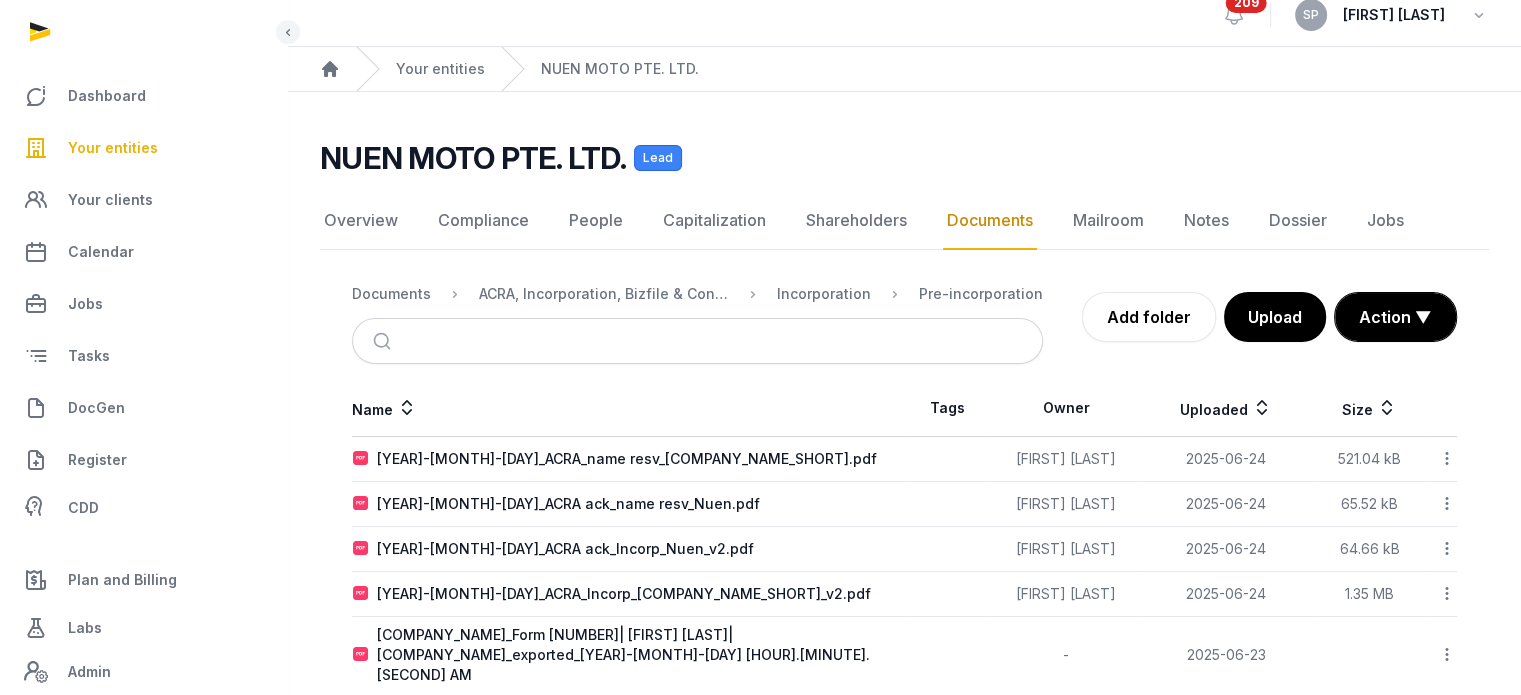 scroll, scrollTop: 32, scrollLeft: 0, axis: vertical 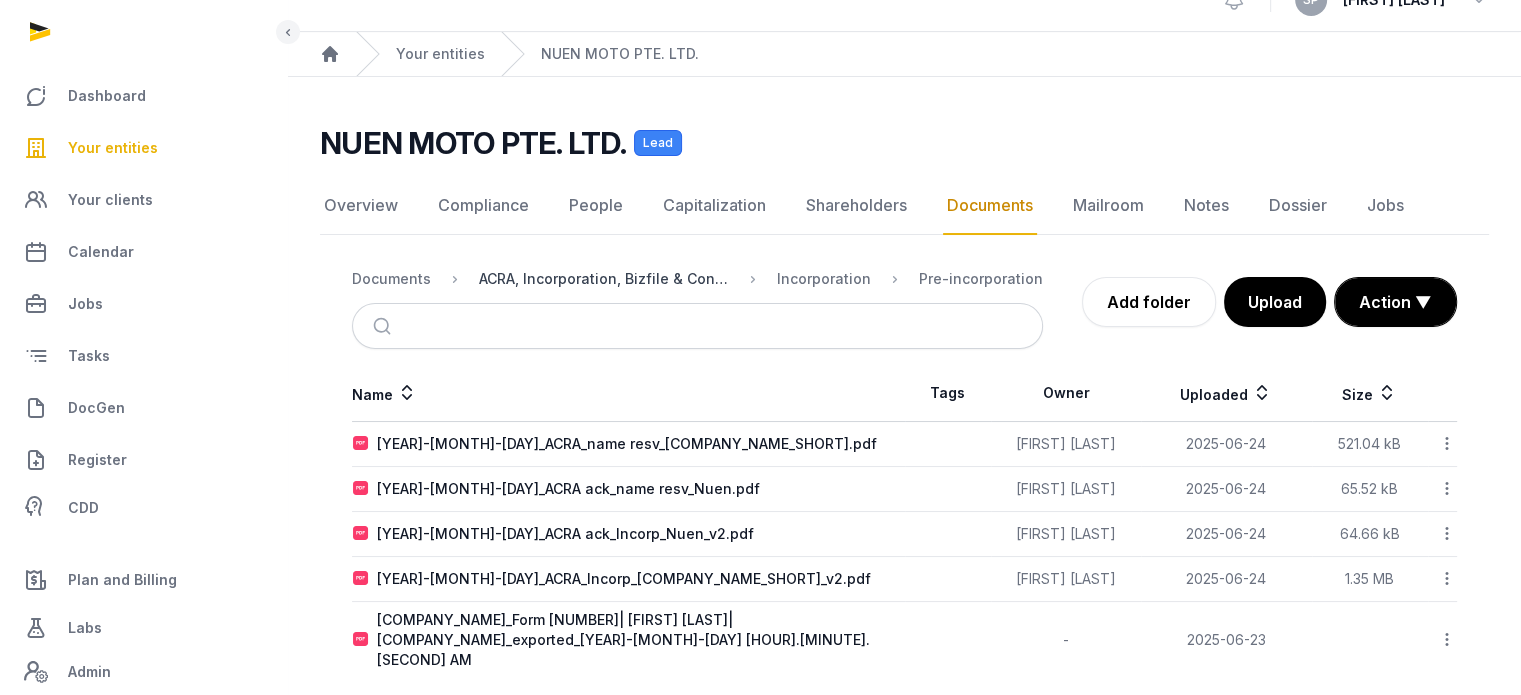 click on "ACRA, Incorporation, Bizfile & Constitution" at bounding box center (604, 279) 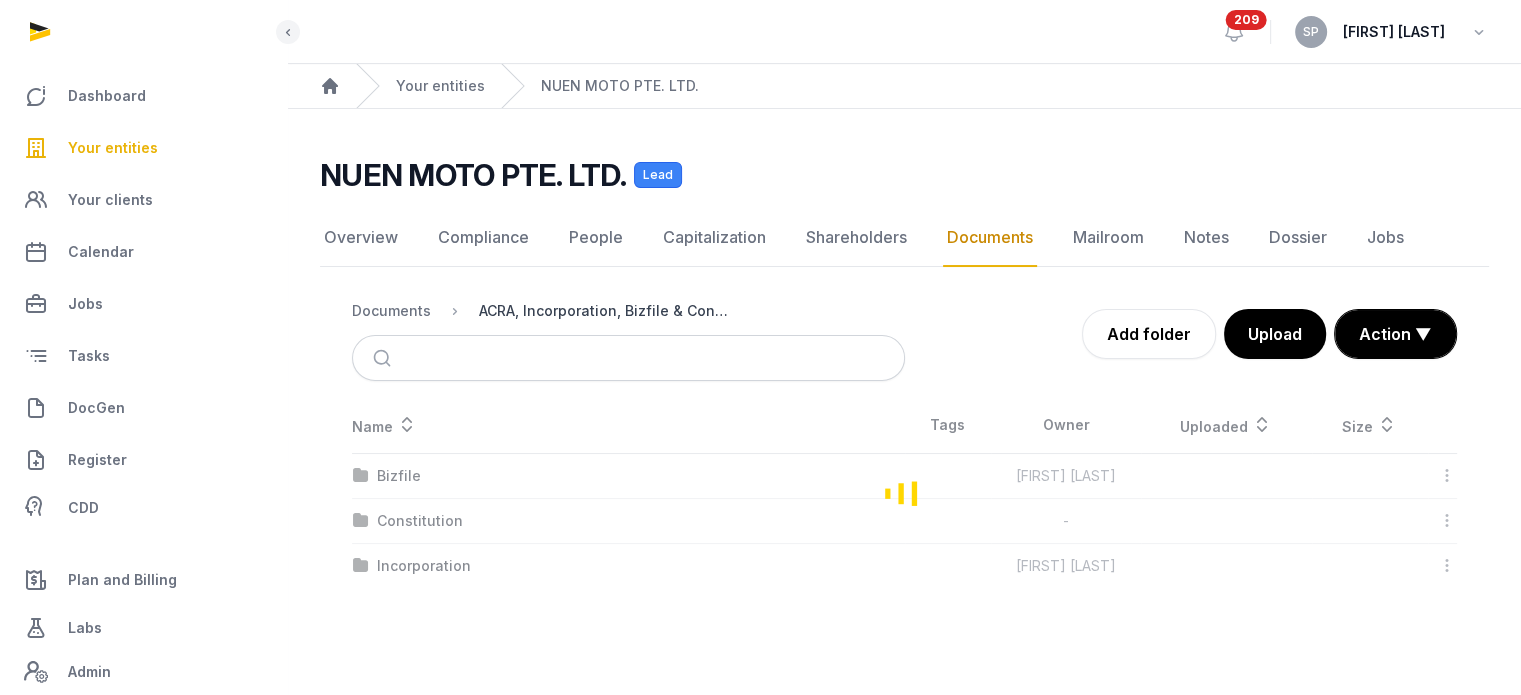 scroll, scrollTop: 0, scrollLeft: 0, axis: both 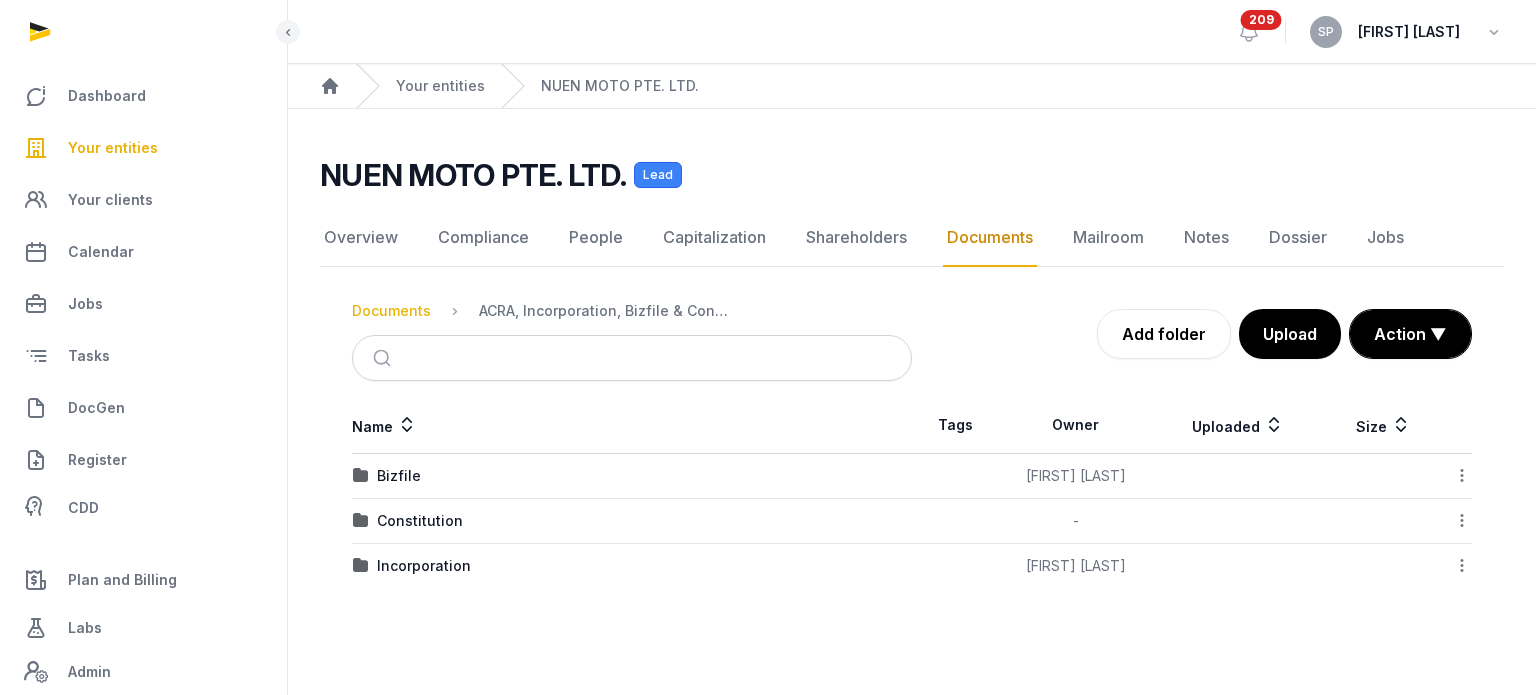 click on "Documents" at bounding box center (391, 311) 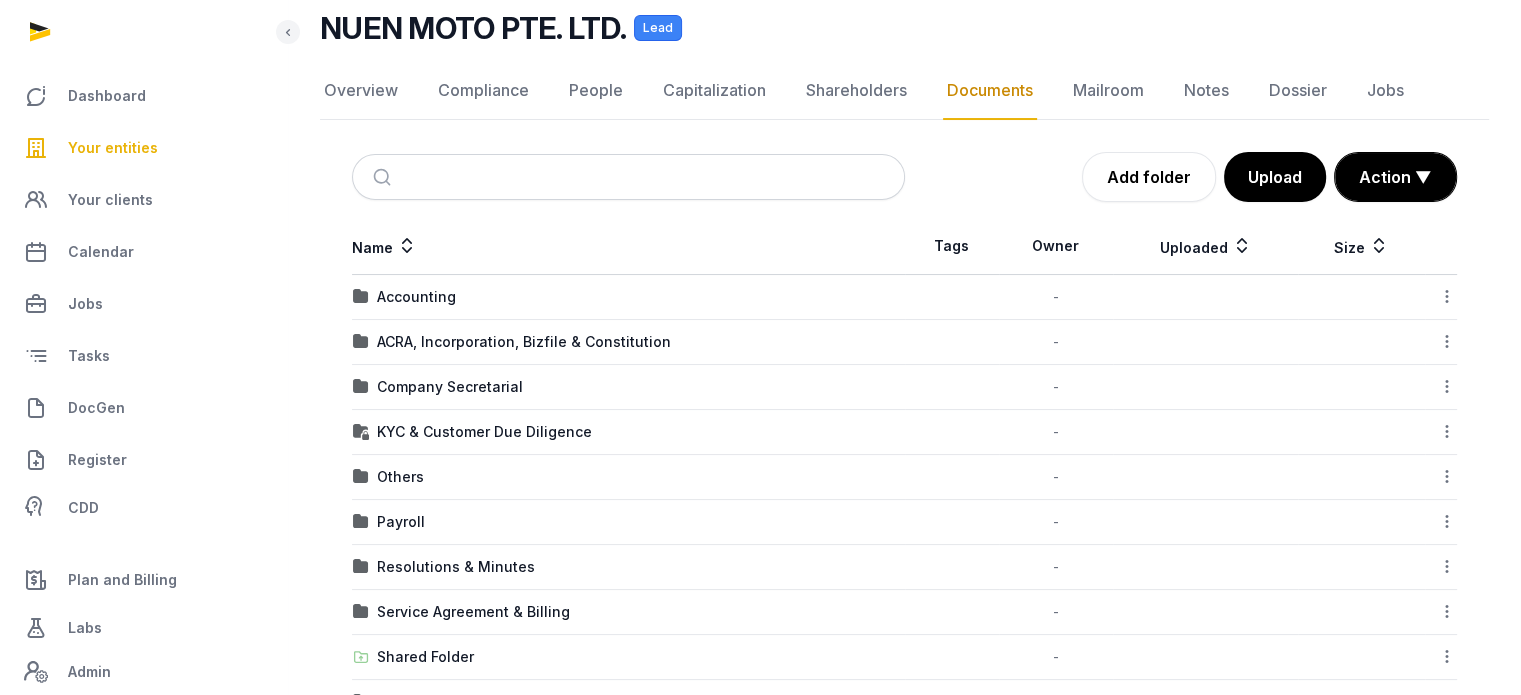 scroll, scrollTop: 257, scrollLeft: 0, axis: vertical 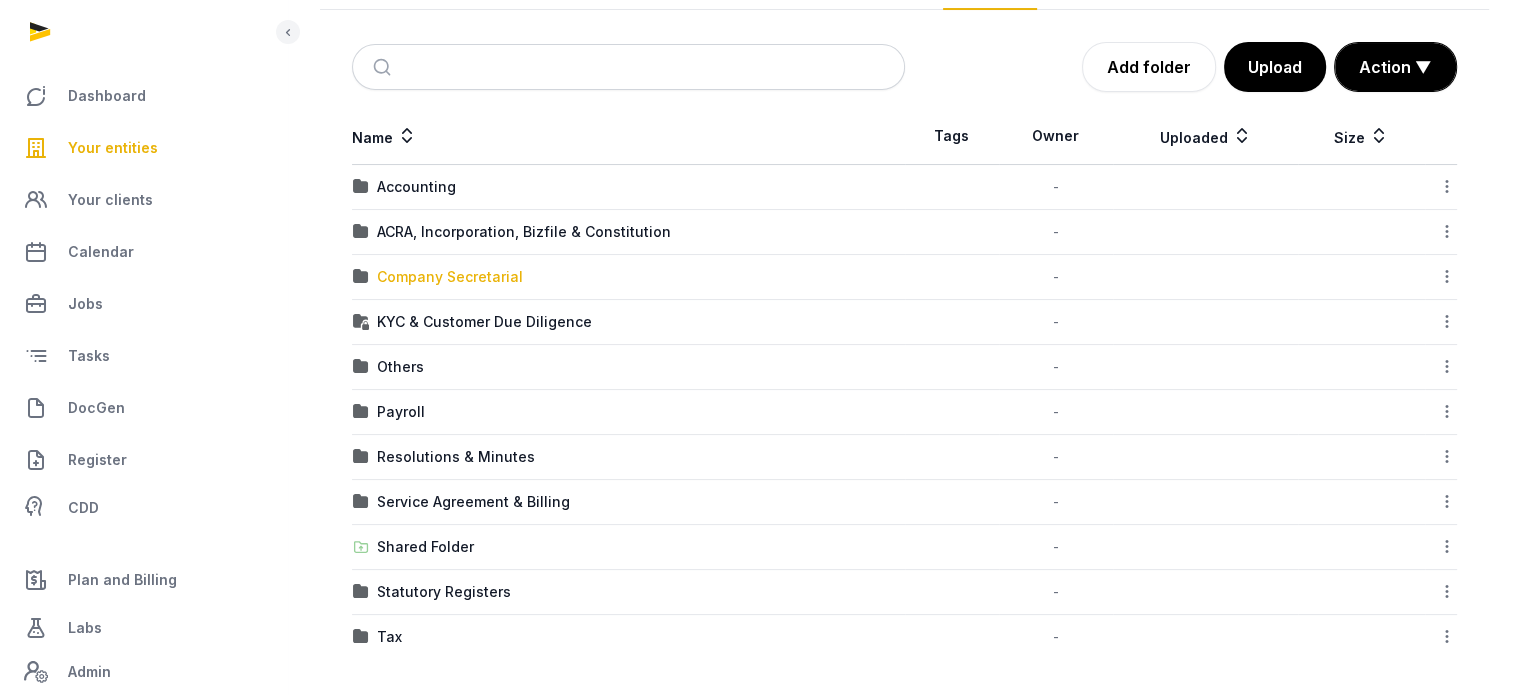 click on "Company Secretarial" at bounding box center [450, 277] 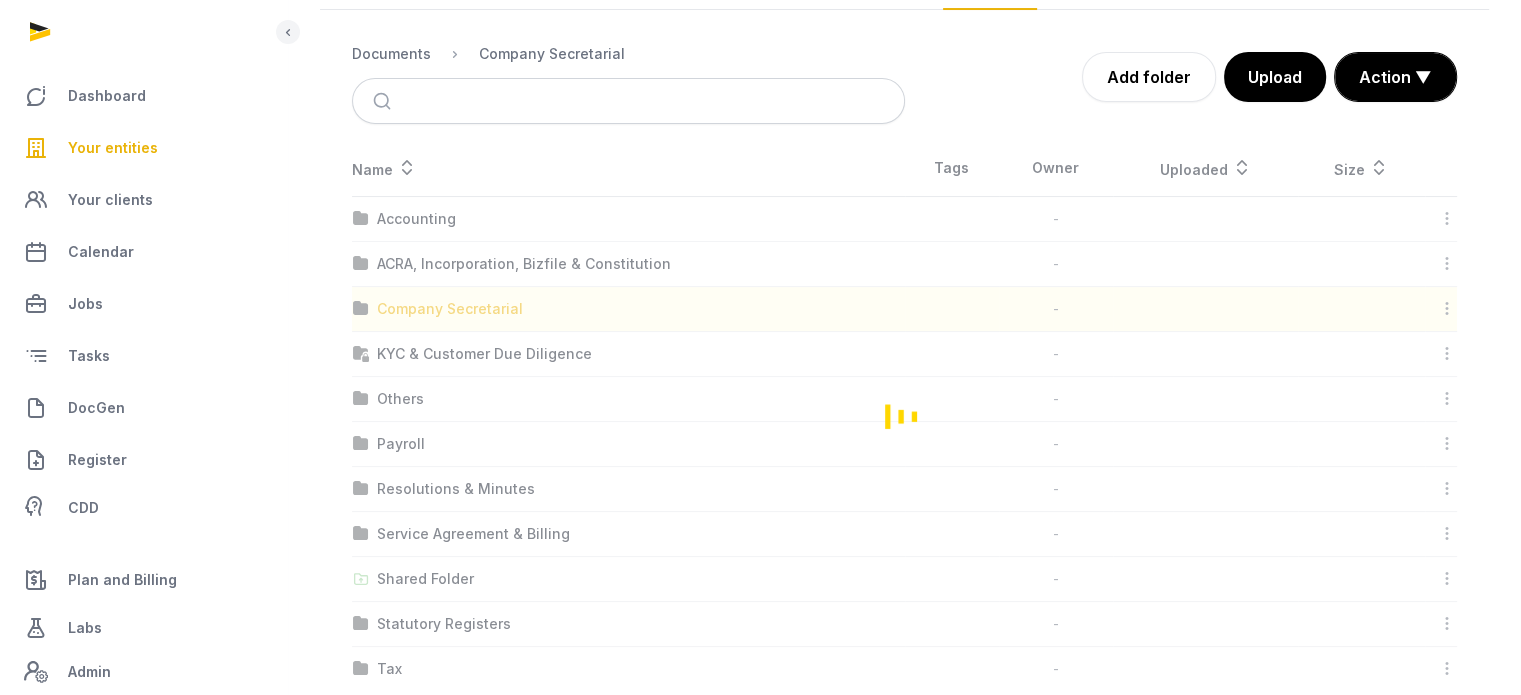 scroll, scrollTop: 0, scrollLeft: 0, axis: both 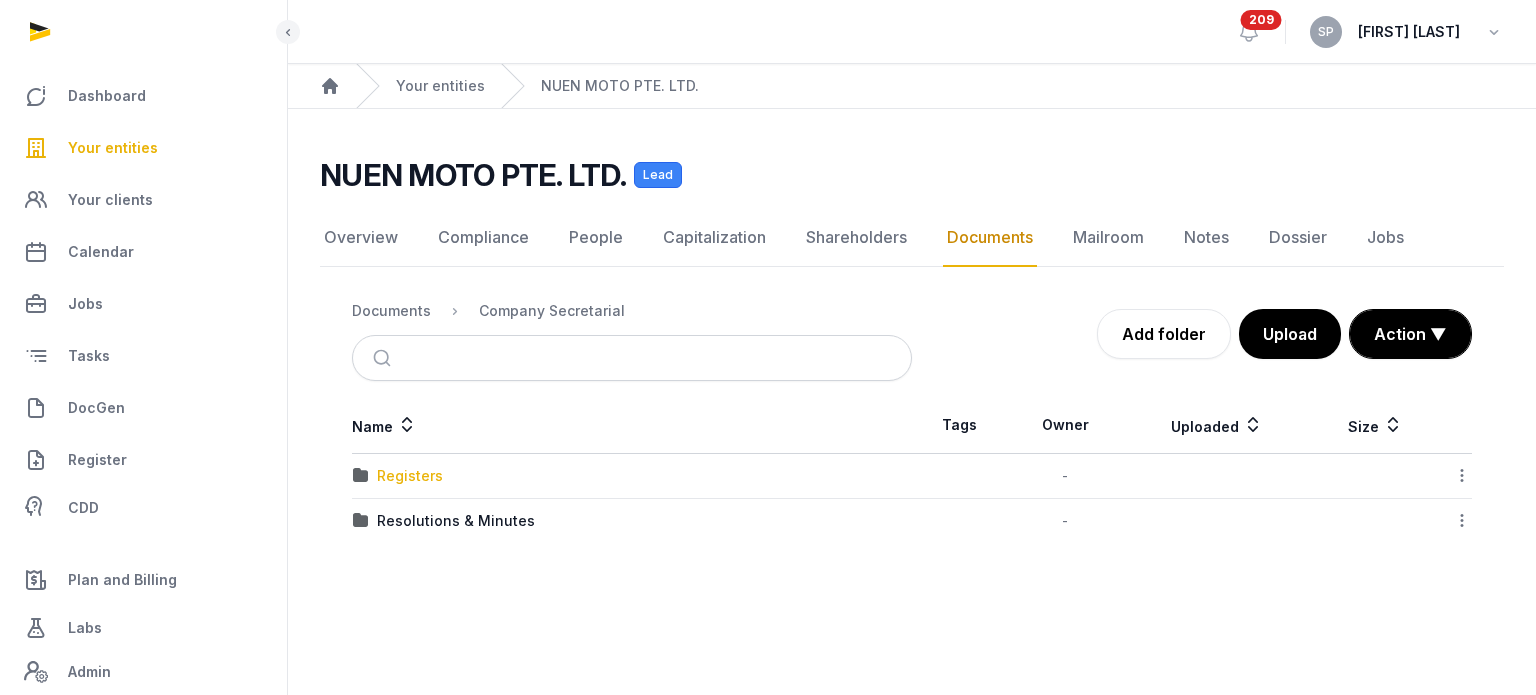 click on "Registers" at bounding box center [410, 476] 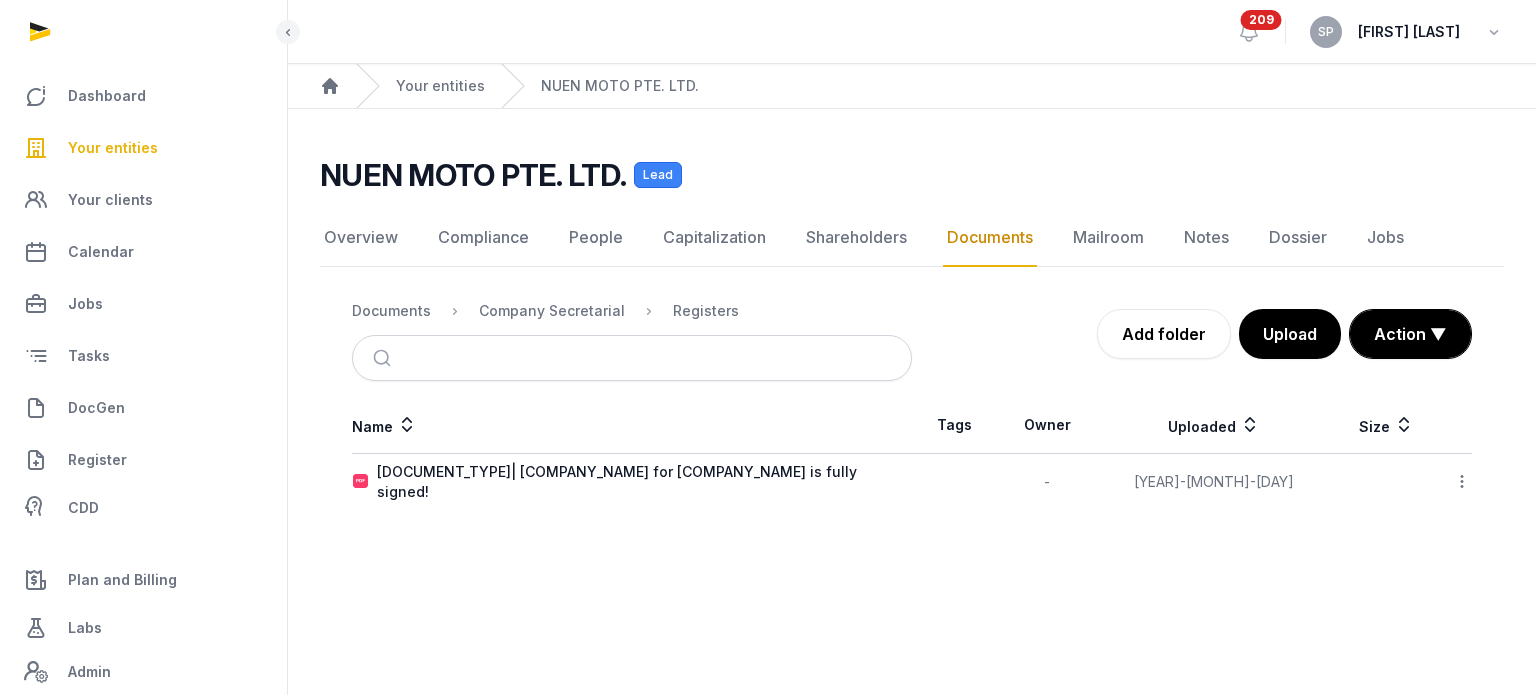 click 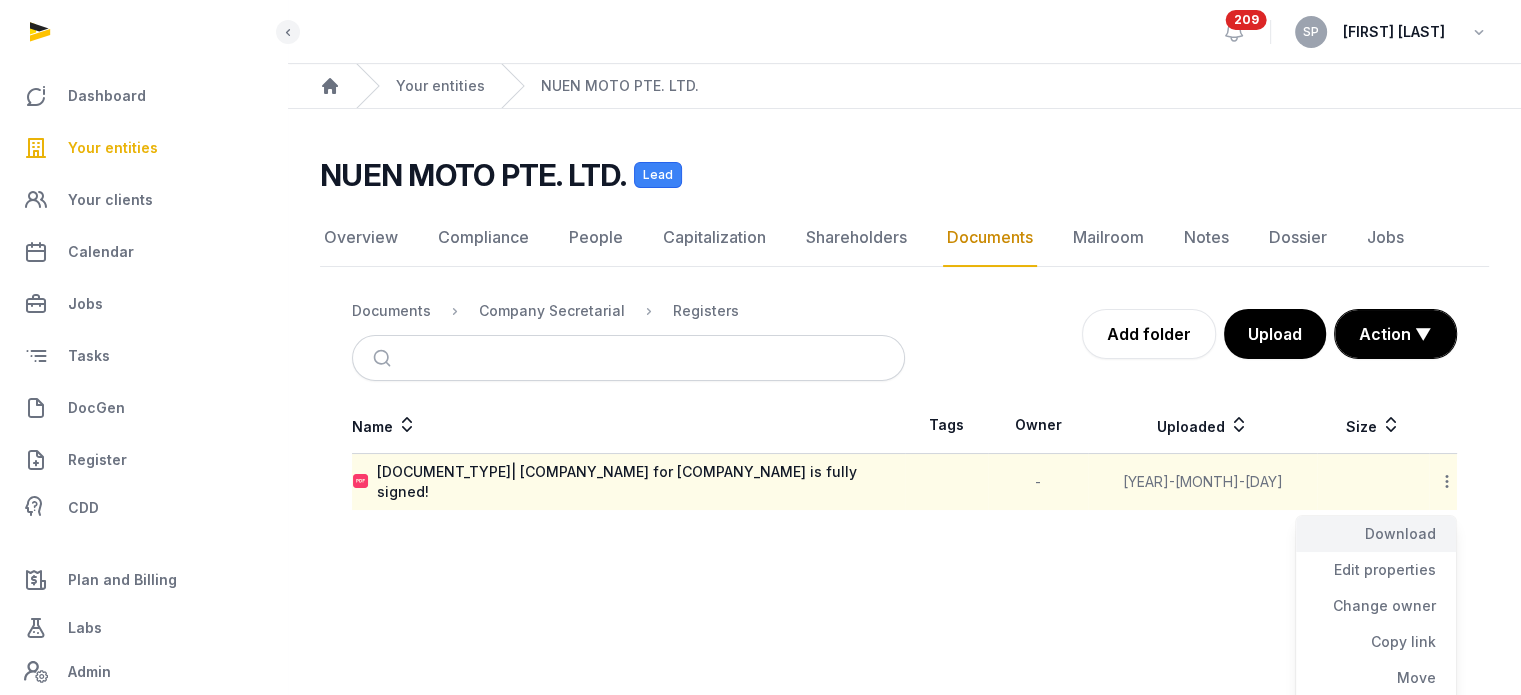 click on "Download" 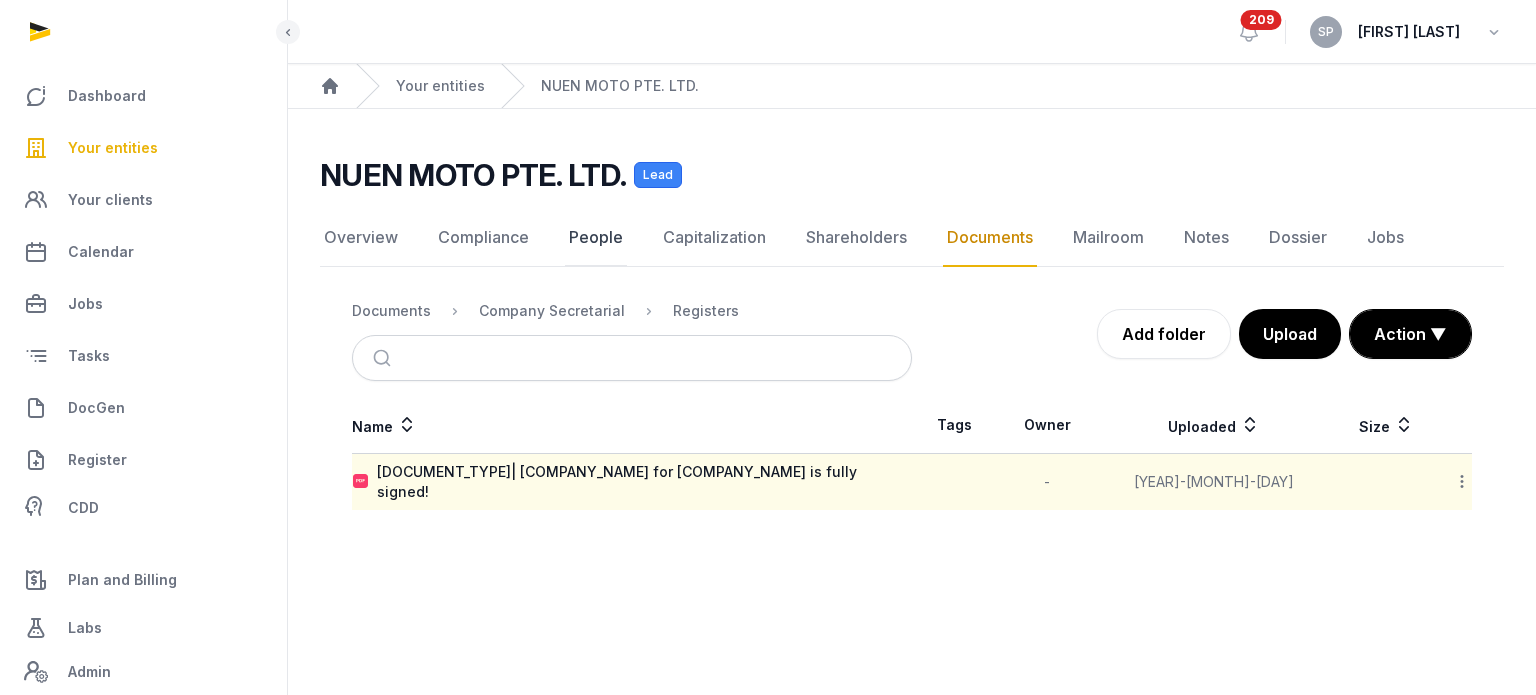 click on "People" 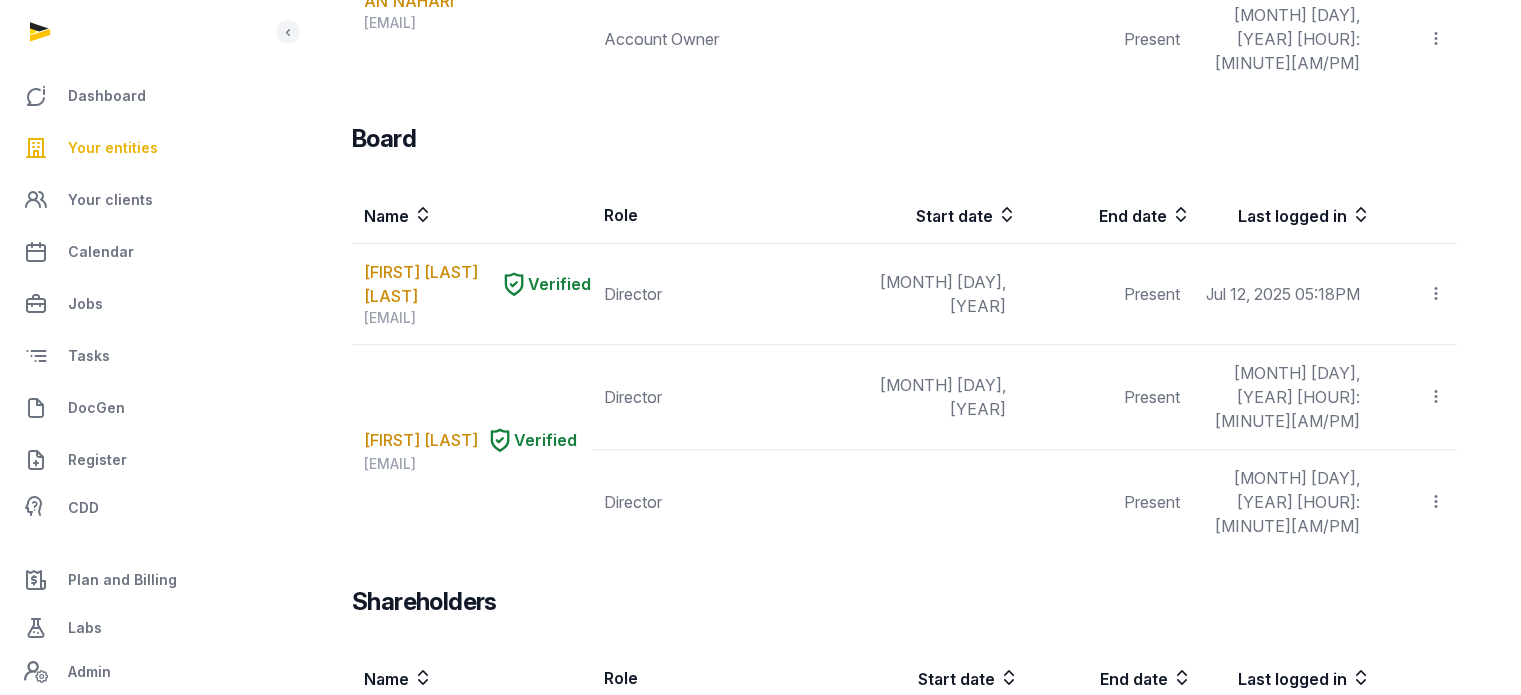 scroll, scrollTop: 1632, scrollLeft: 0, axis: vertical 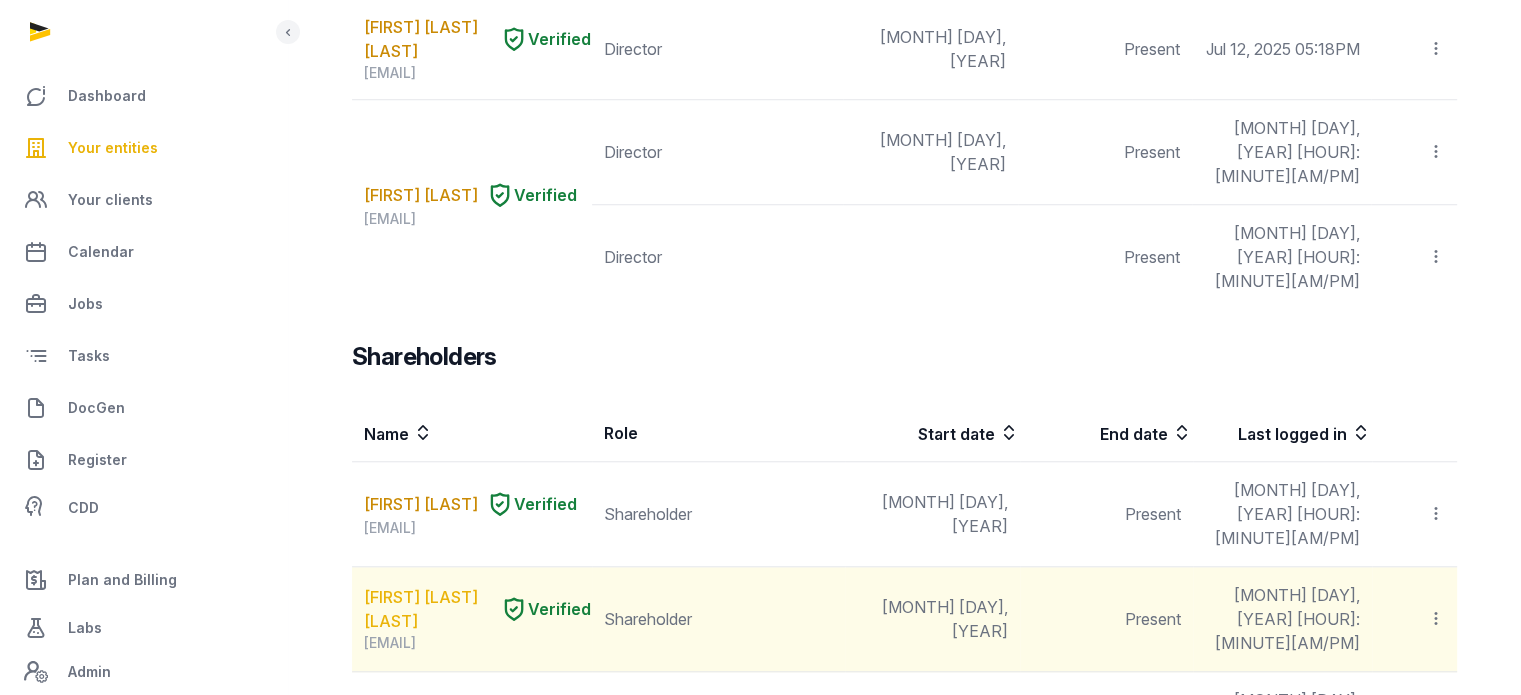 click on "[FIRST] [LAST] [LAST]" at bounding box center (428, 609) 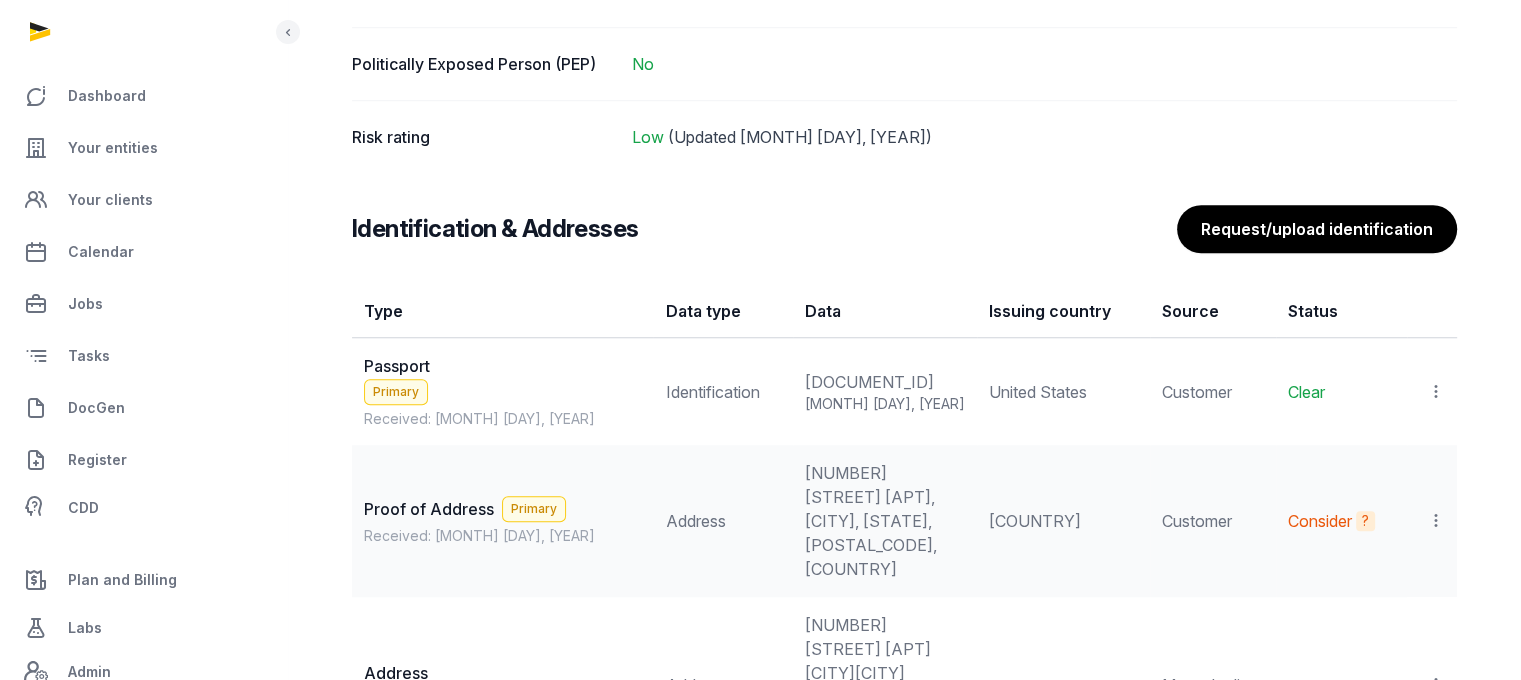 scroll, scrollTop: 1609, scrollLeft: 0, axis: vertical 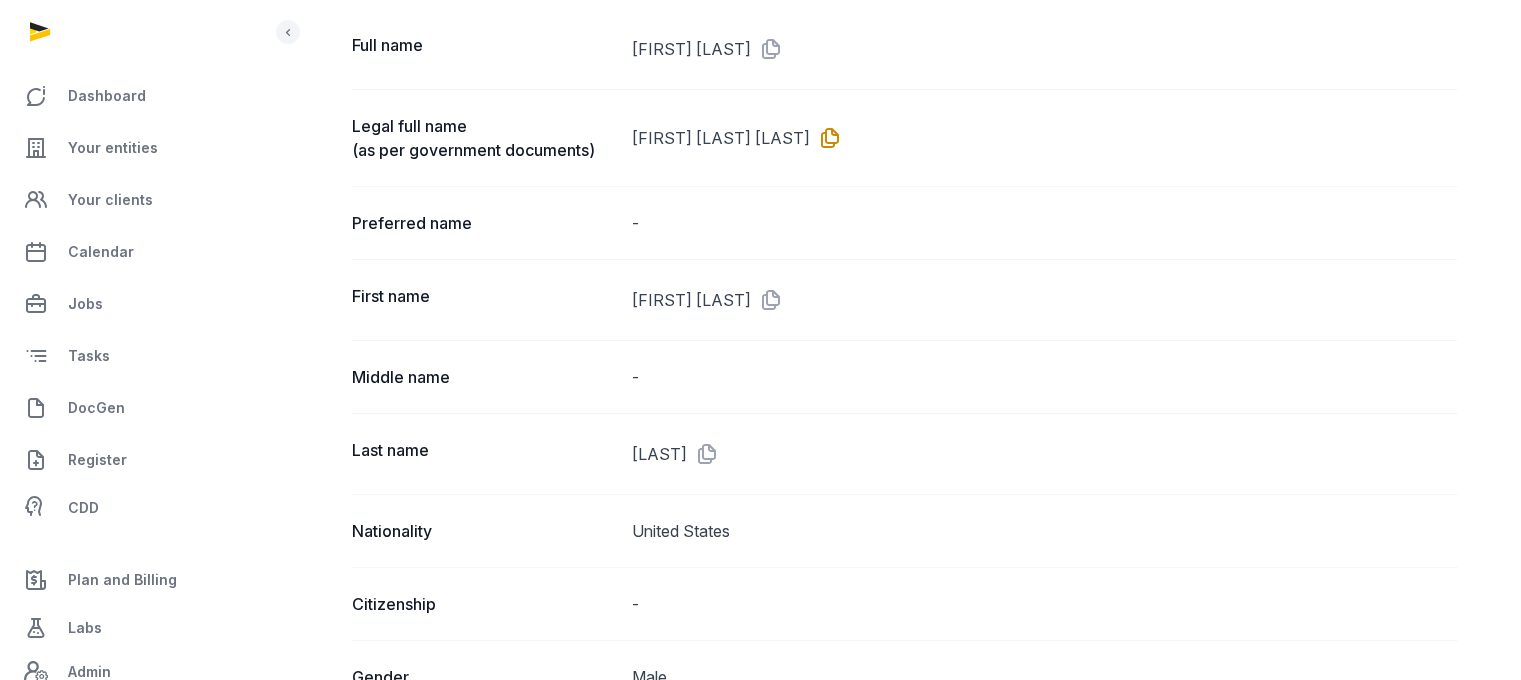 click at bounding box center (826, 138) 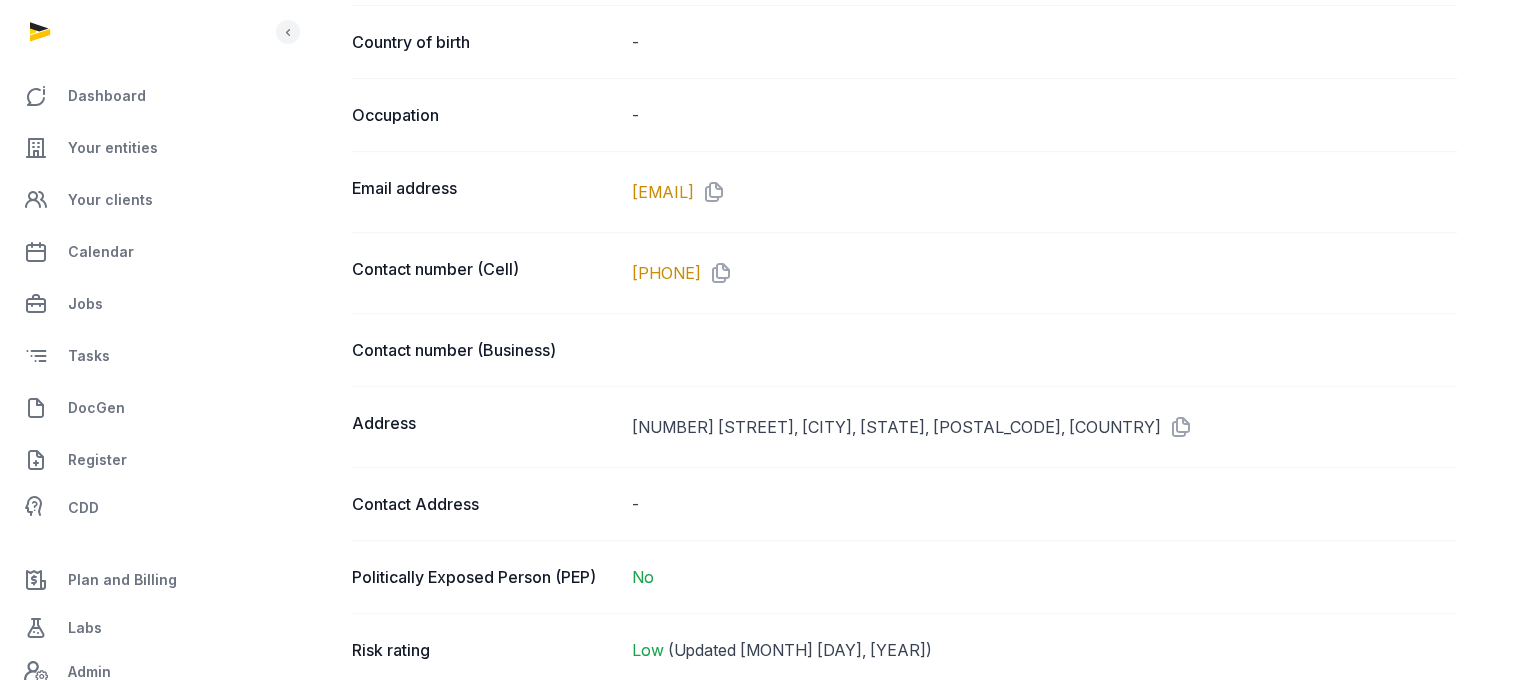 scroll, scrollTop: 1104, scrollLeft: 0, axis: vertical 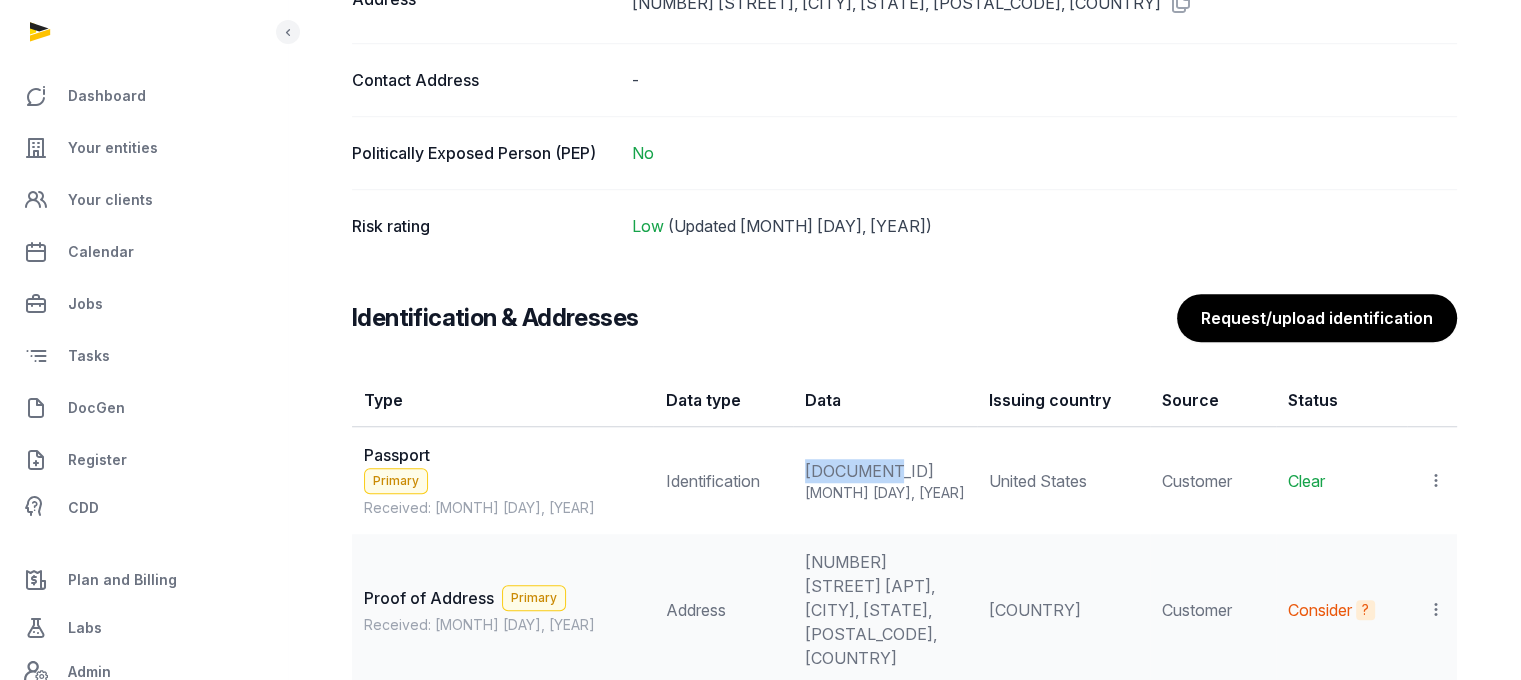 drag, startPoint x: 844, startPoint y: 466, endPoint x: 751, endPoint y: 463, distance: 93.04838 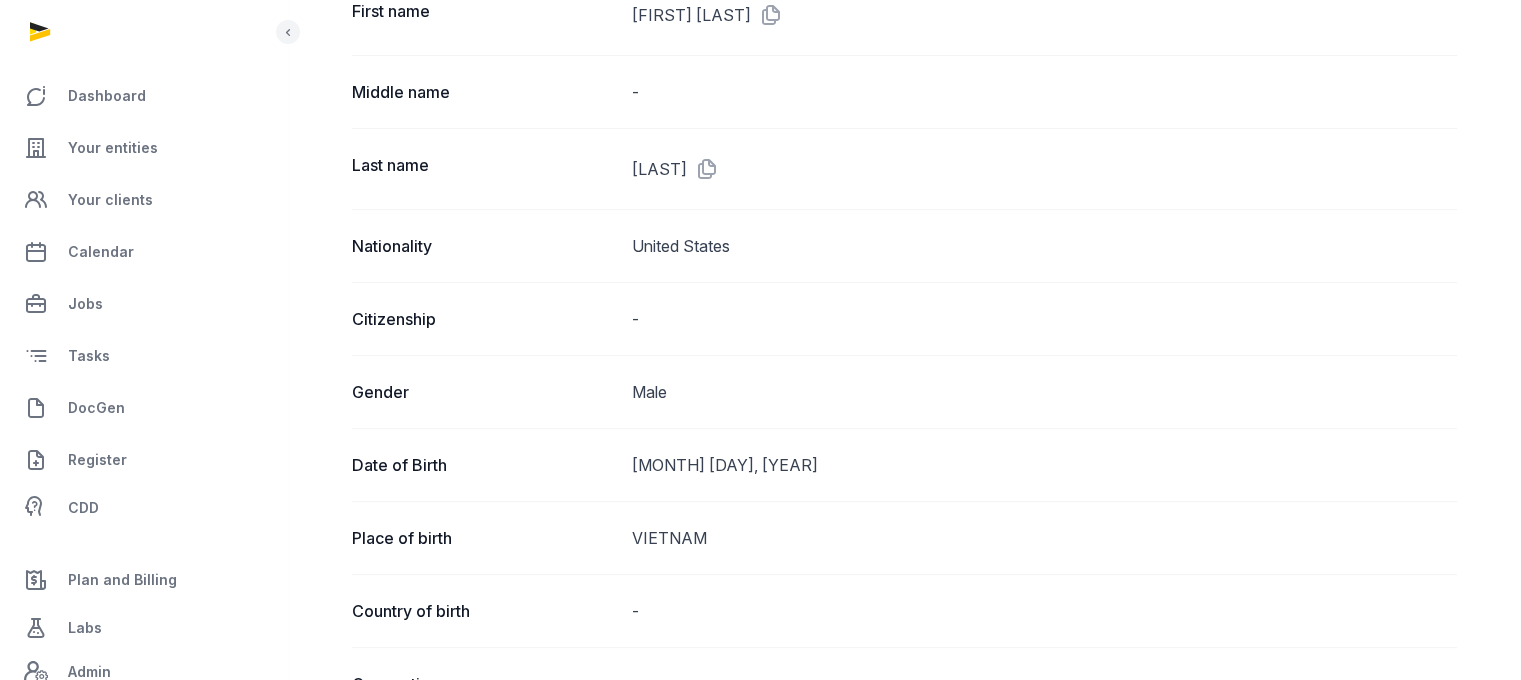 scroll, scrollTop: 584, scrollLeft: 0, axis: vertical 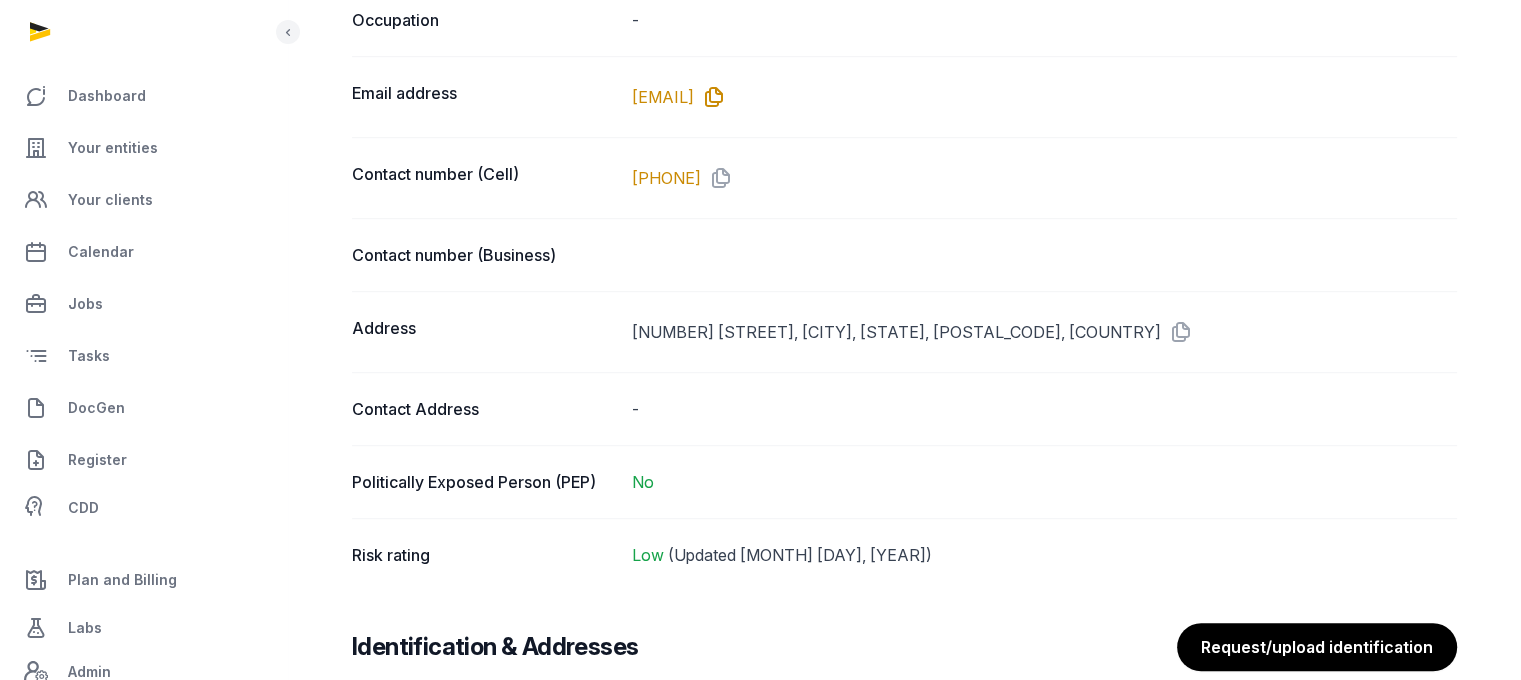 click at bounding box center (710, 97) 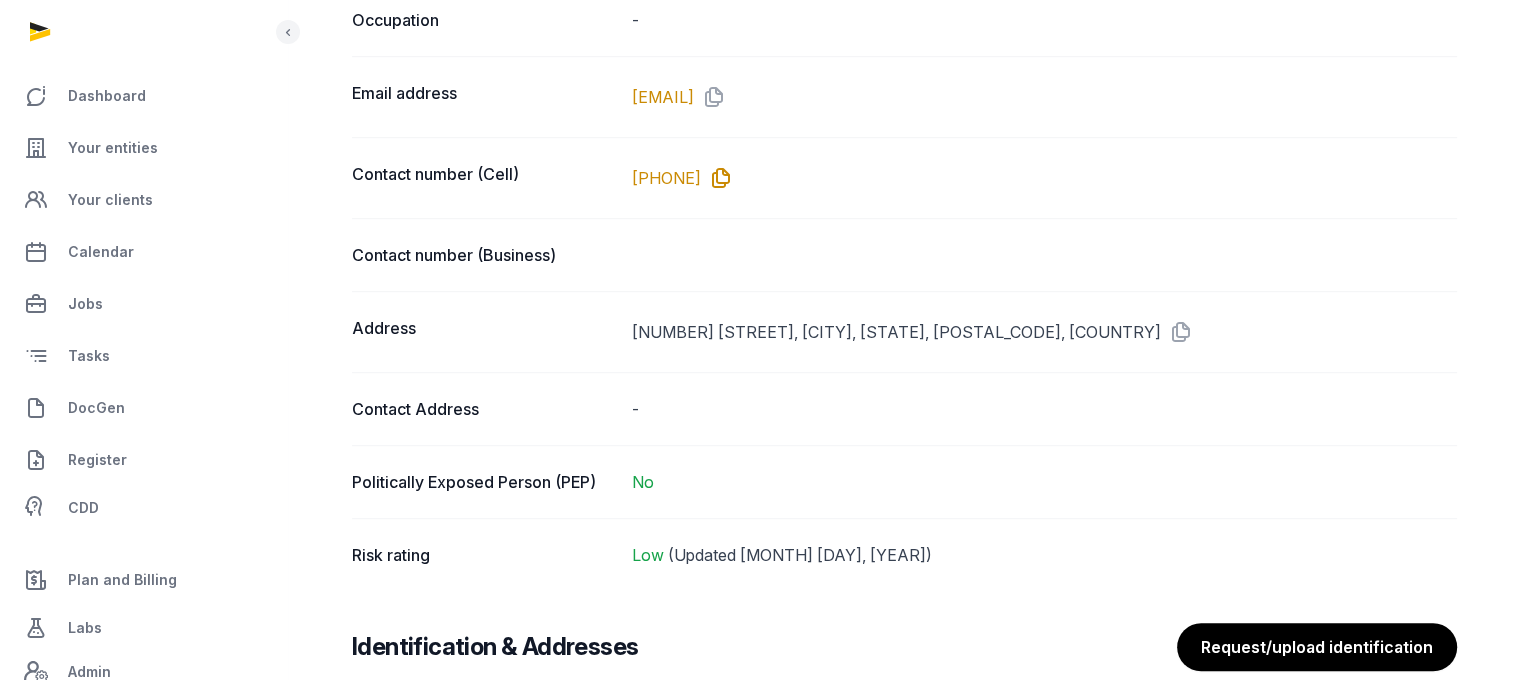 click at bounding box center [717, 178] 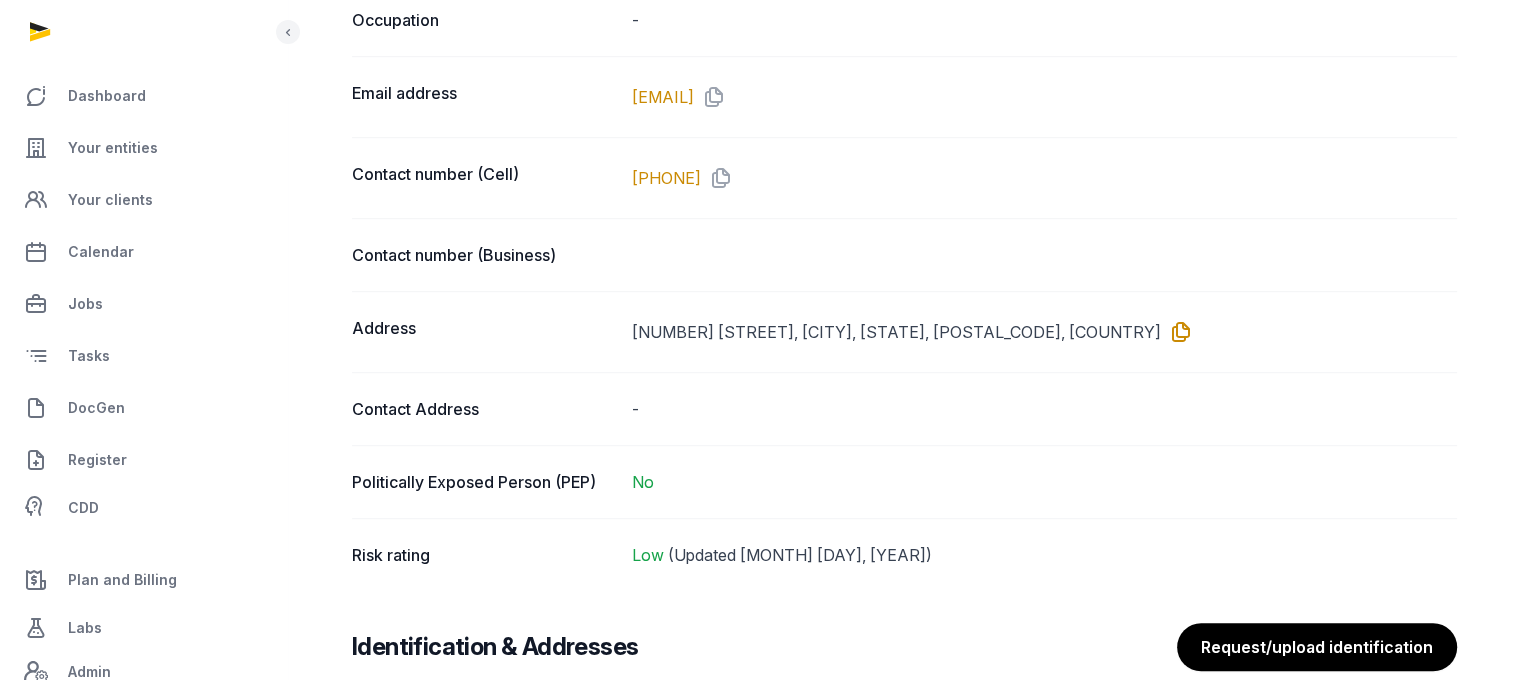 click at bounding box center (1177, 332) 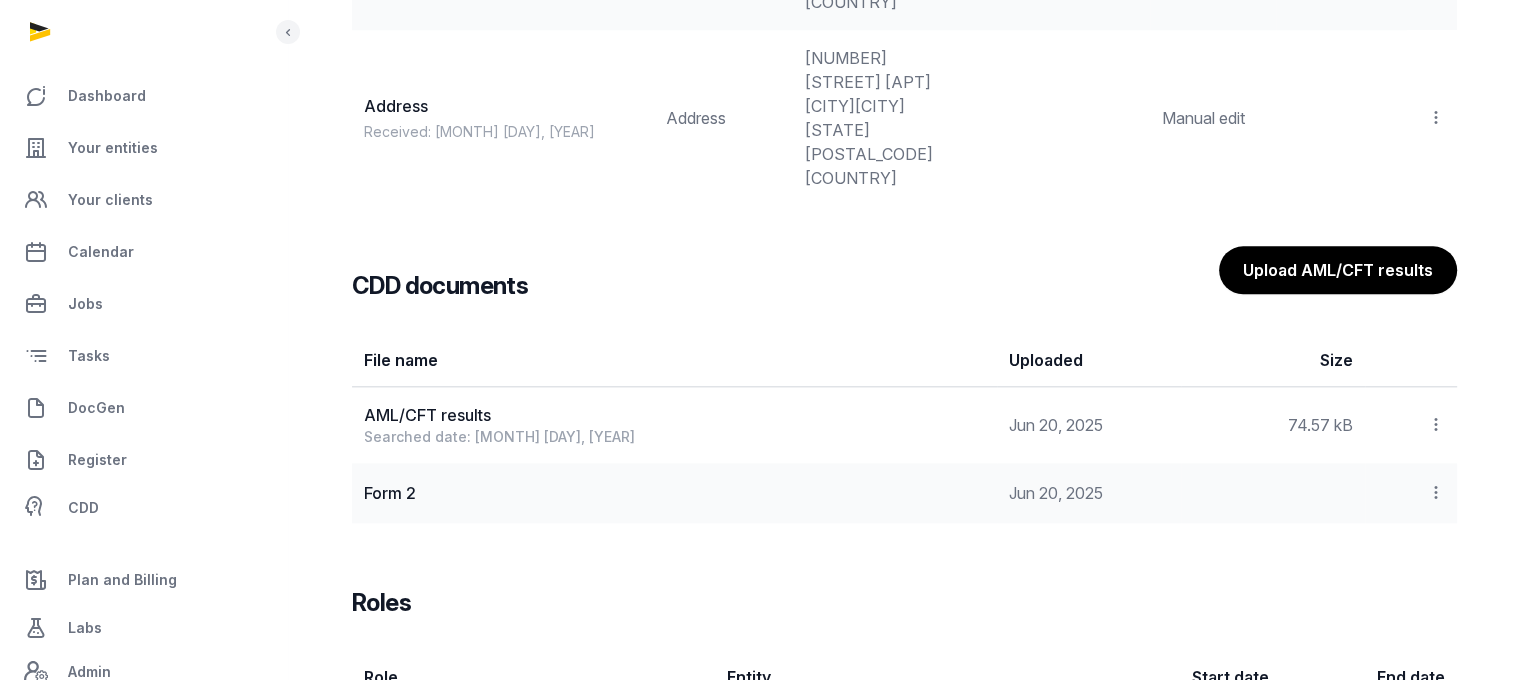 scroll, scrollTop: 2382, scrollLeft: 0, axis: vertical 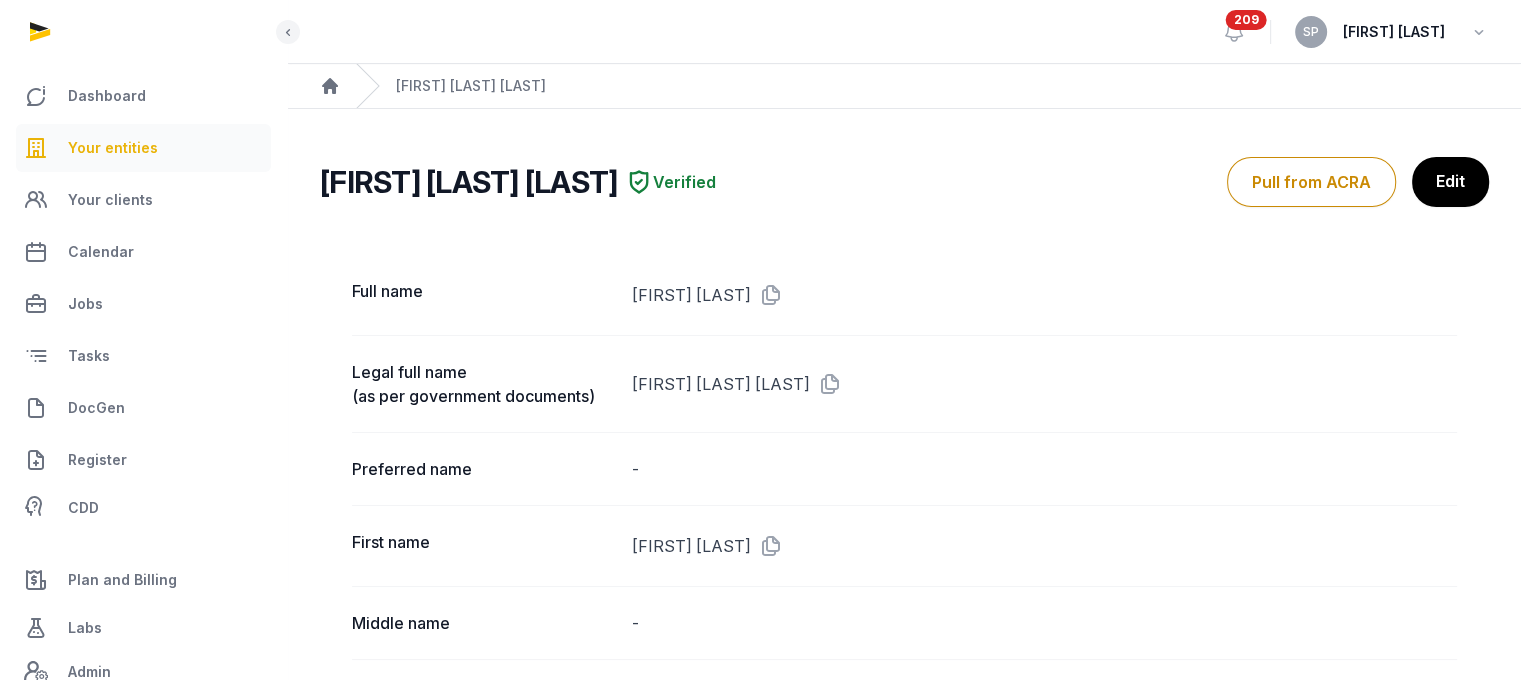 click on "Your entities" at bounding box center [143, 148] 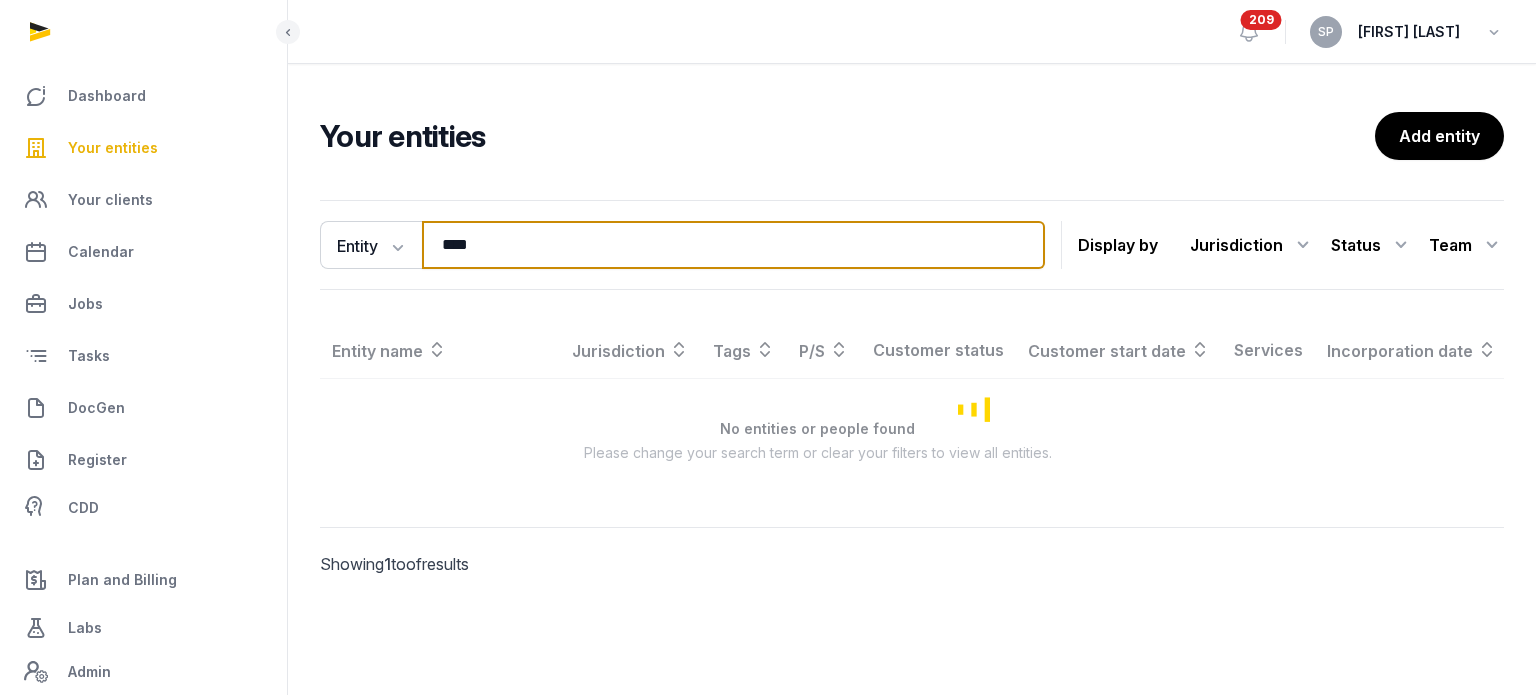click on "****" at bounding box center (733, 245) 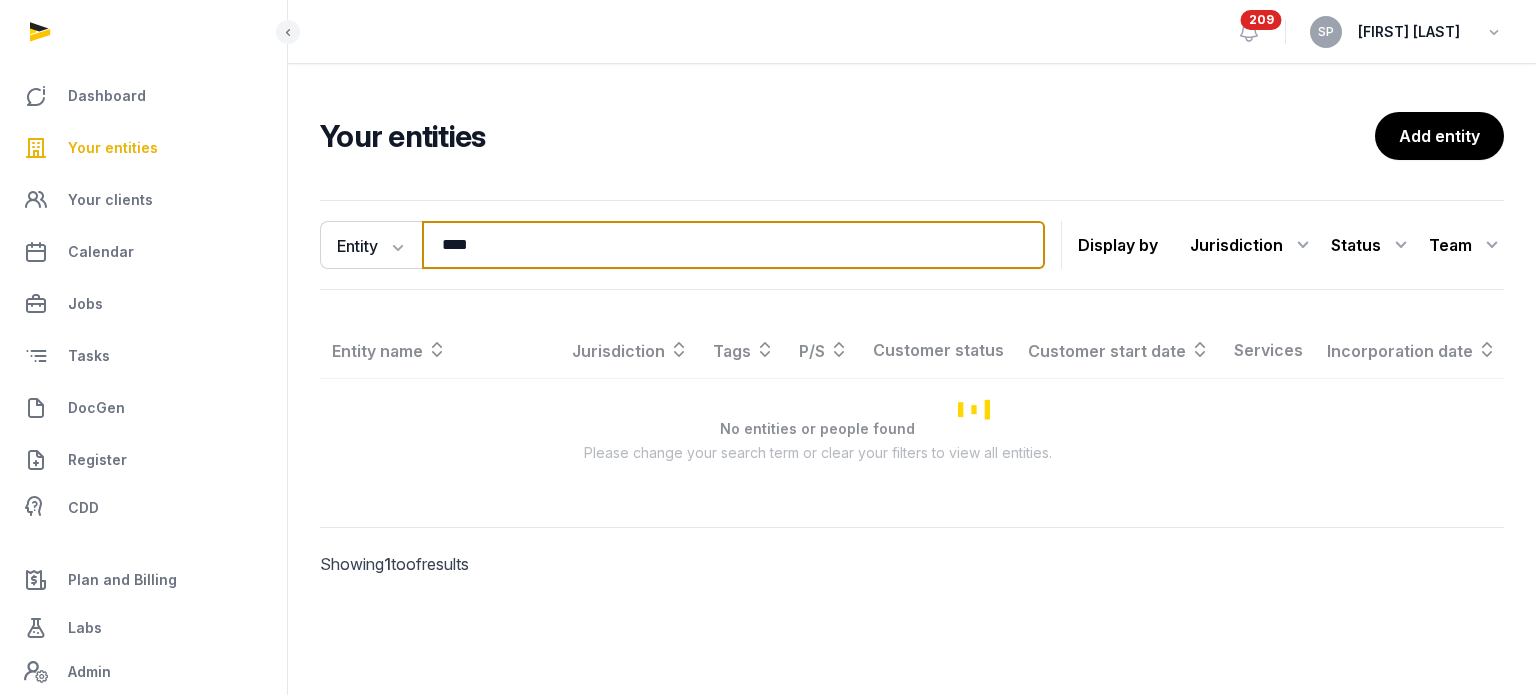 click on "****" at bounding box center [733, 245] 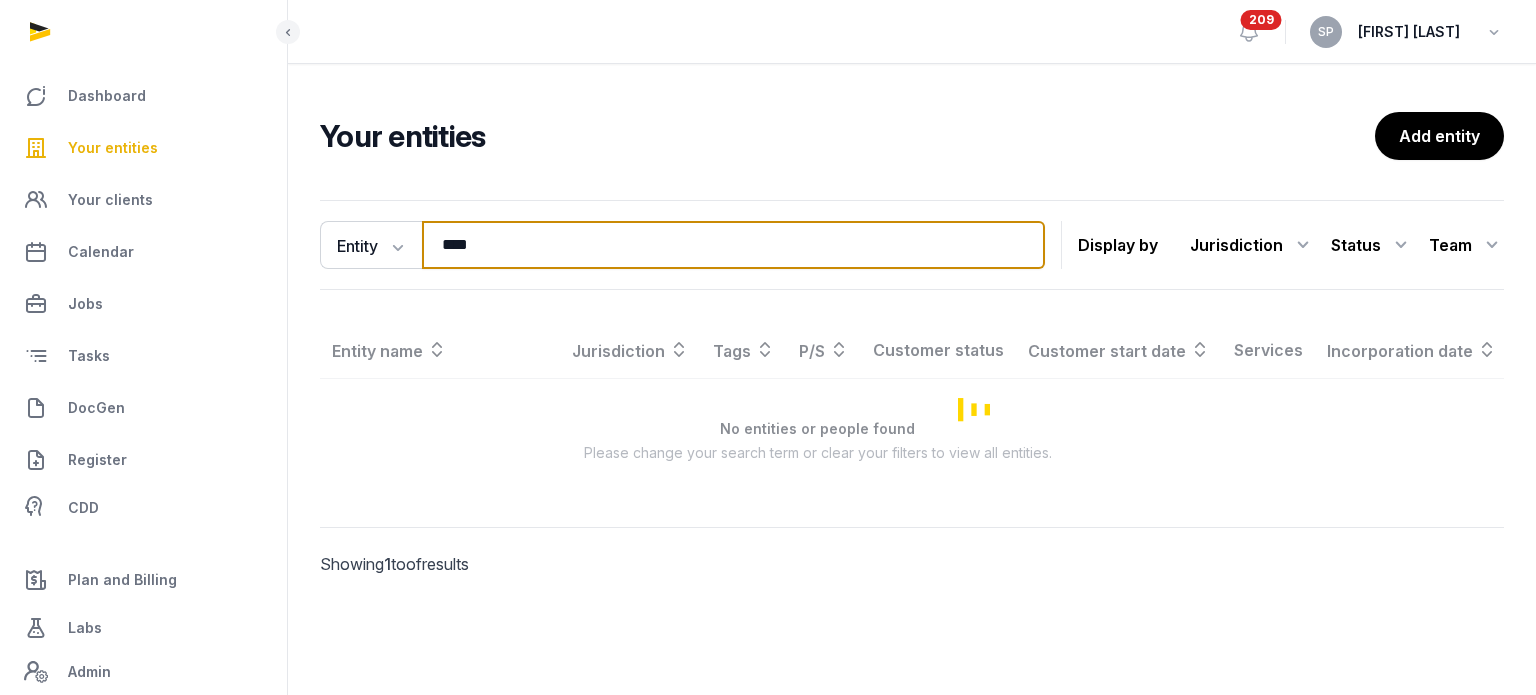 click on "****" at bounding box center [733, 245] 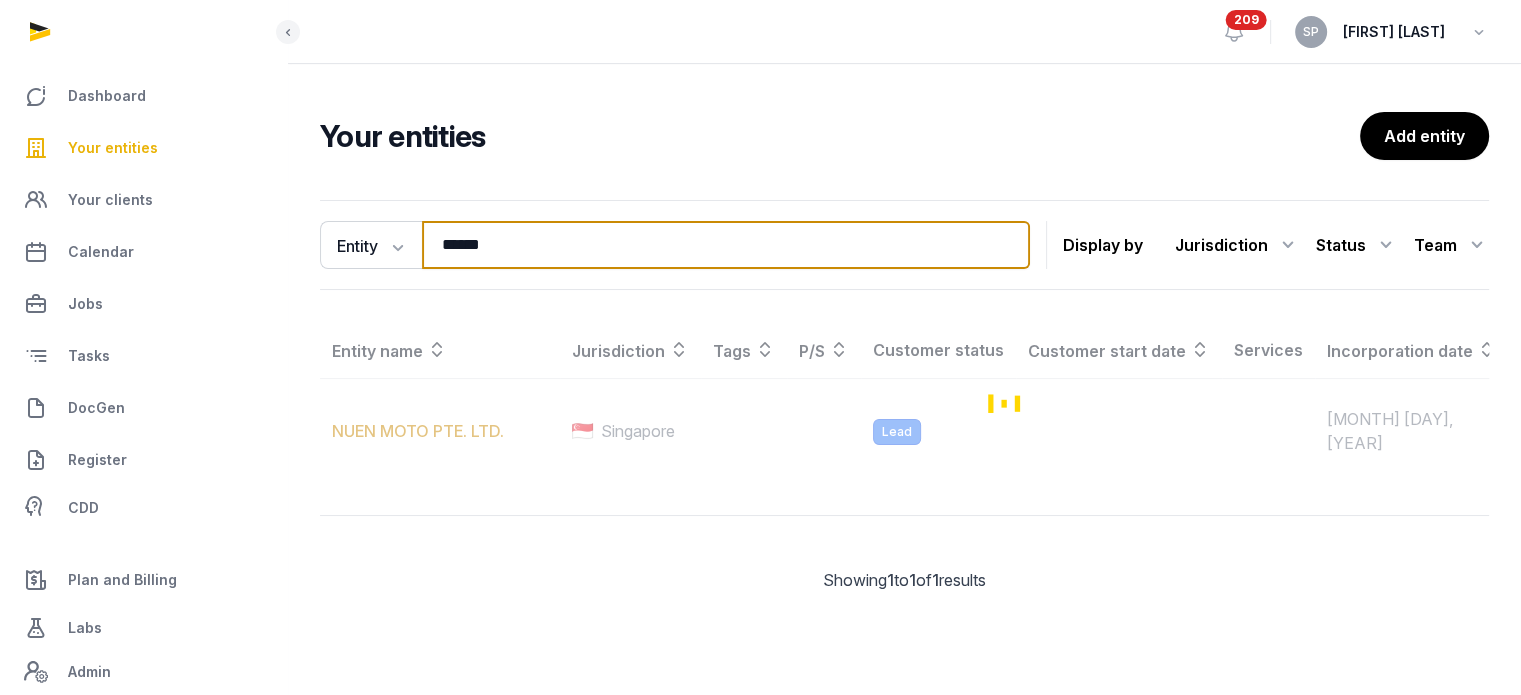 type on "******" 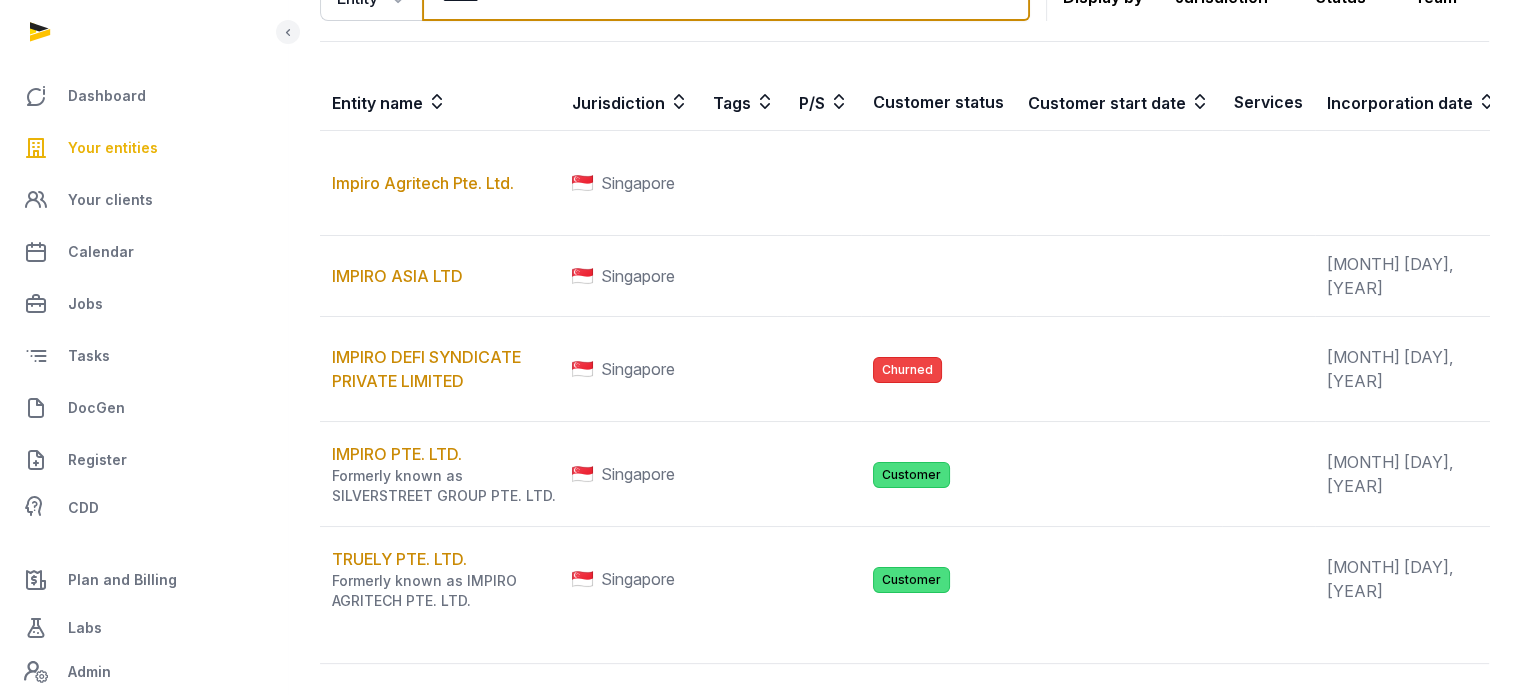 scroll, scrollTop: 394, scrollLeft: 0, axis: vertical 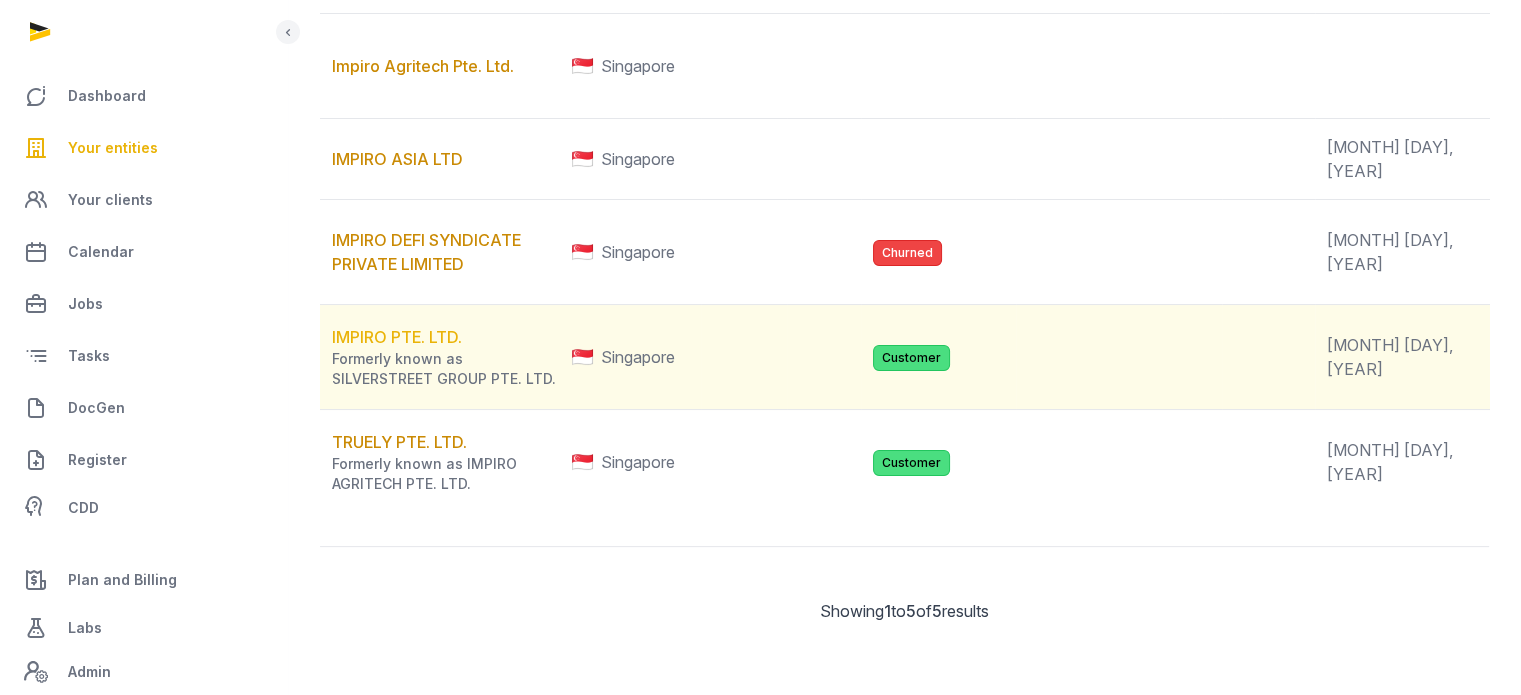 click on "IMPIRO PTE. LTD." at bounding box center (397, 337) 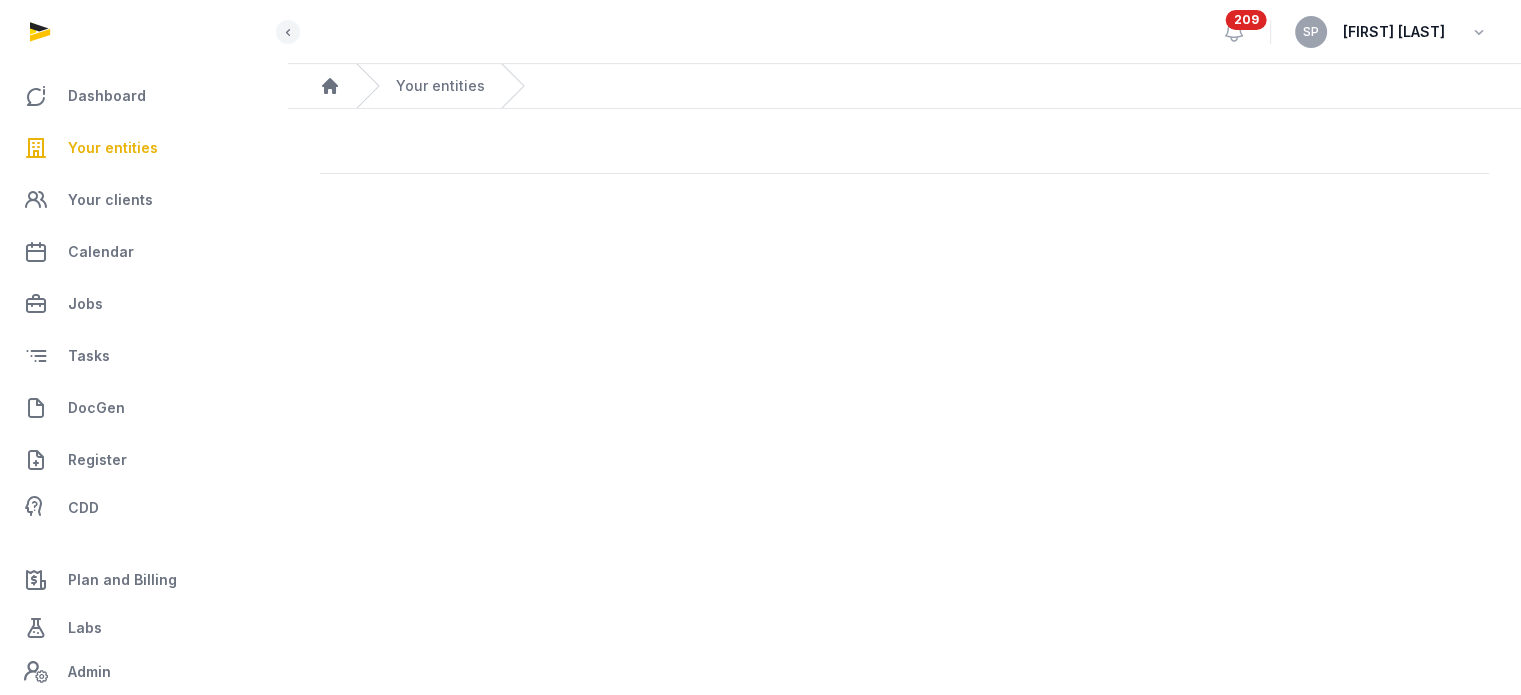 scroll, scrollTop: 0, scrollLeft: 0, axis: both 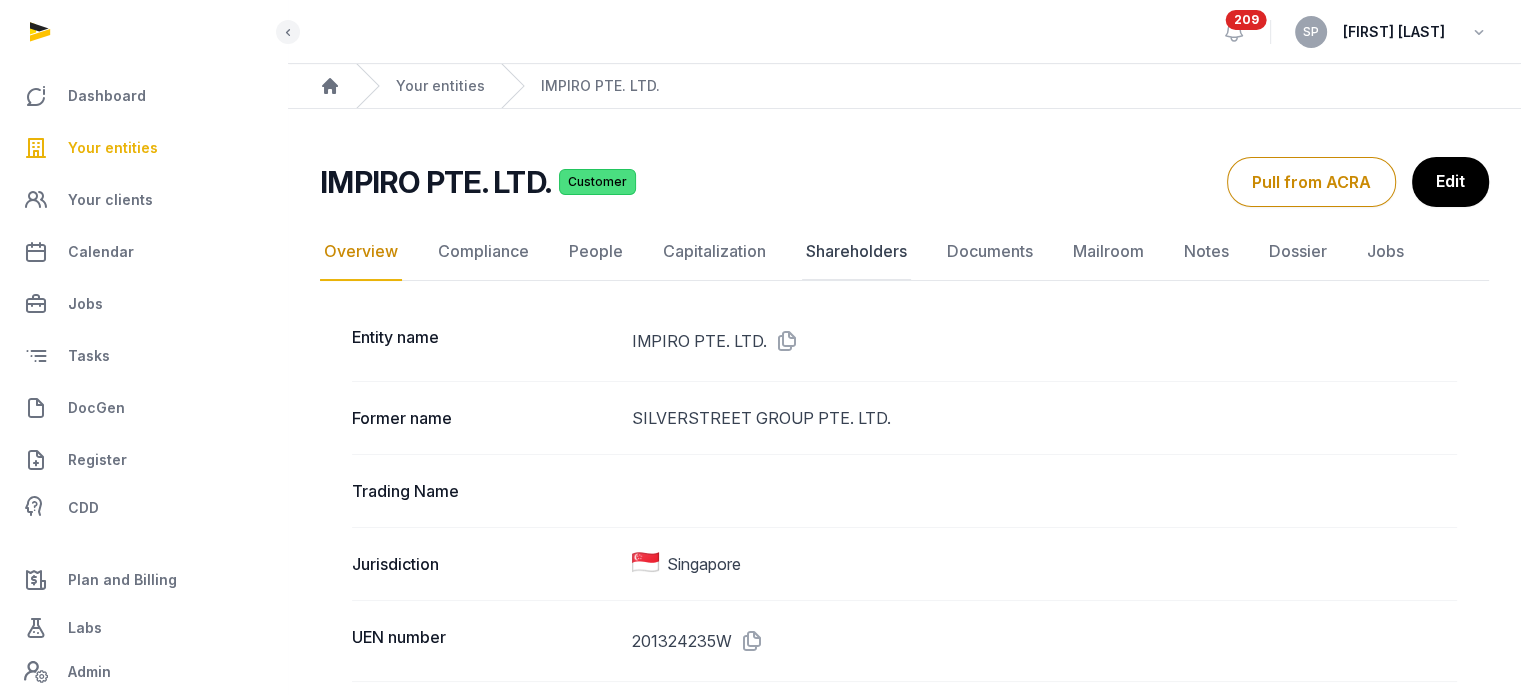 click on "Shareholders" 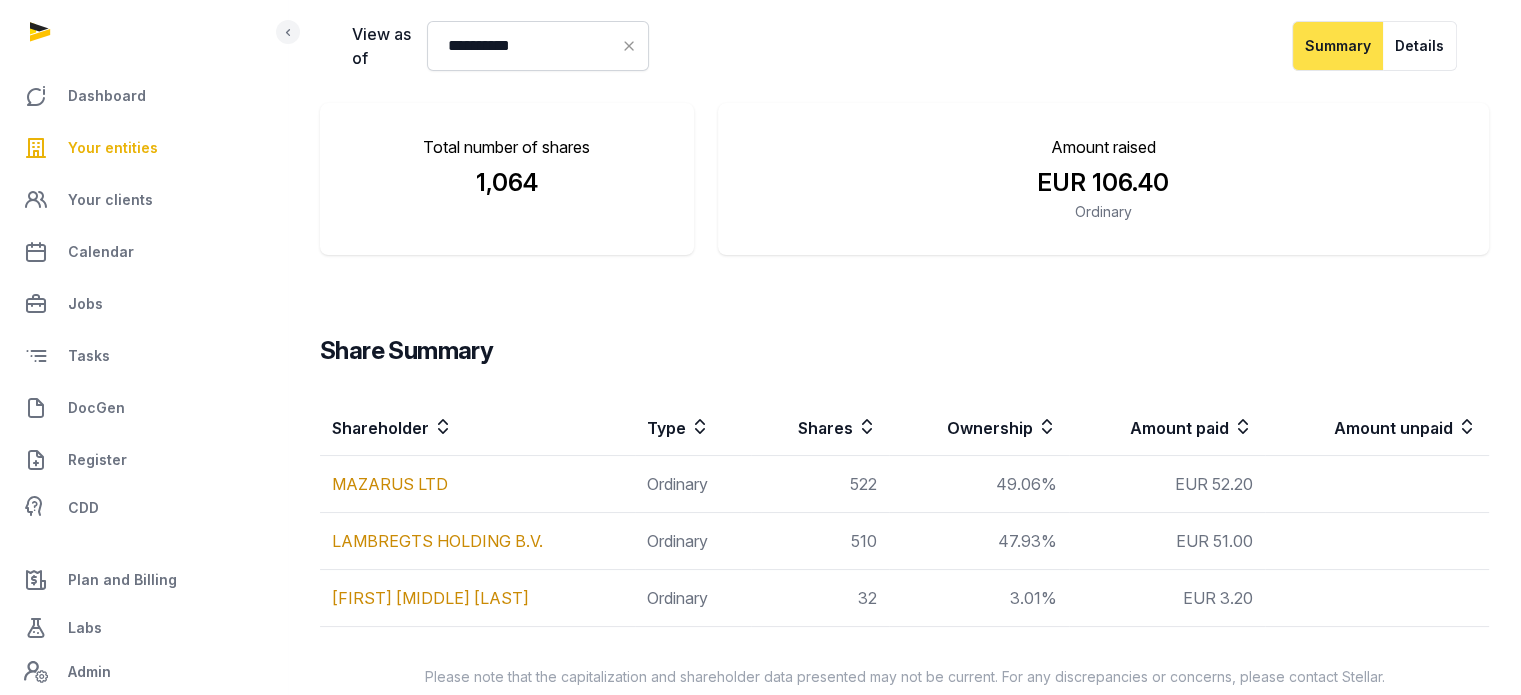 scroll, scrollTop: 324, scrollLeft: 0, axis: vertical 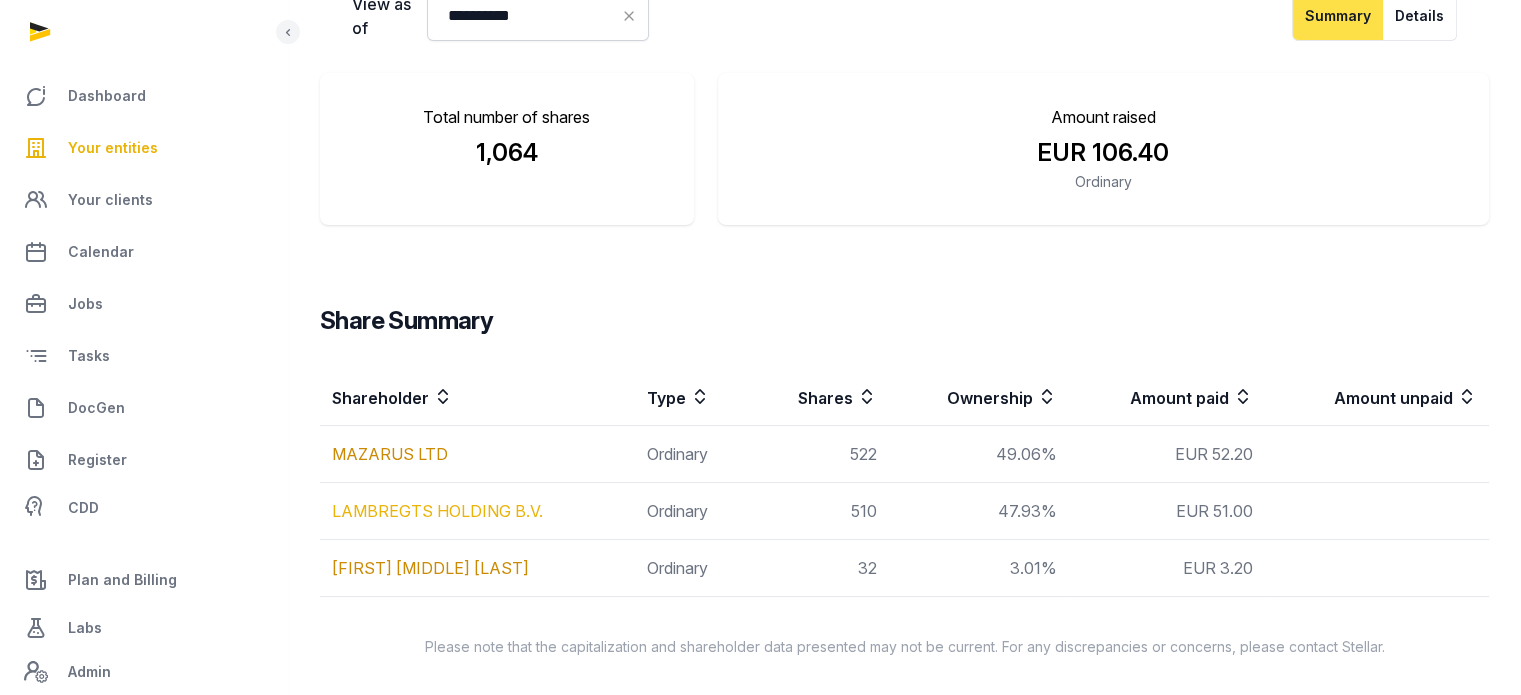 click on "LAMBREGTS HOLDING B.V." at bounding box center (437, 511) 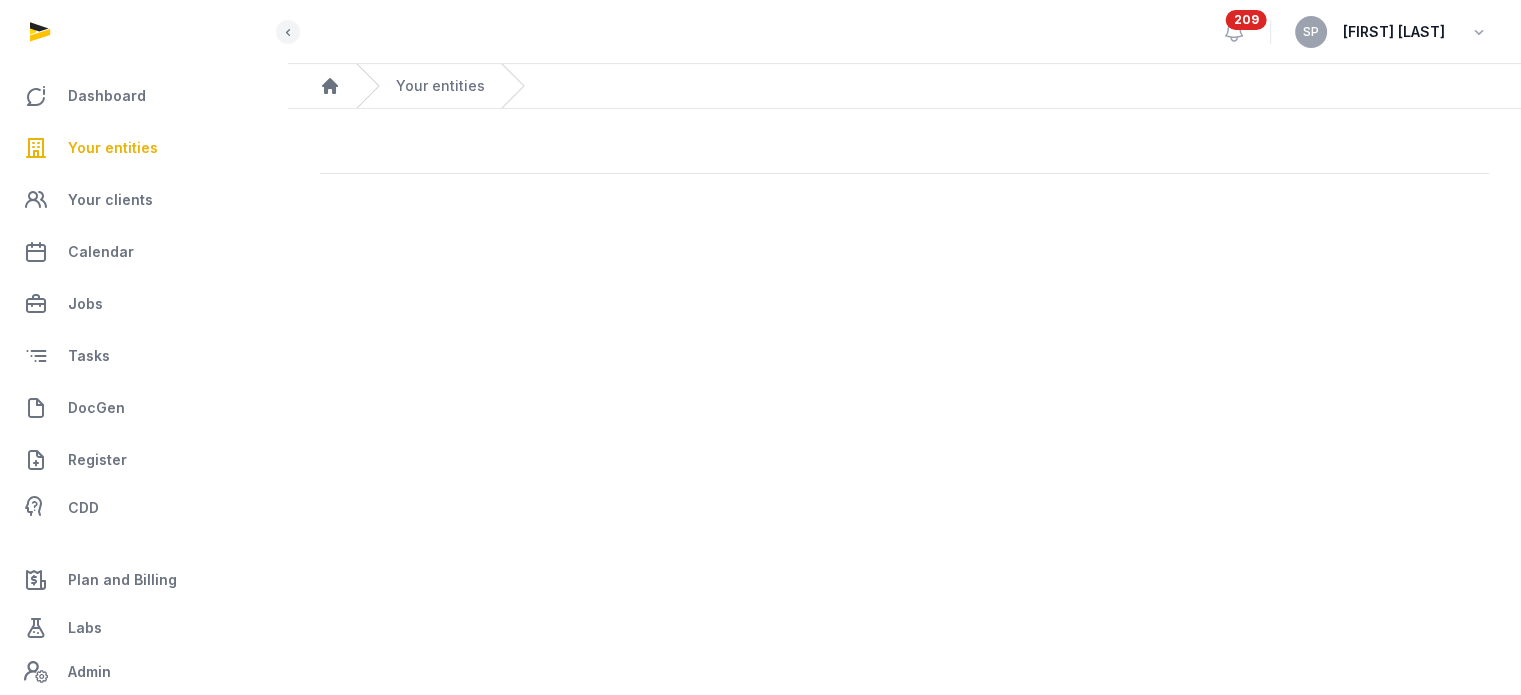 scroll, scrollTop: 0, scrollLeft: 0, axis: both 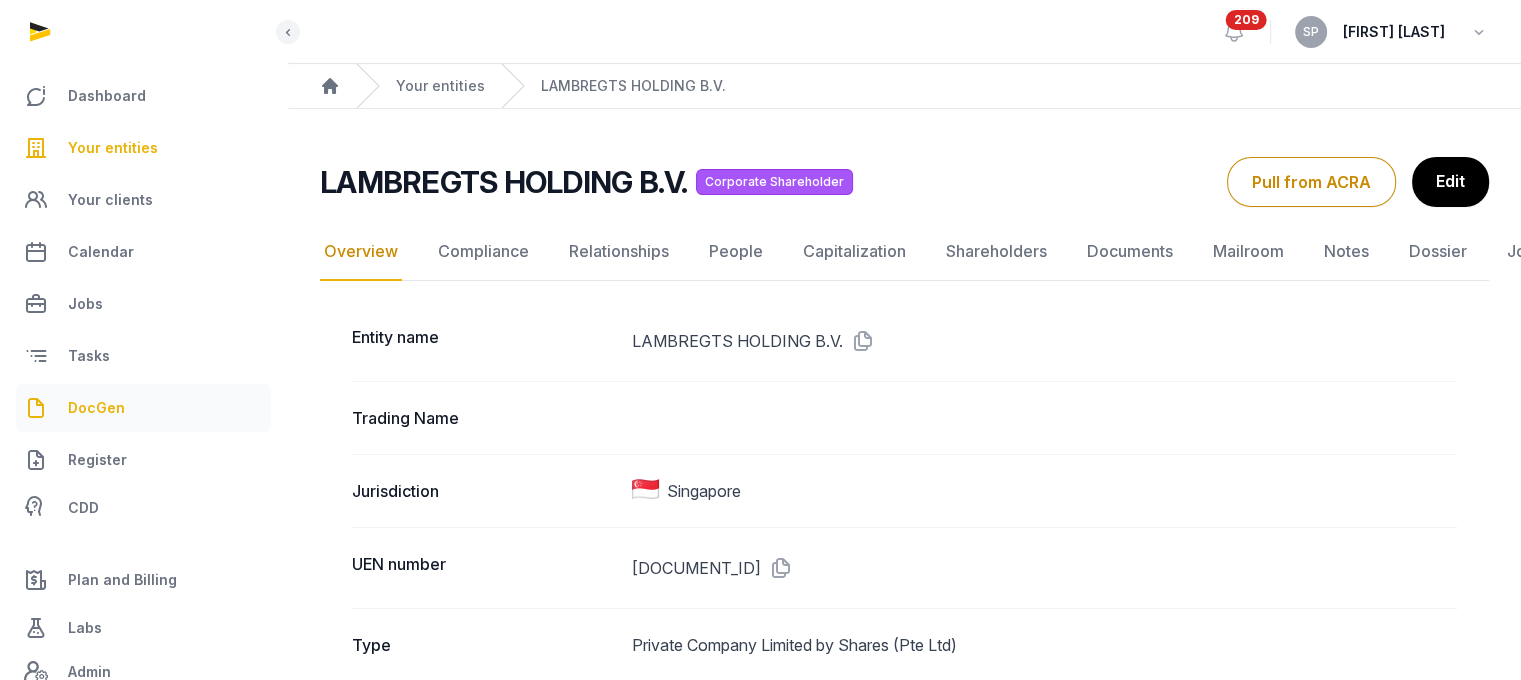 click on "DocGen" at bounding box center (96, 408) 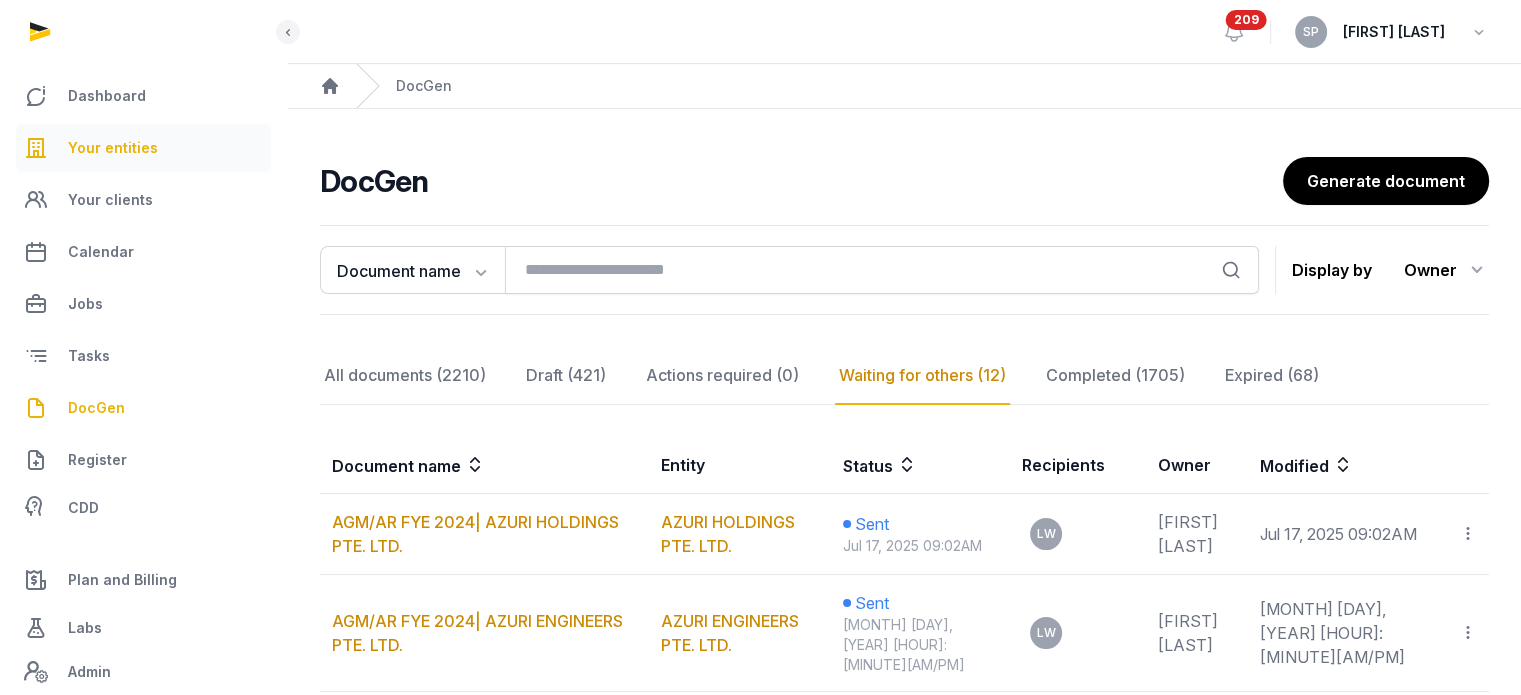 click on "Your entities" at bounding box center [143, 148] 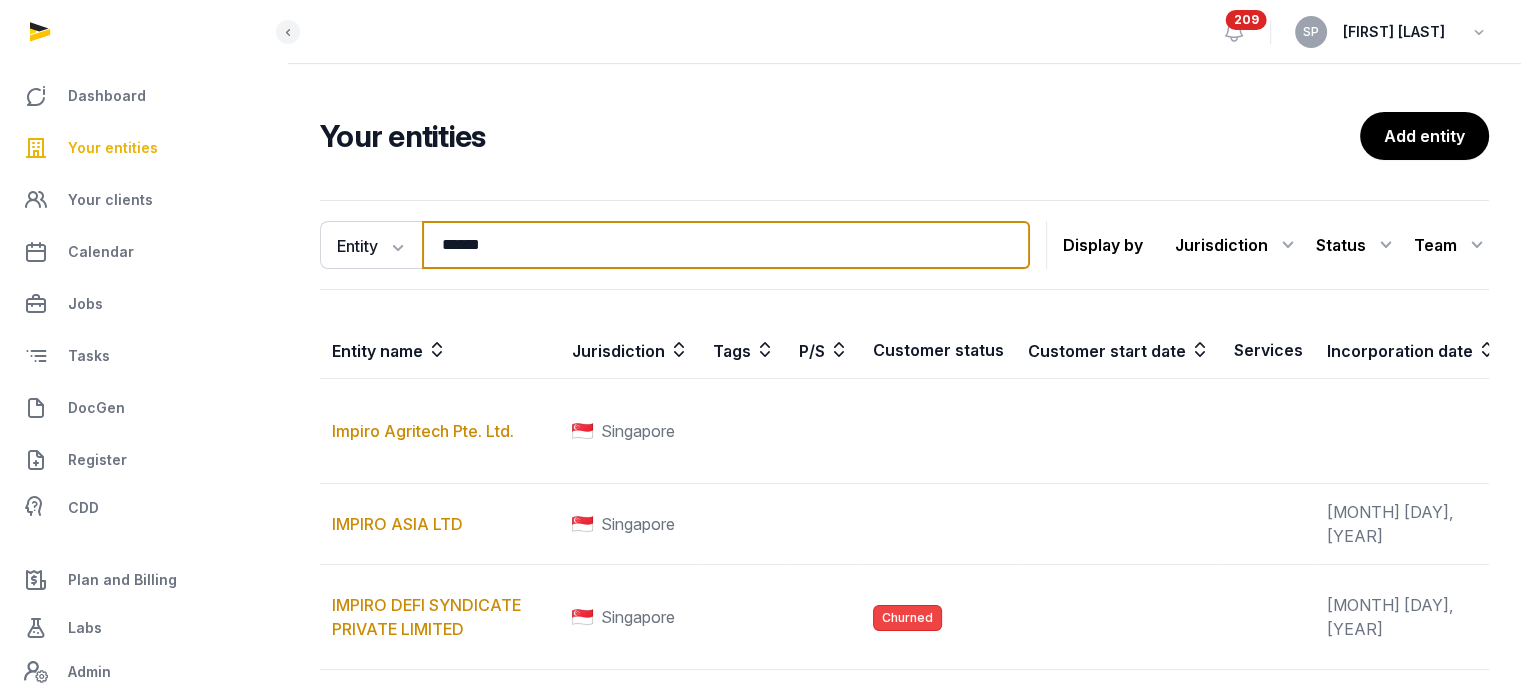 click on "******" at bounding box center [726, 245] 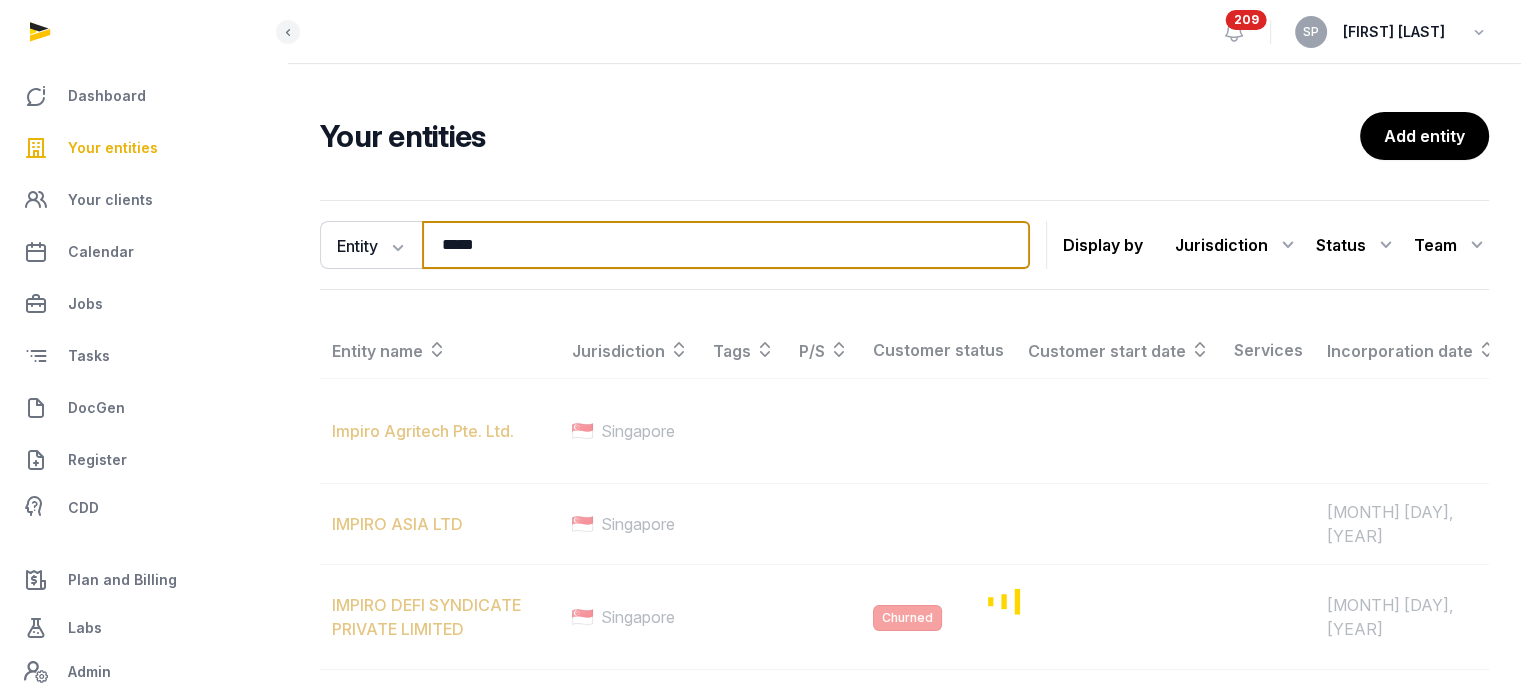 type on "*****" 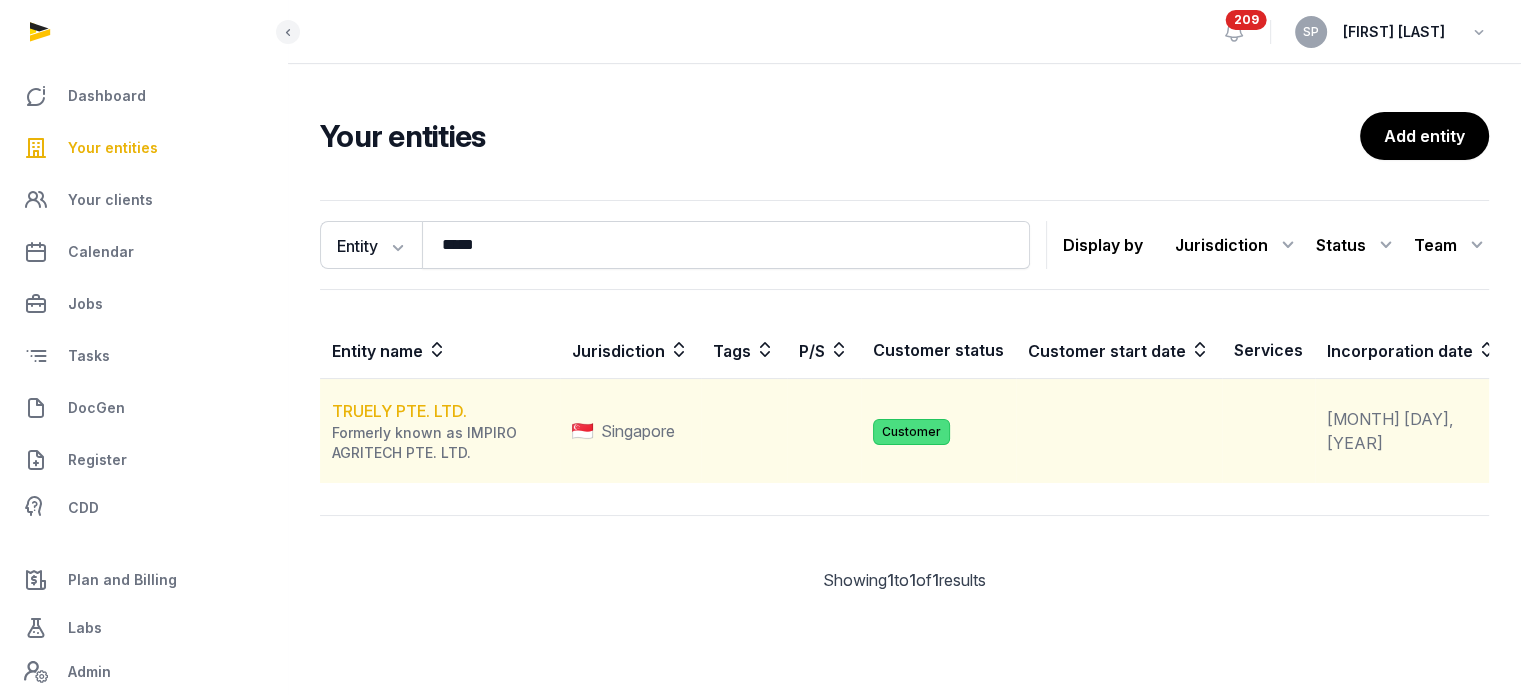 click on "TRUELY PTE. LTD." at bounding box center [399, 411] 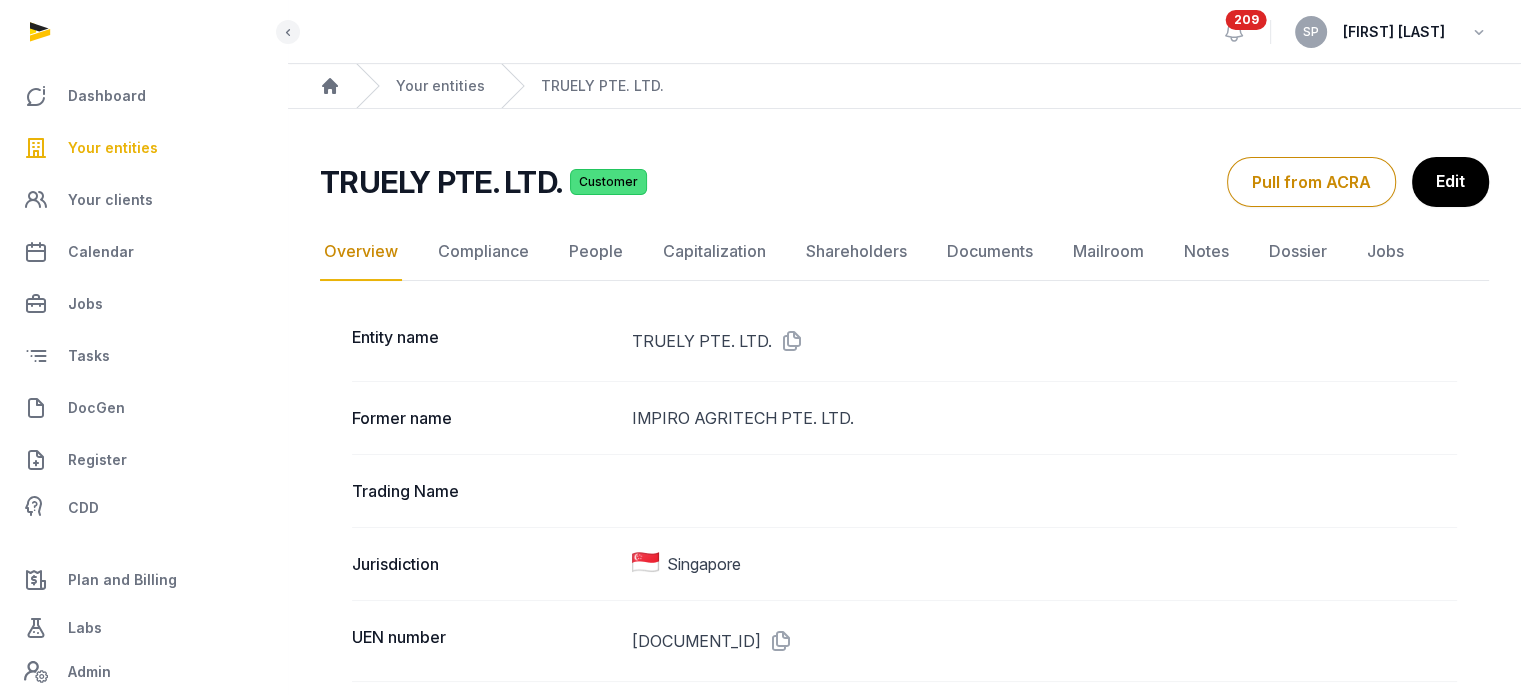 click on "People" 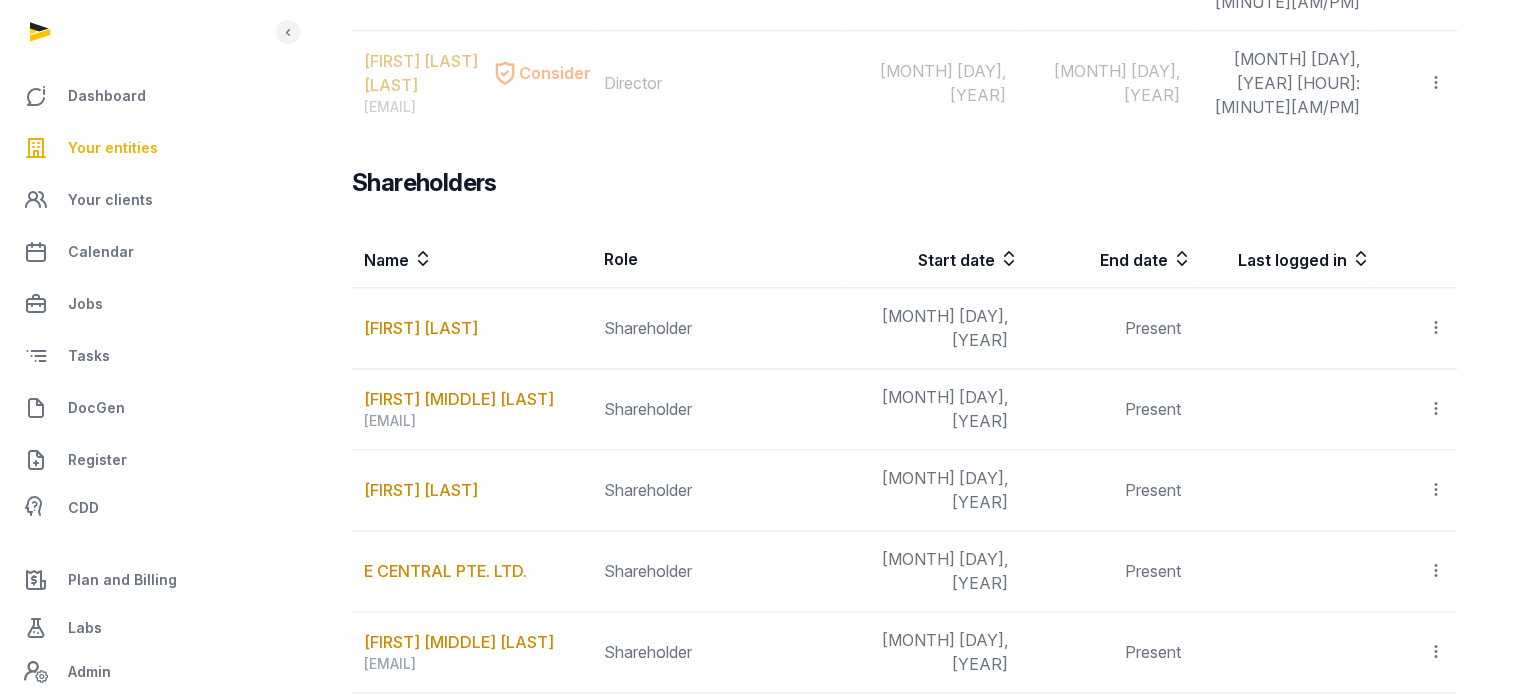 scroll, scrollTop: 2417, scrollLeft: 0, axis: vertical 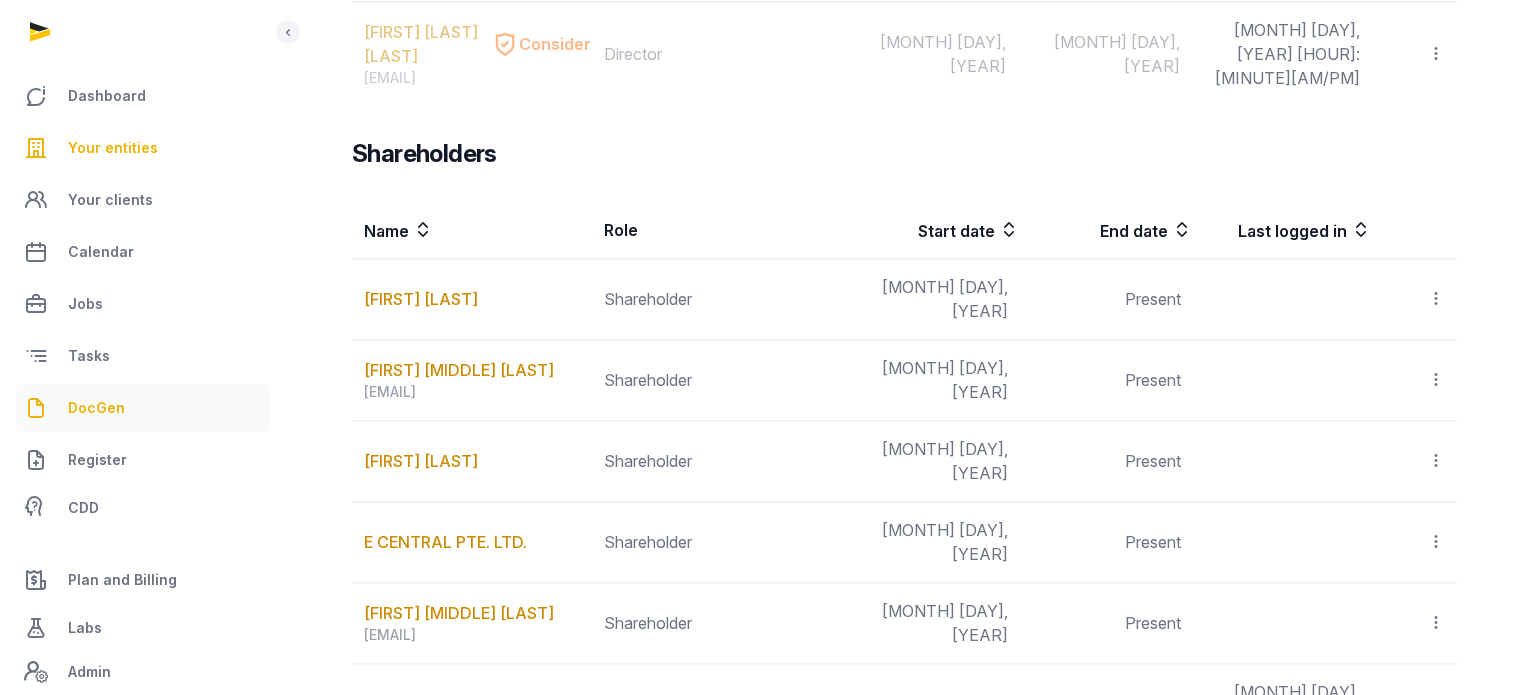 click on "DocGen" at bounding box center (96, 408) 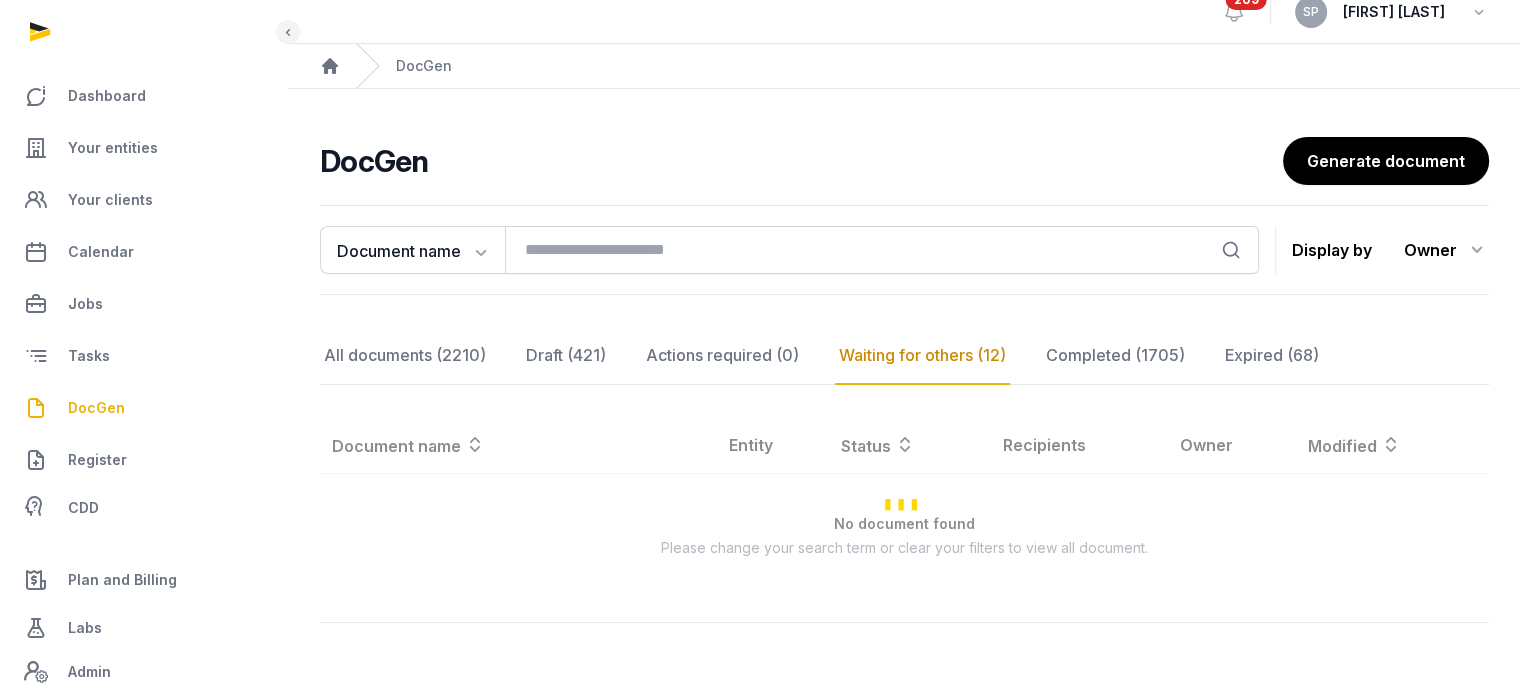 scroll, scrollTop: 1135, scrollLeft: 0, axis: vertical 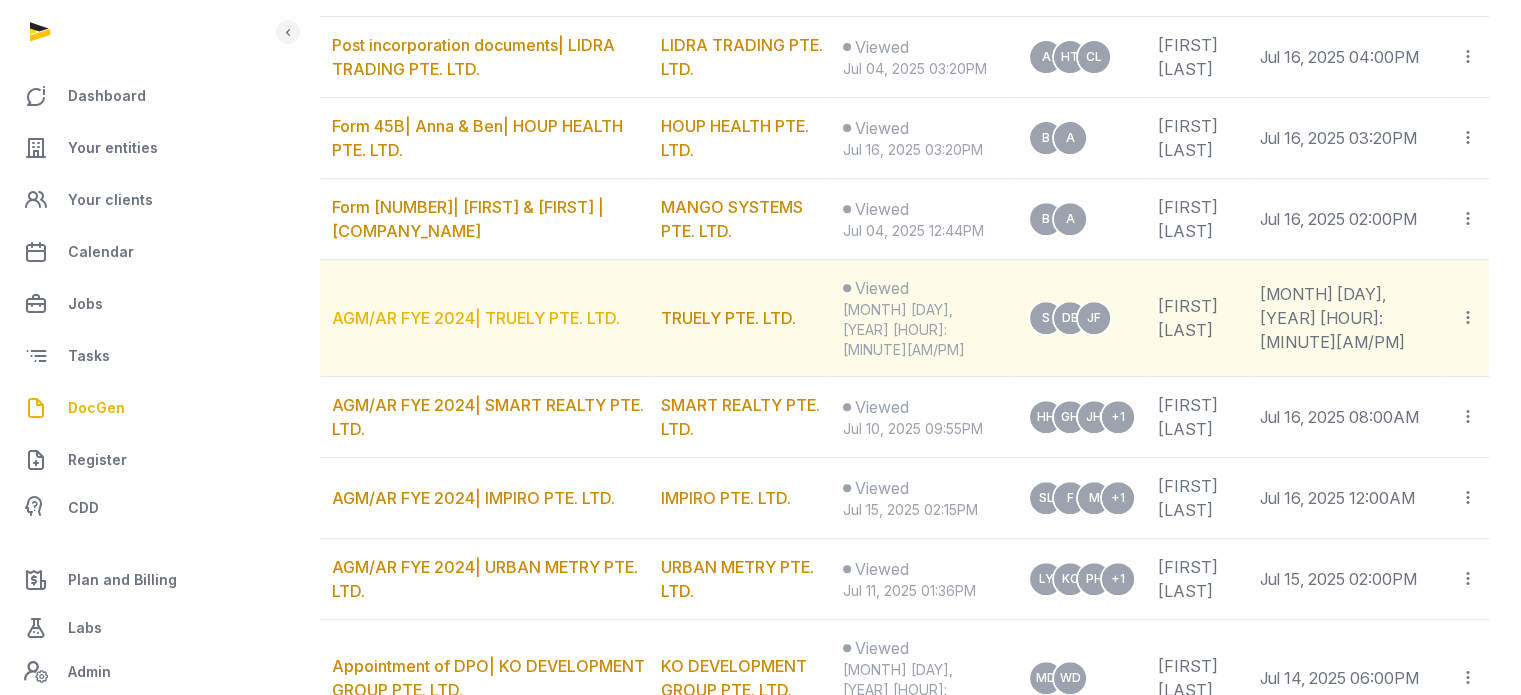 click on "AGM/AR FYE 2024| TRUELY PTE. LTD." at bounding box center (476, 318) 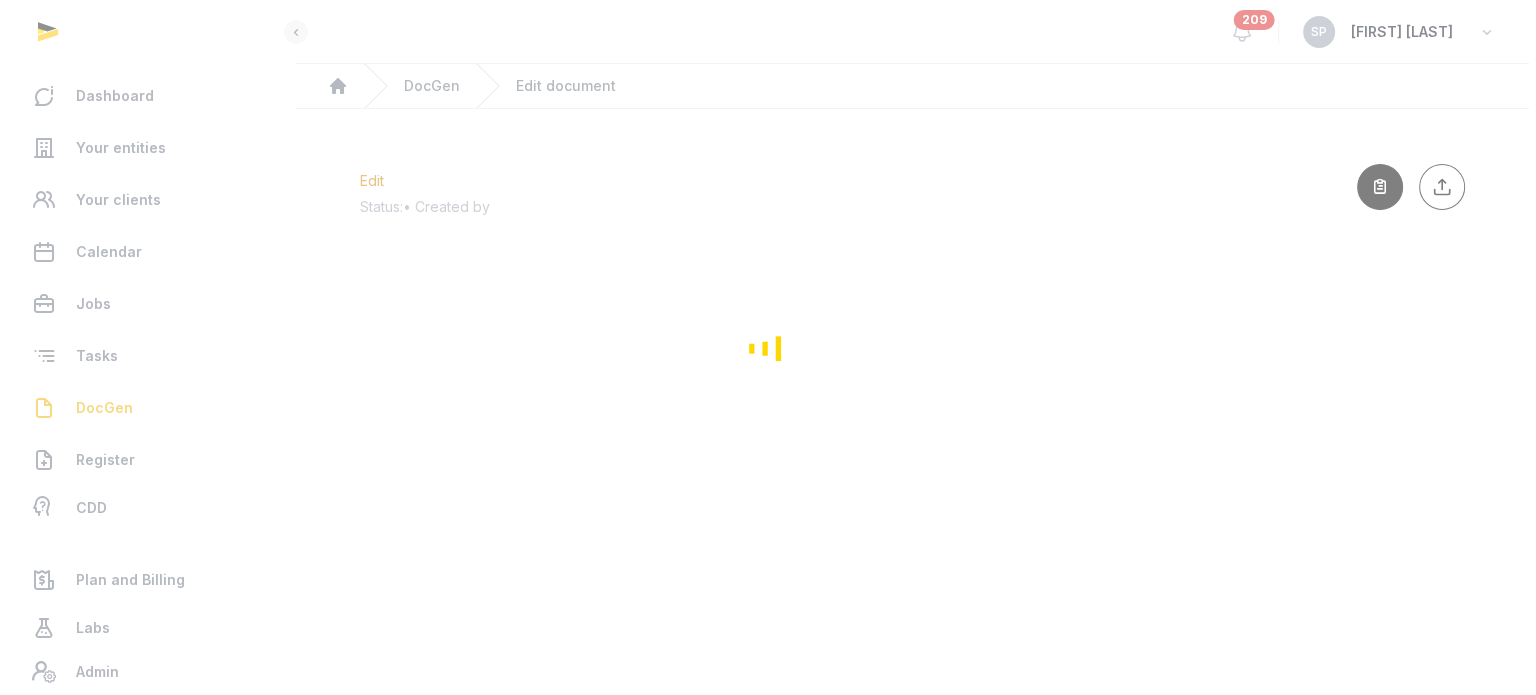 scroll, scrollTop: 0, scrollLeft: 0, axis: both 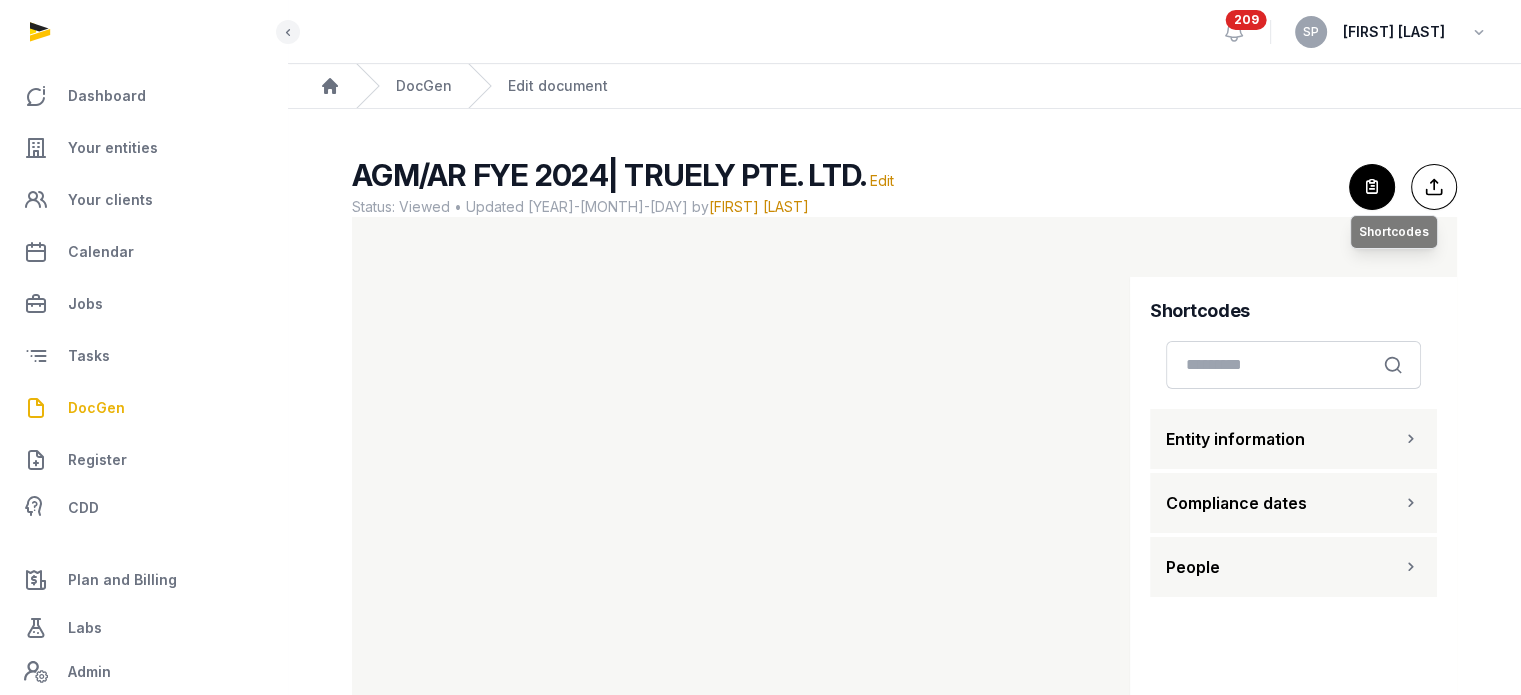 click at bounding box center [1372, 187] 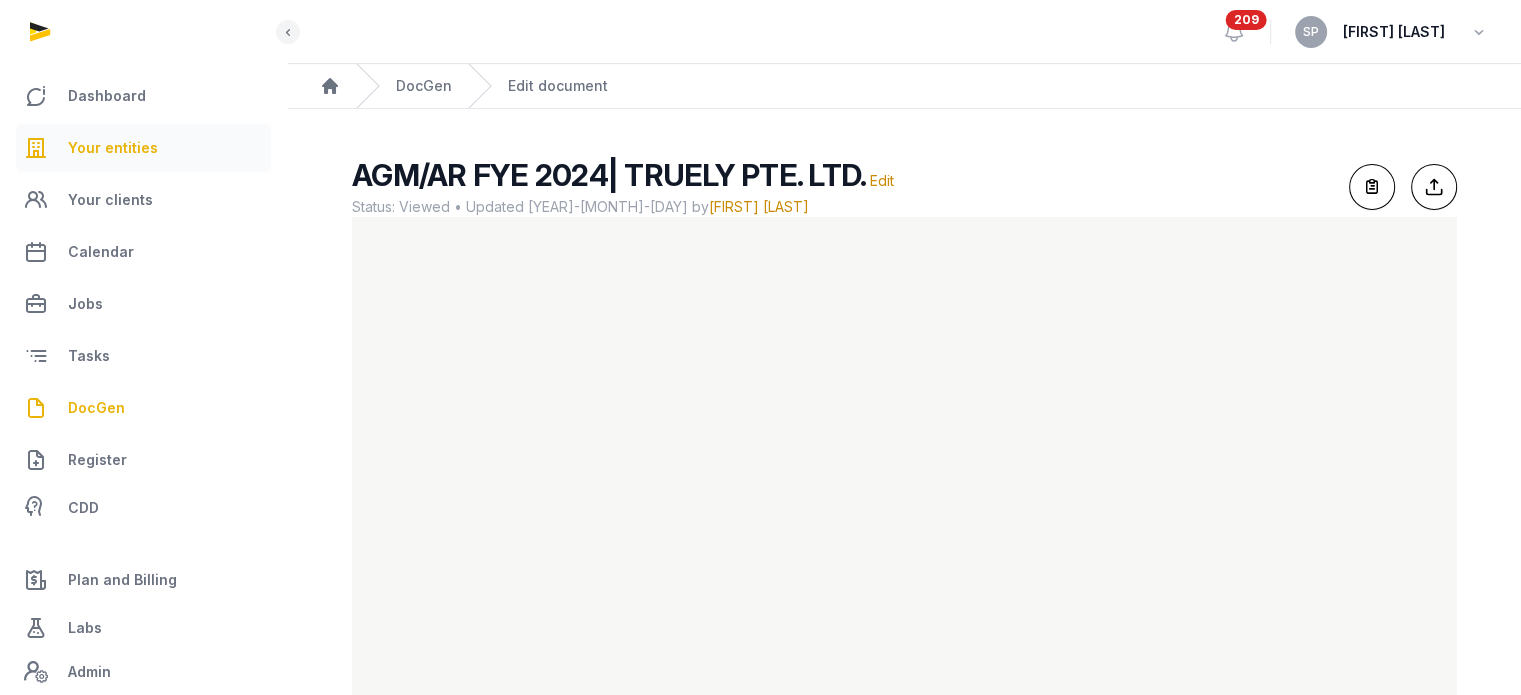 click on "Your entities" at bounding box center (113, 148) 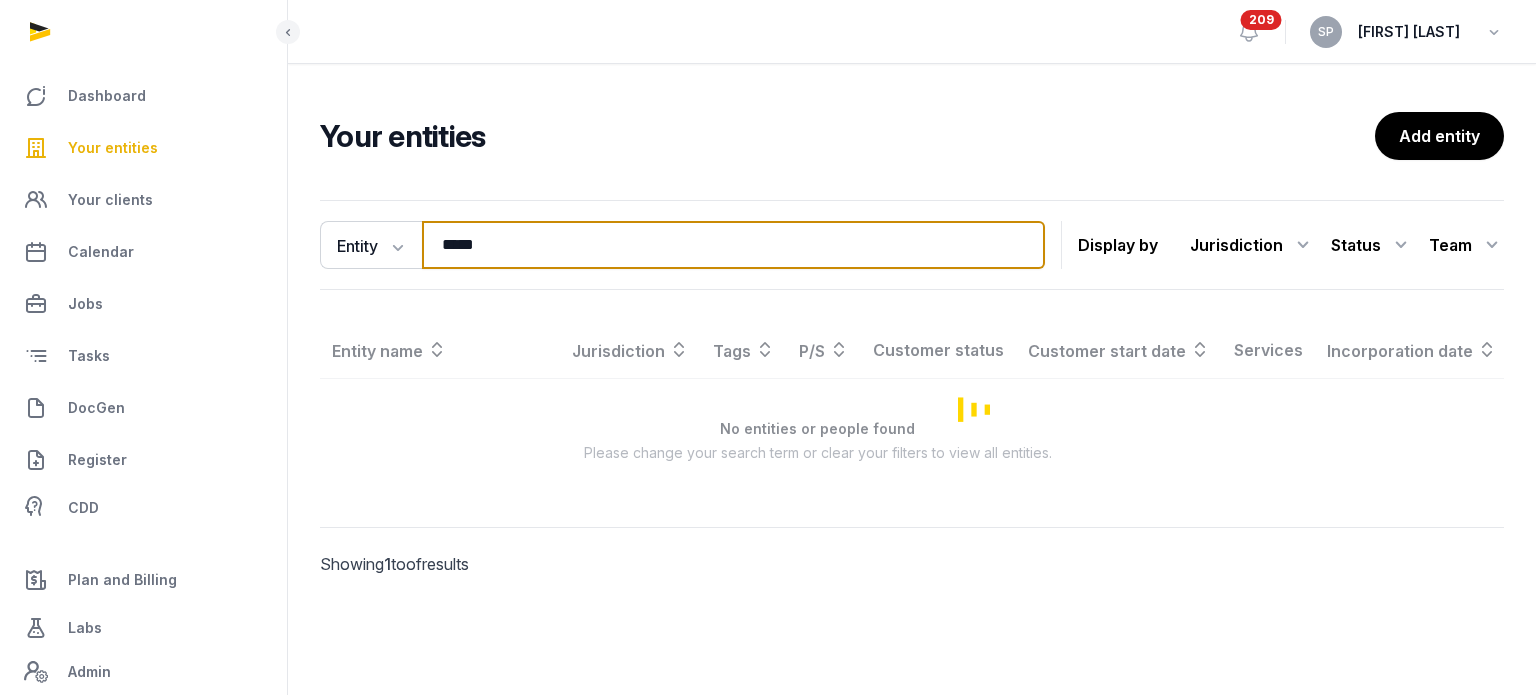 click on "*****" at bounding box center [733, 245] 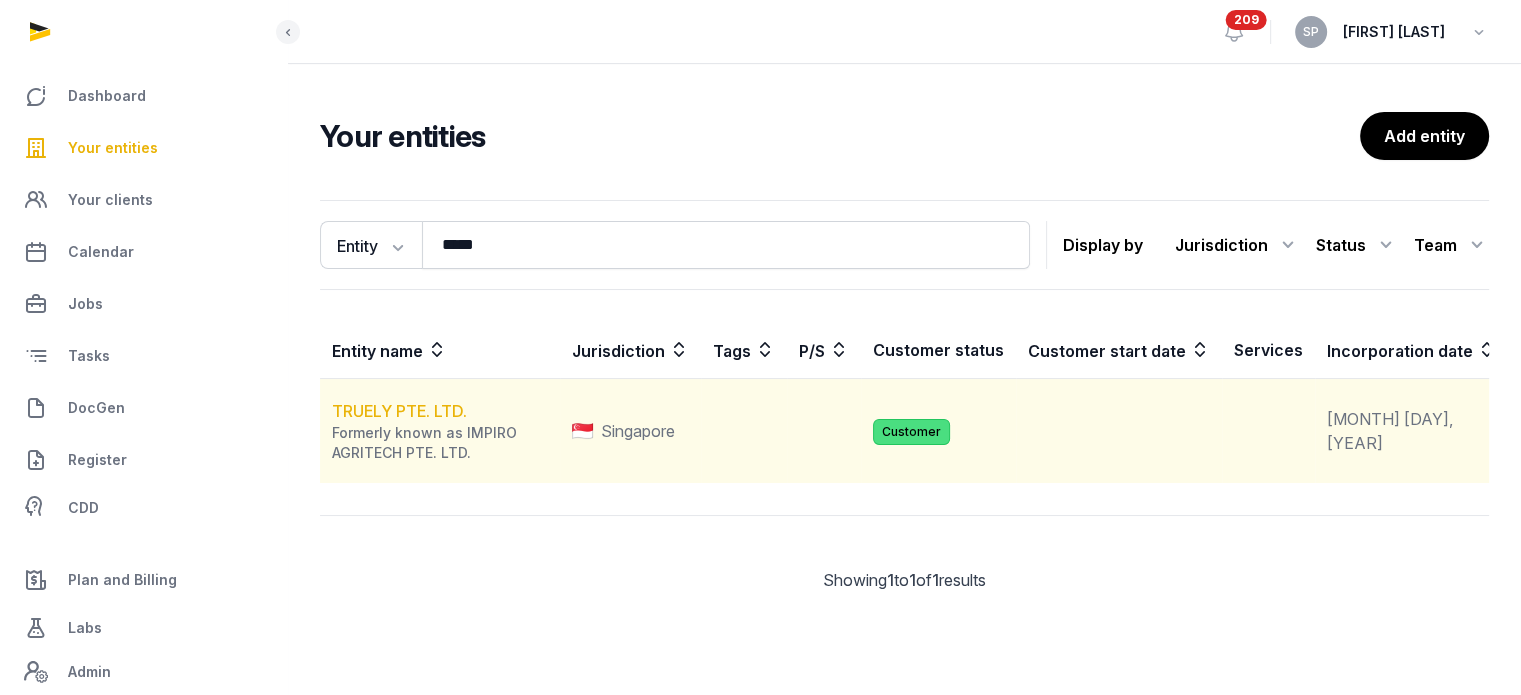 click on "TRUELY PTE. LTD." at bounding box center (399, 411) 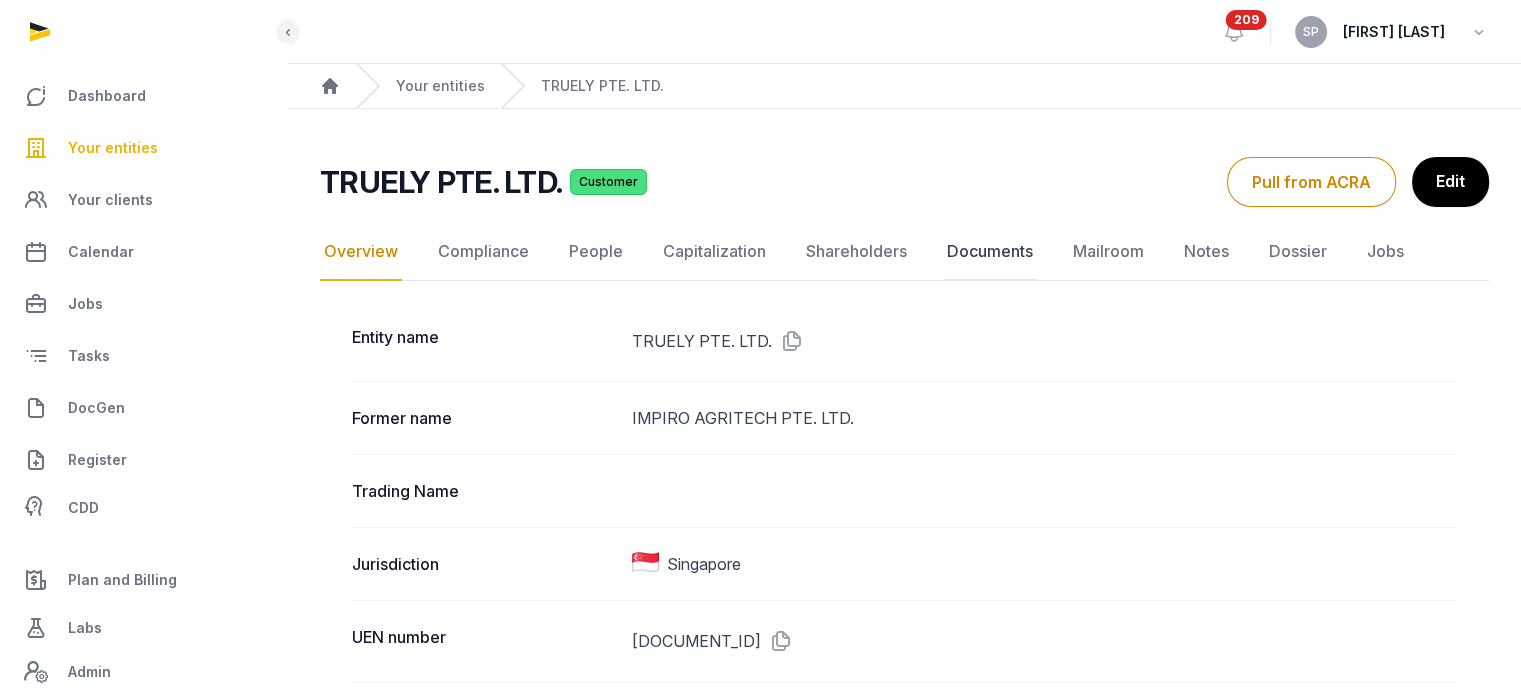 click on "Documents" 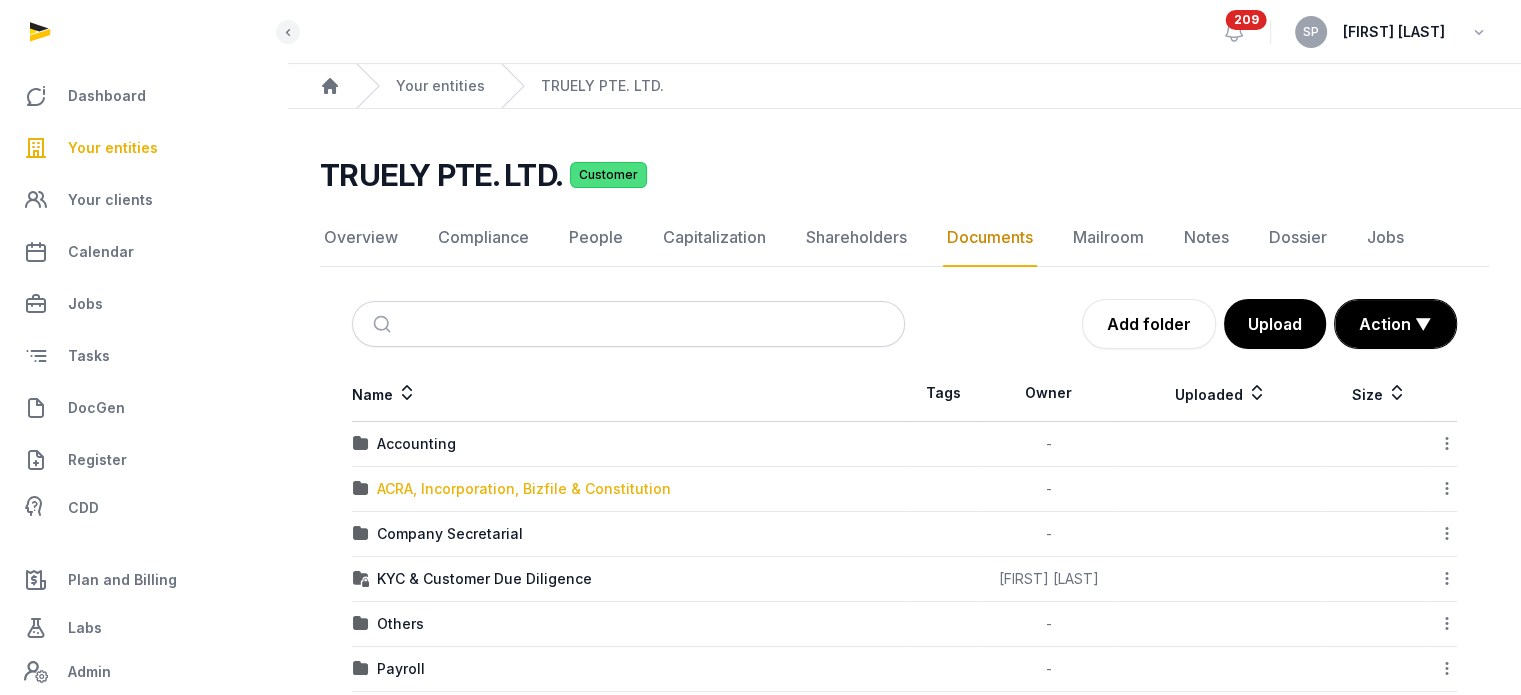 click on "ACRA, Incorporation, Bizfile & Constitution" at bounding box center [524, 489] 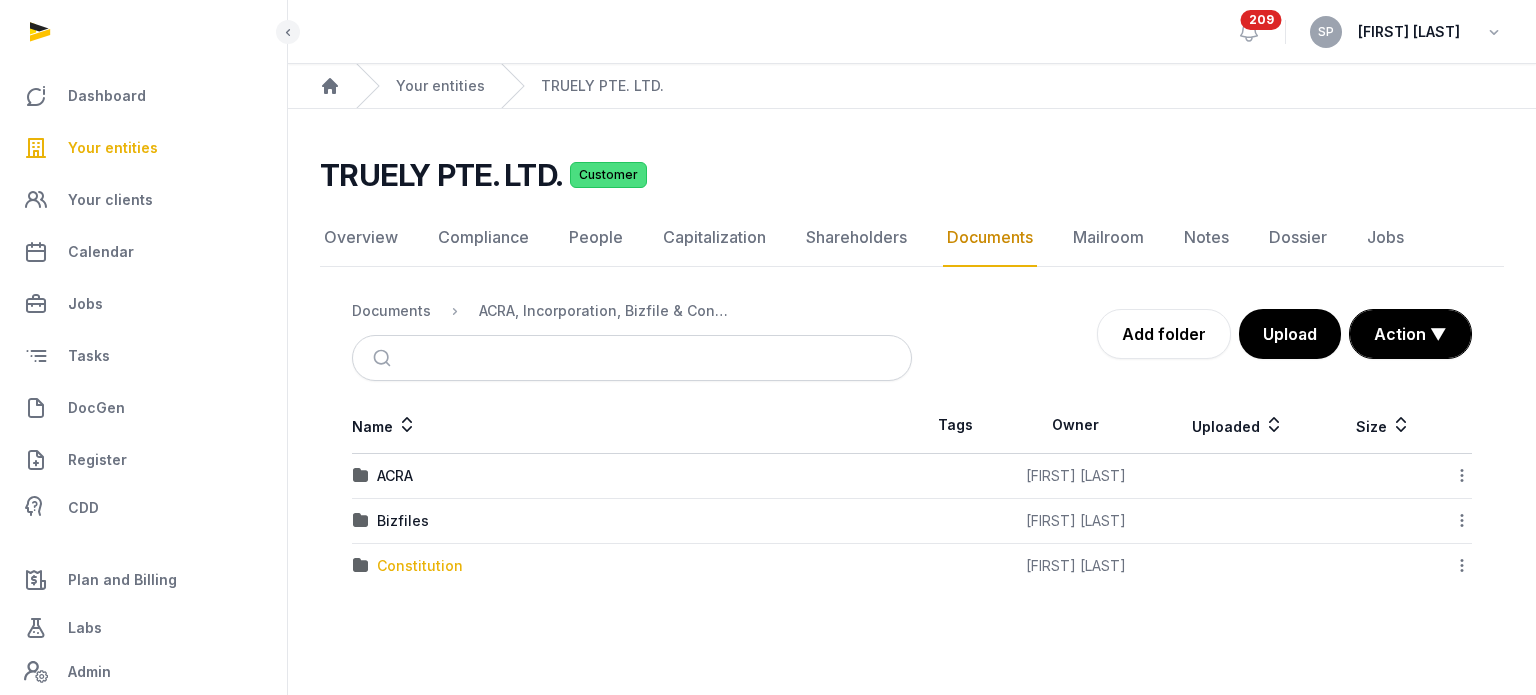 click on "Constitution" at bounding box center [420, 566] 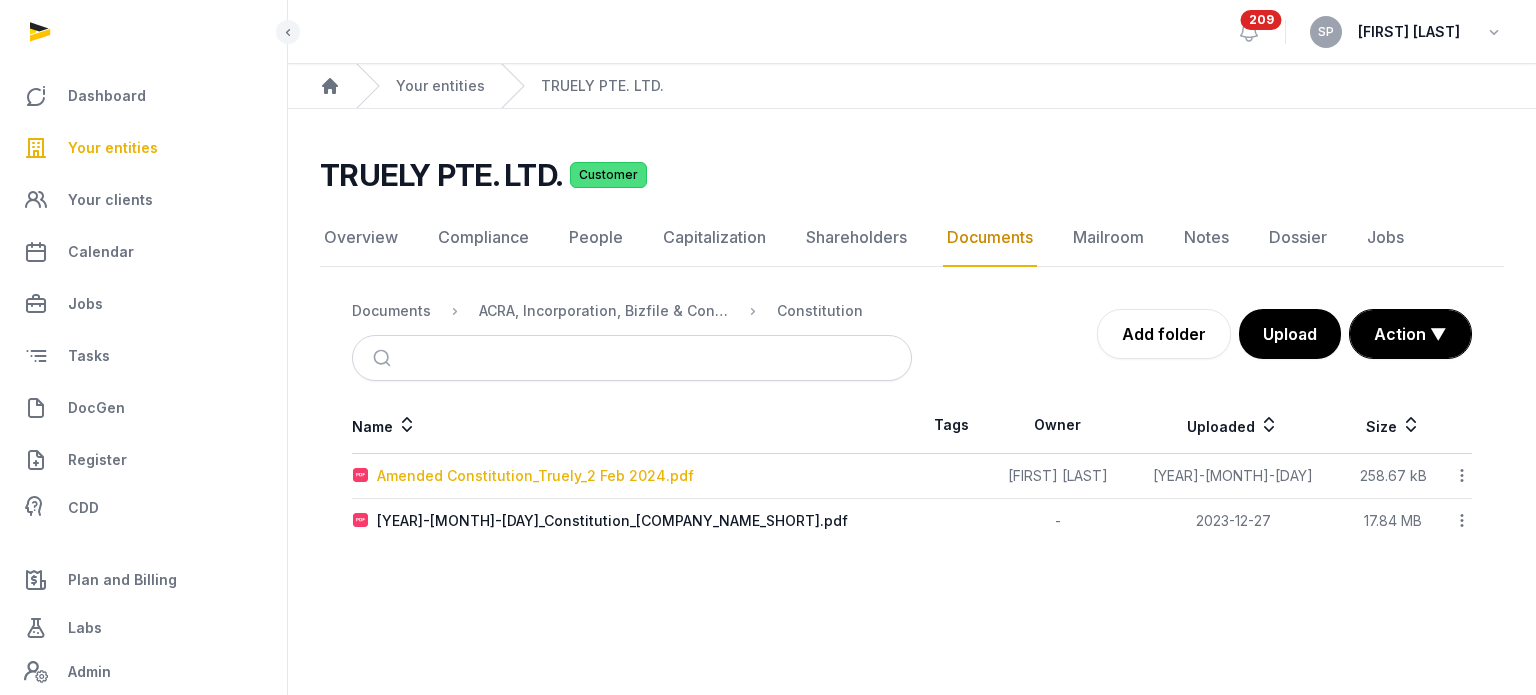 click on "Amended Constitution_Truely_2 Feb 2024.pdf" at bounding box center (535, 476) 